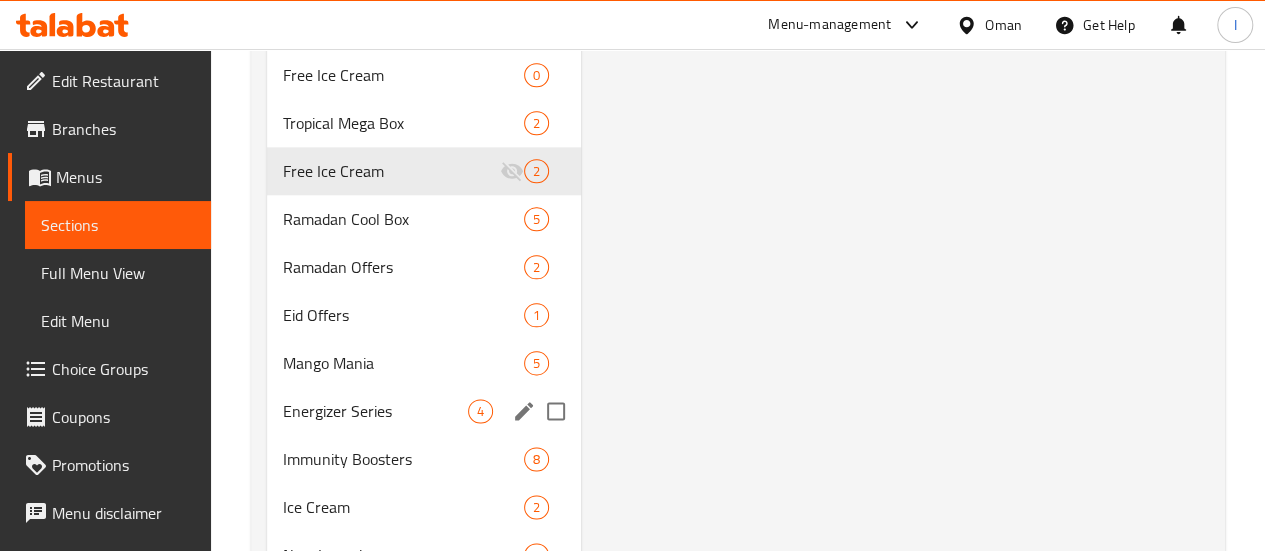 scroll, scrollTop: 1100, scrollLeft: 0, axis: vertical 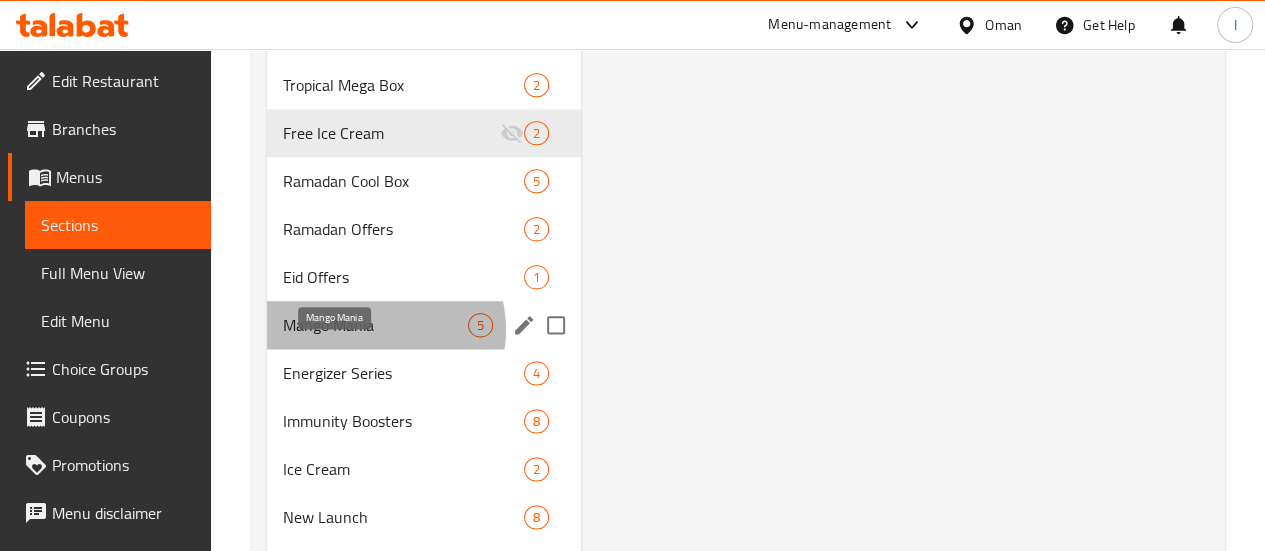 click on "Mango Mania" at bounding box center [375, 325] 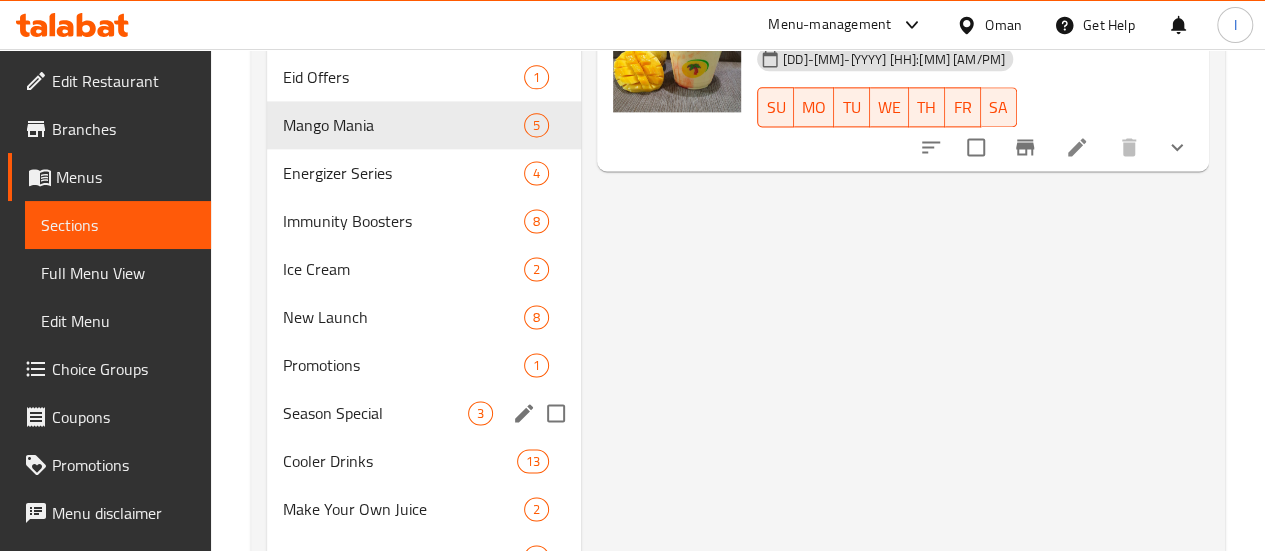 scroll, scrollTop: 1471, scrollLeft: 0, axis: vertical 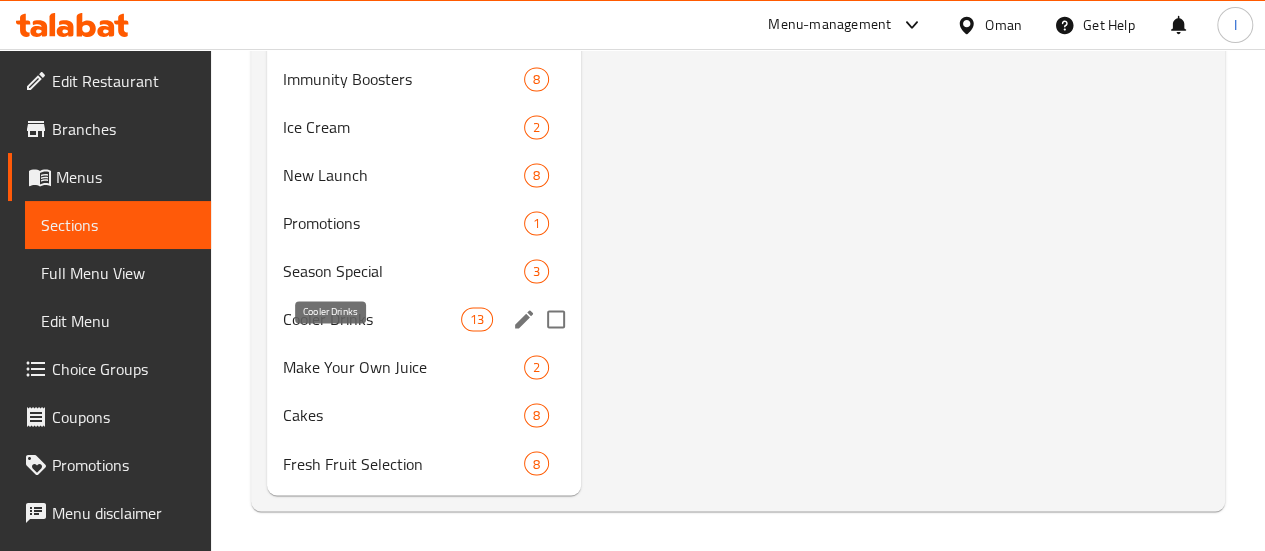 click on "Cooler Drinks" at bounding box center (372, 319) 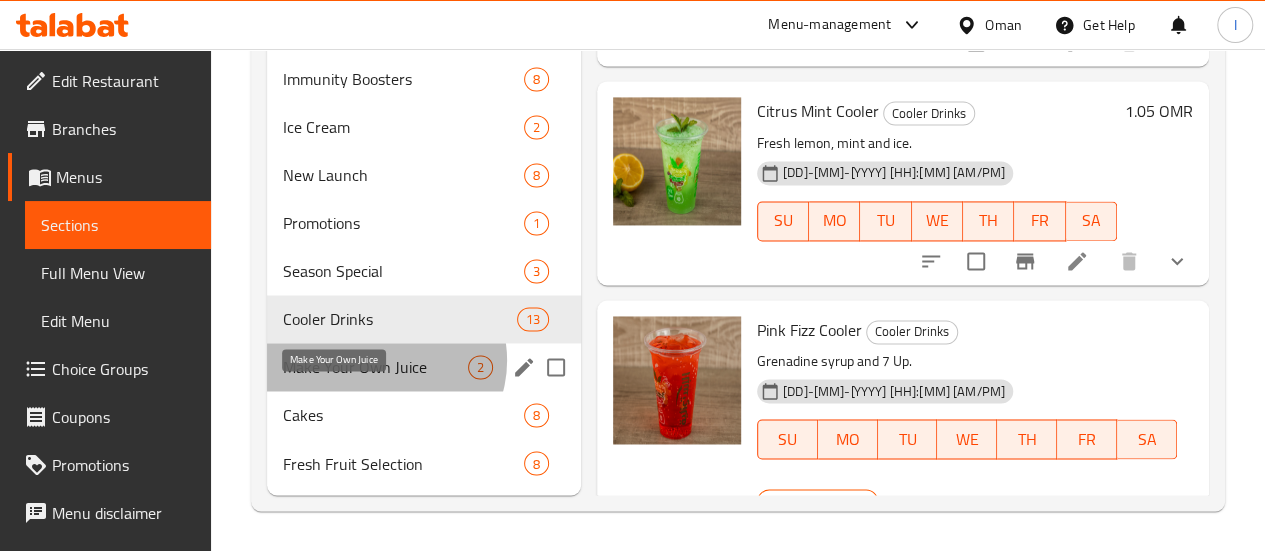click on "Make Your Own Juice" at bounding box center [375, 367] 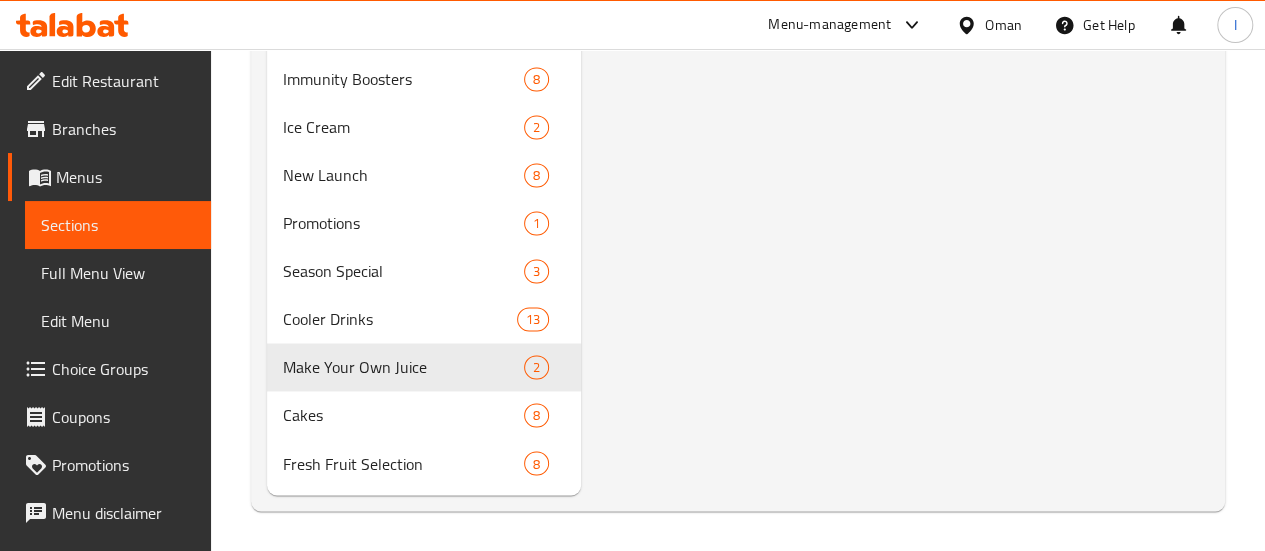 click at bounding box center (72, 25) 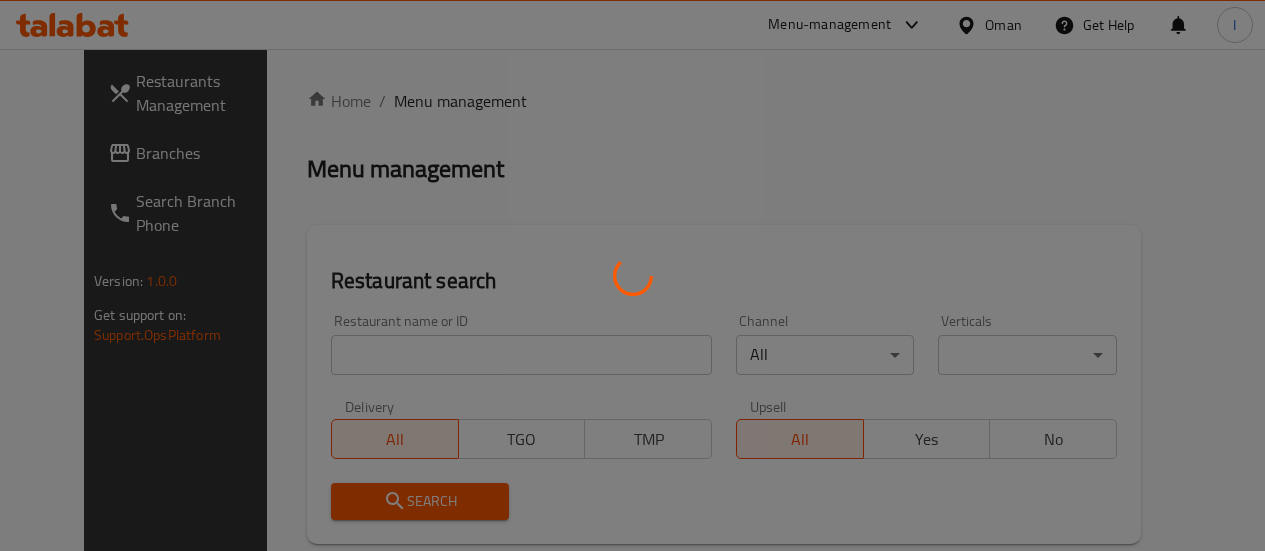 scroll, scrollTop: 246, scrollLeft: 0, axis: vertical 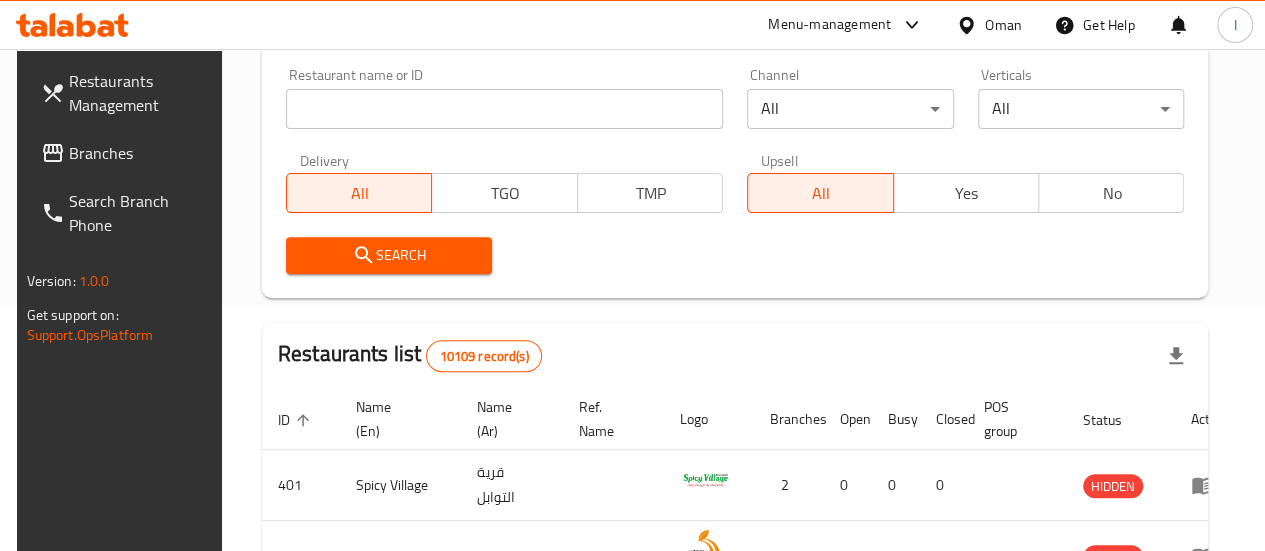 click at bounding box center (504, 109) 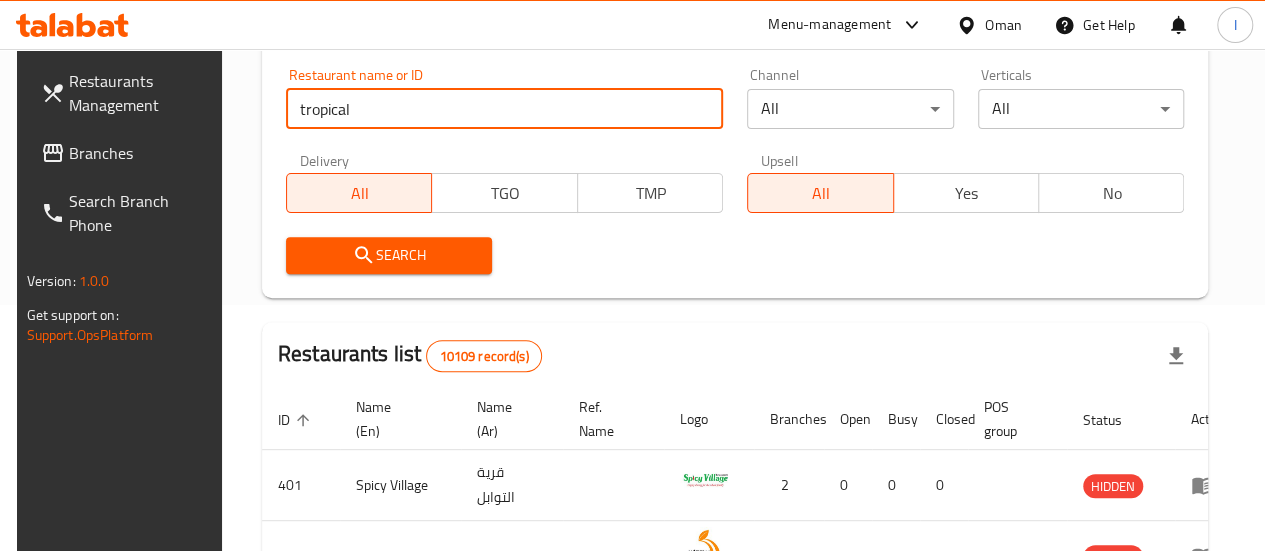 type on "tropical" 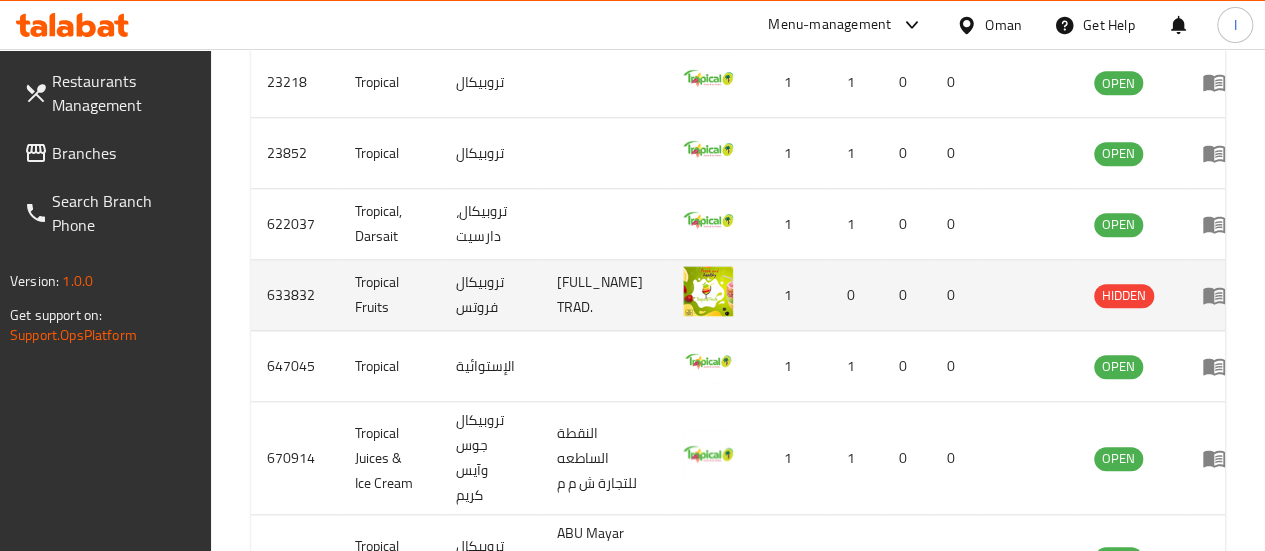 scroll, scrollTop: 1141, scrollLeft: 0, axis: vertical 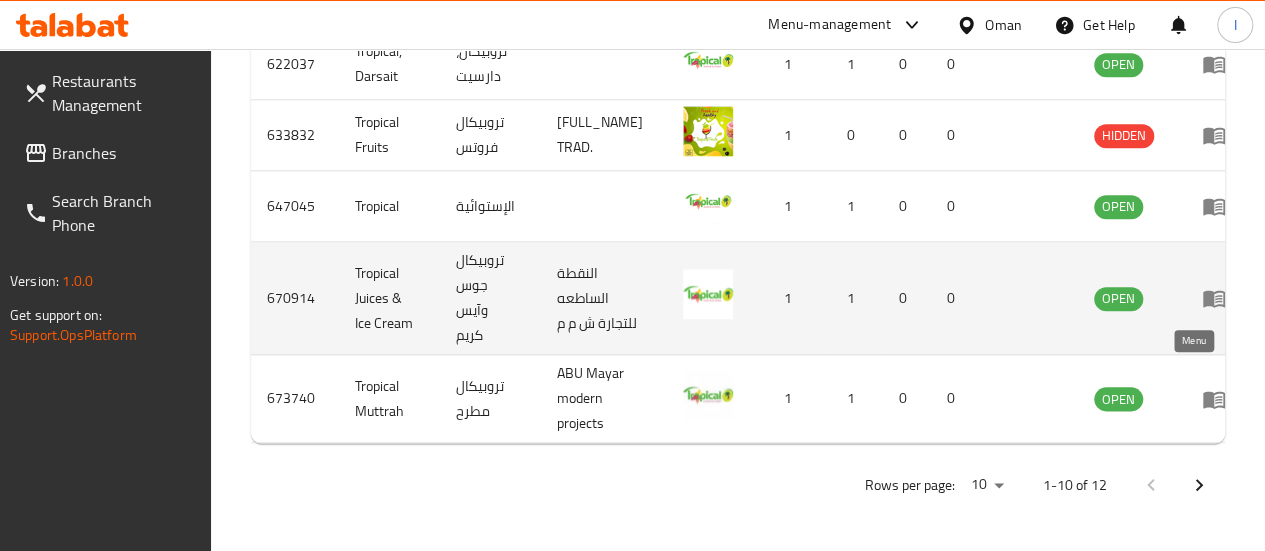 click 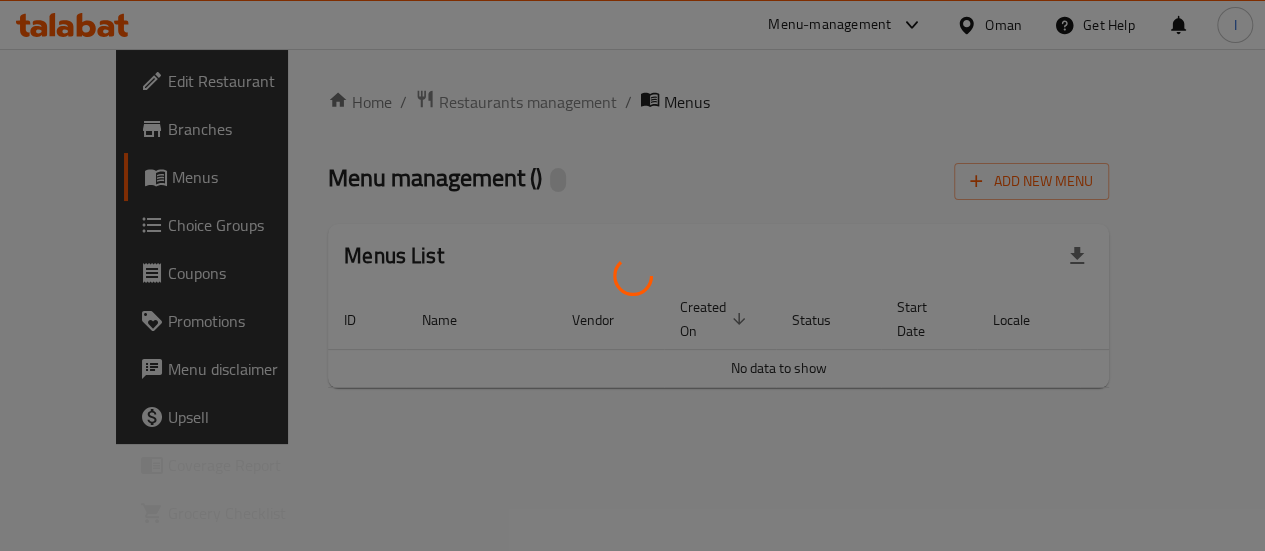 scroll, scrollTop: 0, scrollLeft: 0, axis: both 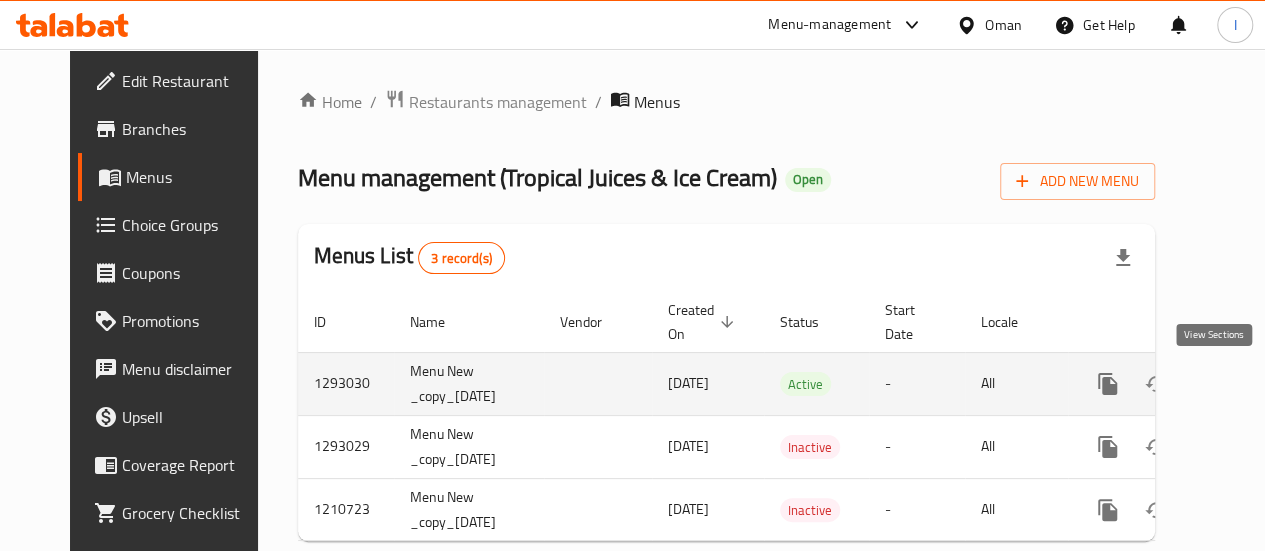 click 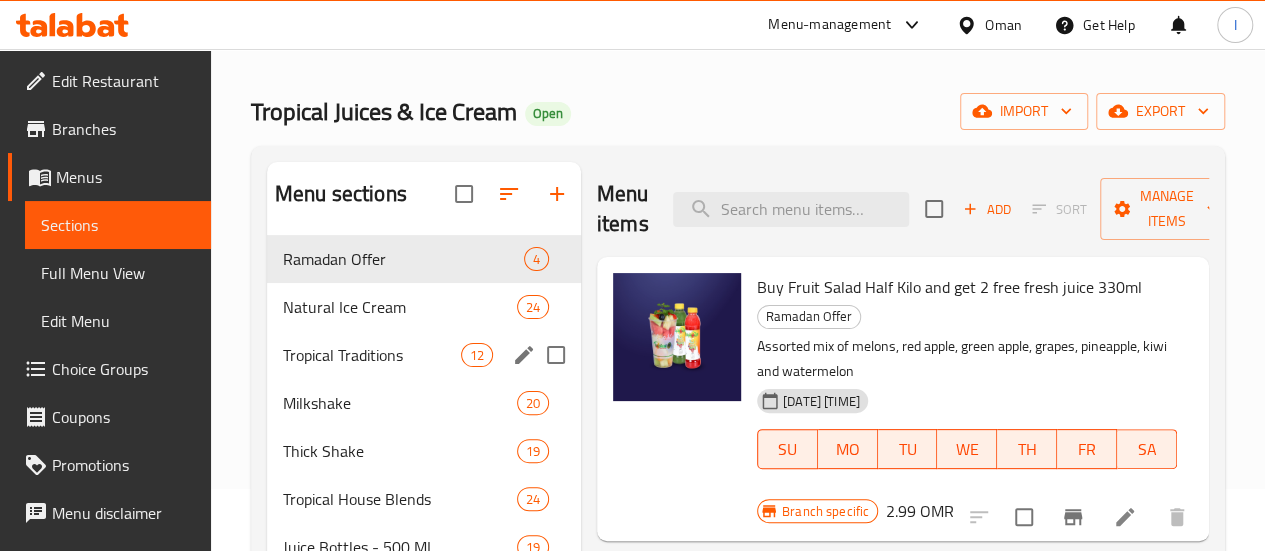 scroll, scrollTop: 100, scrollLeft: 0, axis: vertical 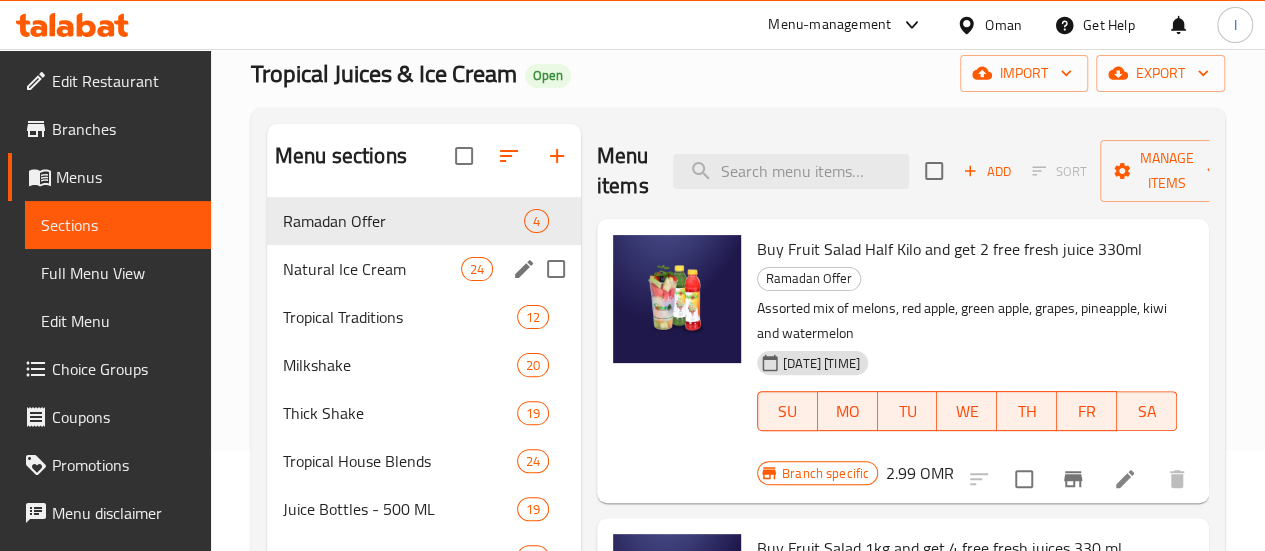 click on "Natural Ice Cream 24" at bounding box center [424, 269] 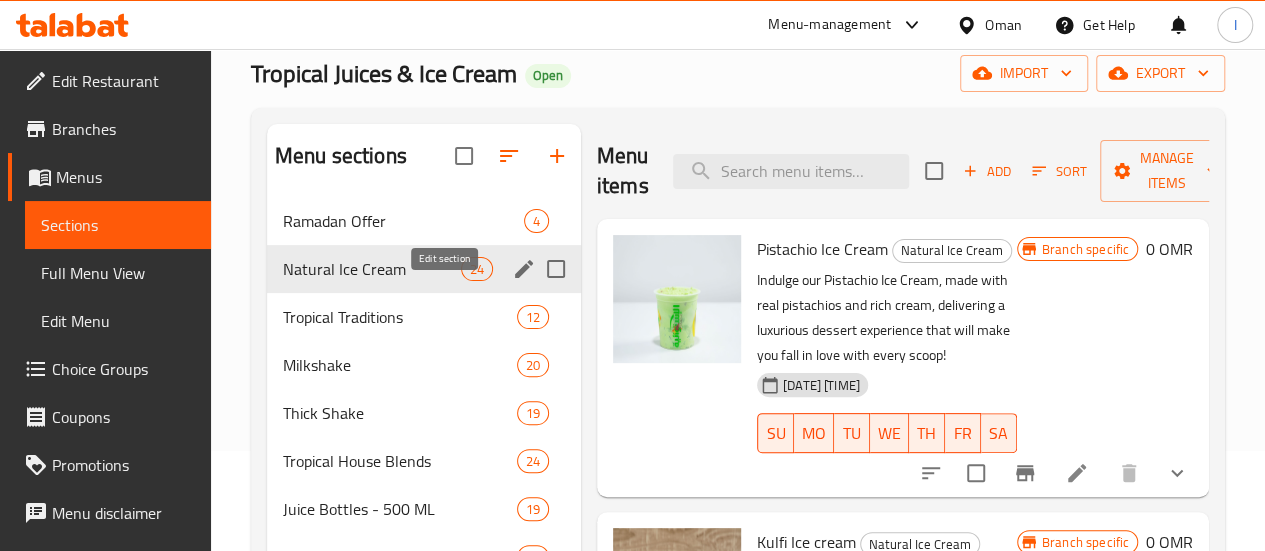 click 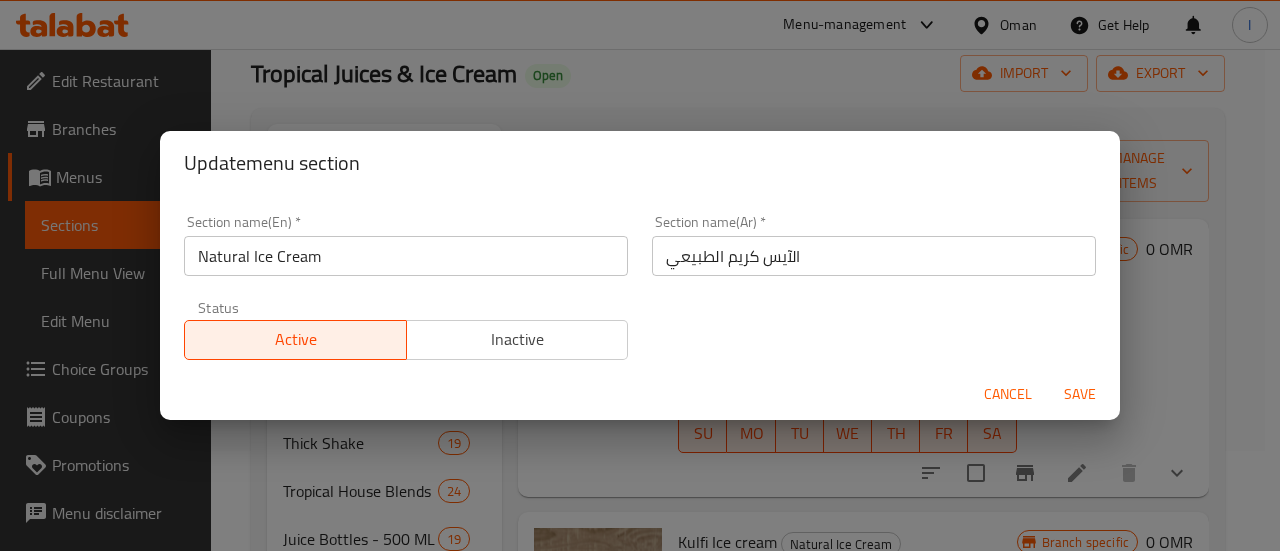 click on "Inactive" at bounding box center [518, 339] 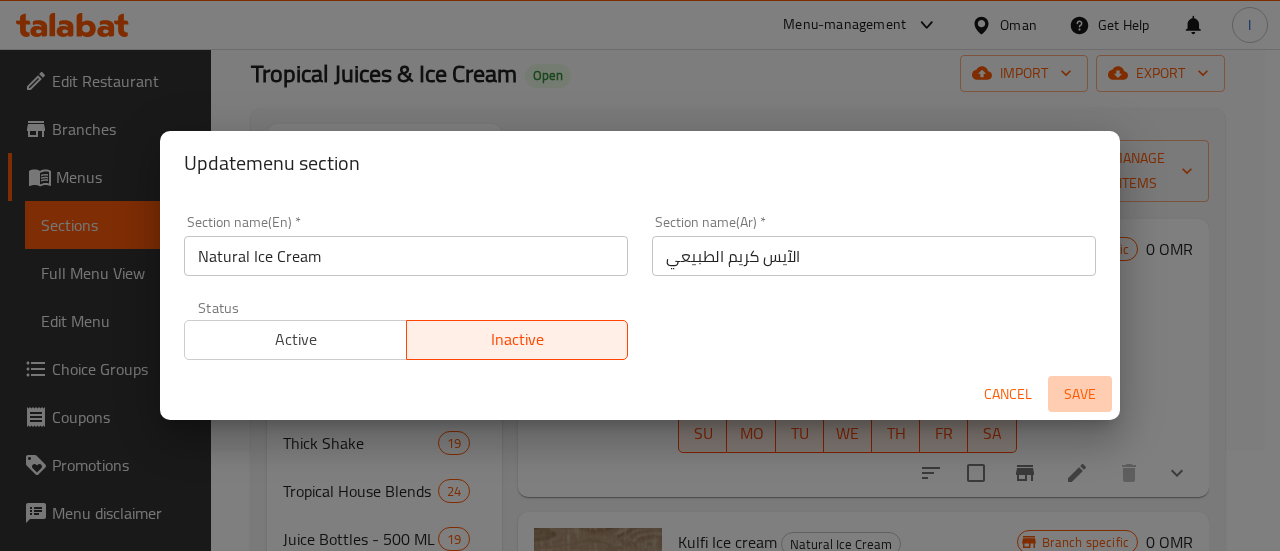 click on "Save" at bounding box center (1080, 394) 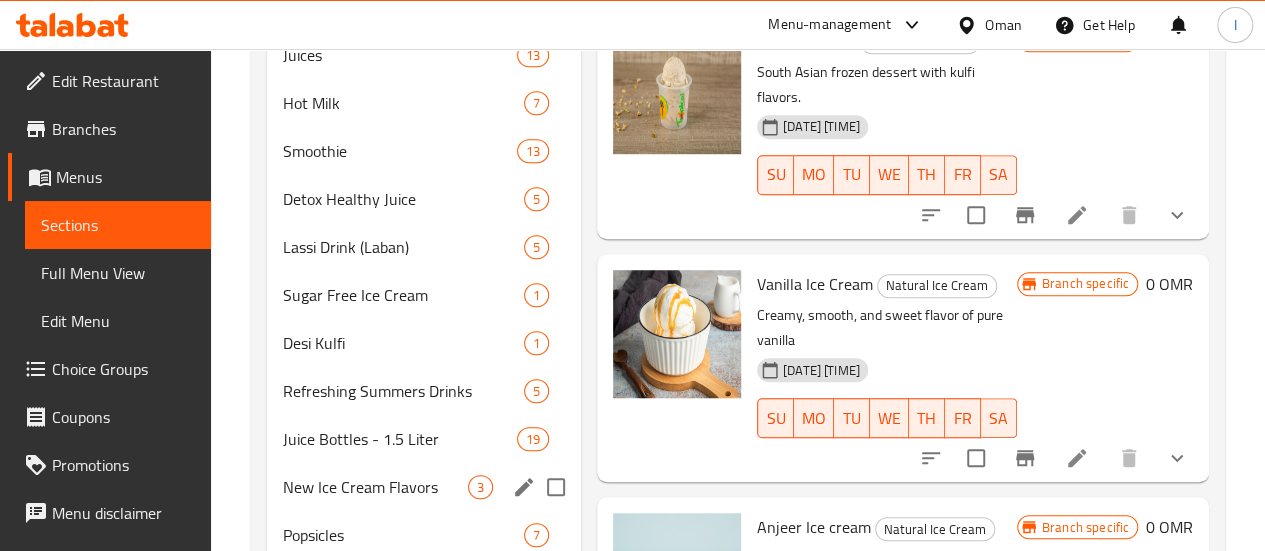 scroll, scrollTop: 800, scrollLeft: 0, axis: vertical 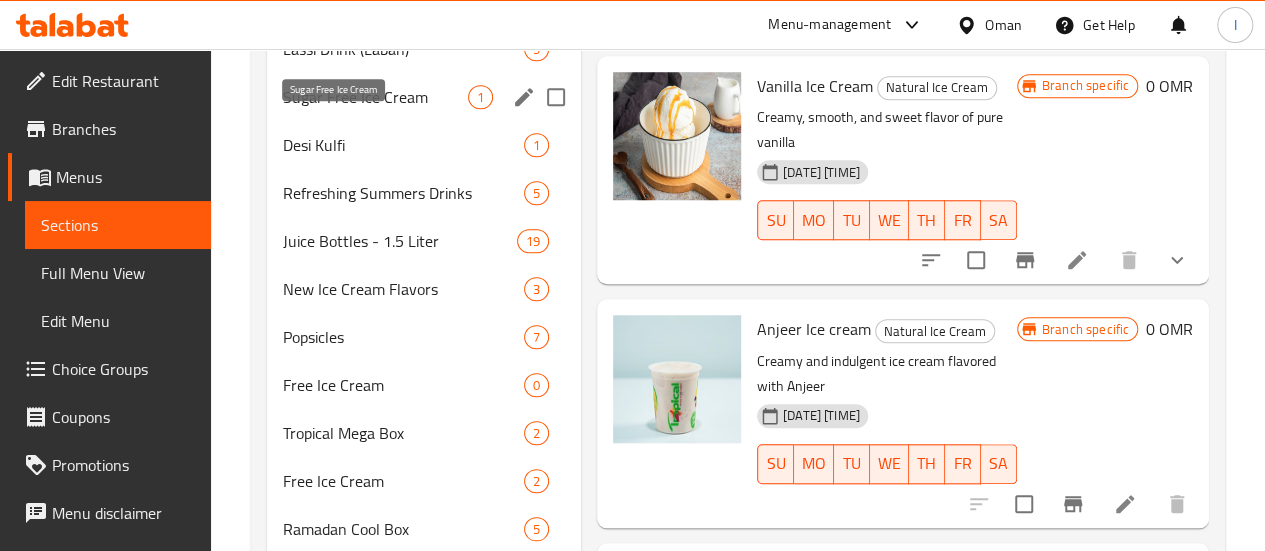 click on "Sugar Free Ice Cream" at bounding box center (375, 97) 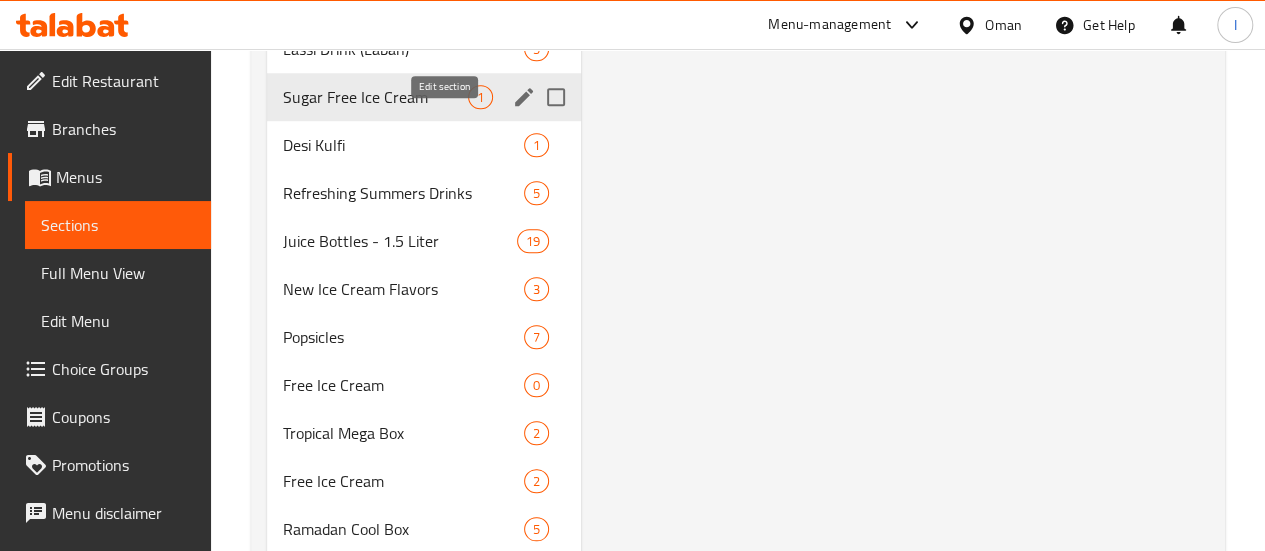 click 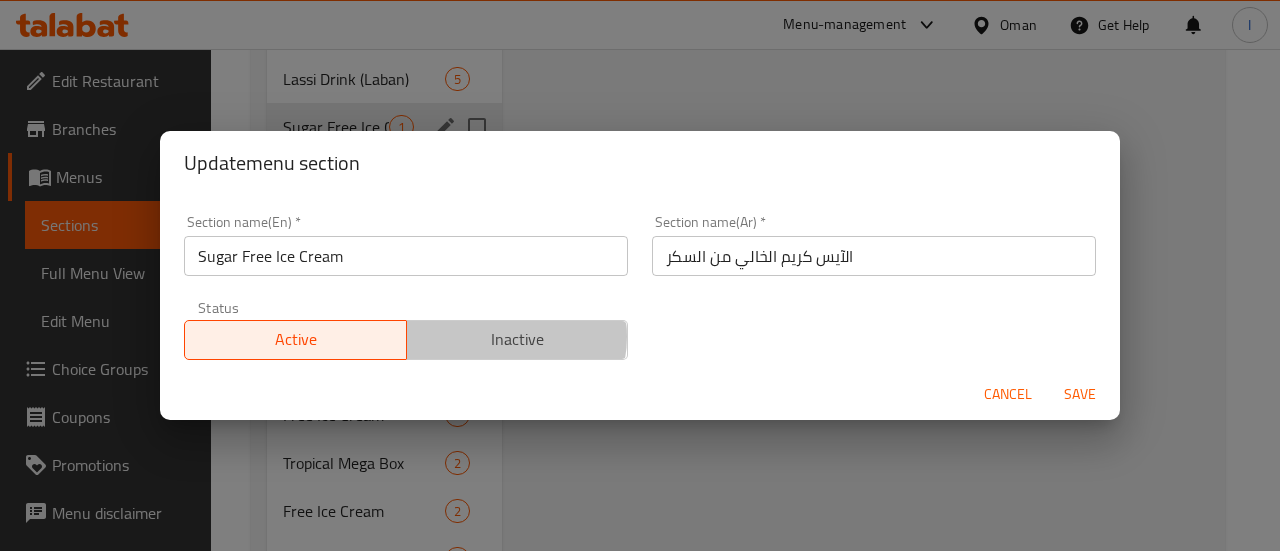 click on "Inactive" at bounding box center (518, 339) 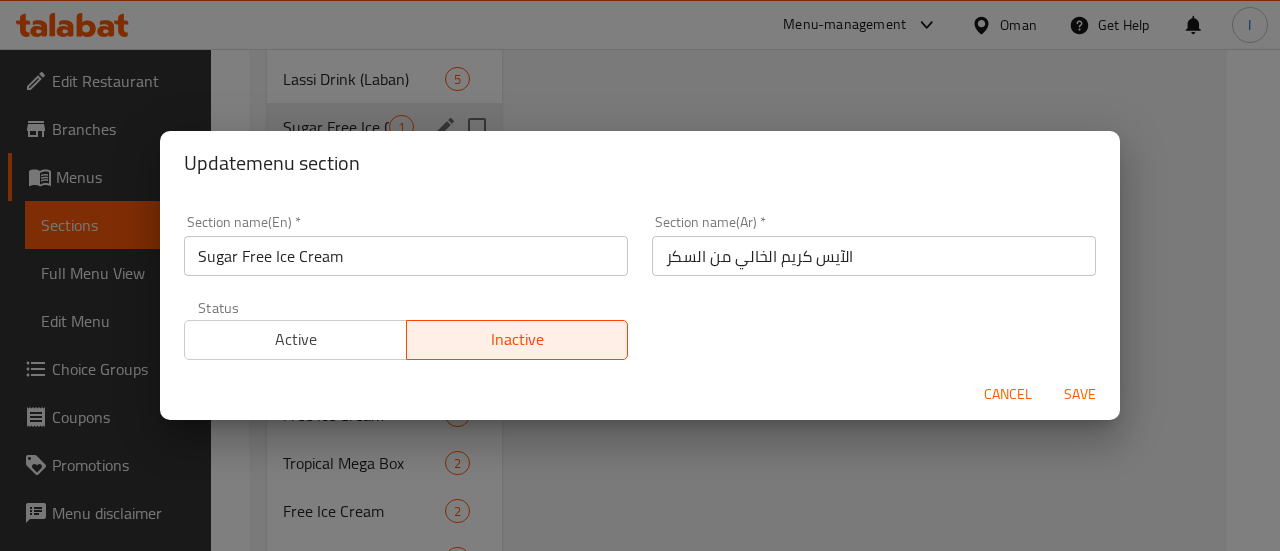 click on "Save" at bounding box center [1080, 394] 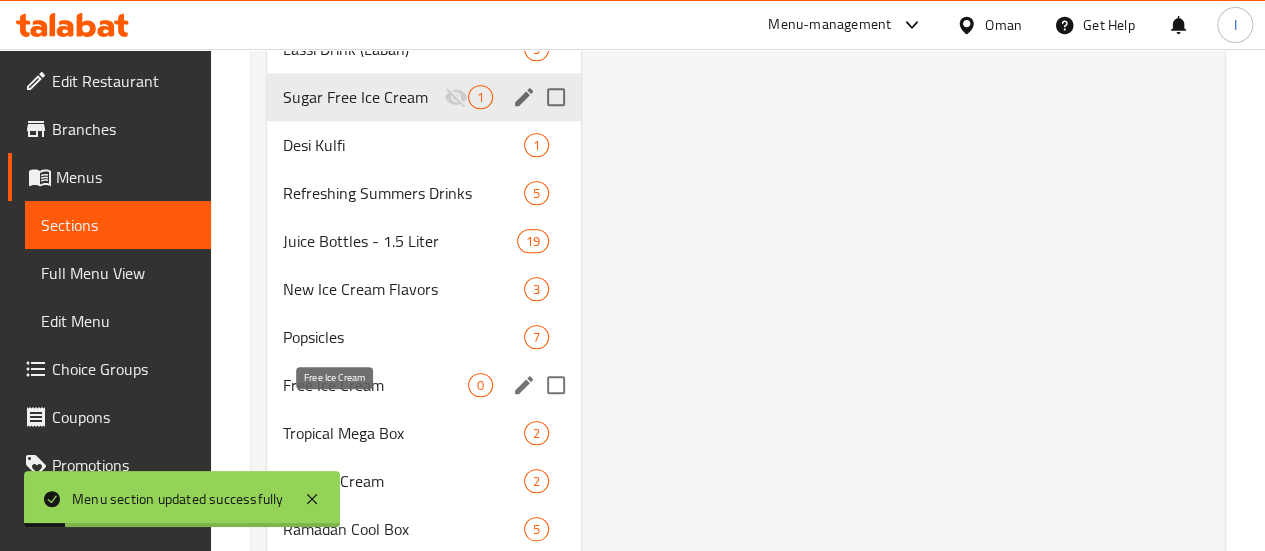 click on "Free Ice Cream" at bounding box center (375, 385) 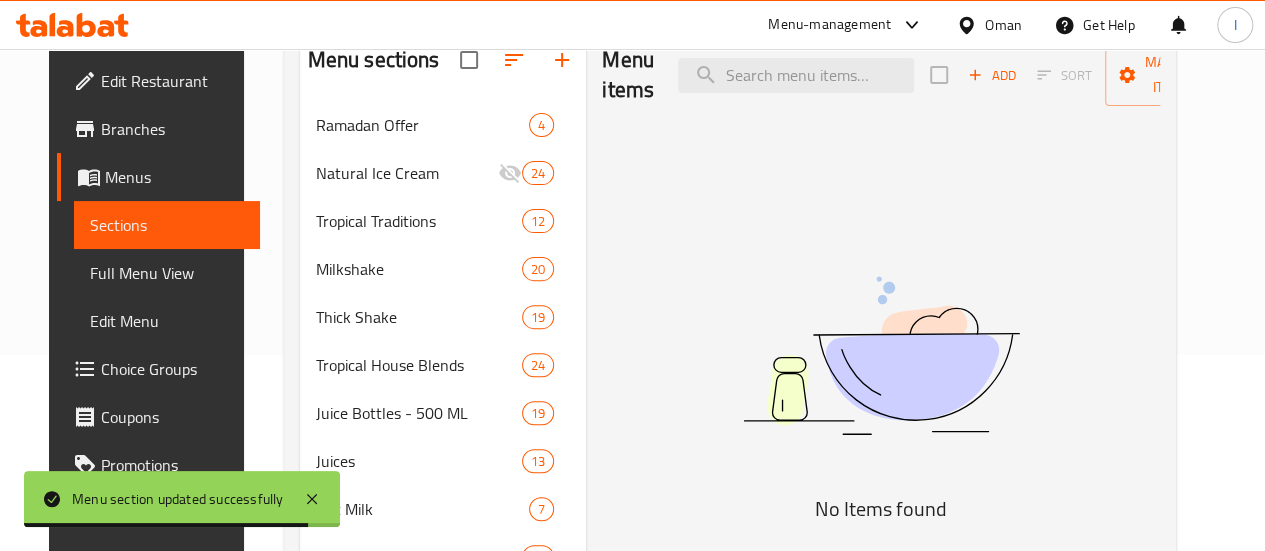 scroll, scrollTop: 200, scrollLeft: 0, axis: vertical 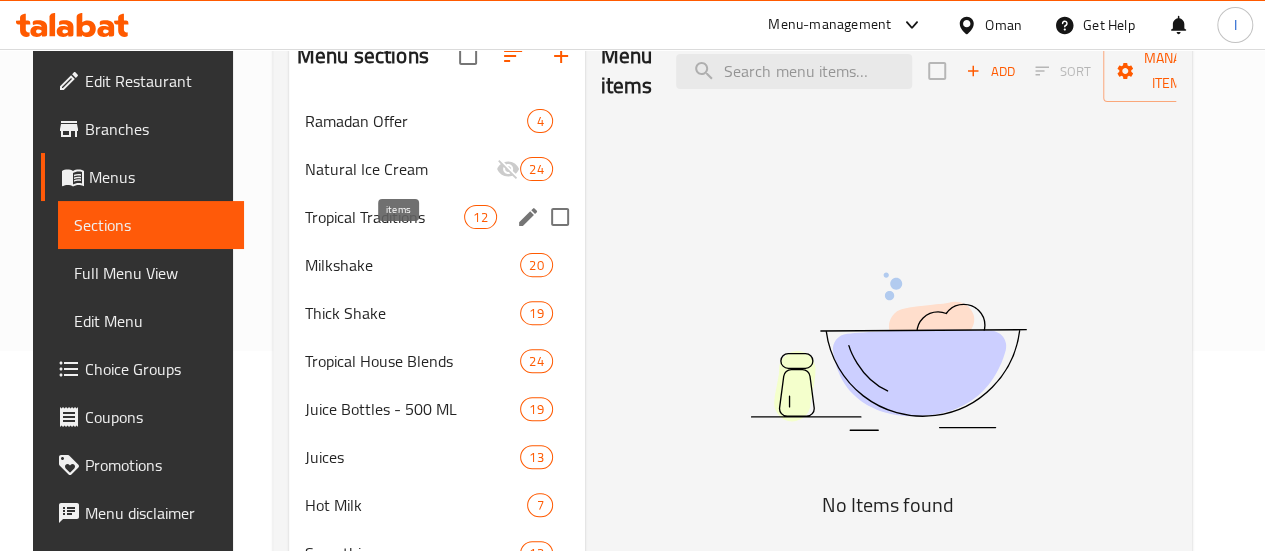 click on "12" at bounding box center (480, 217) 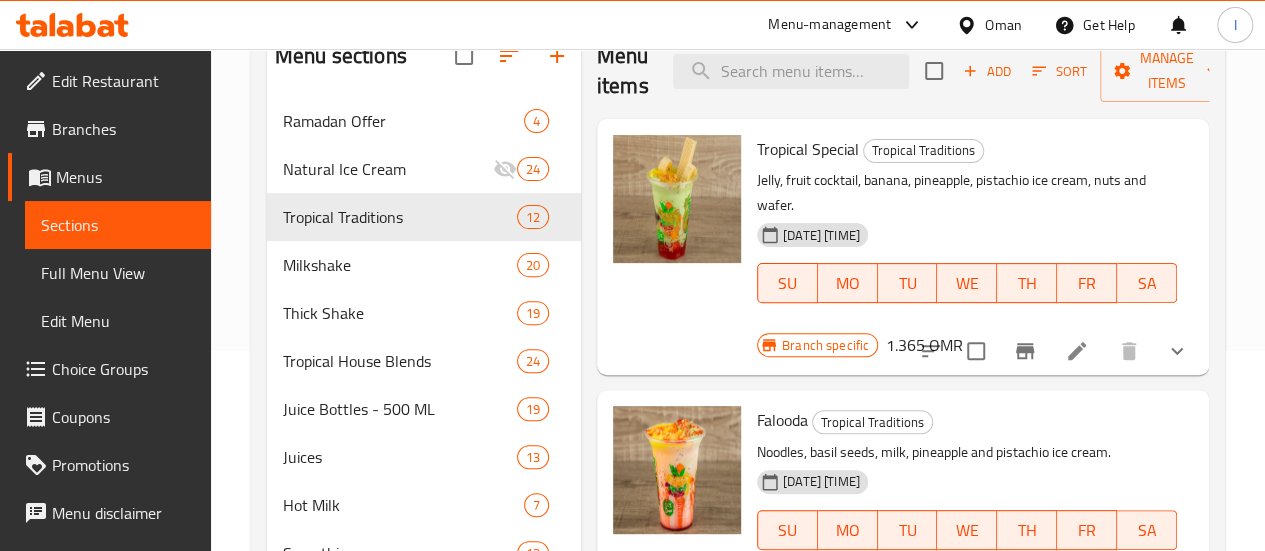 scroll, scrollTop: 100, scrollLeft: 0, axis: vertical 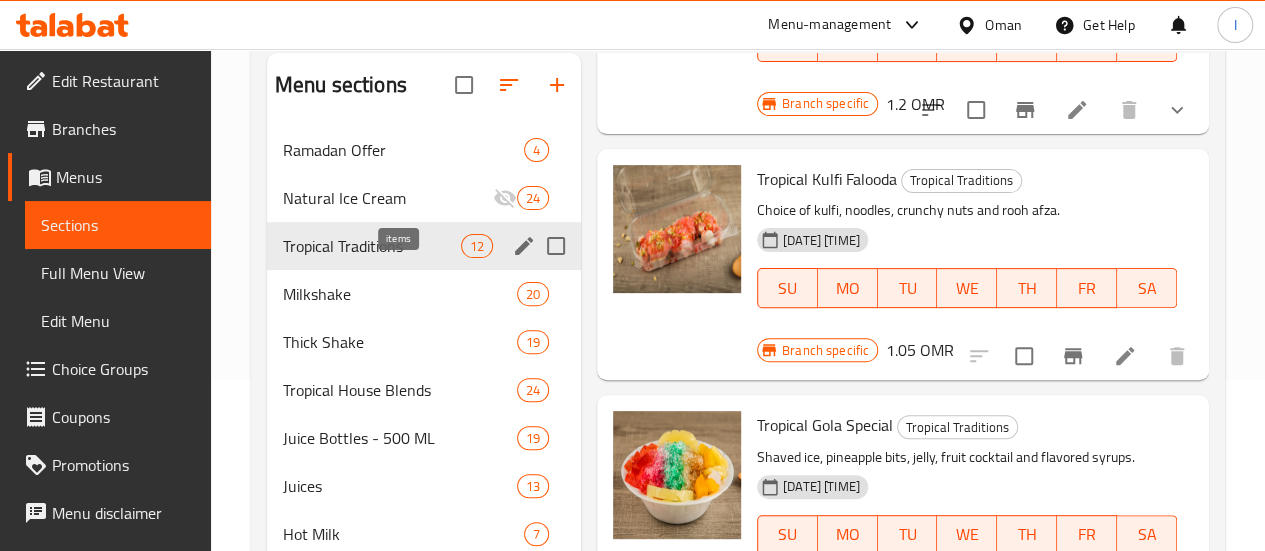 click on "12" at bounding box center (477, 246) 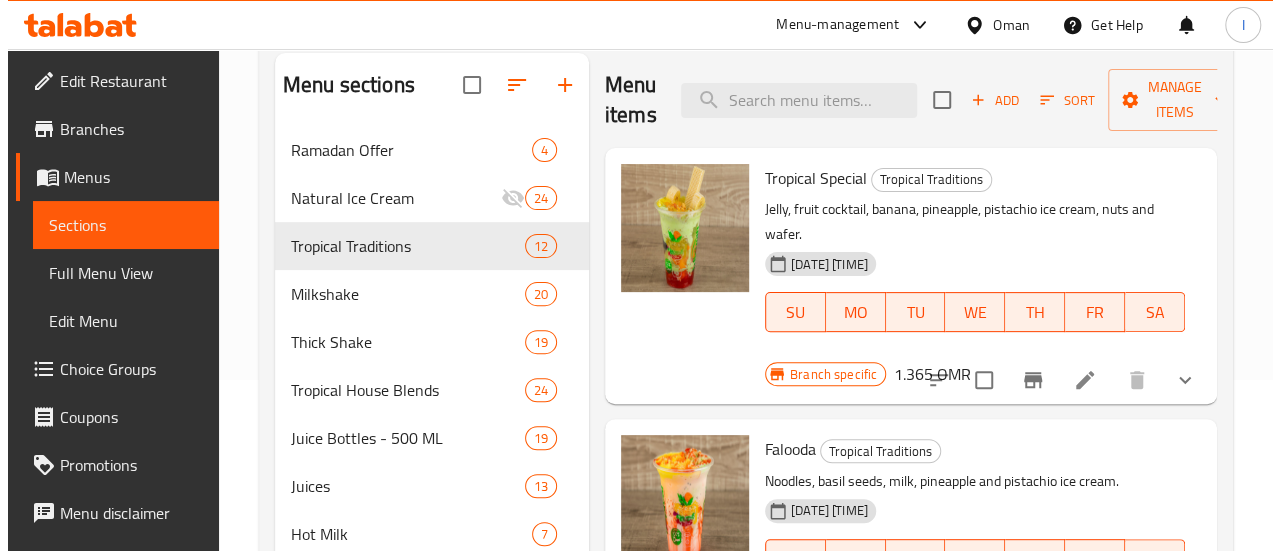 scroll, scrollTop: 1, scrollLeft: 0, axis: vertical 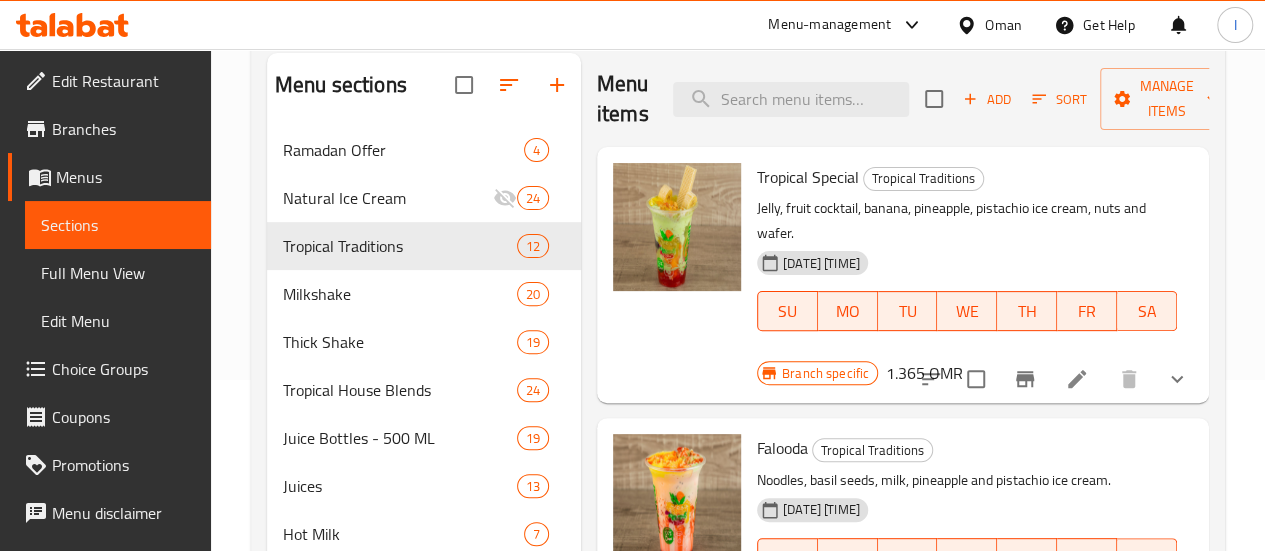 click on "Menu items Add Sort Manage items Tropical Special   Tropical Traditions Jelly, fruit cocktail, banana, pineapple, pistachio ice cream, nuts and wafer. 11-06-2025 01:14 PM SU MO TU WE TH FR SA Branch specific 1.365   OMR Falooda   Tropical Traditions Noodles, basil seeds, milk, pineapple and pistachio ice cream. 11-06-2025 01:14 PM SU MO TU WE TH FR SA Branch specific 1.365   OMR Tropical Royal Falooda   Tropical Traditions Noodles, basil seeds, milk, almonds, saffron, kulfa ice cream, jelly, nuts and fruit cocktail. 11-06-2025 01:14 PM SU MO TU WE TH FR SA Branch specific 1.575   OMR Tropical Banana Split   Tropical Traditions Banana, jelly, fruit cocktail, vanilla and chocolate ice cream with crunchy nuts and chocolate syrup. 11-06-2025 01:14 PM SU MO TU WE TH FR SA Branch specific 1.2   OMR Tropical Kulfi Falooda   Tropical Traditions Choice of kulfi, noodles, crunchy nuts and rooh afza. 11-06-2025 01:14 PM SU MO TU WE TH FR SA Branch specific 1.05   OMR Tropical Gola Special   Tropical Traditions SU MO TU" at bounding box center [895, 933] 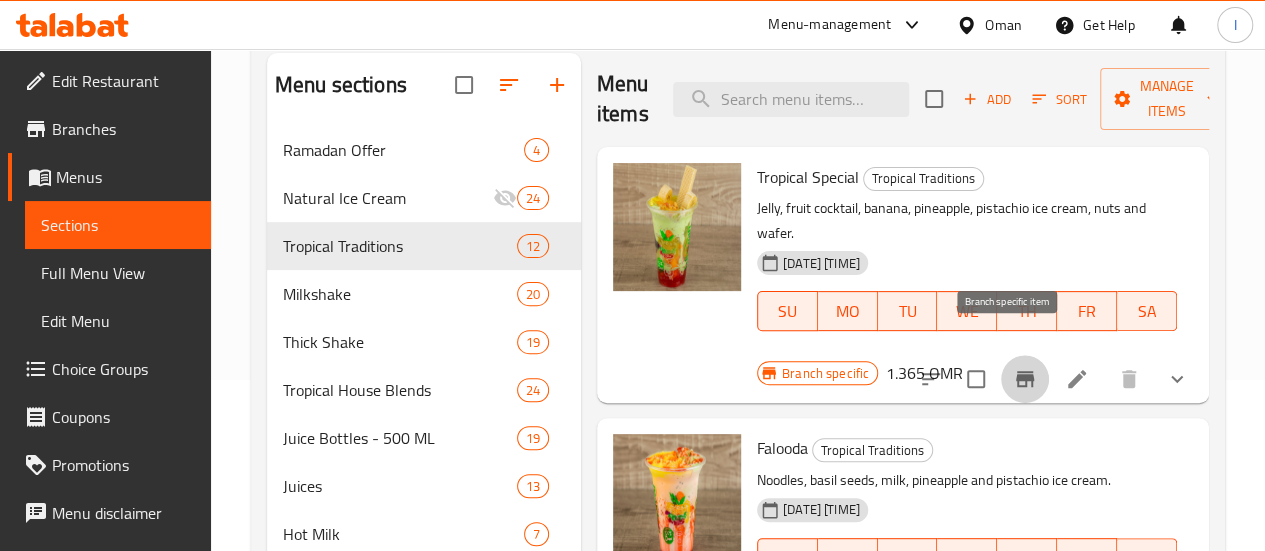 click 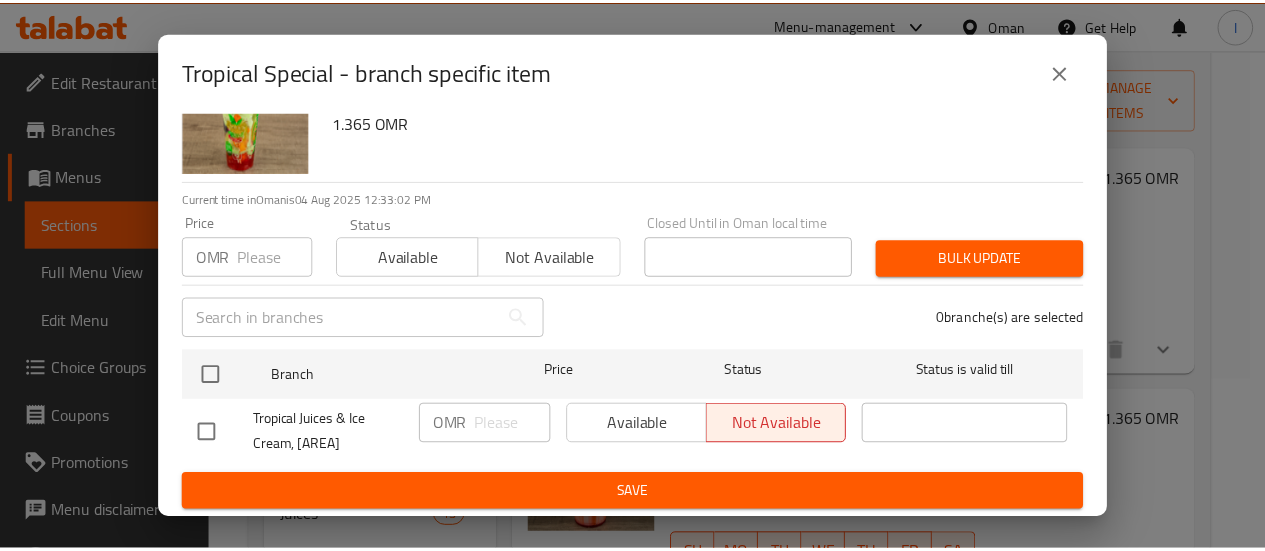 scroll, scrollTop: 76, scrollLeft: 0, axis: vertical 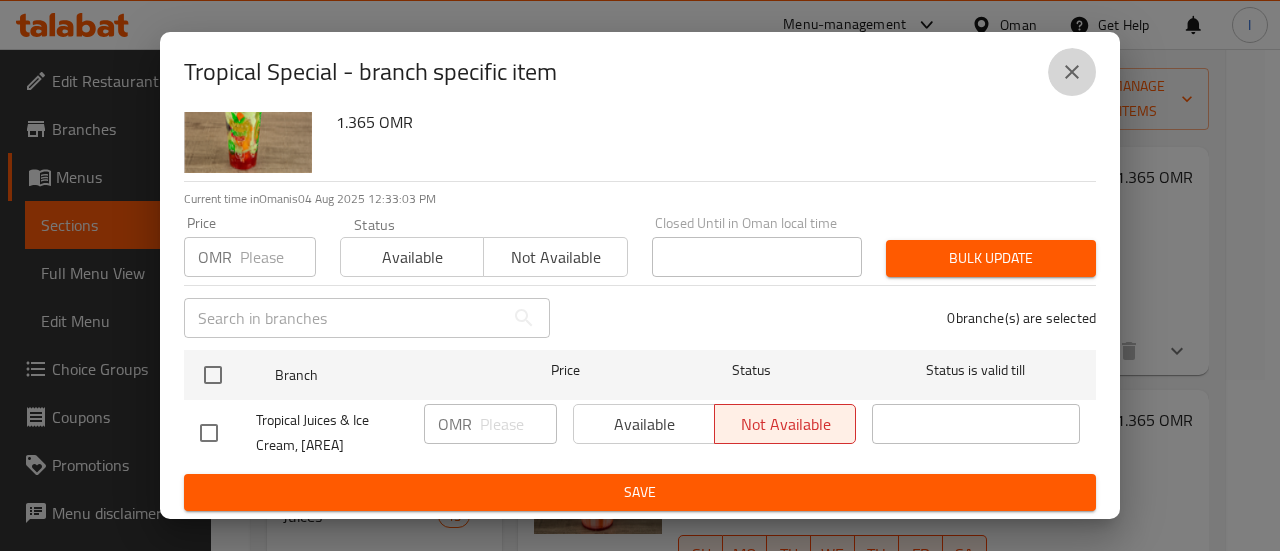 click 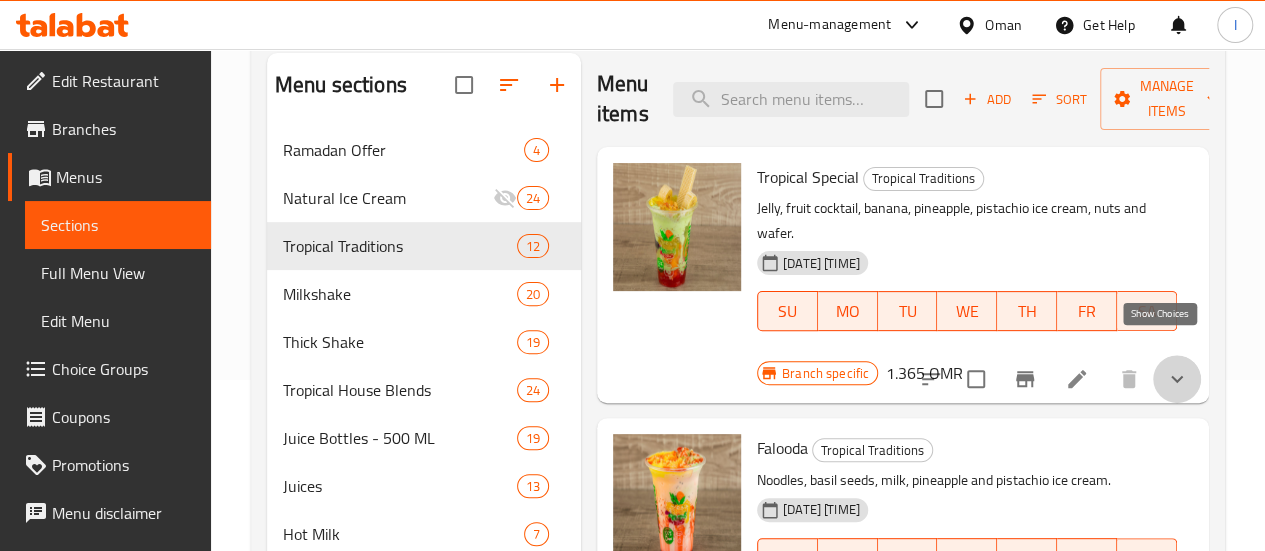 click 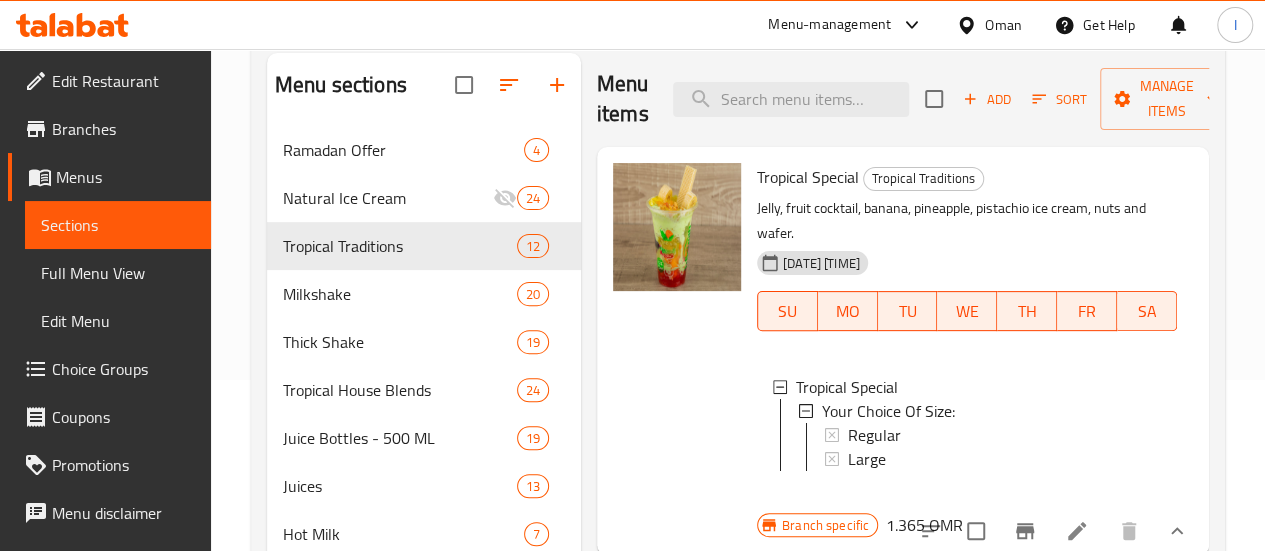 scroll, scrollTop: 2, scrollLeft: 0, axis: vertical 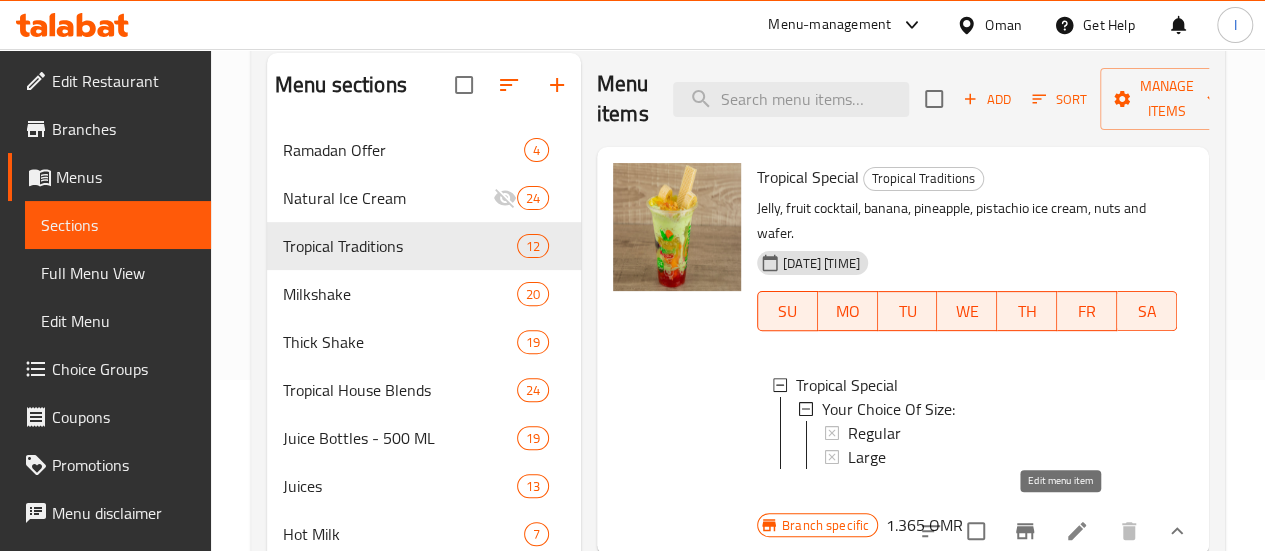 click 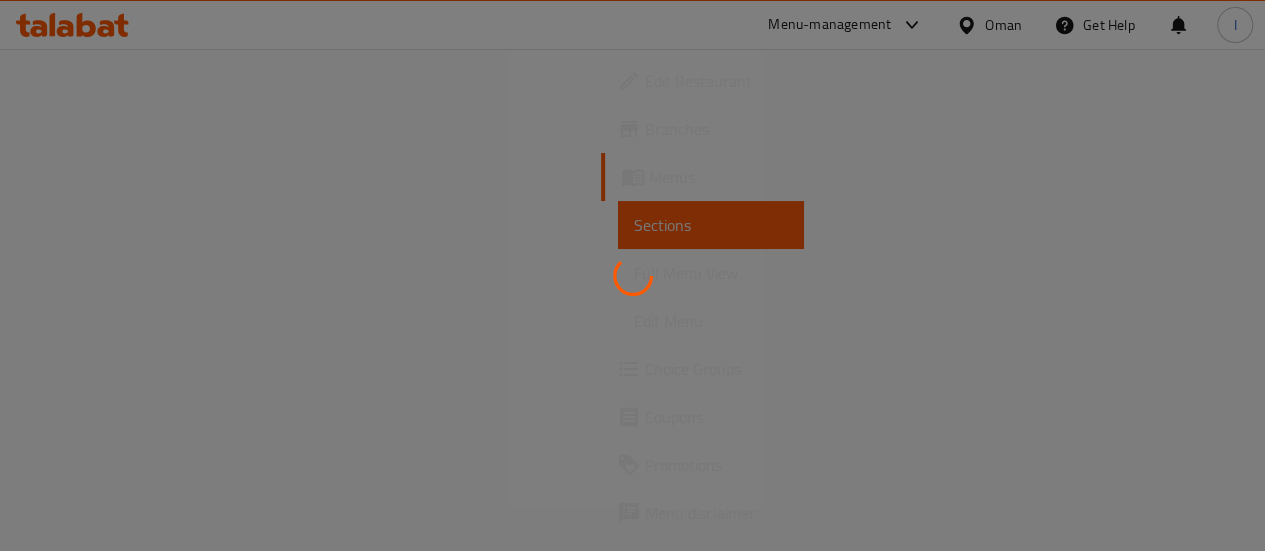 scroll, scrollTop: 0, scrollLeft: 0, axis: both 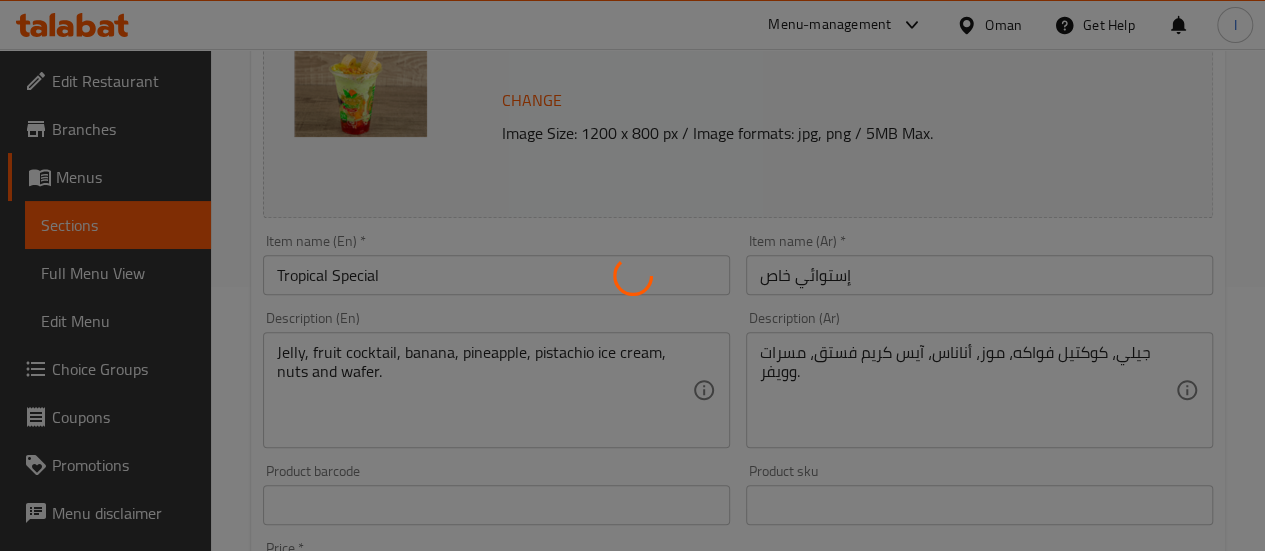 type on "إختيارك من الحجم:" 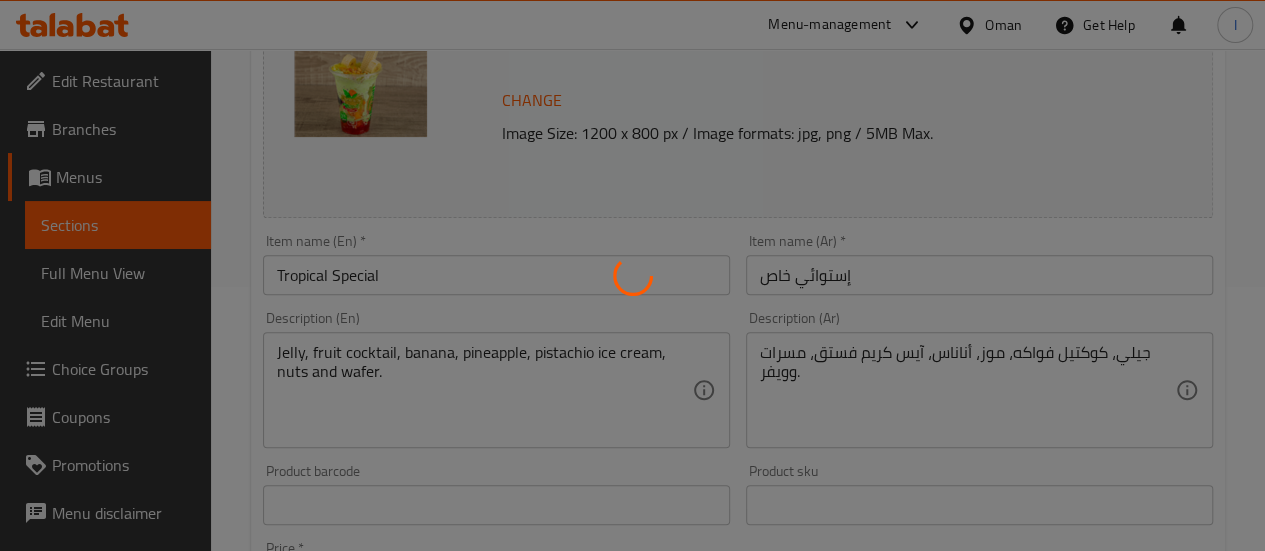 type on "1" 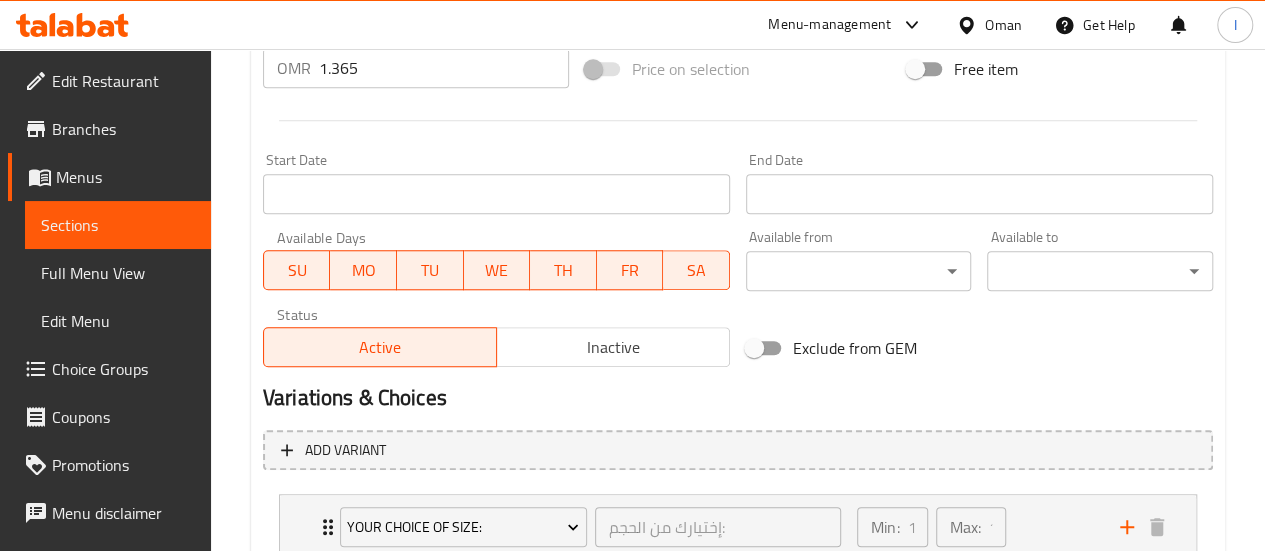 scroll, scrollTop: 793, scrollLeft: 0, axis: vertical 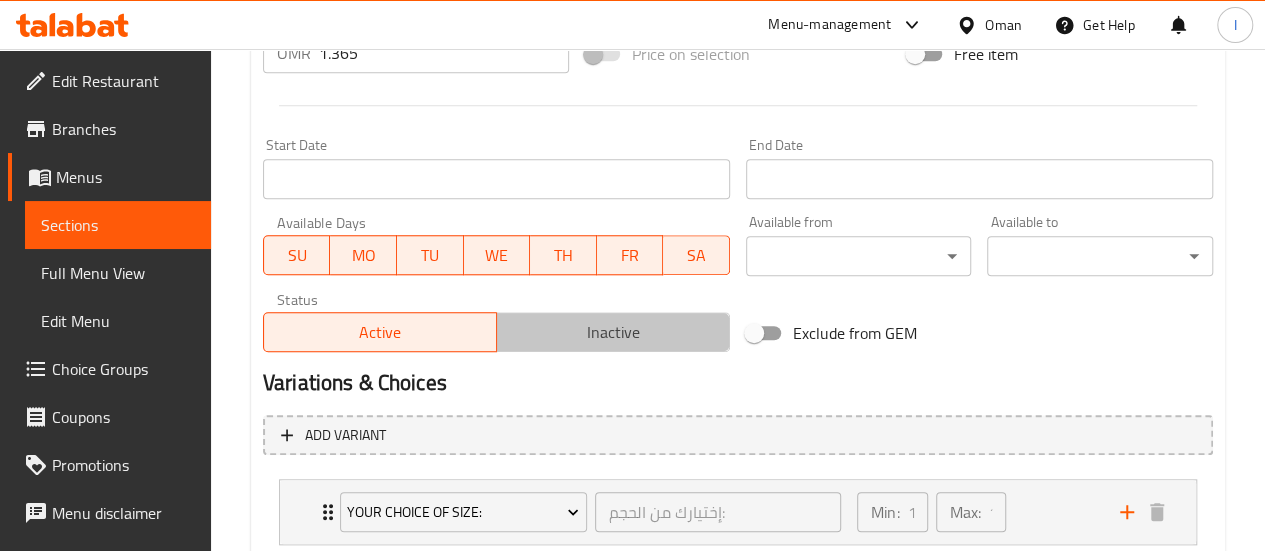 click on "Inactive" at bounding box center (613, 332) 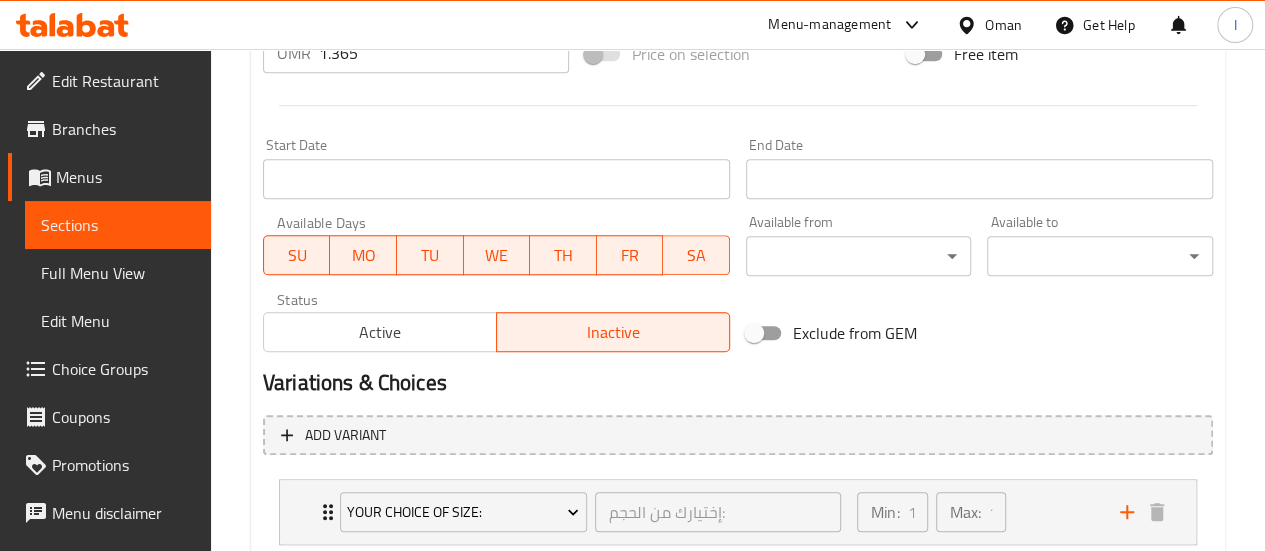 scroll, scrollTop: 923, scrollLeft: 0, axis: vertical 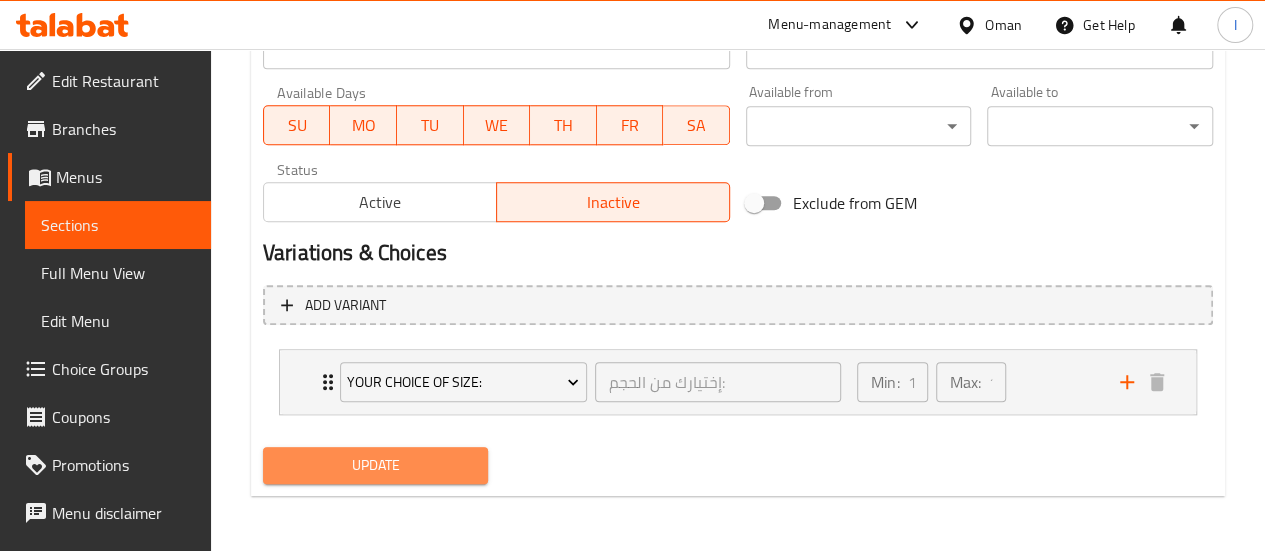 click on "Update" at bounding box center [376, 465] 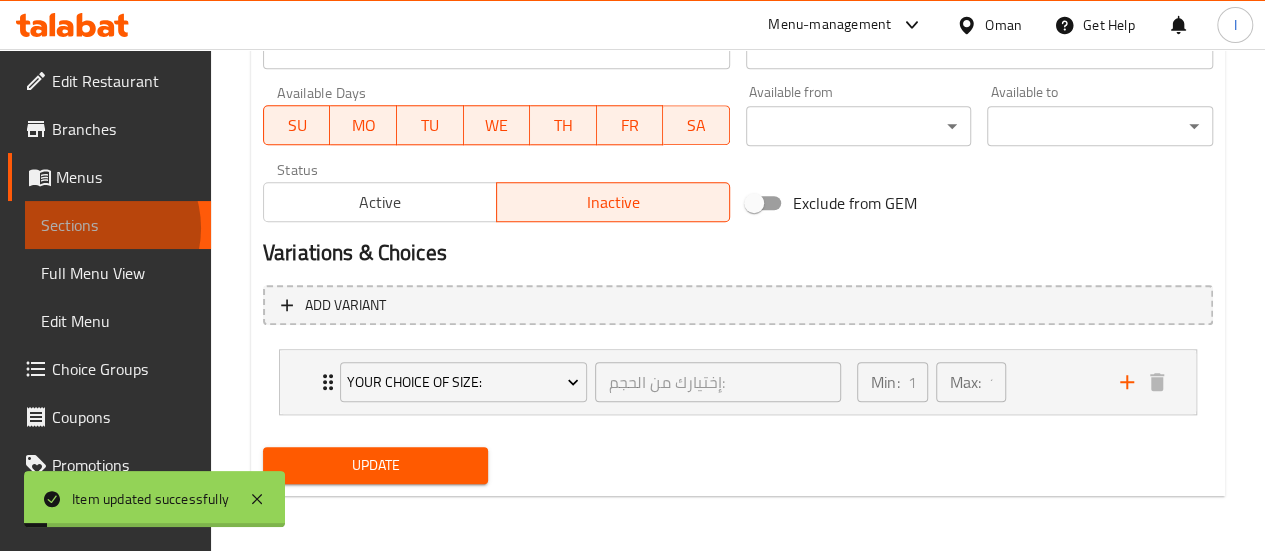 click on "Sections" at bounding box center (118, 225) 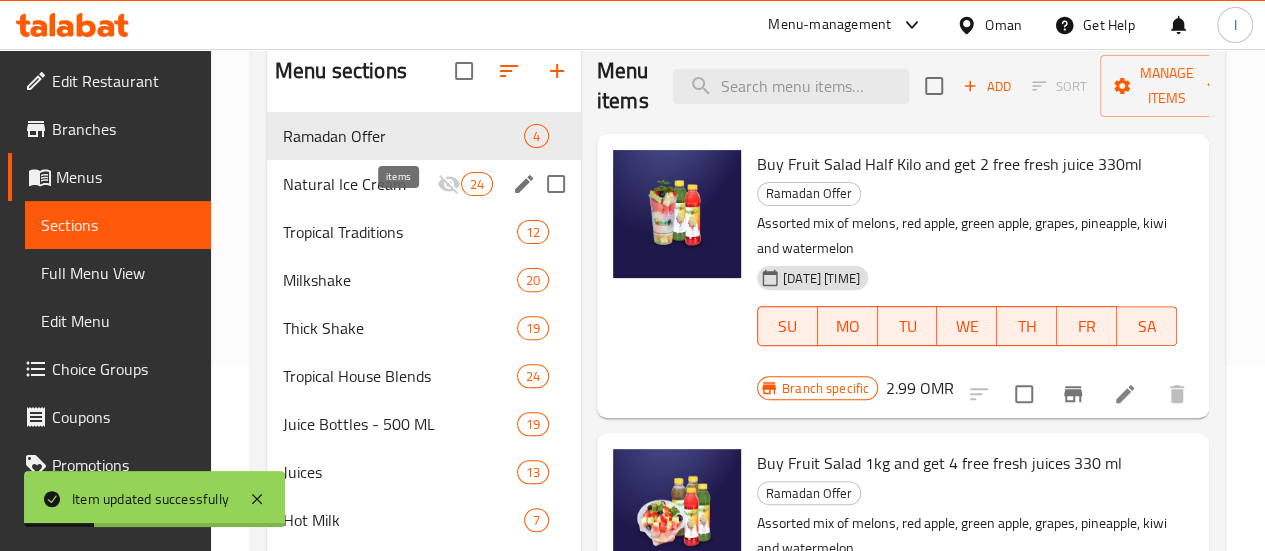 scroll, scrollTop: 183, scrollLeft: 0, axis: vertical 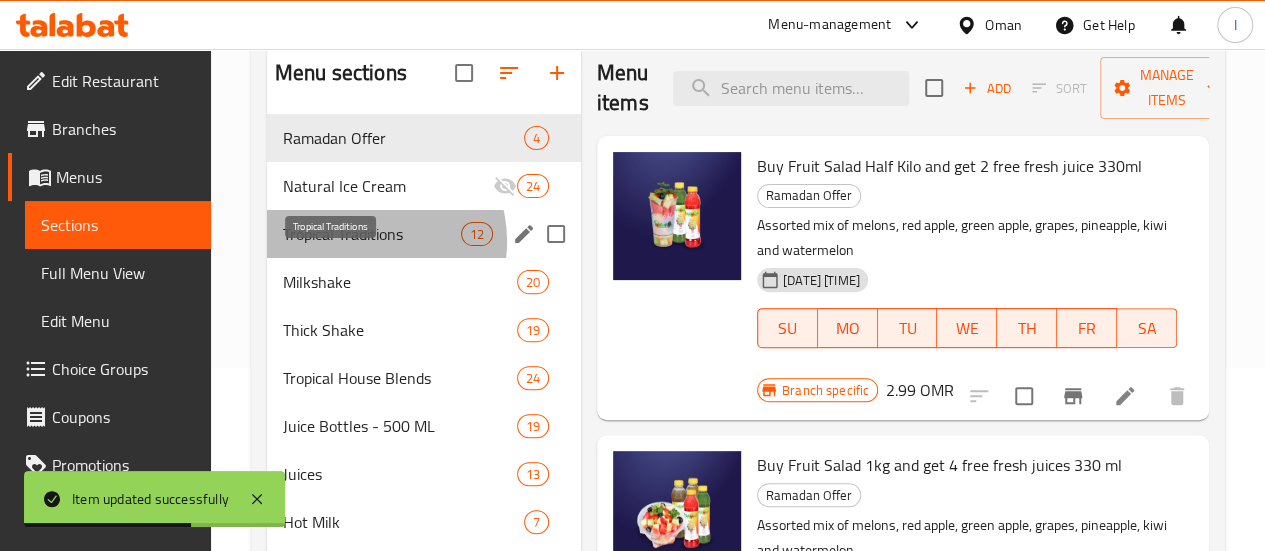 click on "Tropical Traditions" at bounding box center (372, 234) 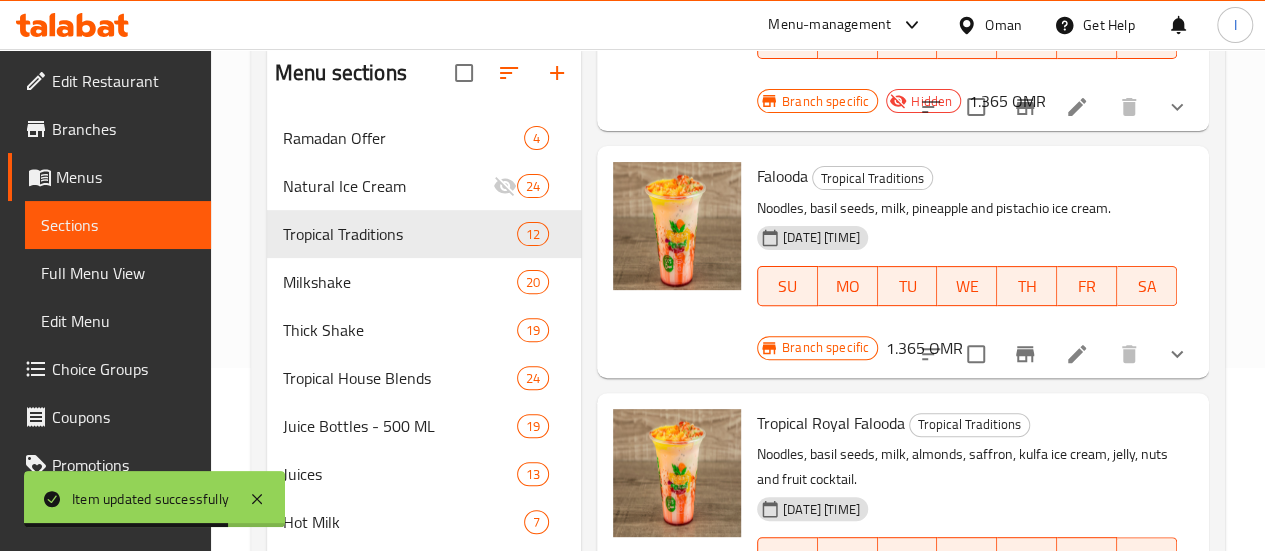 scroll, scrollTop: 263, scrollLeft: 0, axis: vertical 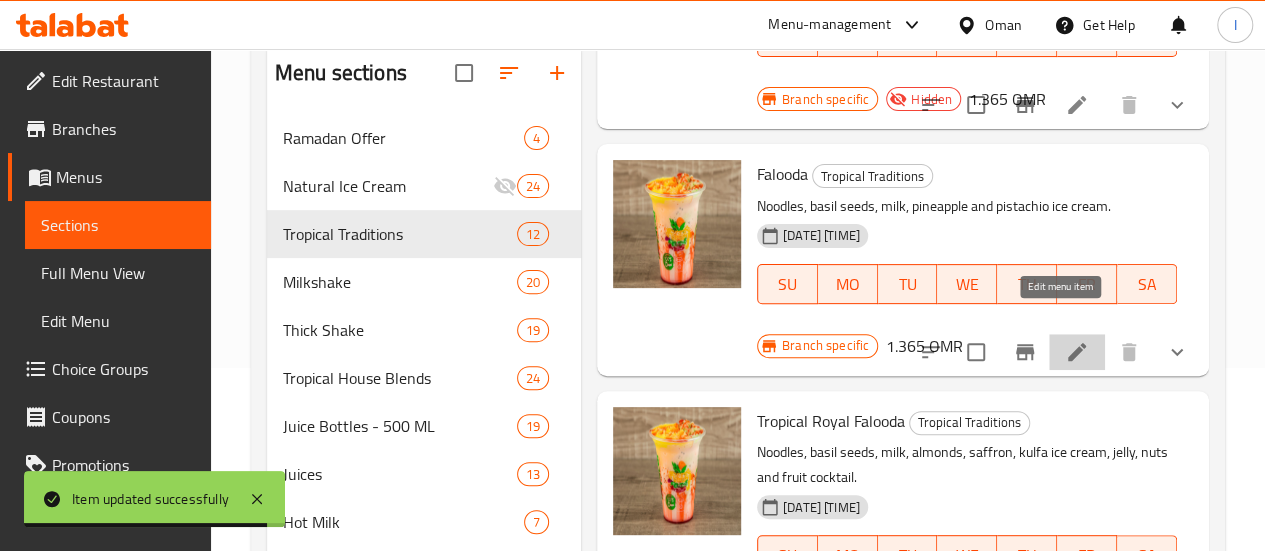 click 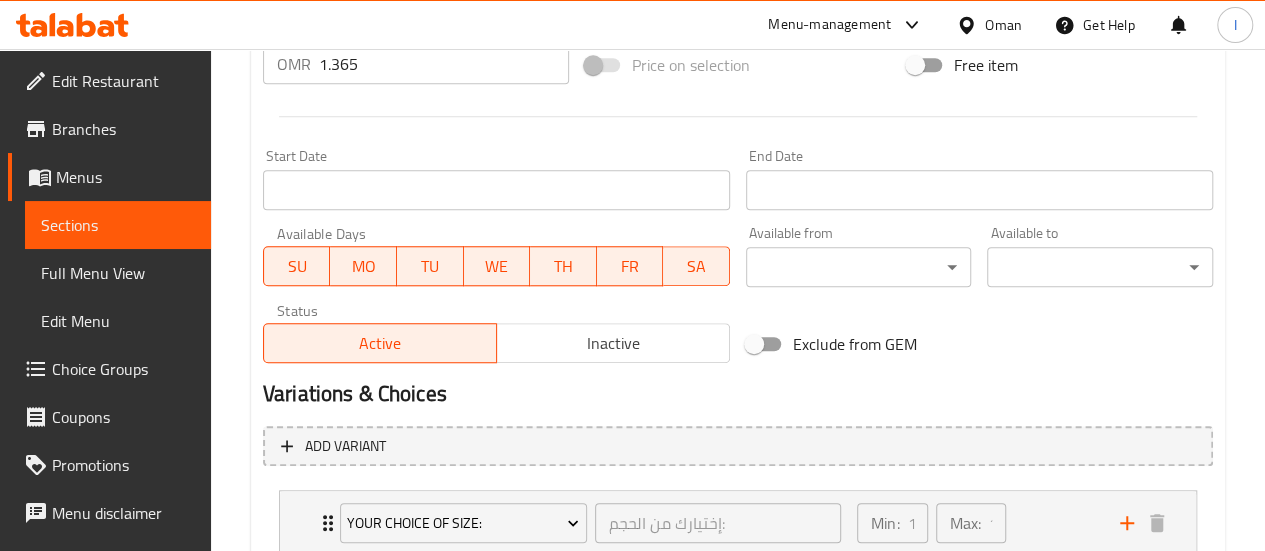 scroll, scrollTop: 877, scrollLeft: 0, axis: vertical 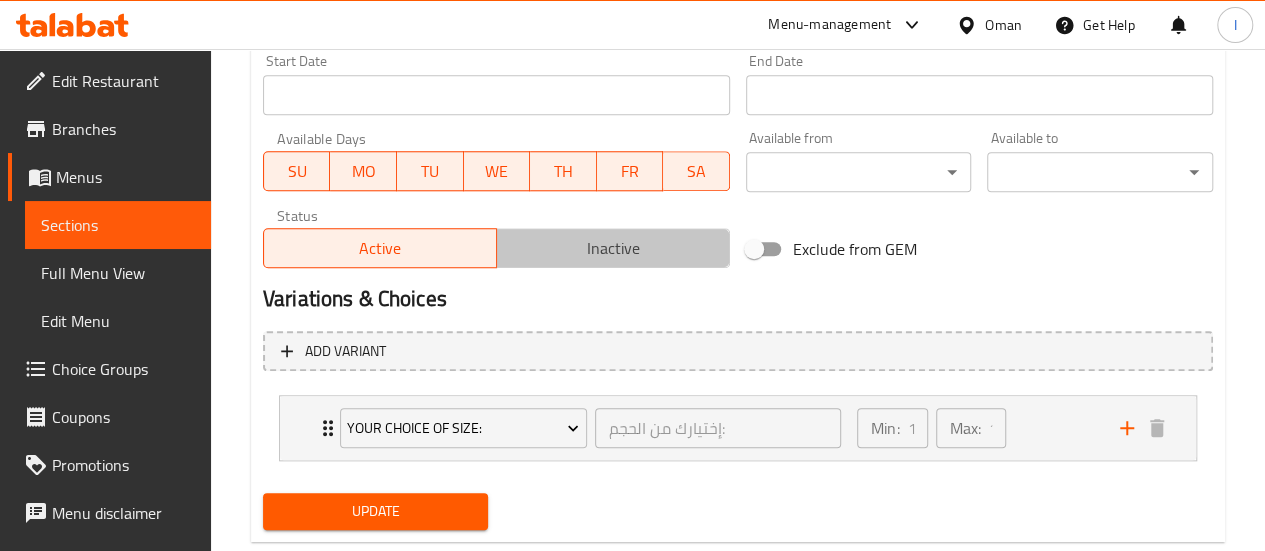 click on "Inactive" at bounding box center [613, 248] 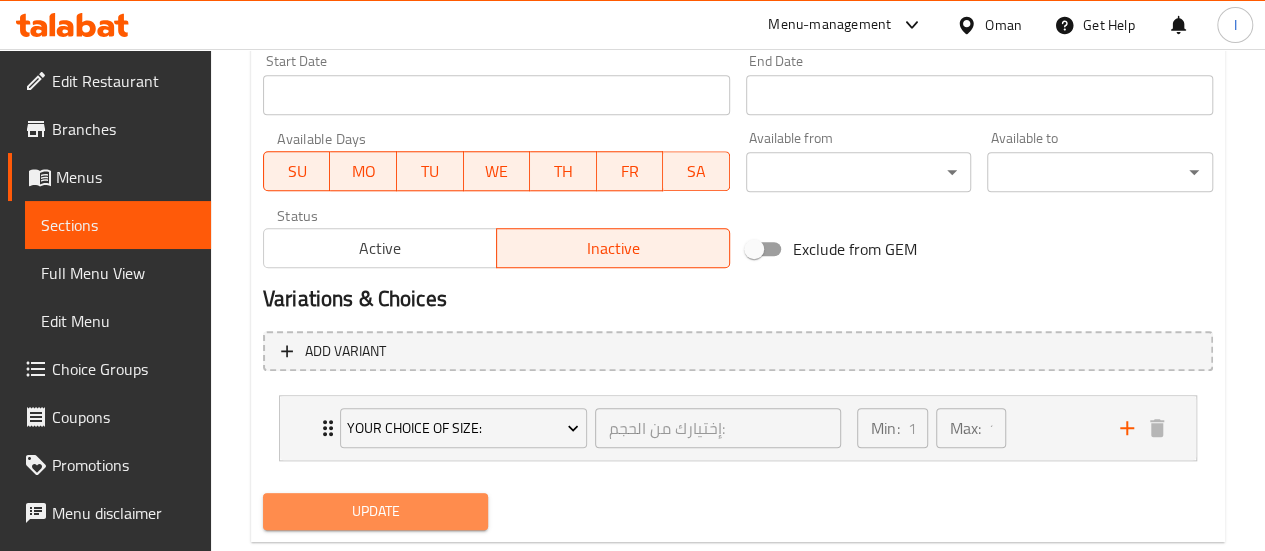 click on "Update" at bounding box center [376, 511] 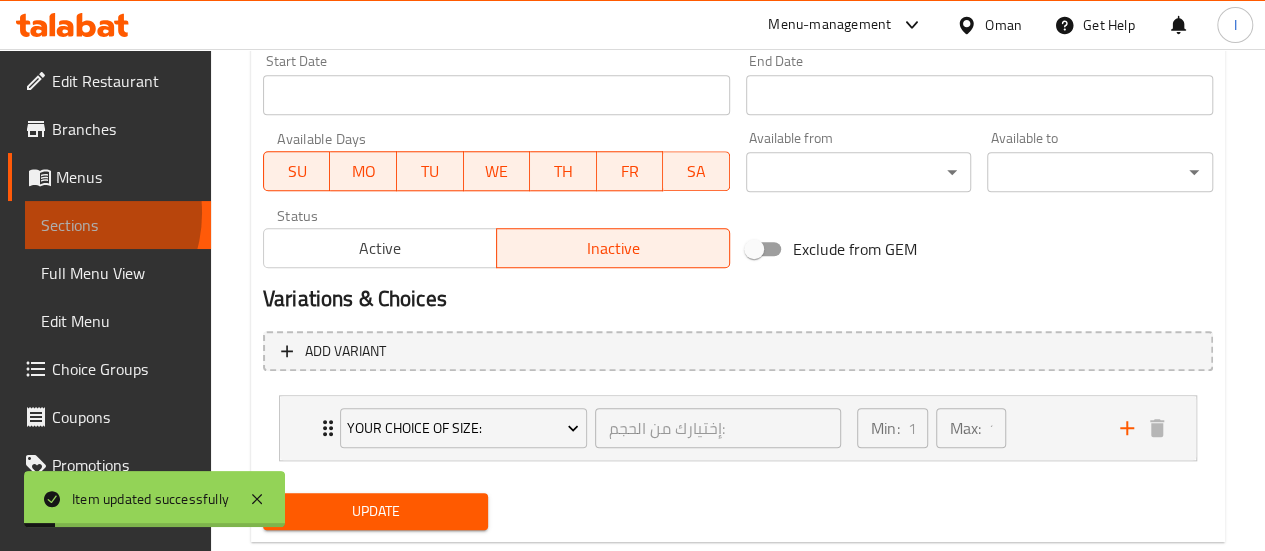 click on "Sections" at bounding box center [118, 225] 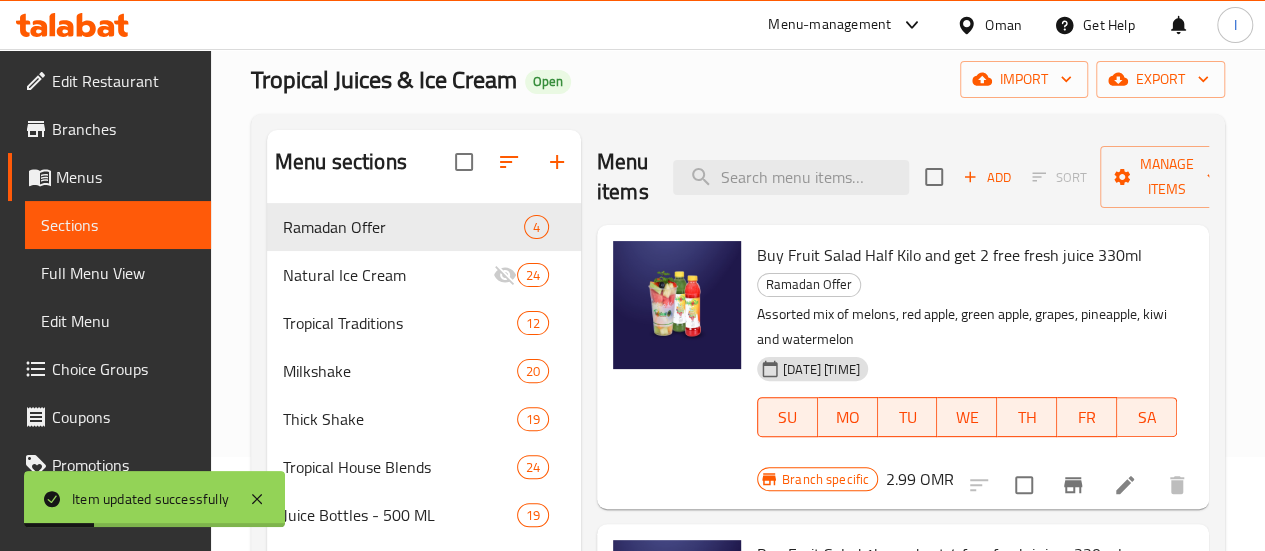 scroll, scrollTop: 0, scrollLeft: 0, axis: both 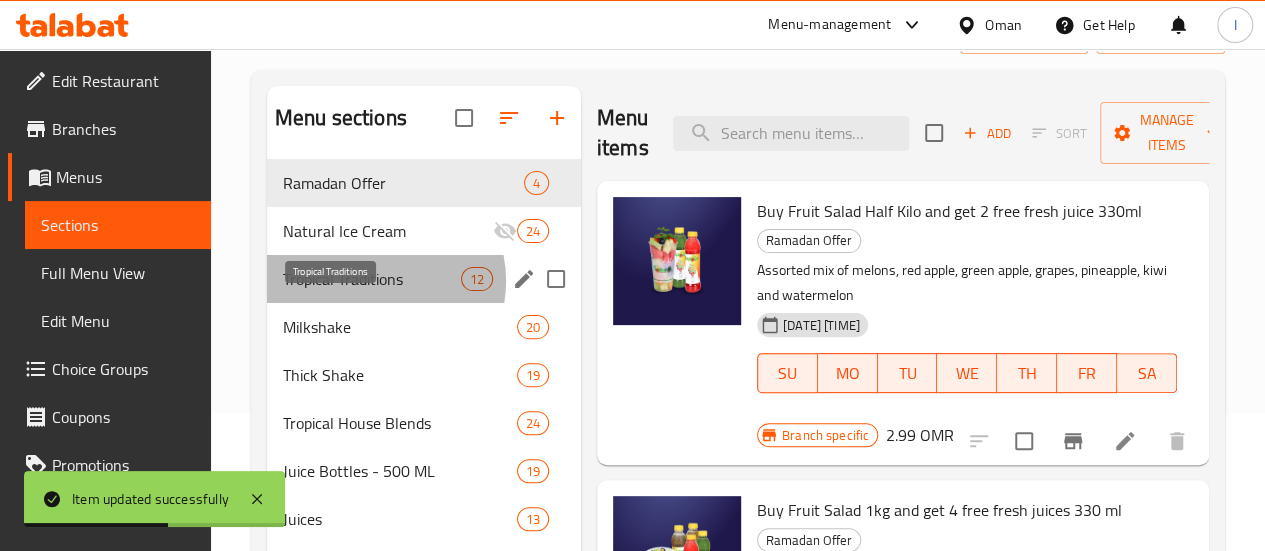 drag, startPoint x: 709, startPoint y: 279, endPoint x: 377, endPoint y: 311, distance: 333.5386 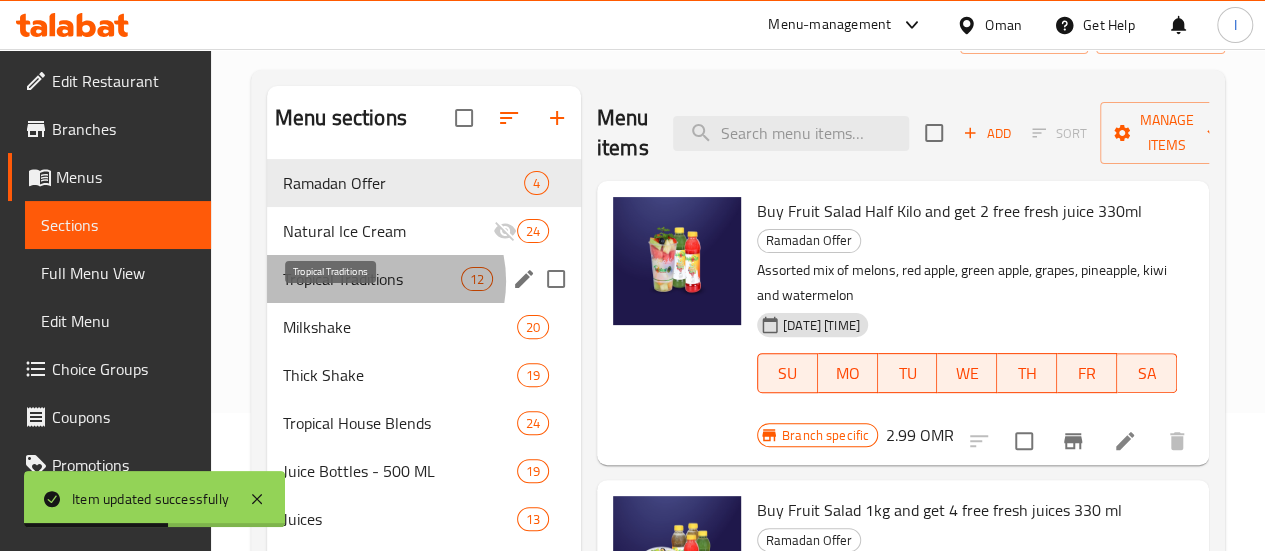 click on "Tropical Traditions" at bounding box center [372, 279] 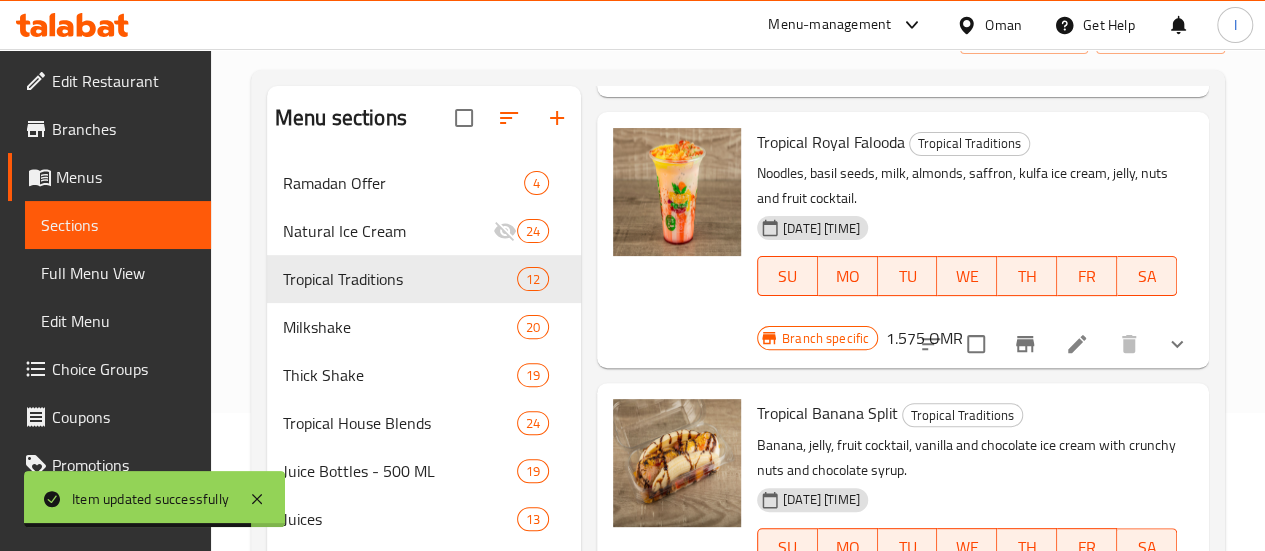 scroll, scrollTop: 590, scrollLeft: 0, axis: vertical 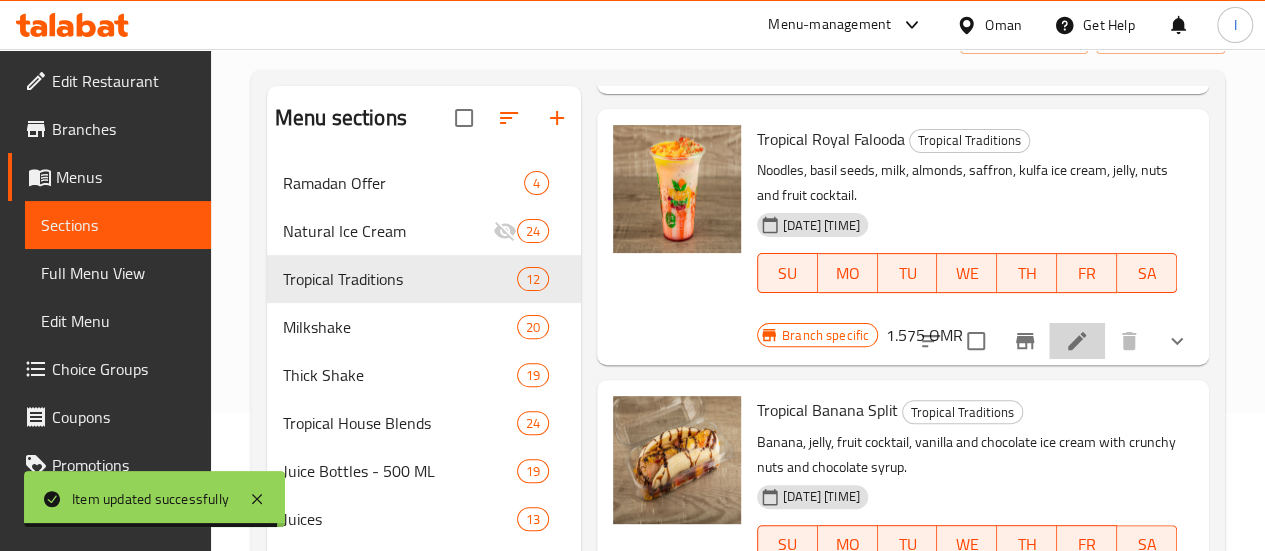 click at bounding box center (1077, 341) 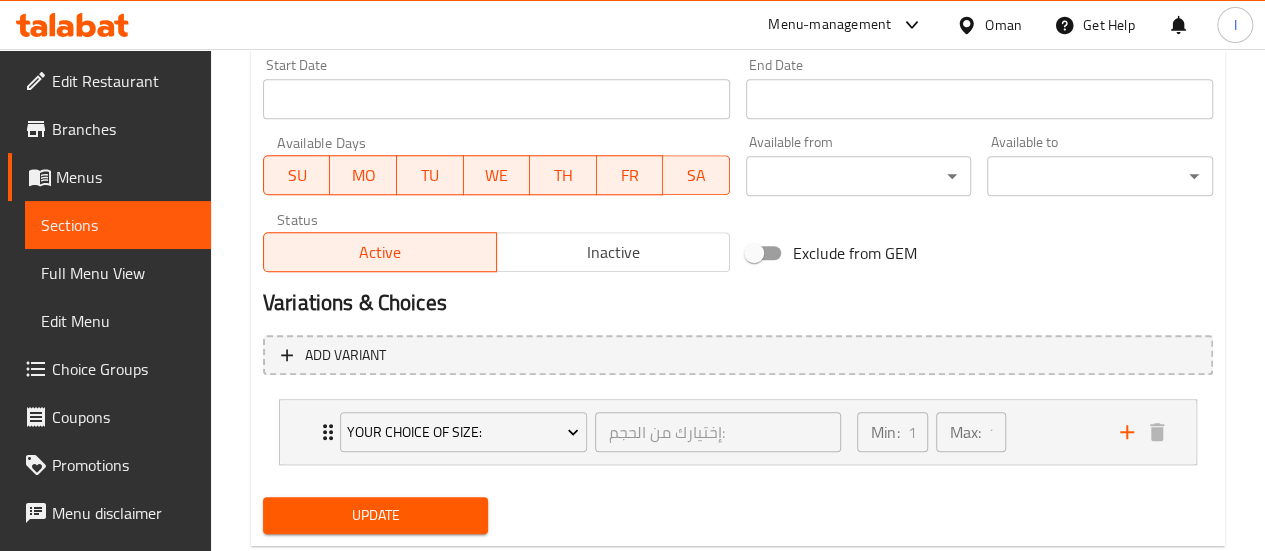 scroll, scrollTop: 875, scrollLeft: 0, axis: vertical 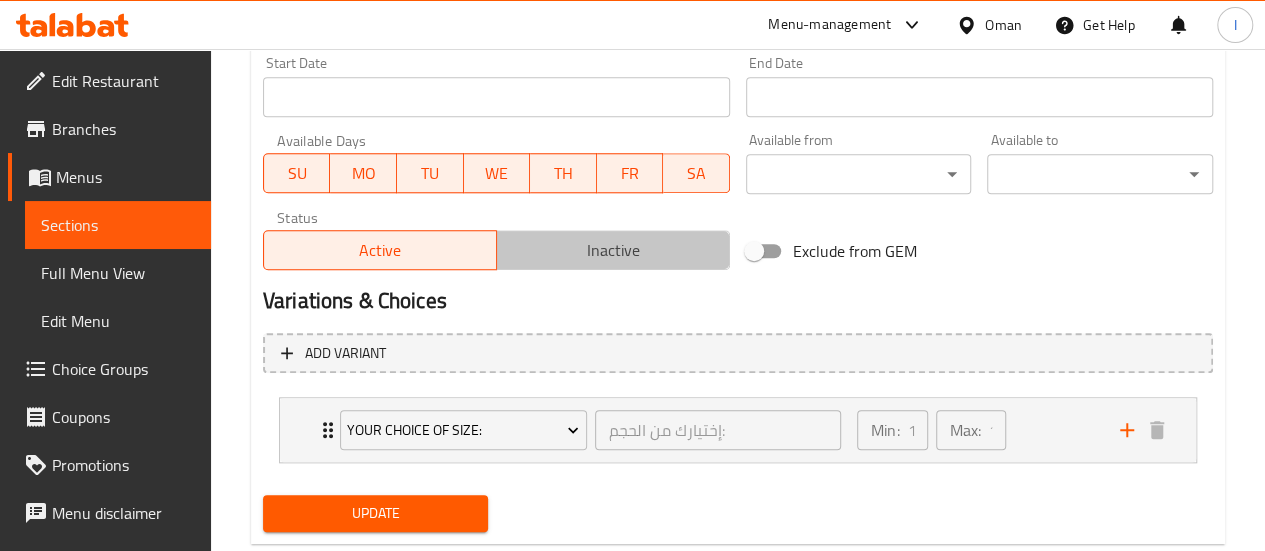 click on "Inactive" at bounding box center (613, 250) 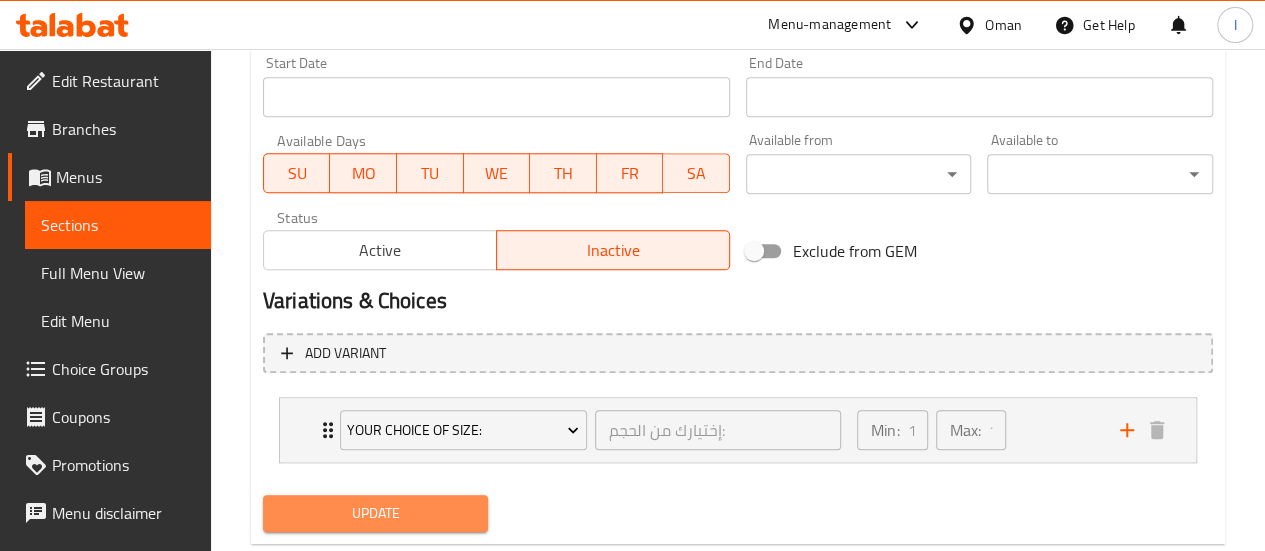 click on "Update" at bounding box center (376, 513) 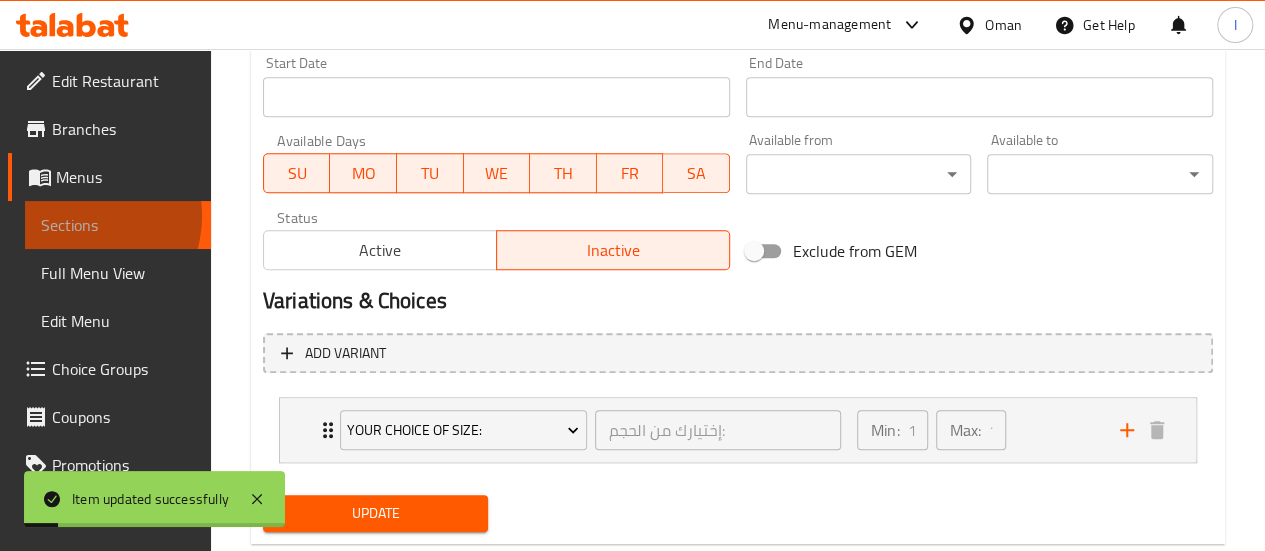 click on "Sections" at bounding box center [118, 225] 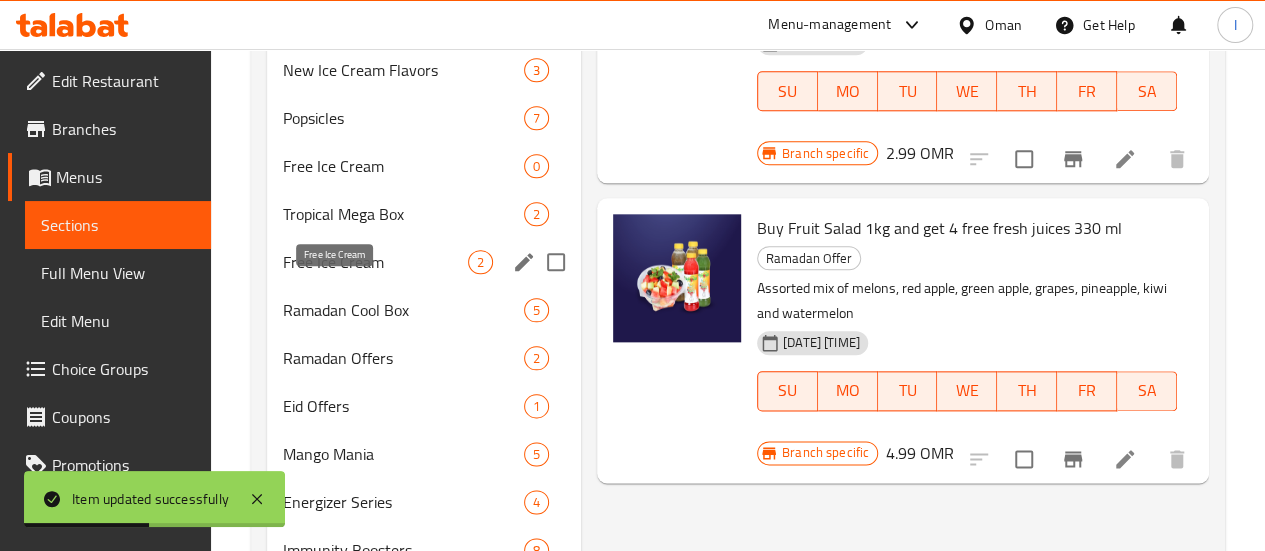 scroll, scrollTop: 1029, scrollLeft: 0, axis: vertical 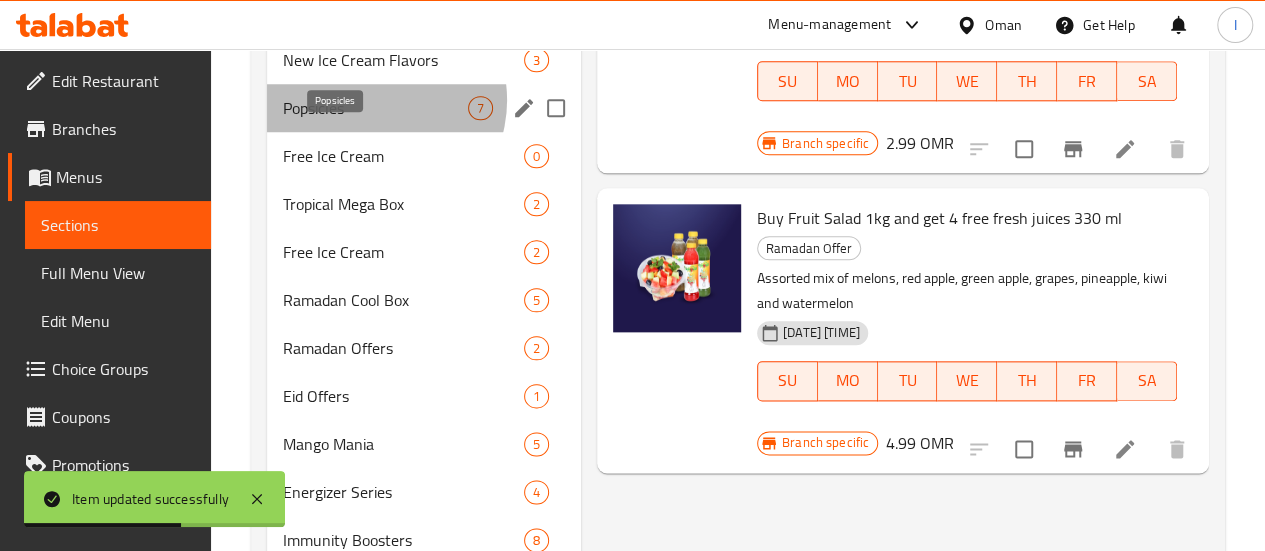 click on "Popsicles" at bounding box center (375, 108) 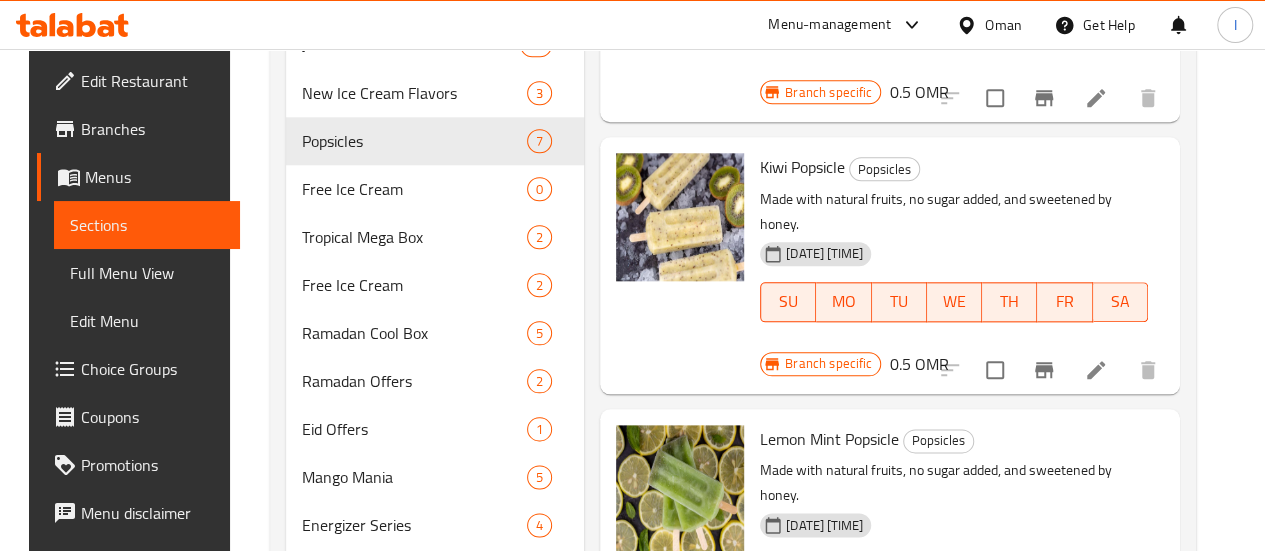 scroll, scrollTop: 860, scrollLeft: 0, axis: vertical 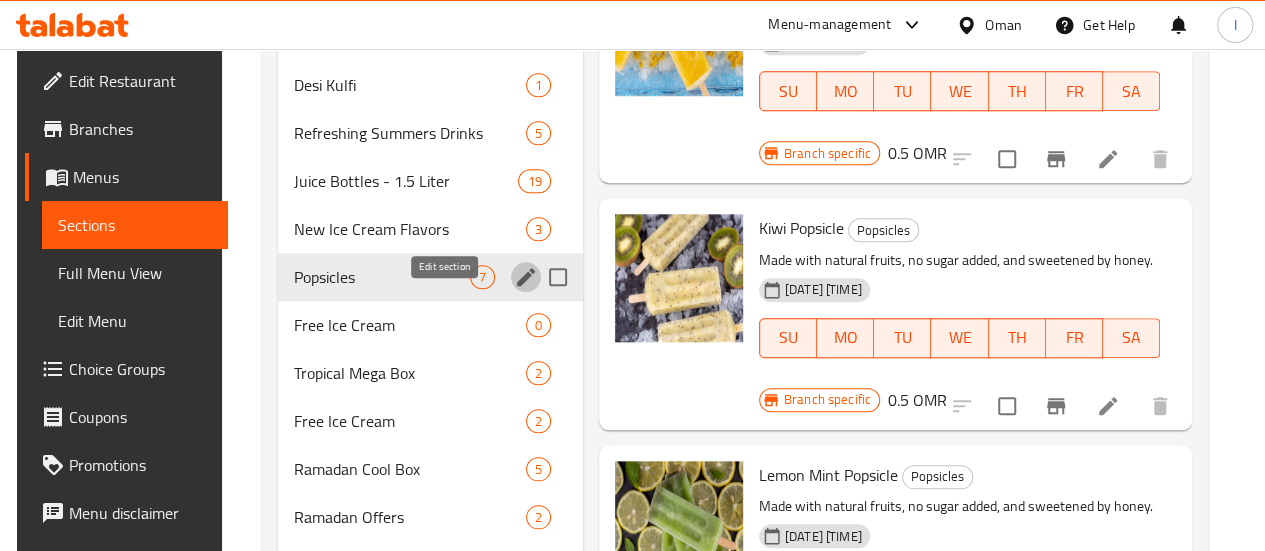 click 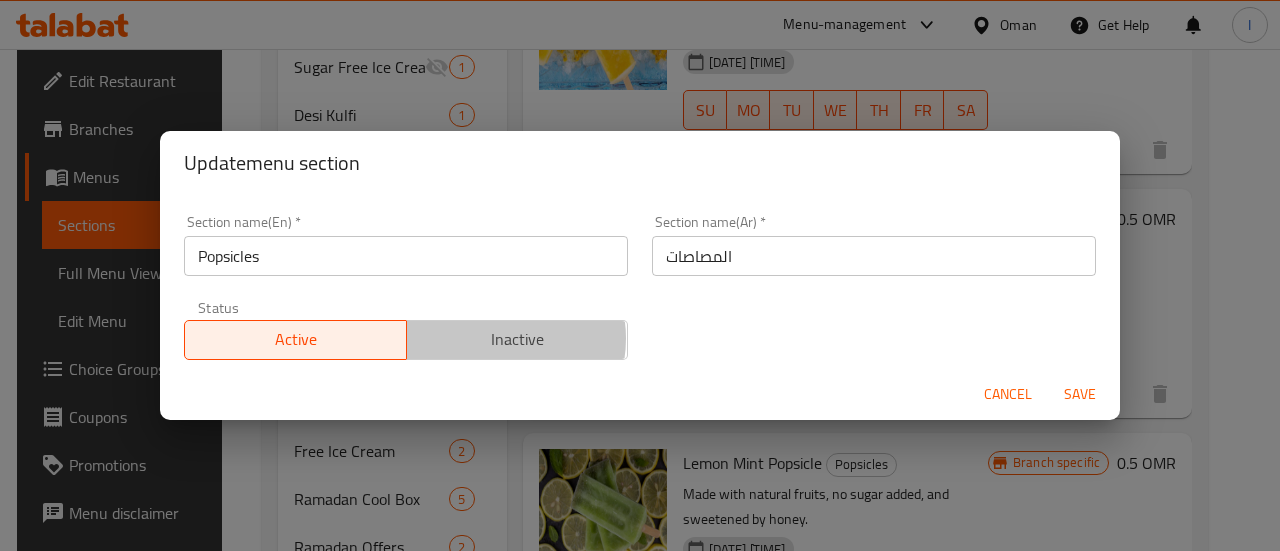 click on "Inactive" at bounding box center (518, 339) 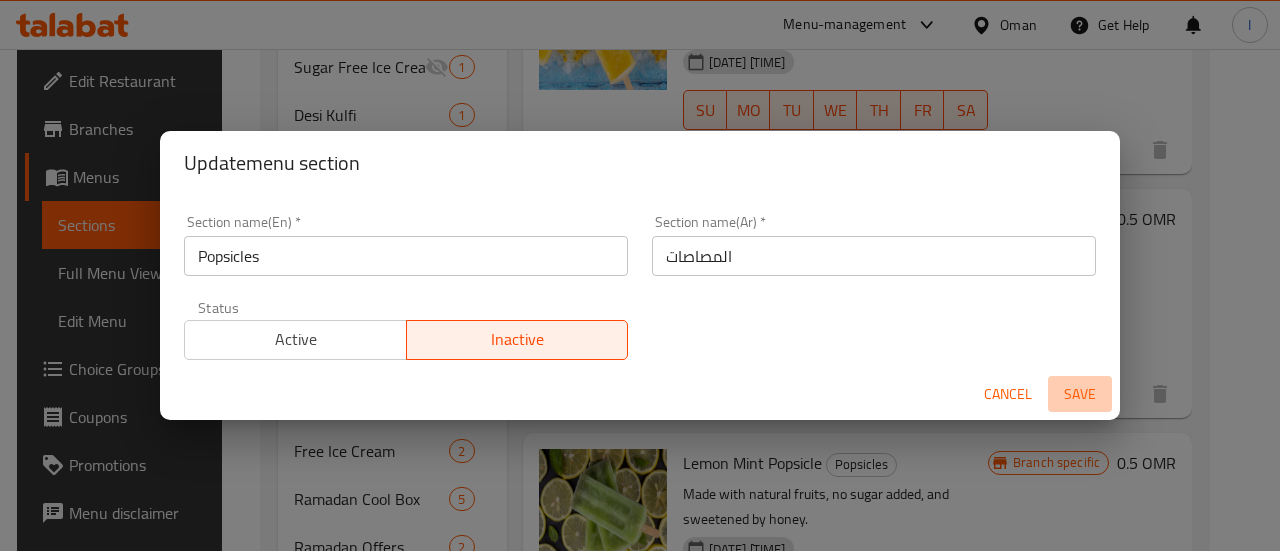 click on "Save" at bounding box center (1080, 394) 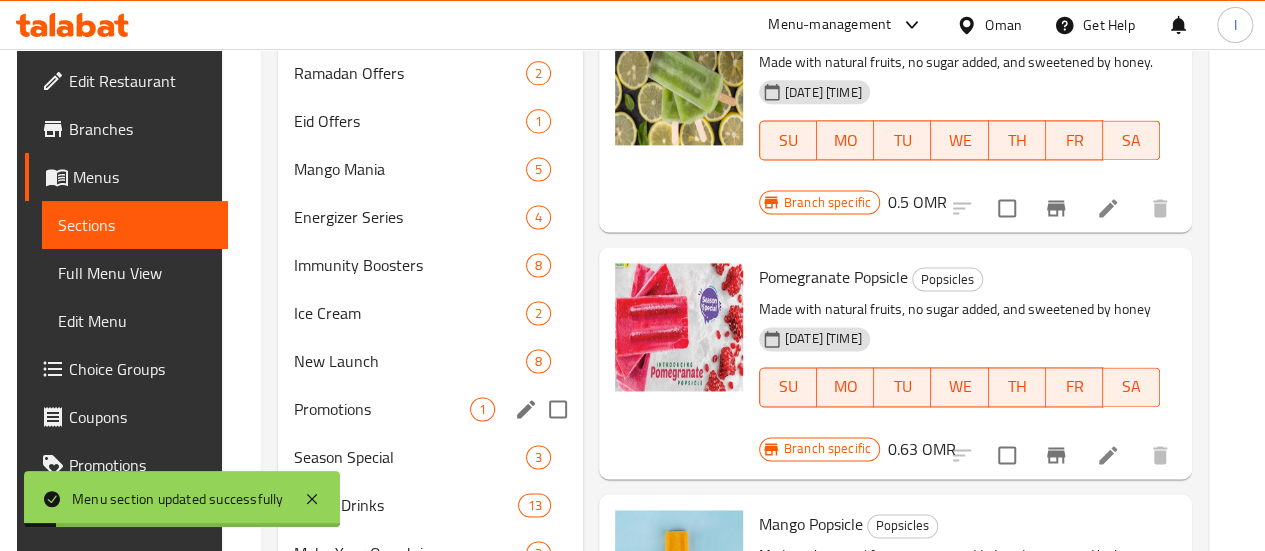 scroll, scrollTop: 1519, scrollLeft: 0, axis: vertical 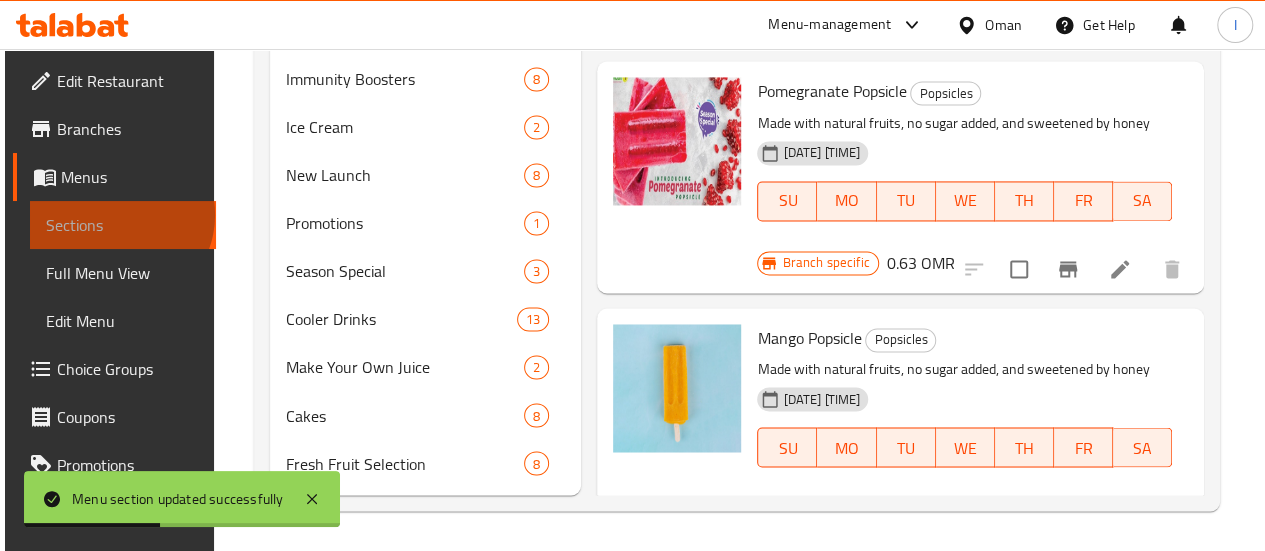 click on "Sections" at bounding box center [123, 225] 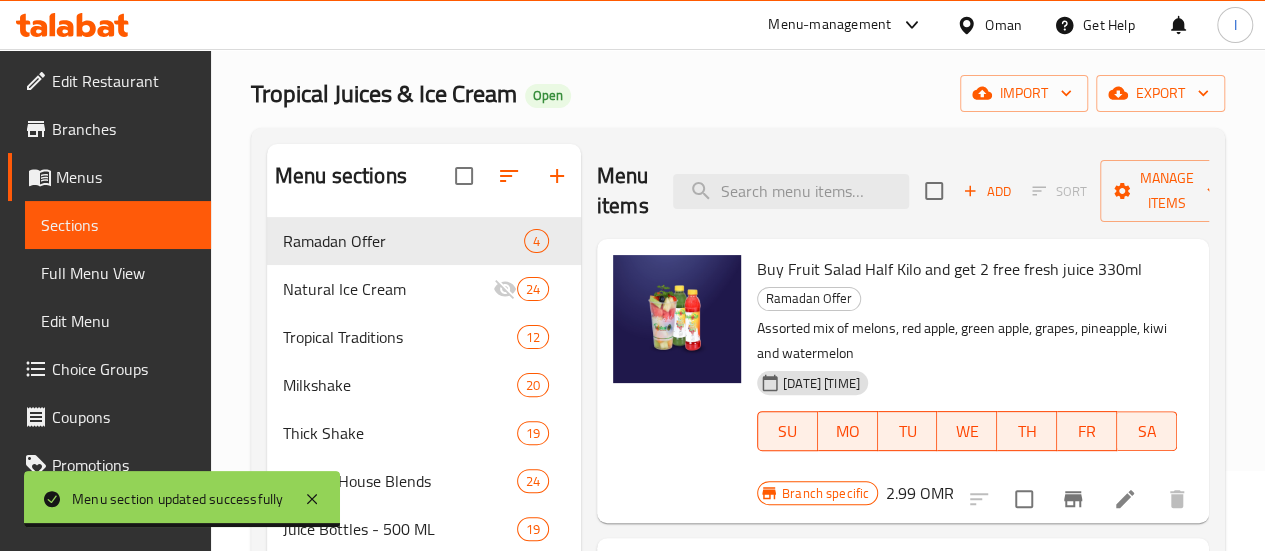 scroll, scrollTop: 78, scrollLeft: 0, axis: vertical 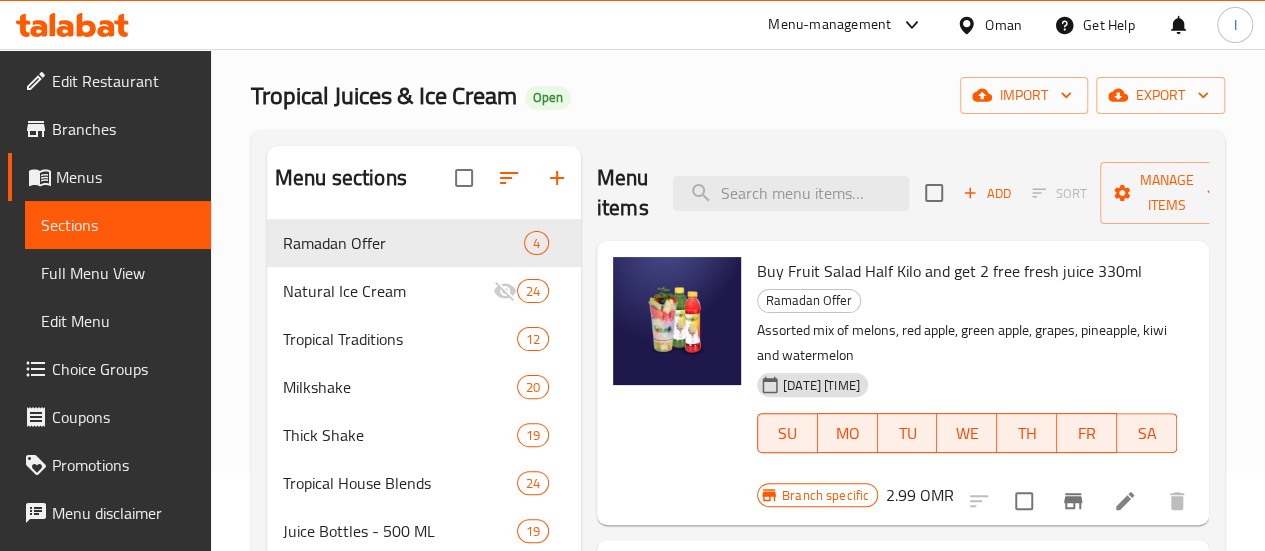 click 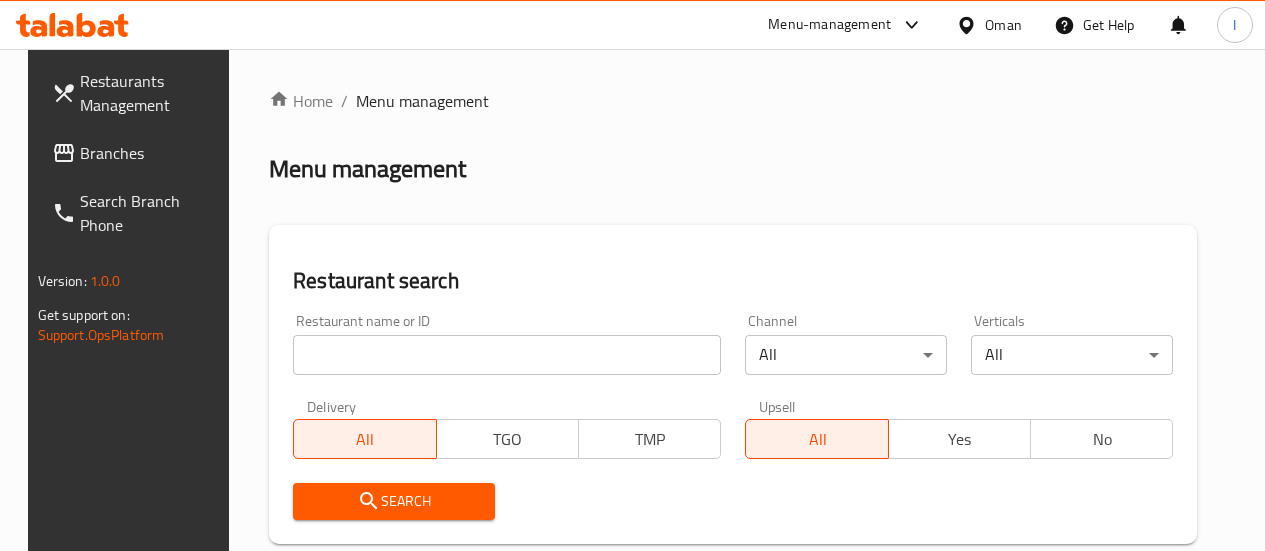 scroll, scrollTop: 78, scrollLeft: 0, axis: vertical 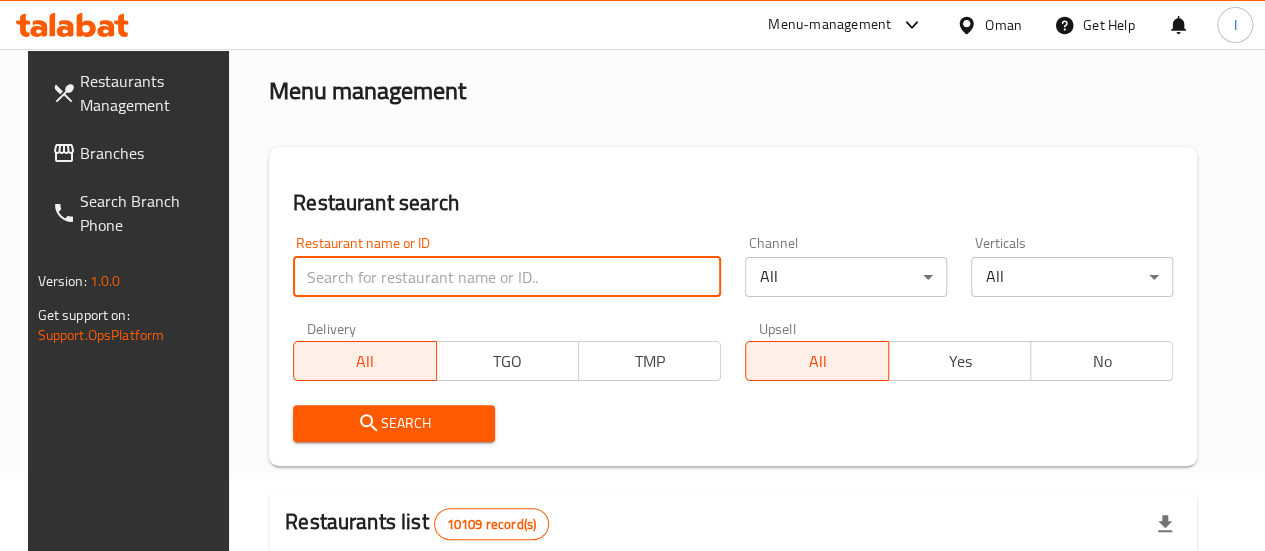 click at bounding box center [507, 277] 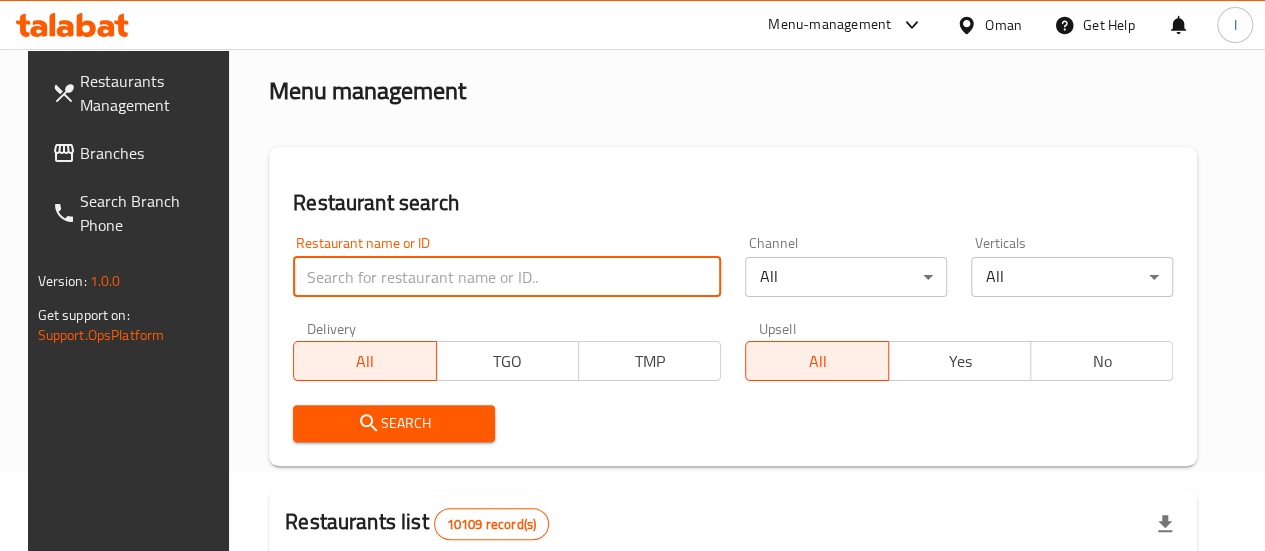 type on "tropical" 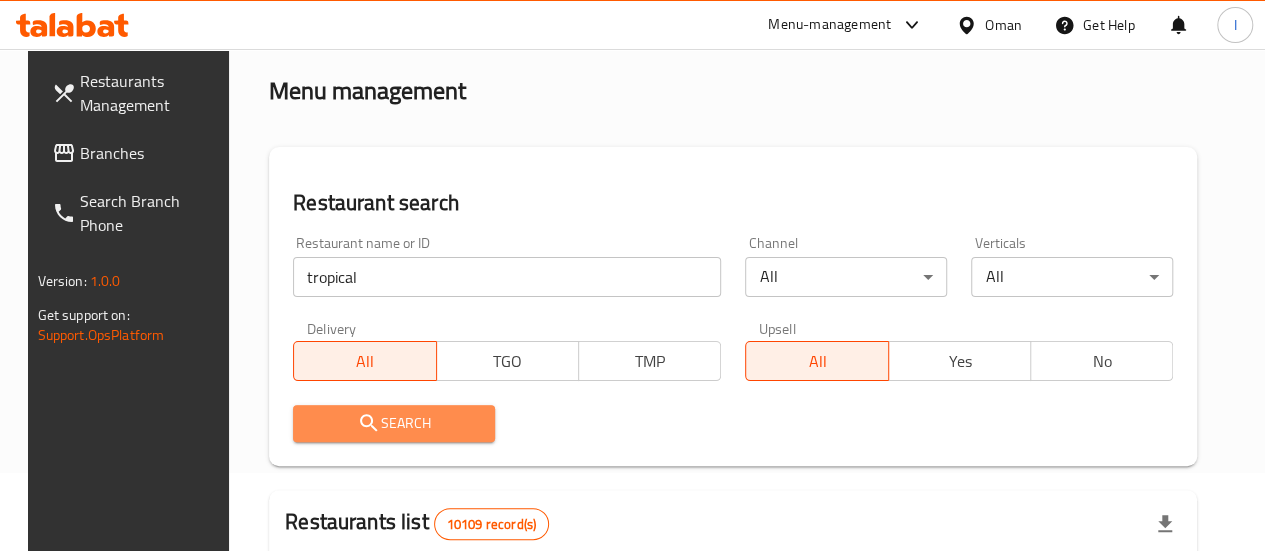 click on "Search" at bounding box center [394, 423] 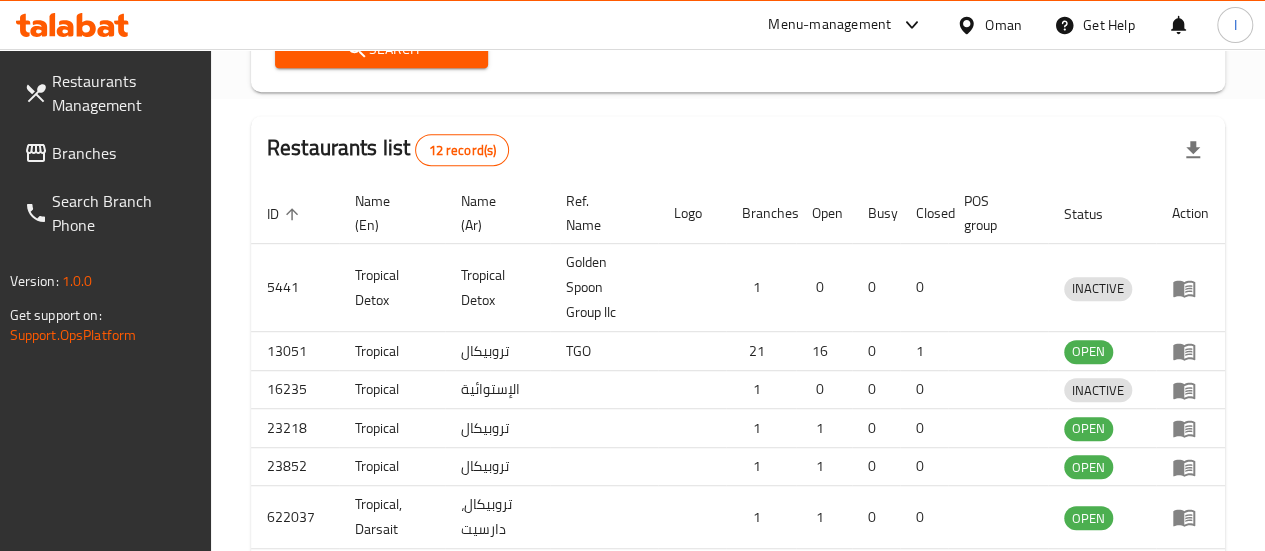 scroll, scrollTop: 470, scrollLeft: 0, axis: vertical 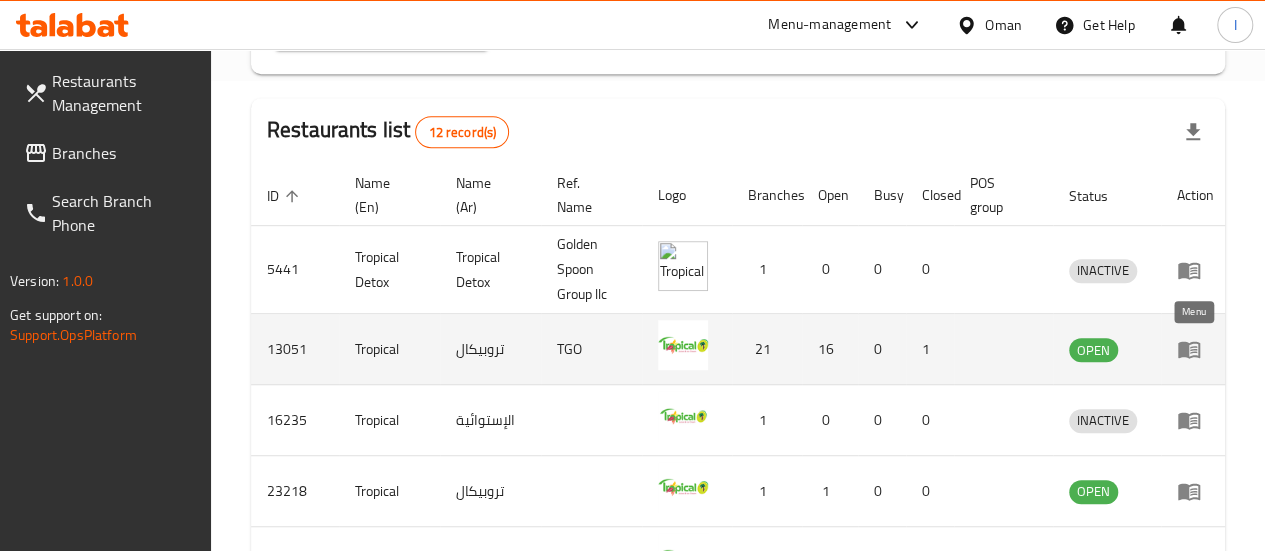 click 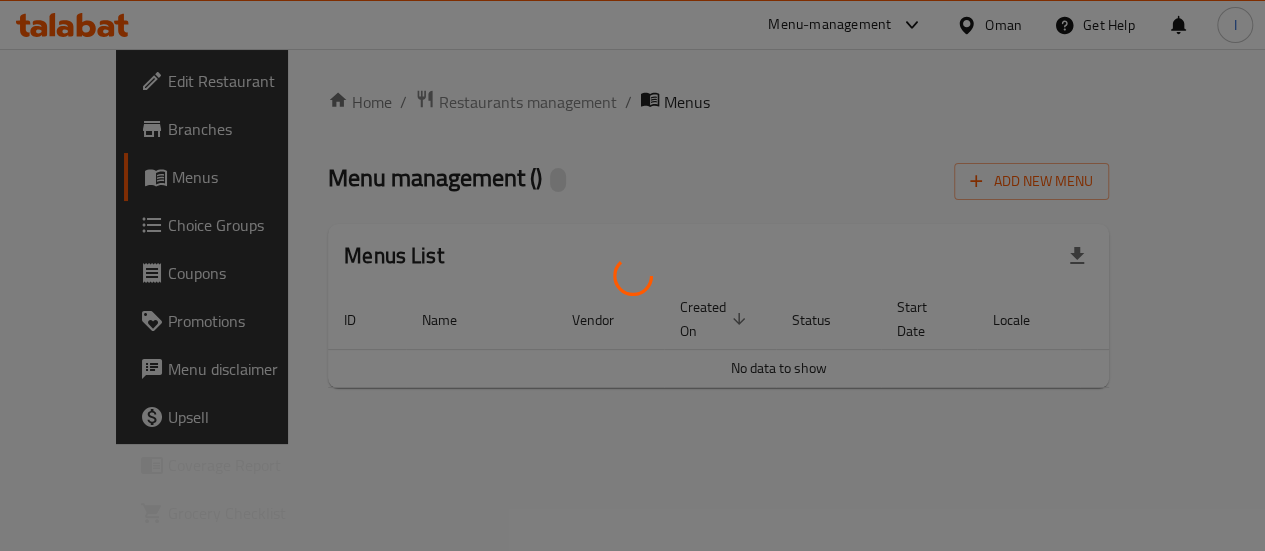 scroll, scrollTop: 0, scrollLeft: 0, axis: both 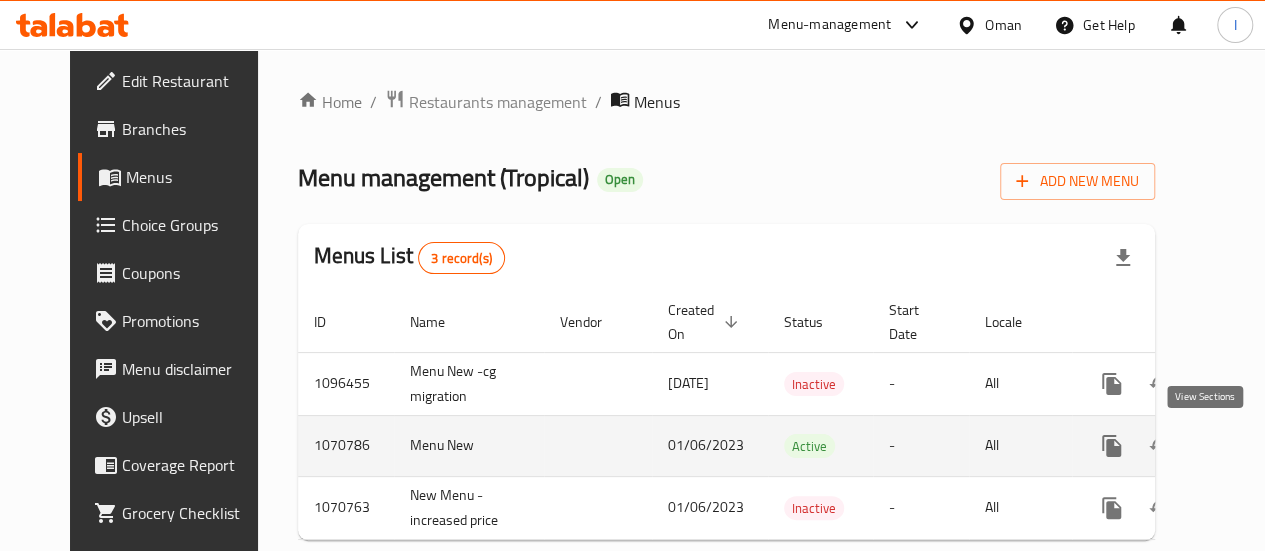 click 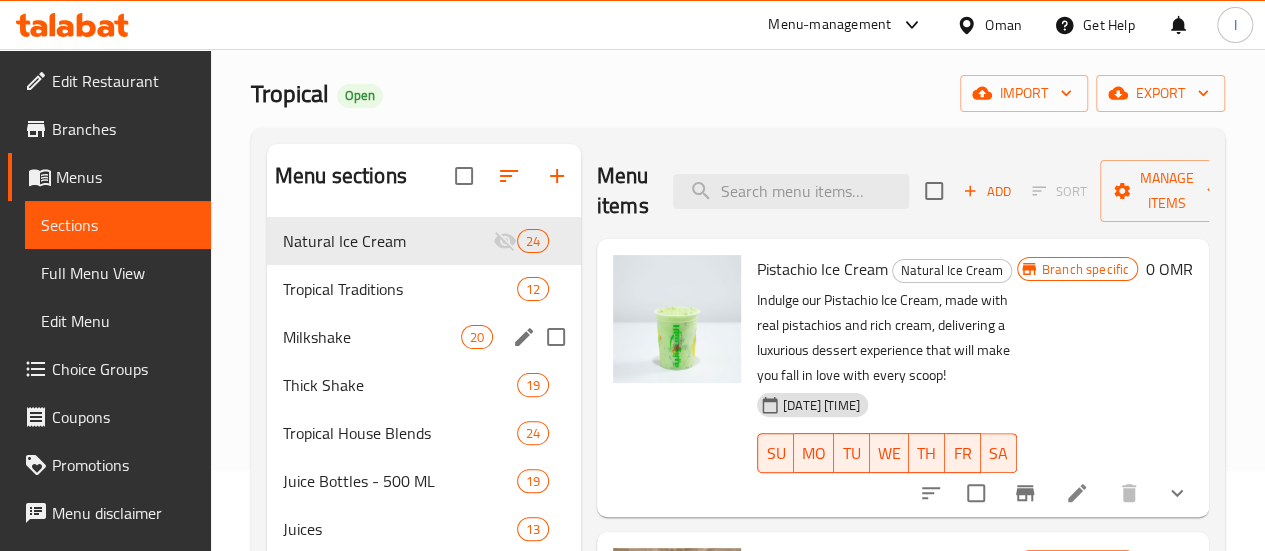 scroll, scrollTop: 81, scrollLeft: 0, axis: vertical 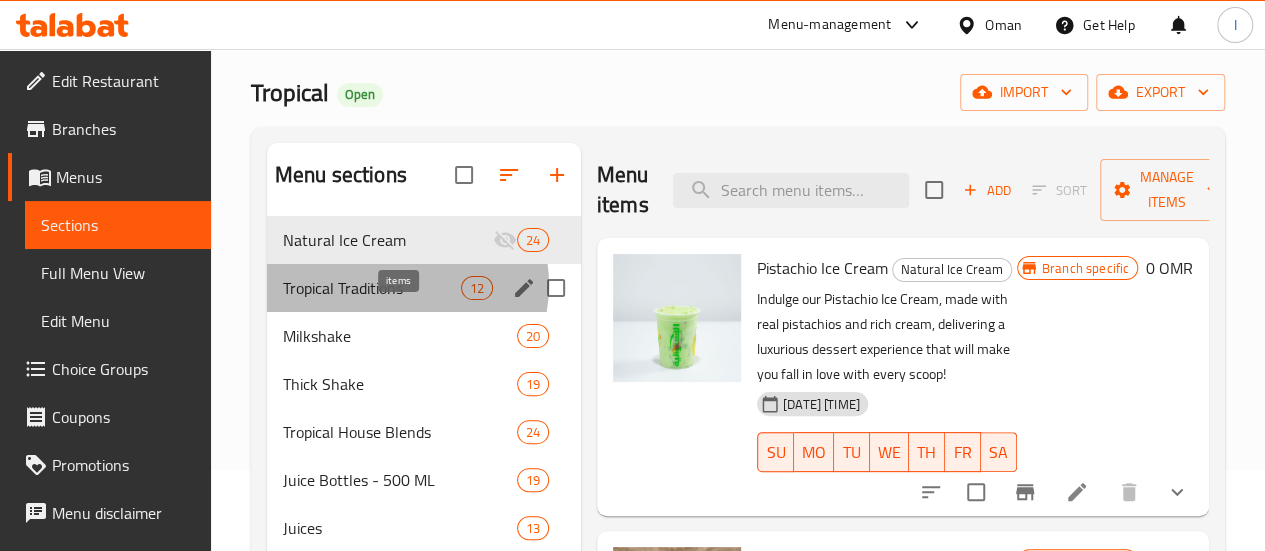 click on "12" at bounding box center (477, 288) 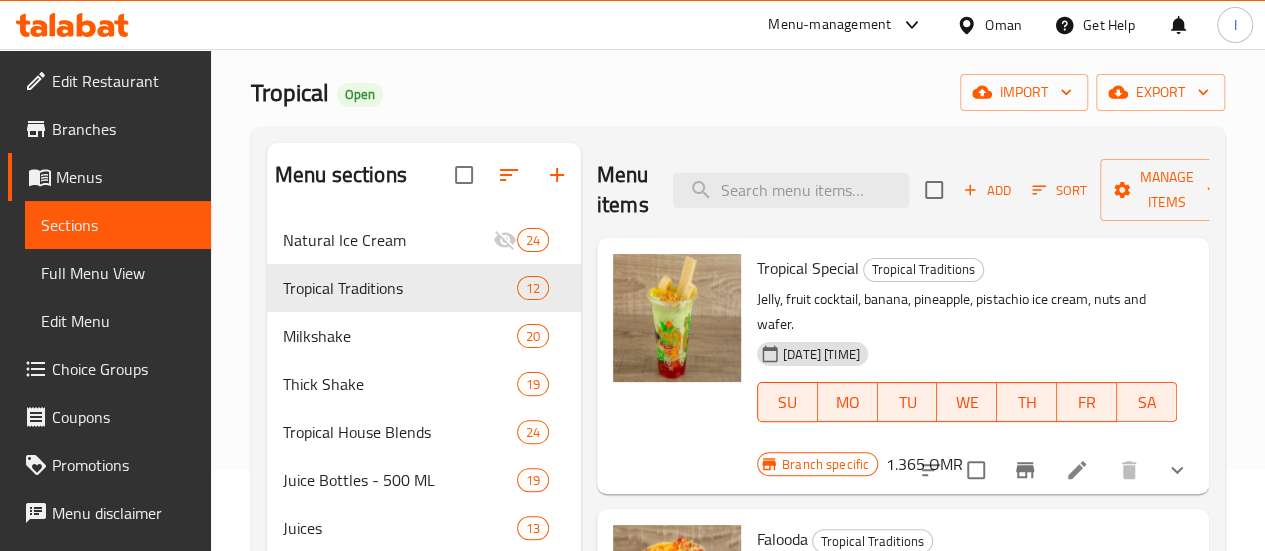 scroll, scrollTop: 98, scrollLeft: 0, axis: vertical 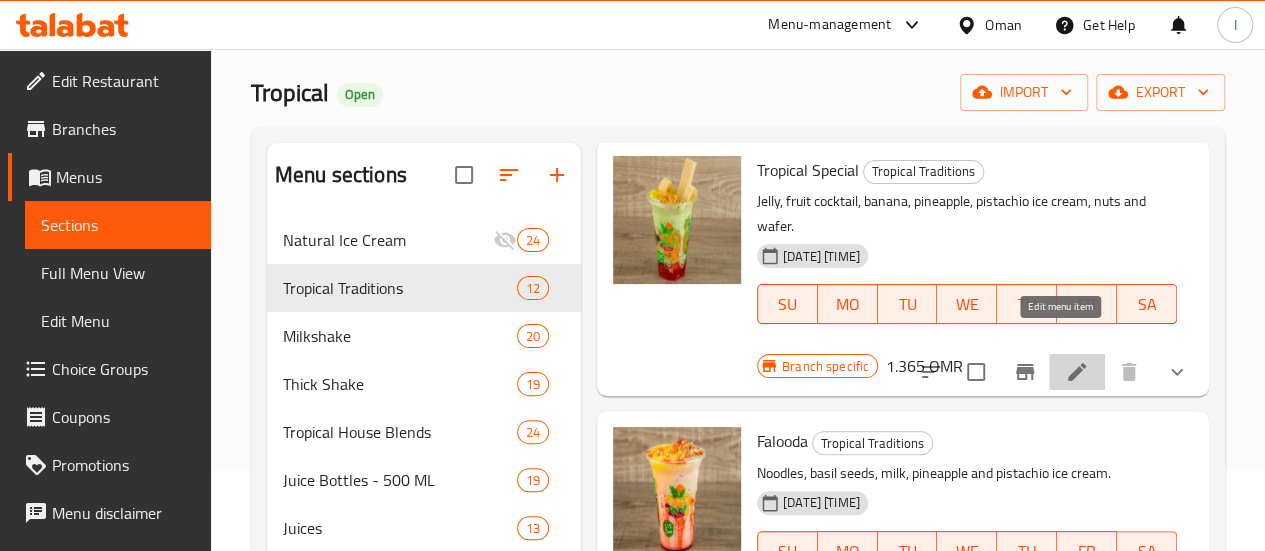click 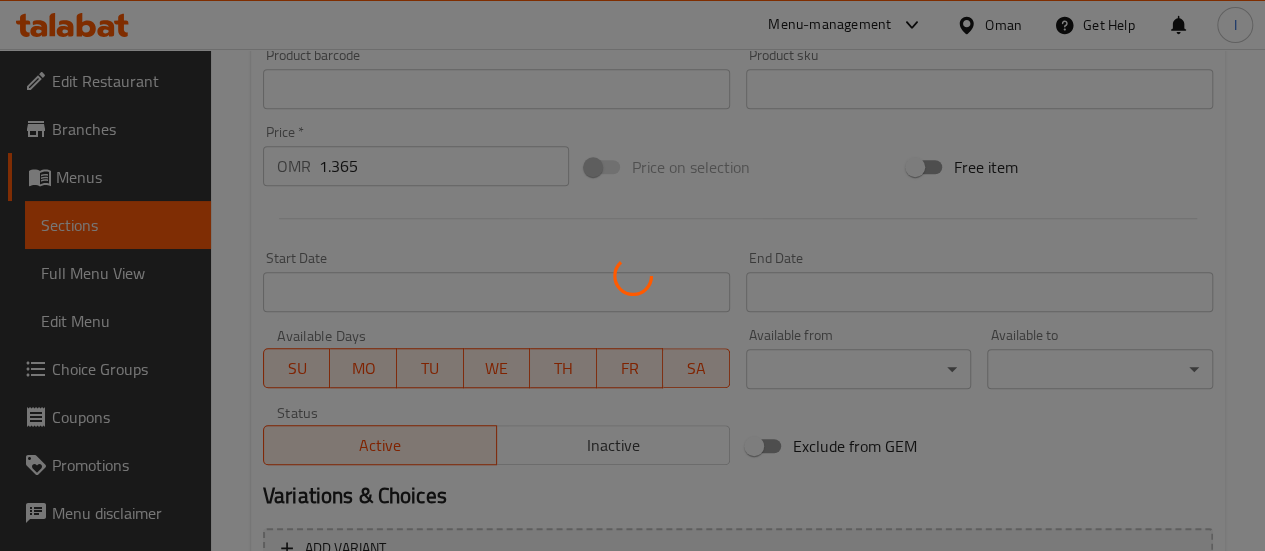 scroll, scrollTop: 708, scrollLeft: 0, axis: vertical 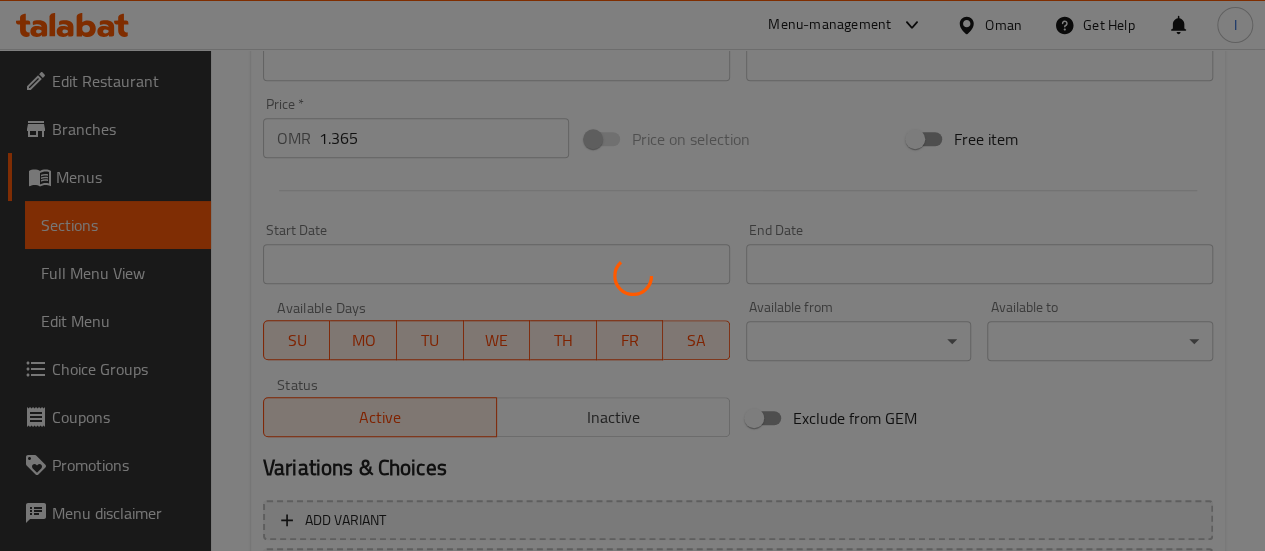 click at bounding box center (632, 275) 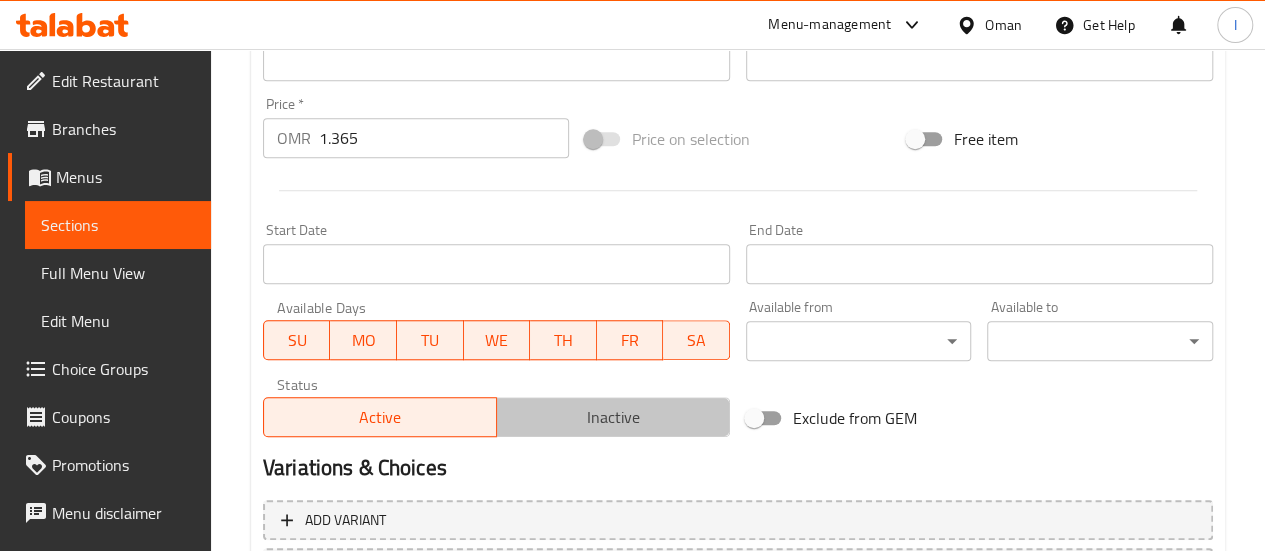 click on "Inactive" at bounding box center [613, 417] 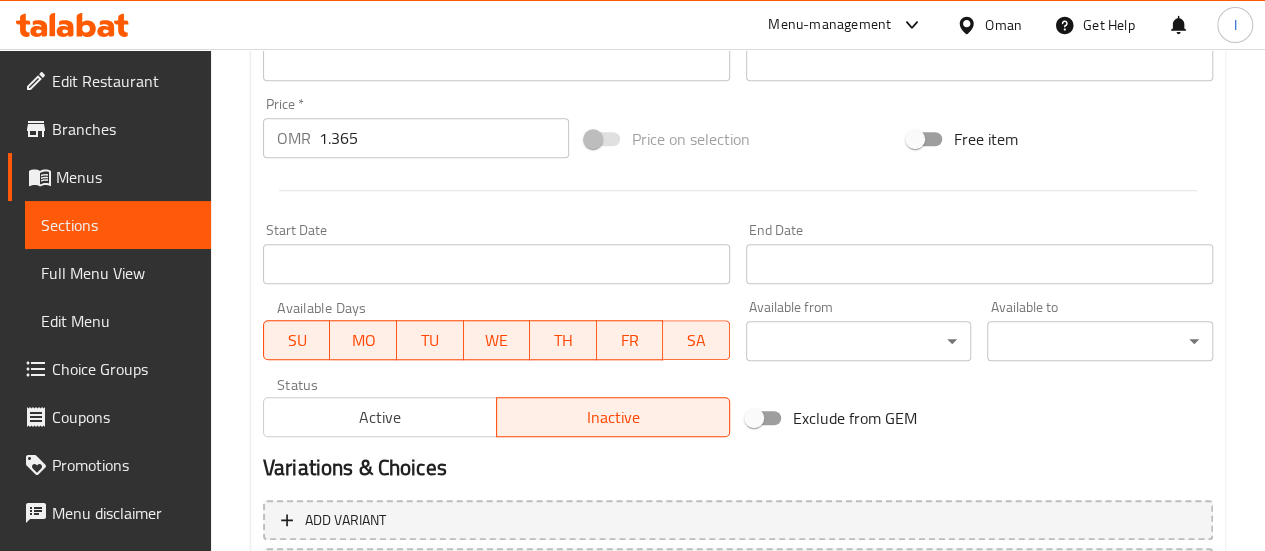 scroll, scrollTop: 891, scrollLeft: 0, axis: vertical 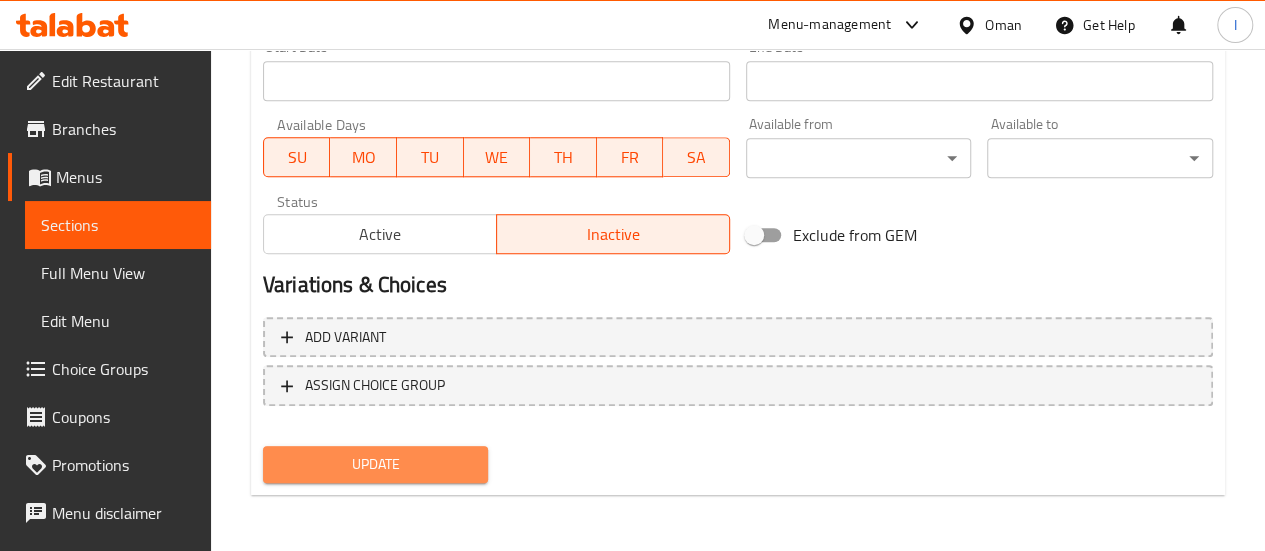 click on "Update" at bounding box center (376, 464) 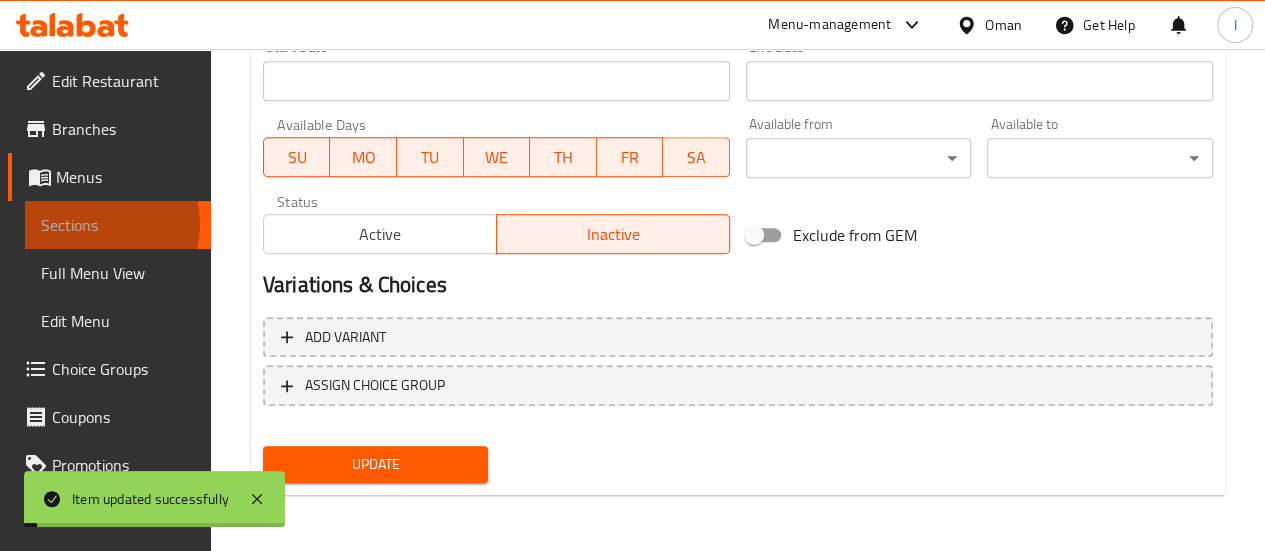click on "Sections" at bounding box center [118, 225] 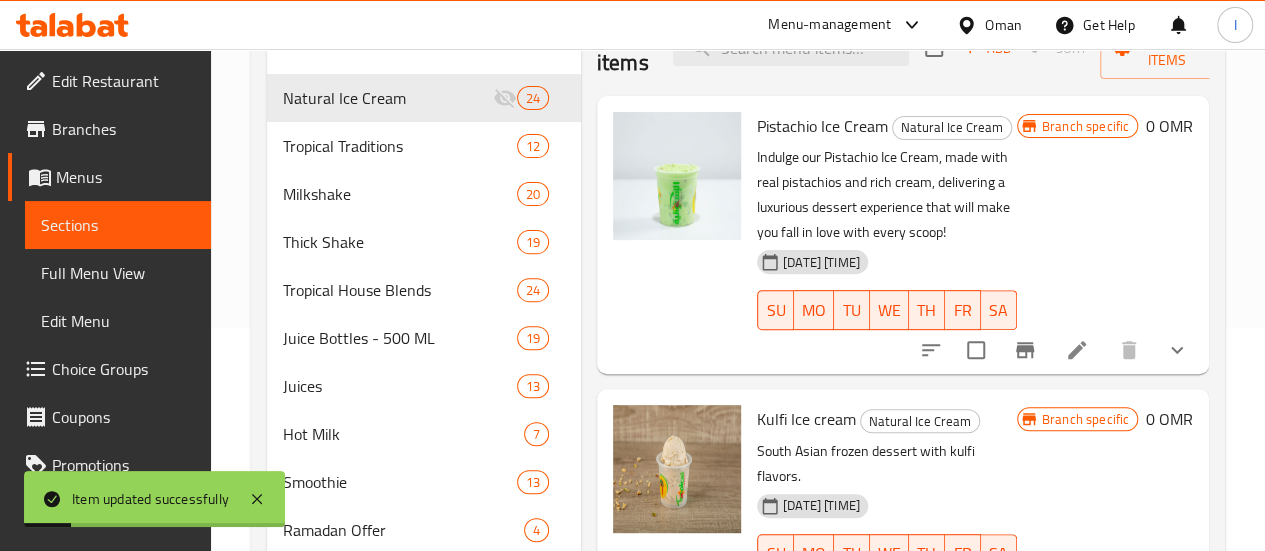 scroll, scrollTop: 205, scrollLeft: 0, axis: vertical 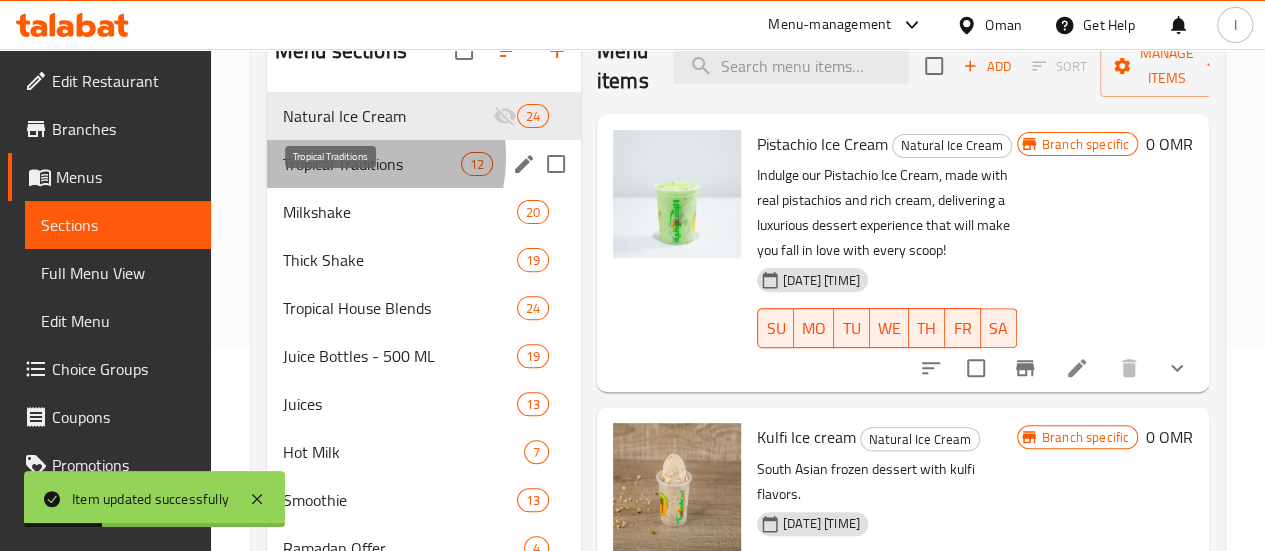 click on "Tropical Traditions" at bounding box center (372, 164) 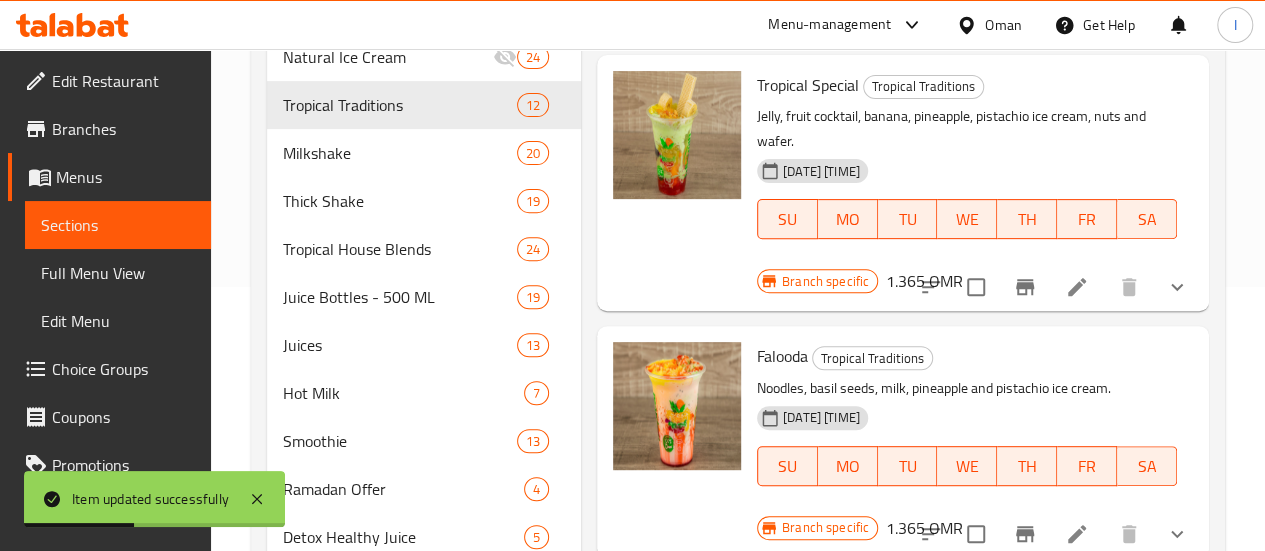 scroll, scrollTop: 265, scrollLeft: 0, axis: vertical 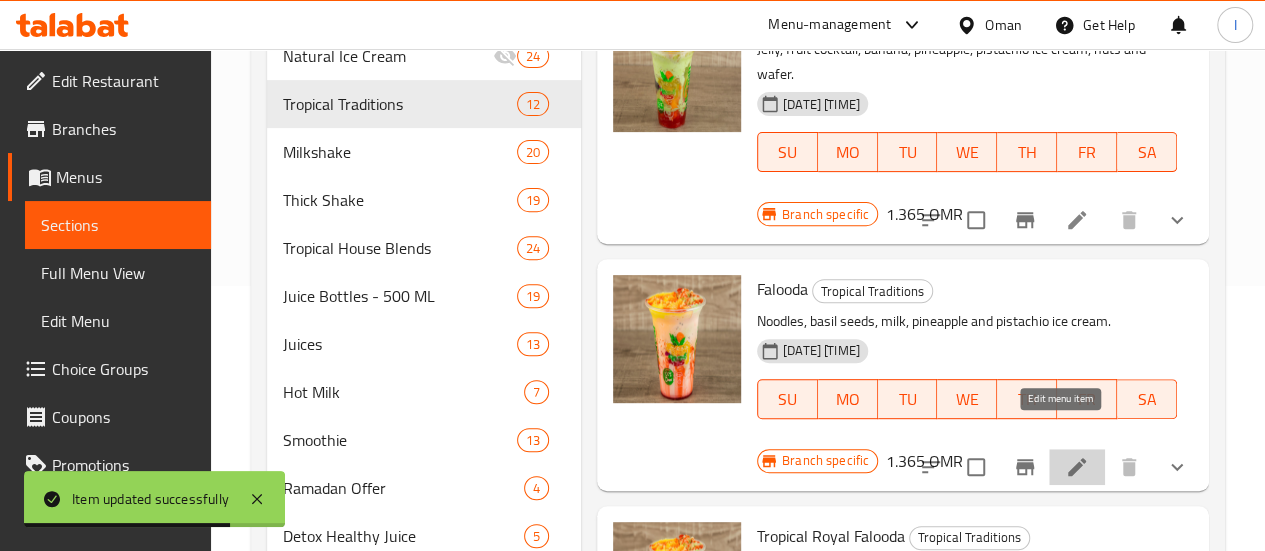 click 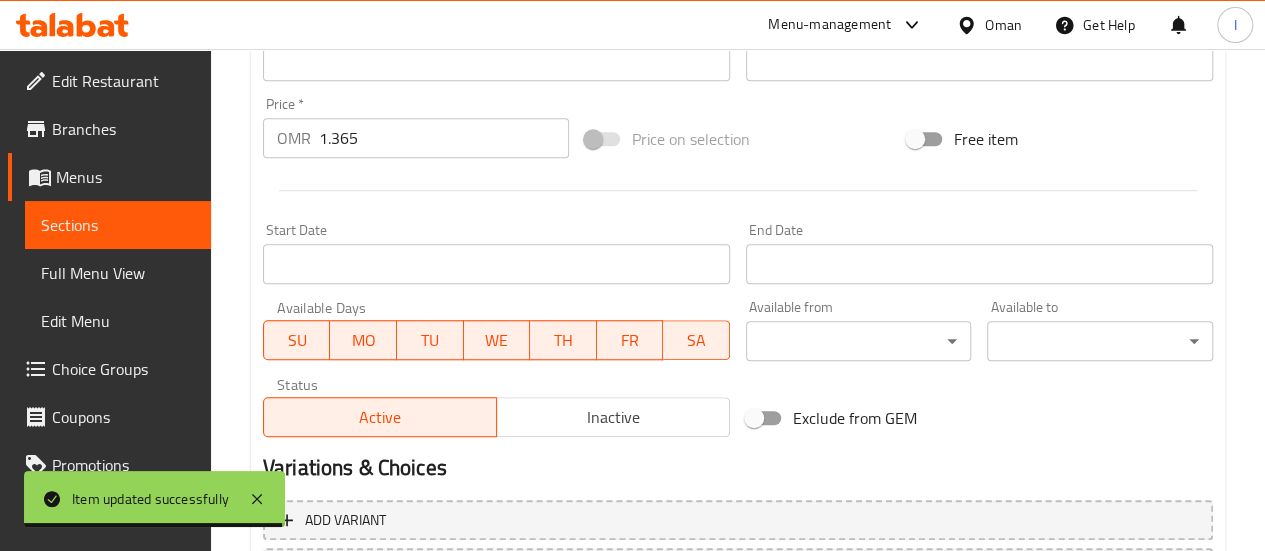 scroll, scrollTop: 830, scrollLeft: 0, axis: vertical 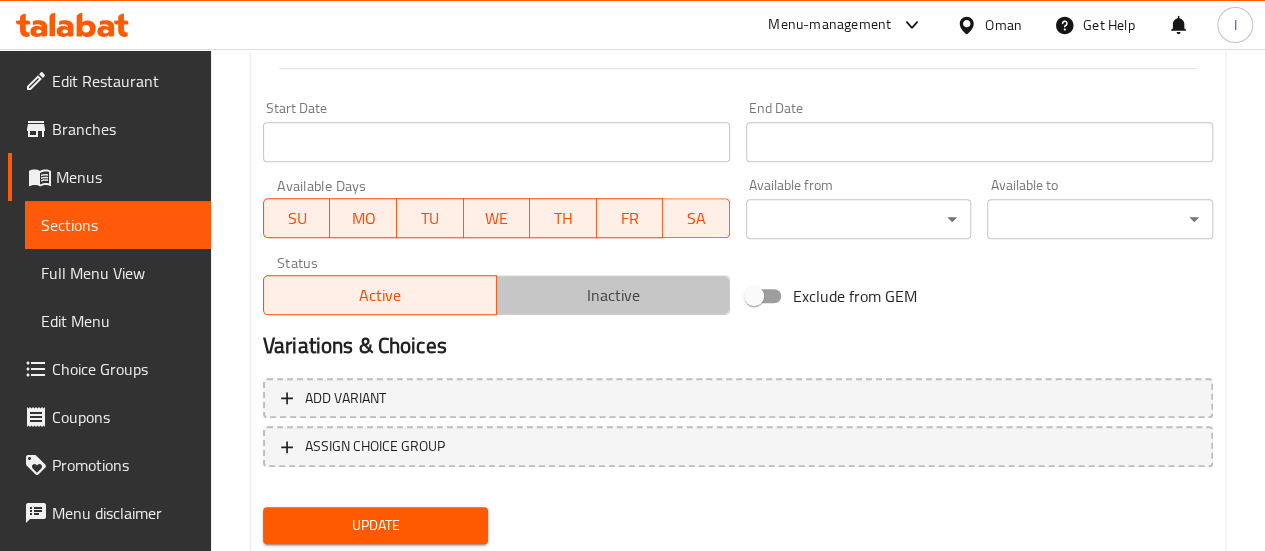 click on "Inactive" at bounding box center [613, 295] 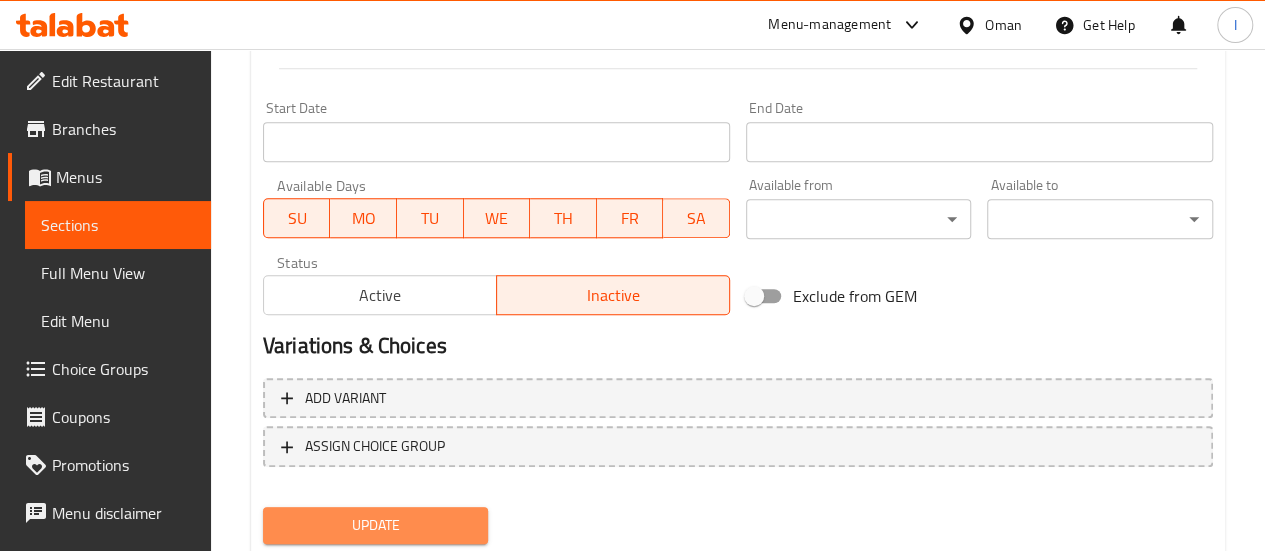 click on "Update" at bounding box center [376, 525] 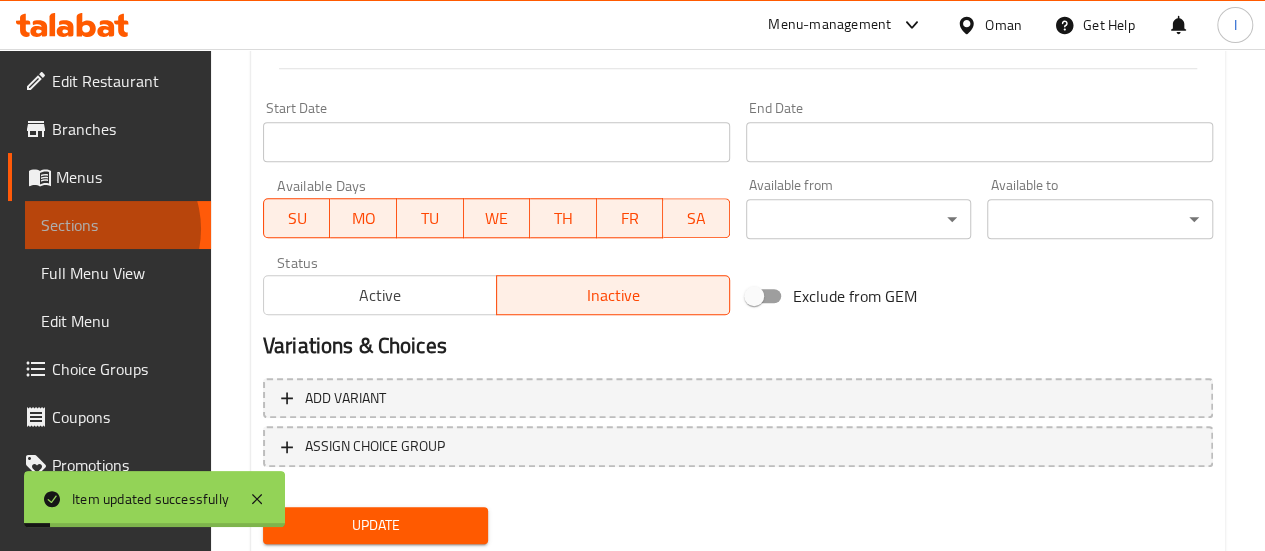 click on "Sections" at bounding box center [118, 225] 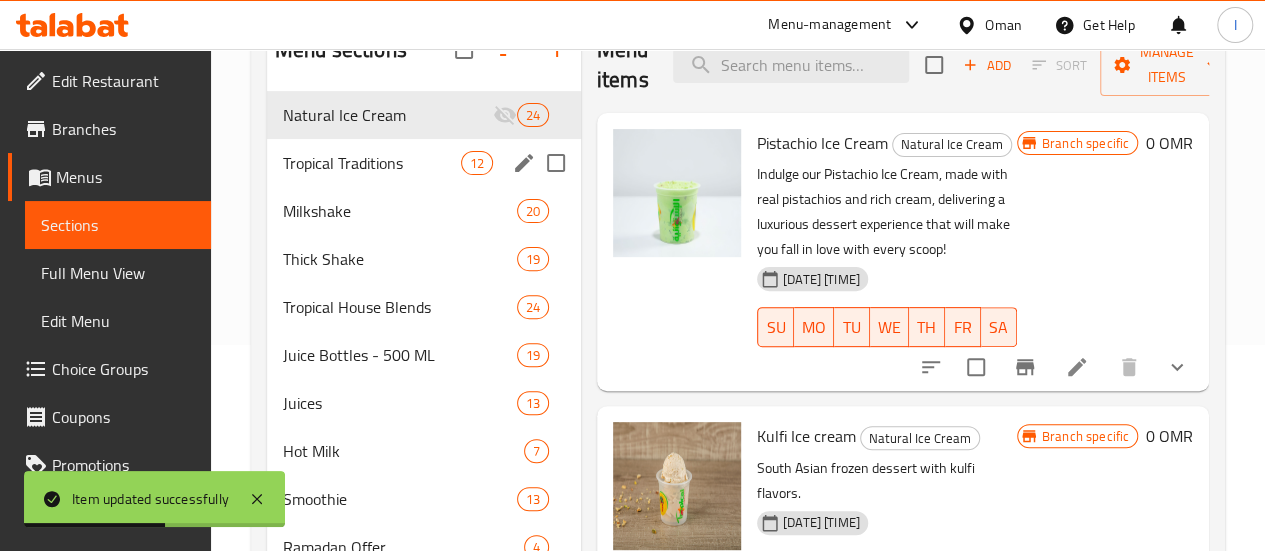 scroll, scrollTop: 205, scrollLeft: 0, axis: vertical 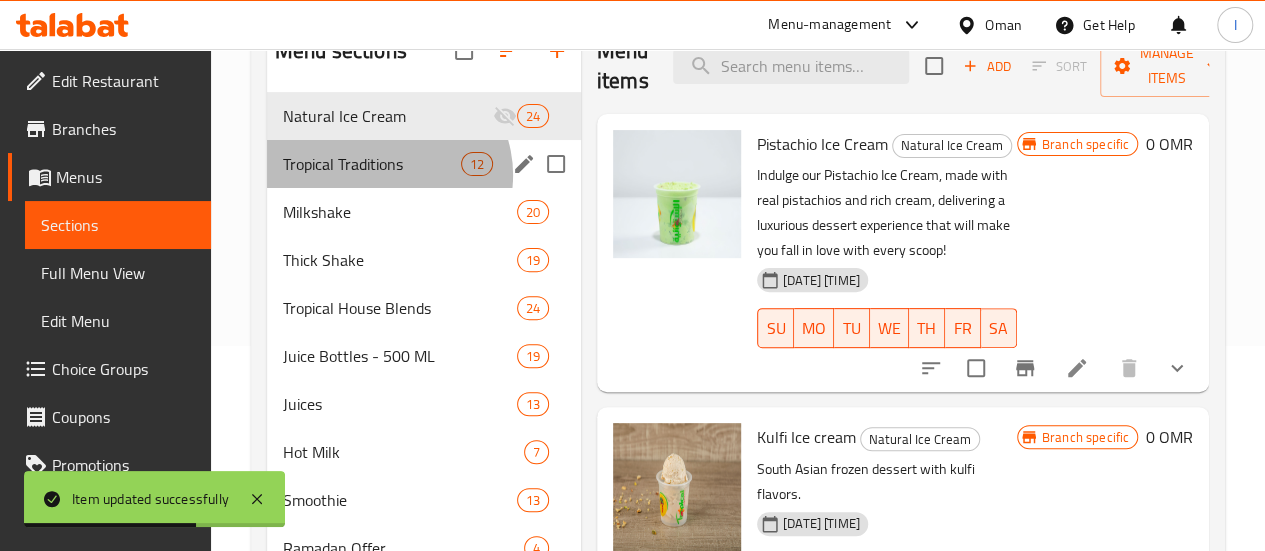 click on "Tropical Traditions 12" at bounding box center [424, 164] 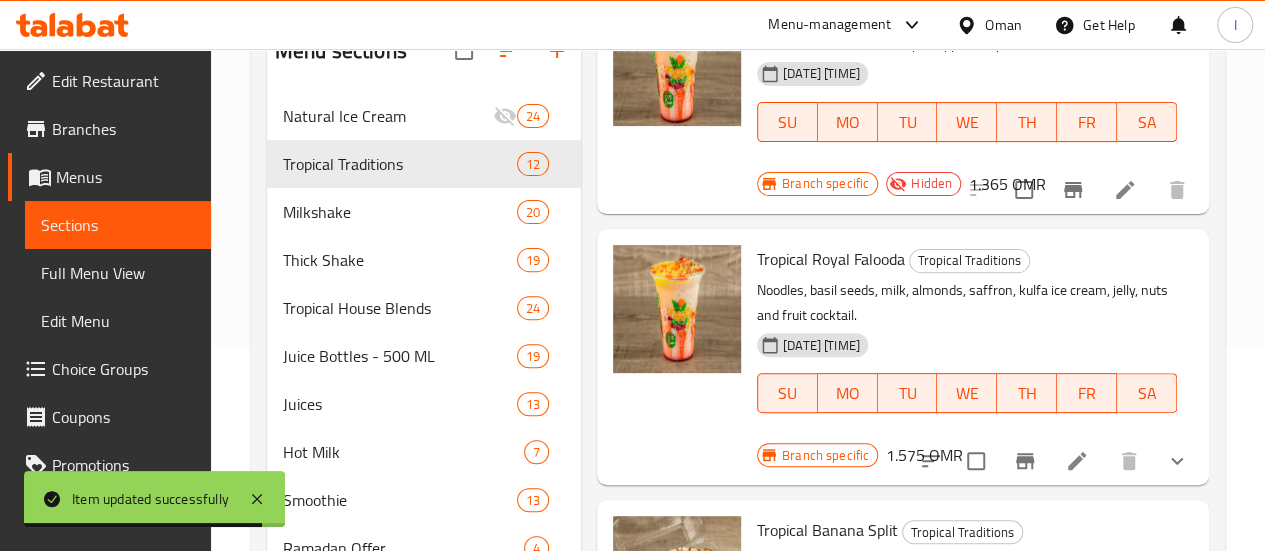 scroll, scrollTop: 404, scrollLeft: 0, axis: vertical 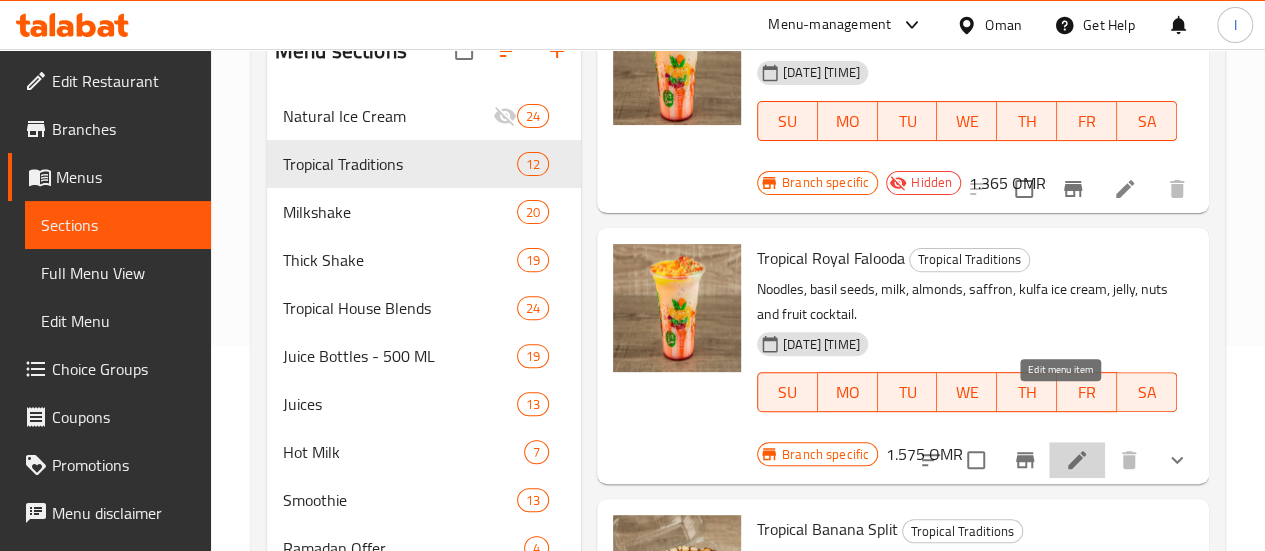 click 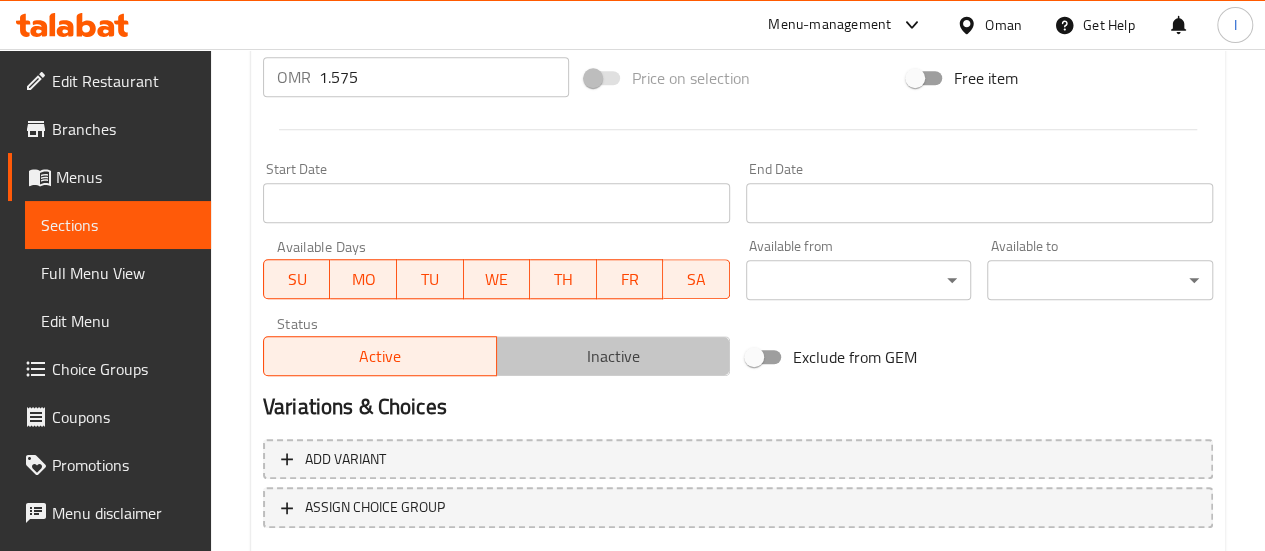 click on "Inactive" at bounding box center (613, 356) 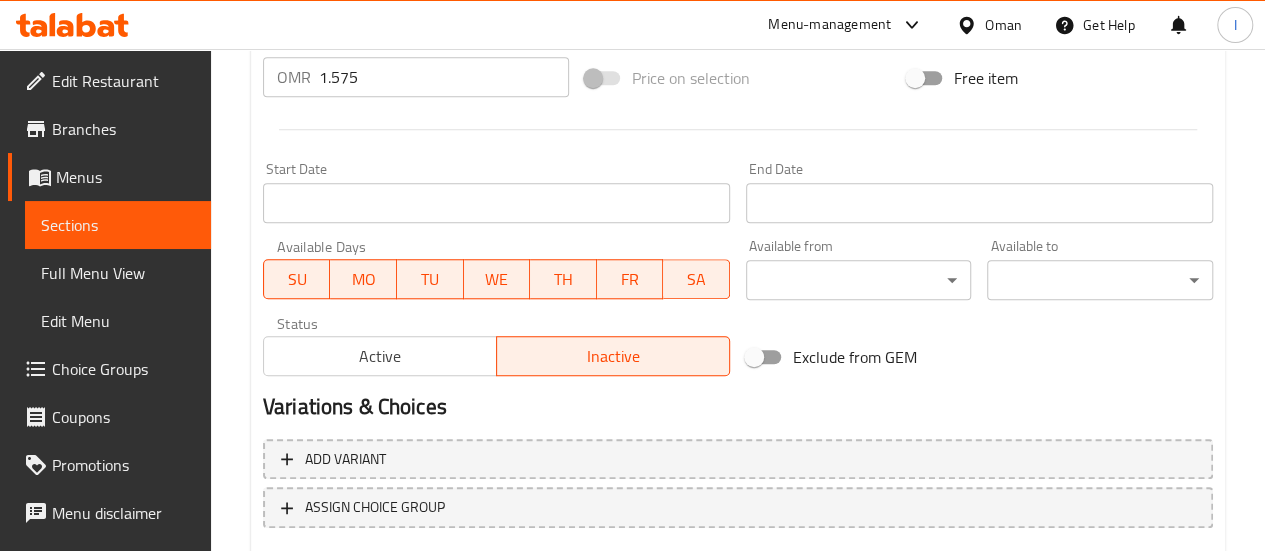 scroll, scrollTop: 891, scrollLeft: 0, axis: vertical 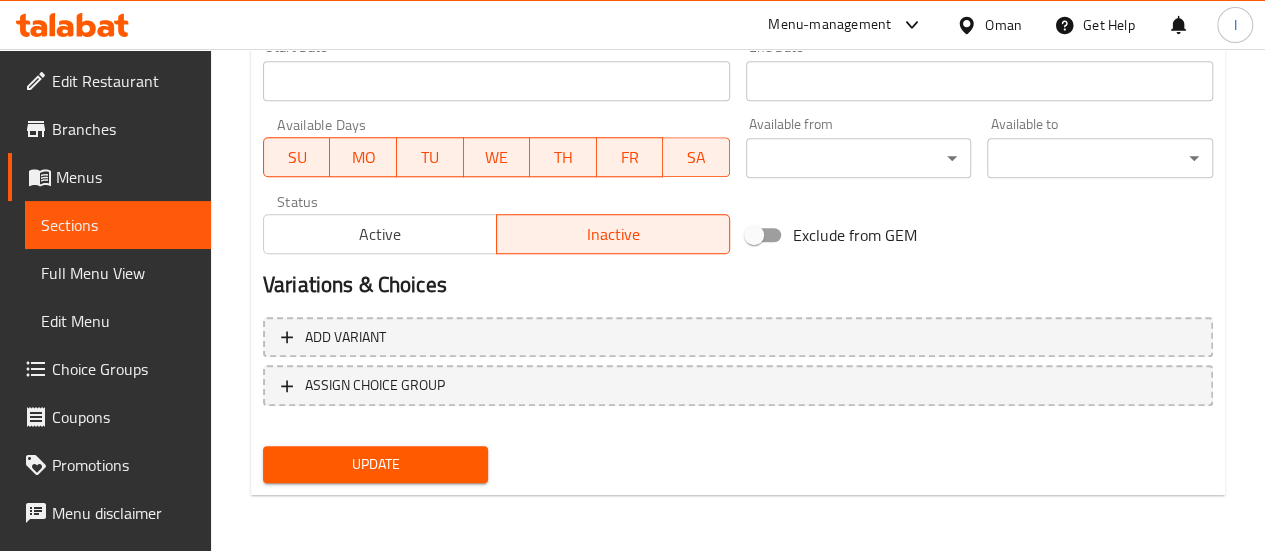 click on "Update" at bounding box center [376, 464] 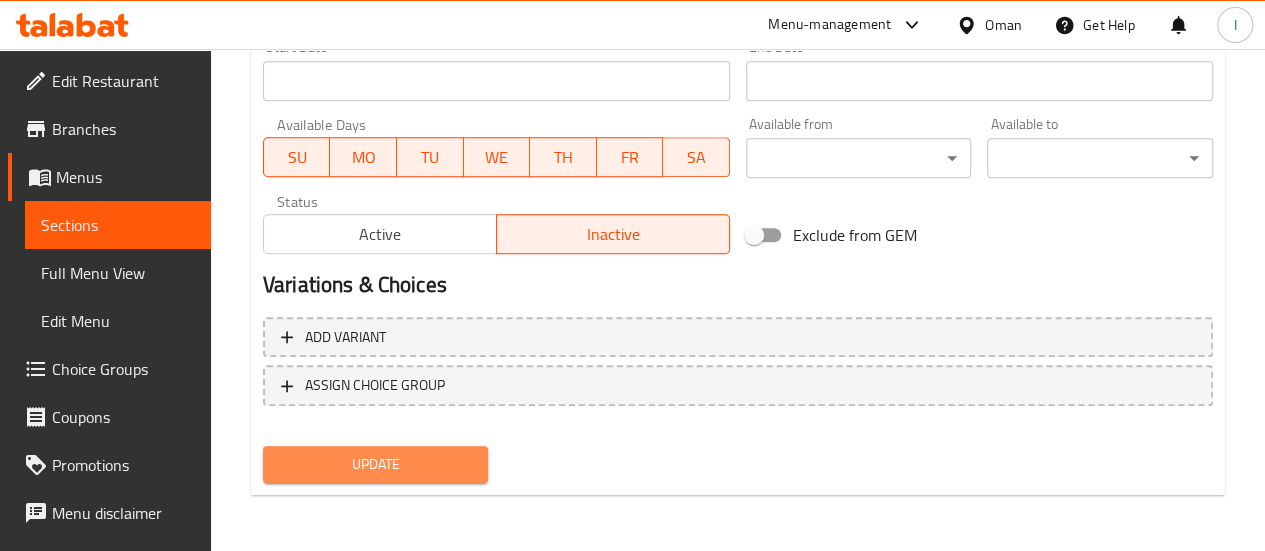 click on "Update" at bounding box center [376, 464] 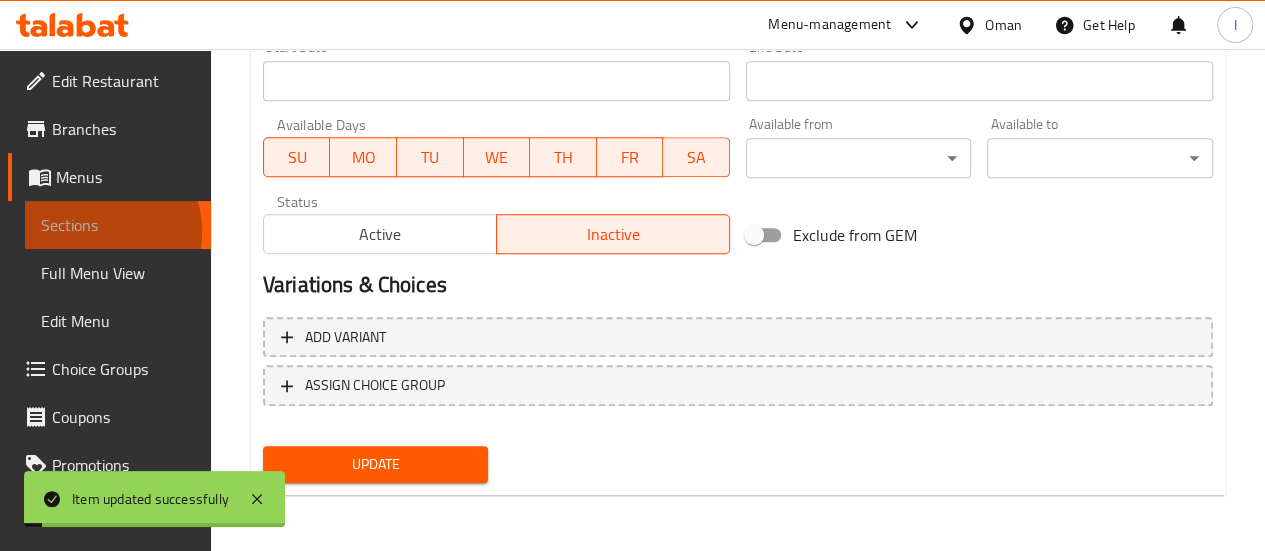click on "Sections" at bounding box center (118, 225) 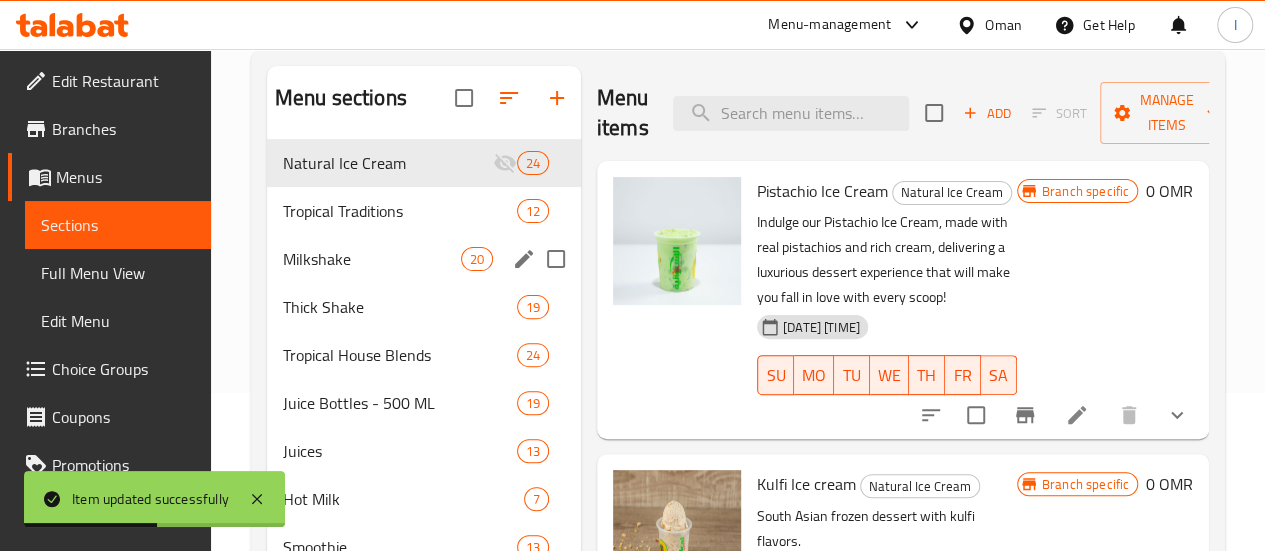 scroll, scrollTop: 159, scrollLeft: 0, axis: vertical 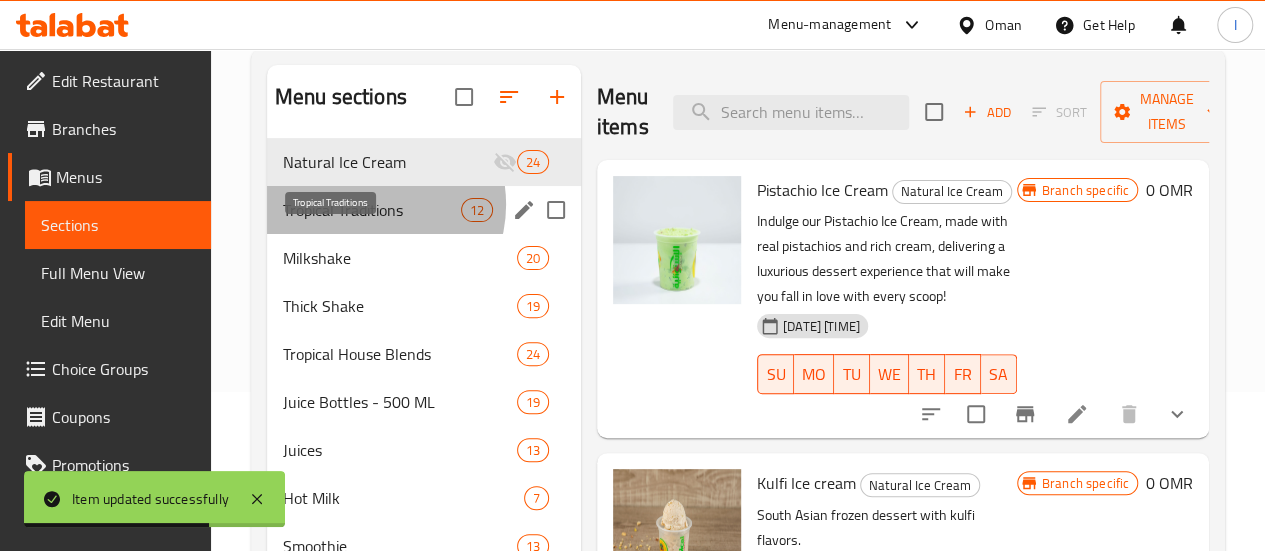 click on "Tropical Traditions" at bounding box center [372, 210] 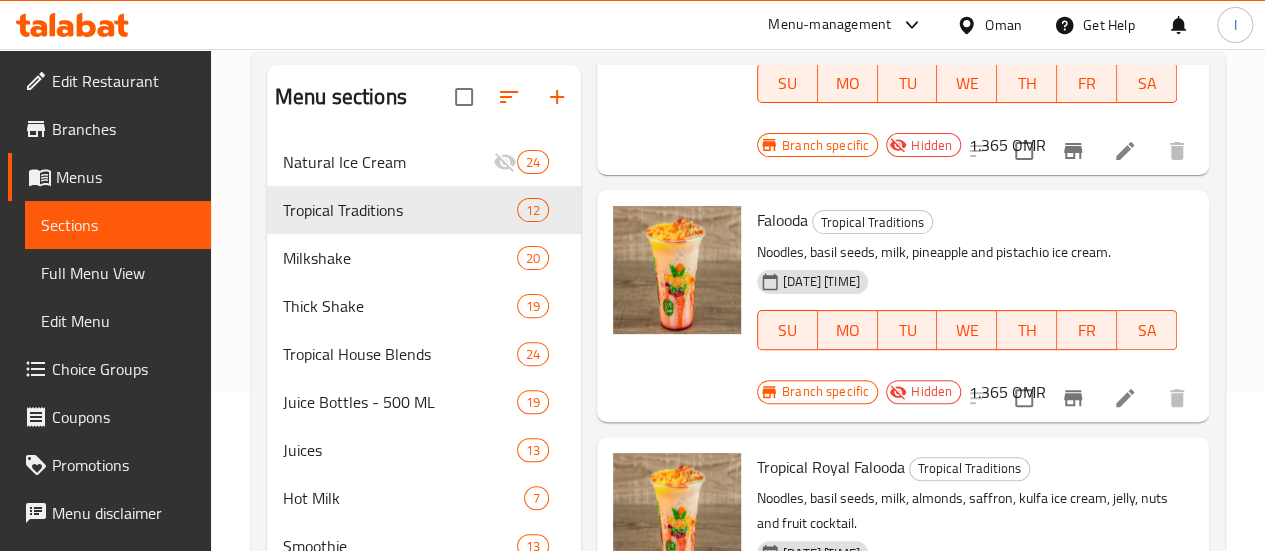 scroll, scrollTop: 0, scrollLeft: 0, axis: both 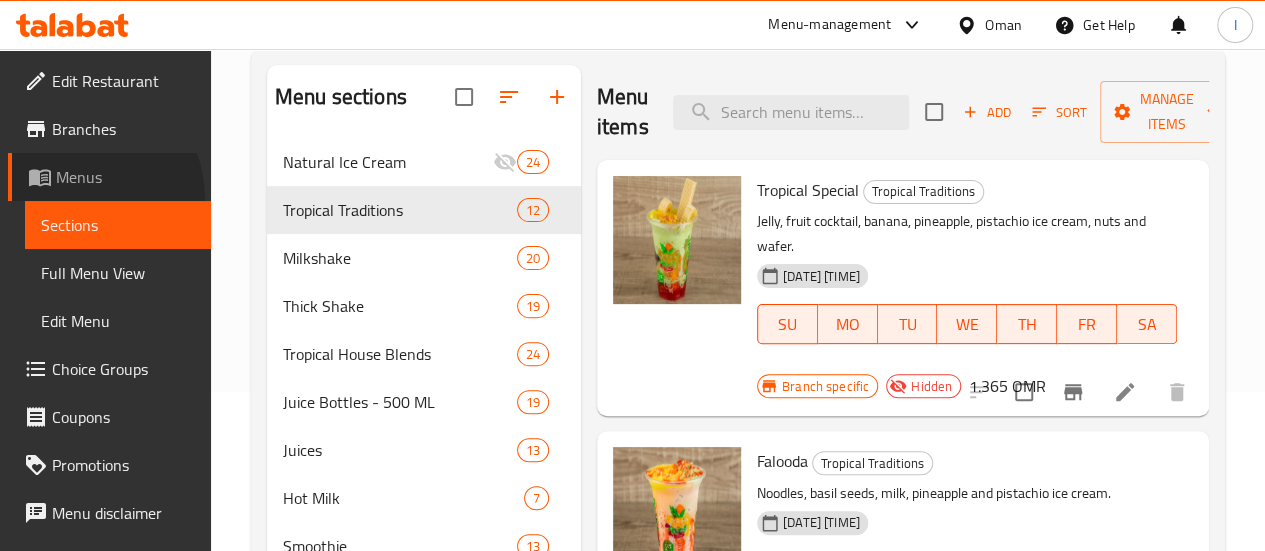 click on "Menus" at bounding box center (109, 177) 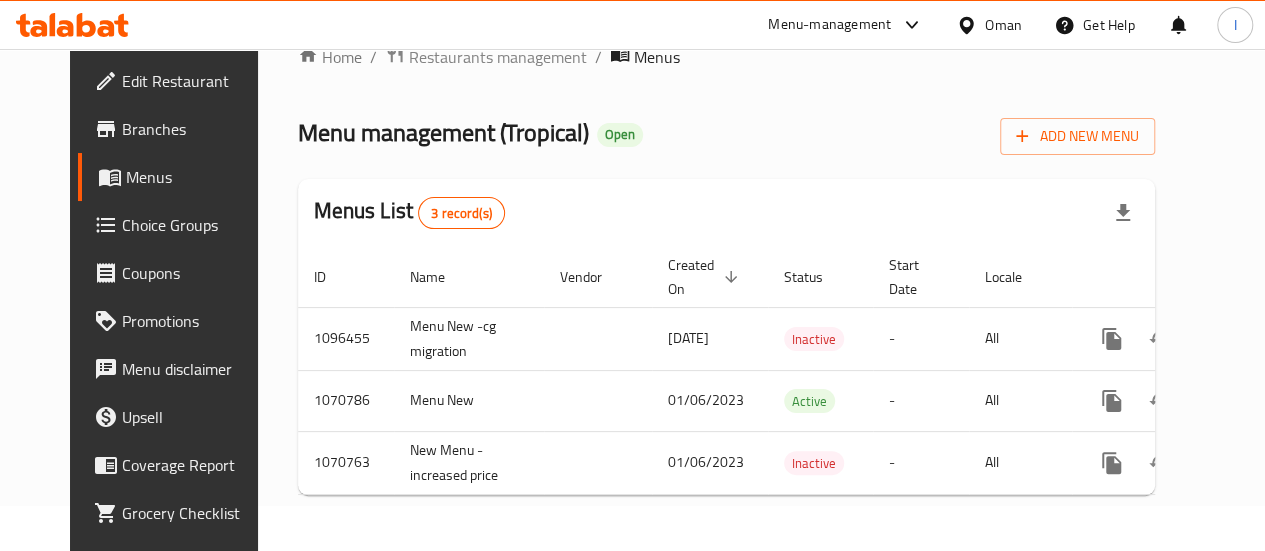 scroll, scrollTop: 58, scrollLeft: 0, axis: vertical 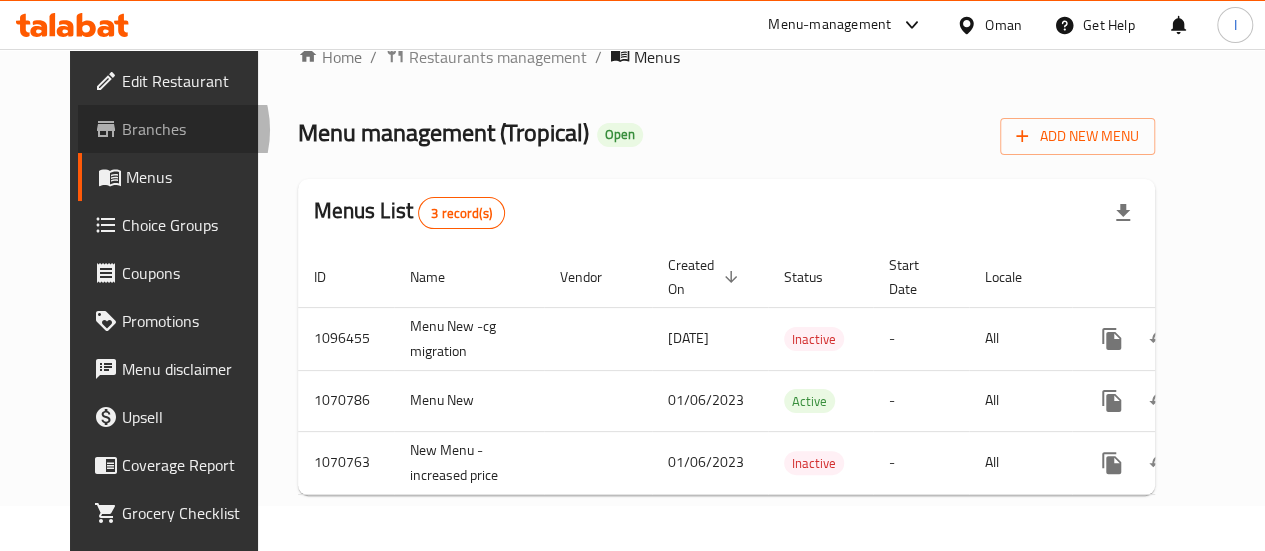 click on "Branches" at bounding box center (193, 129) 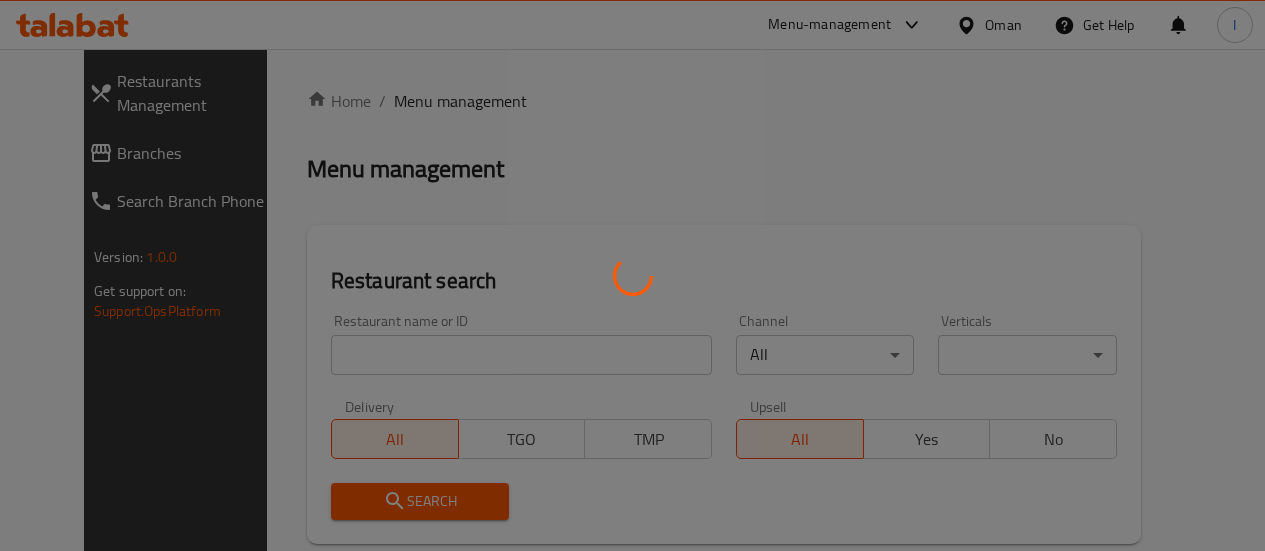 scroll, scrollTop: 0, scrollLeft: 0, axis: both 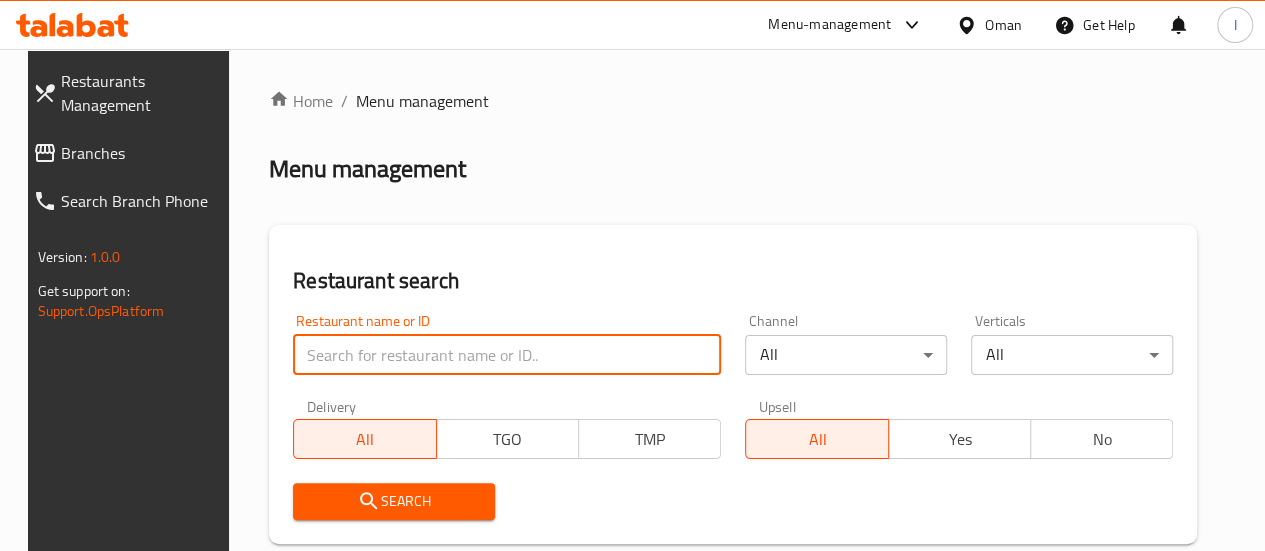 click at bounding box center (507, 355) 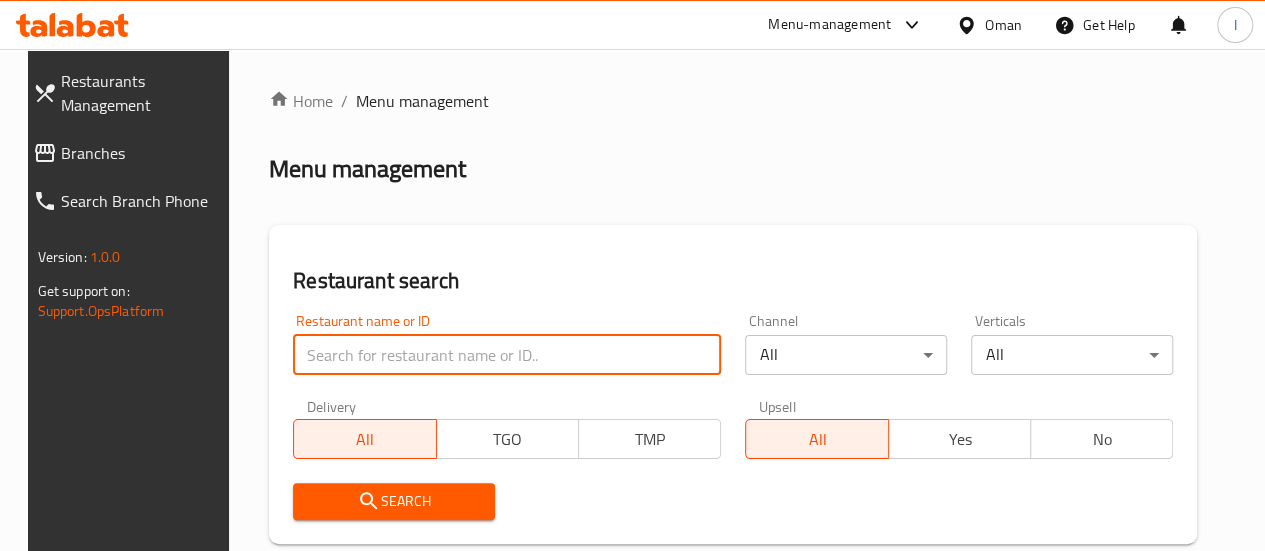 type on "tropical" 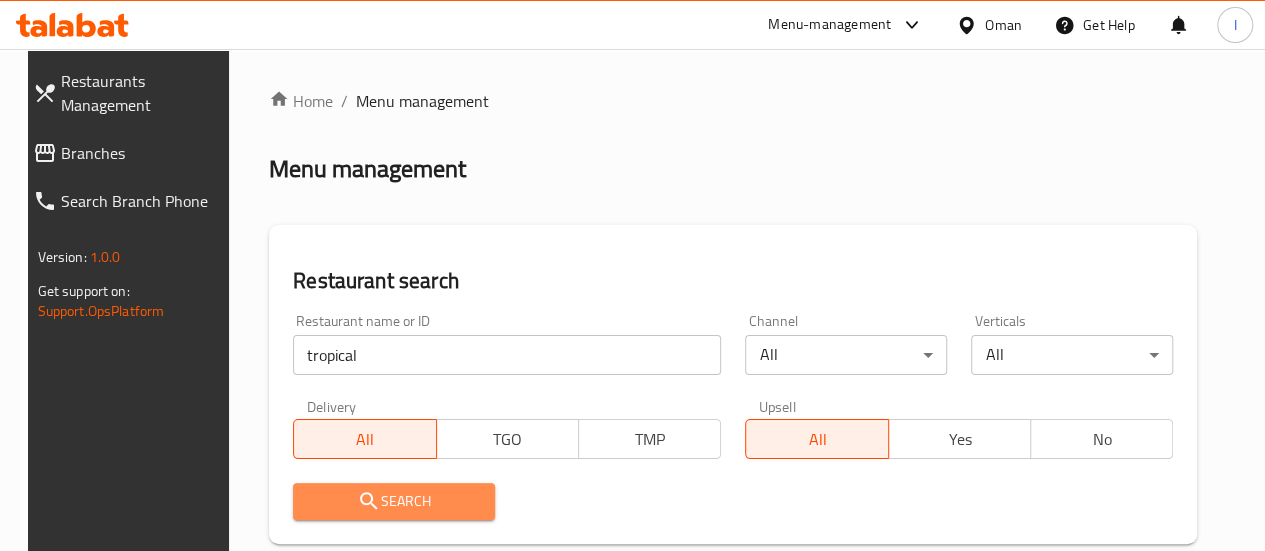 click on "Search" at bounding box center (394, 501) 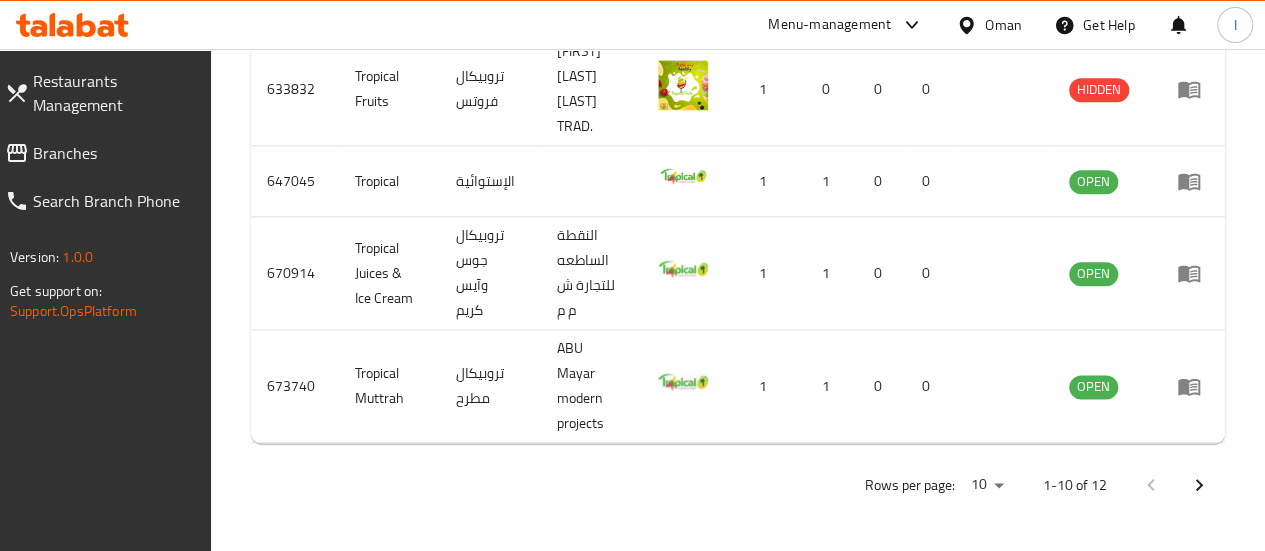 scroll, scrollTop: 1141, scrollLeft: 0, axis: vertical 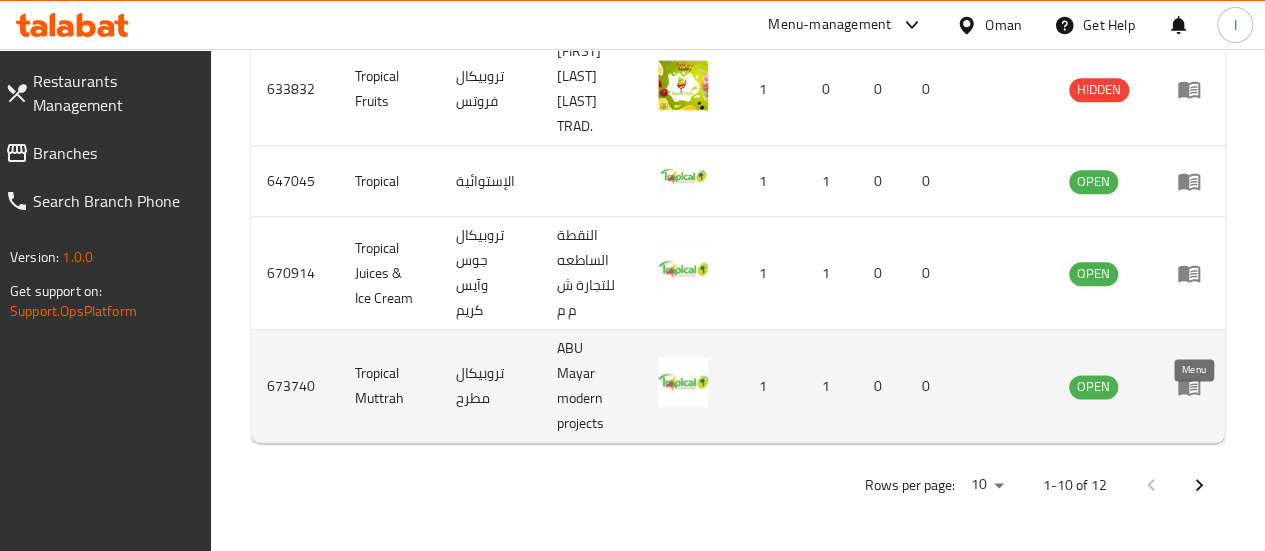 click 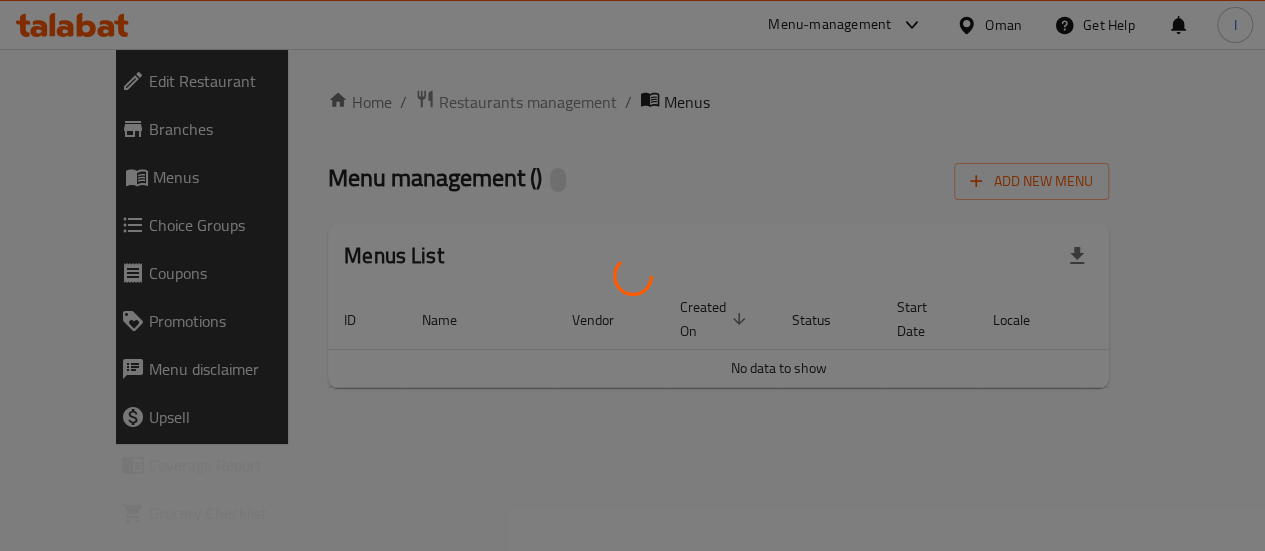 scroll, scrollTop: 0, scrollLeft: 0, axis: both 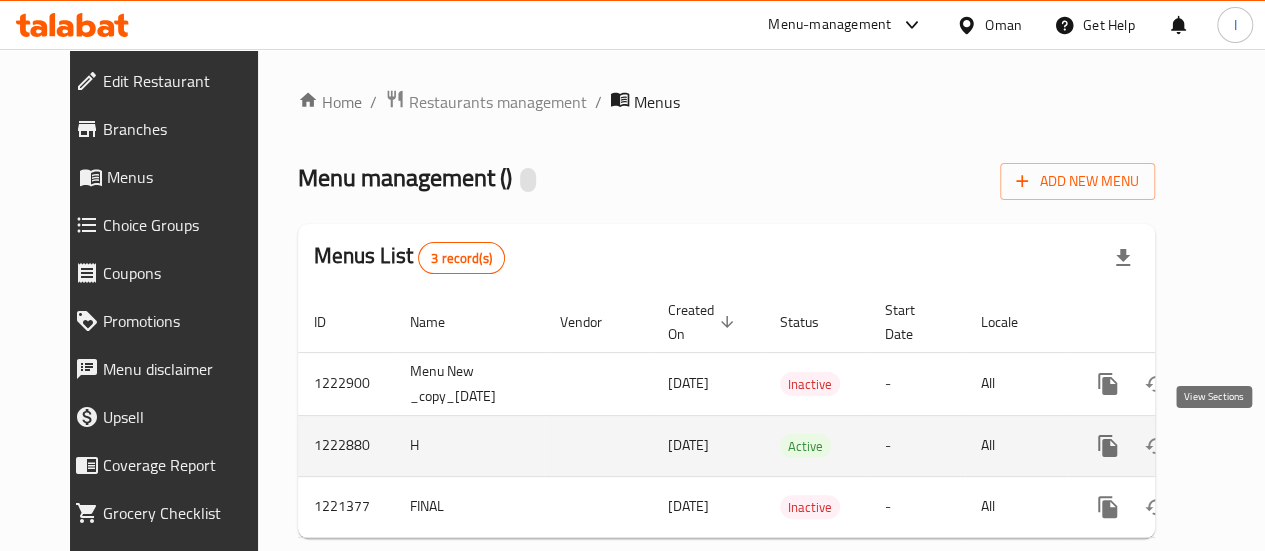 click 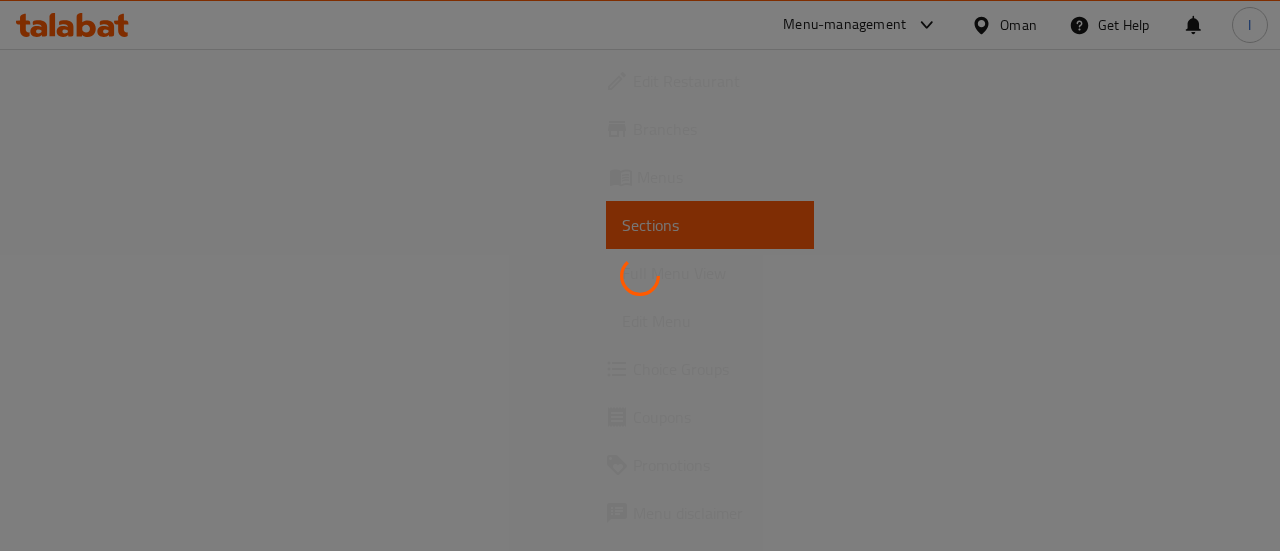 click at bounding box center (640, 275) 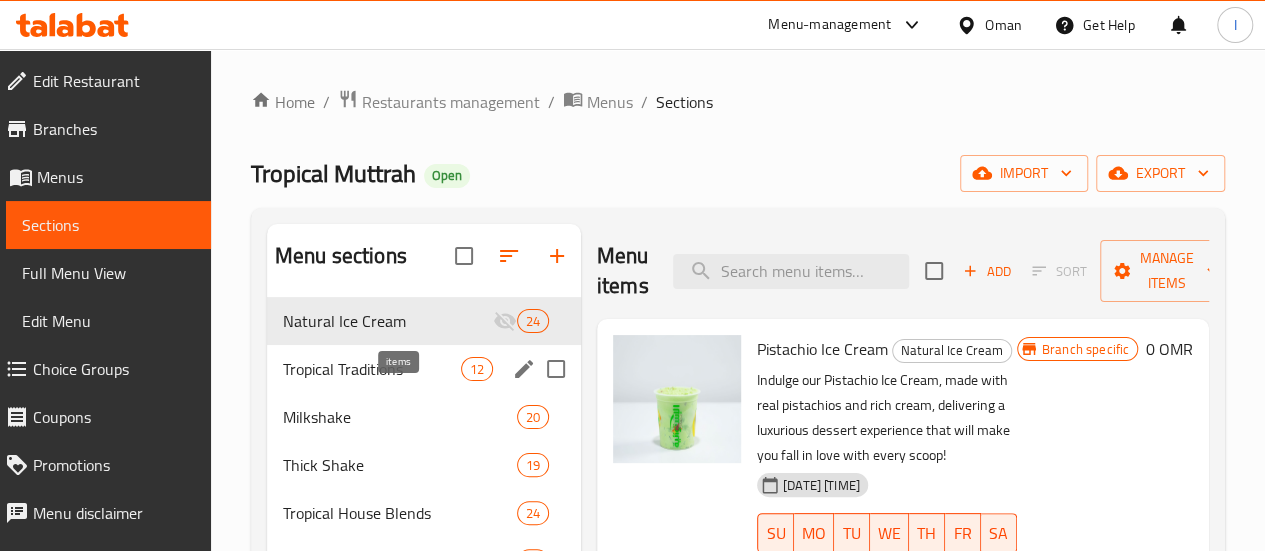 click on "12" at bounding box center (477, 369) 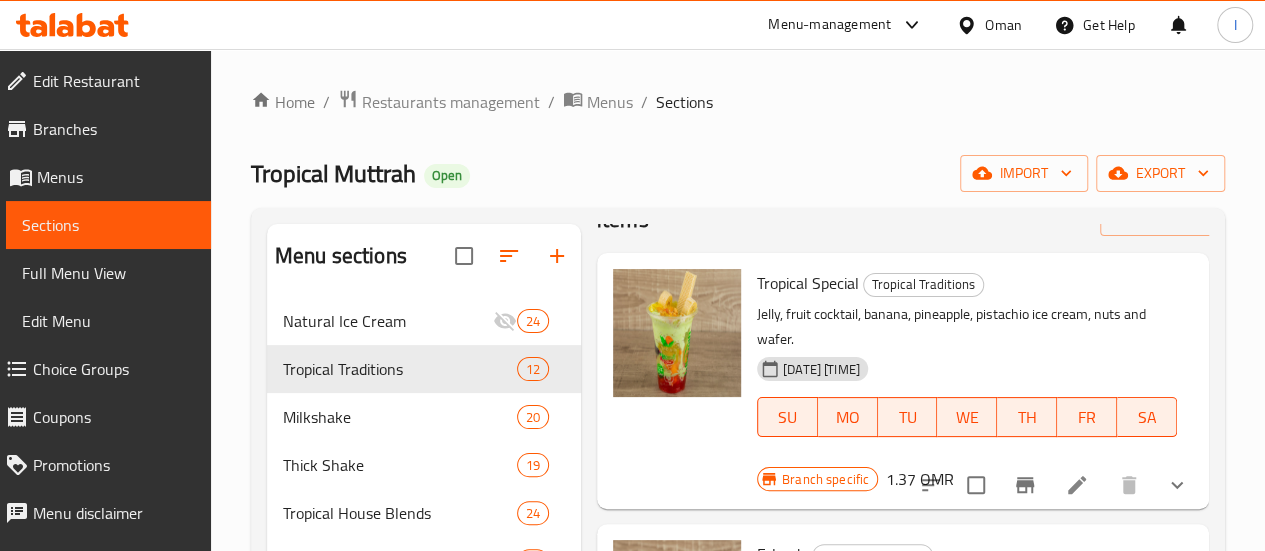 scroll, scrollTop: 100, scrollLeft: 0, axis: vertical 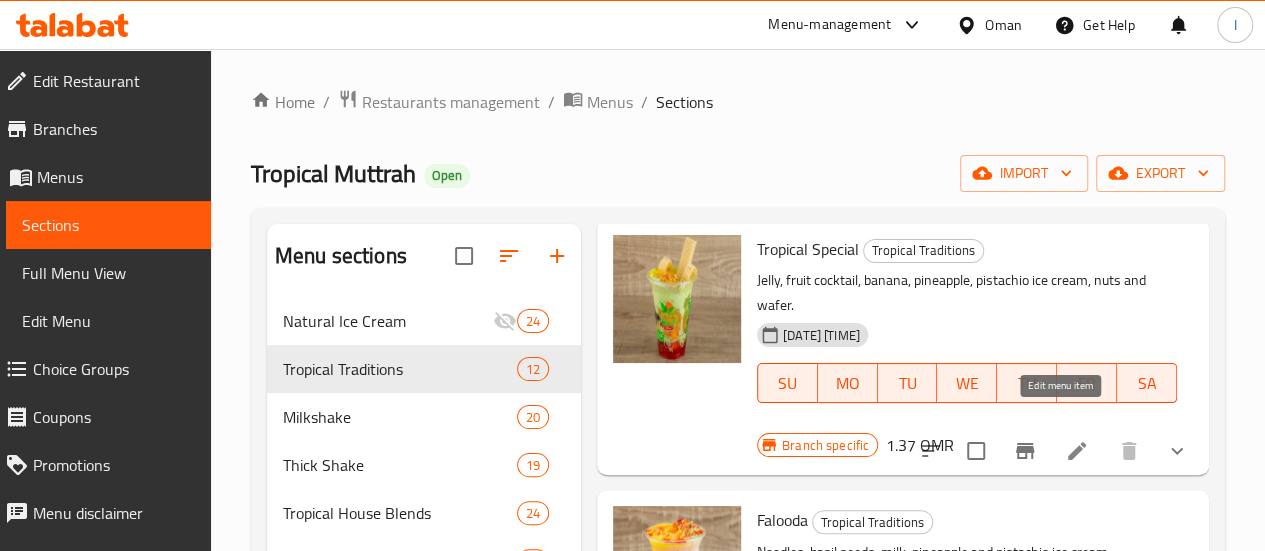 click 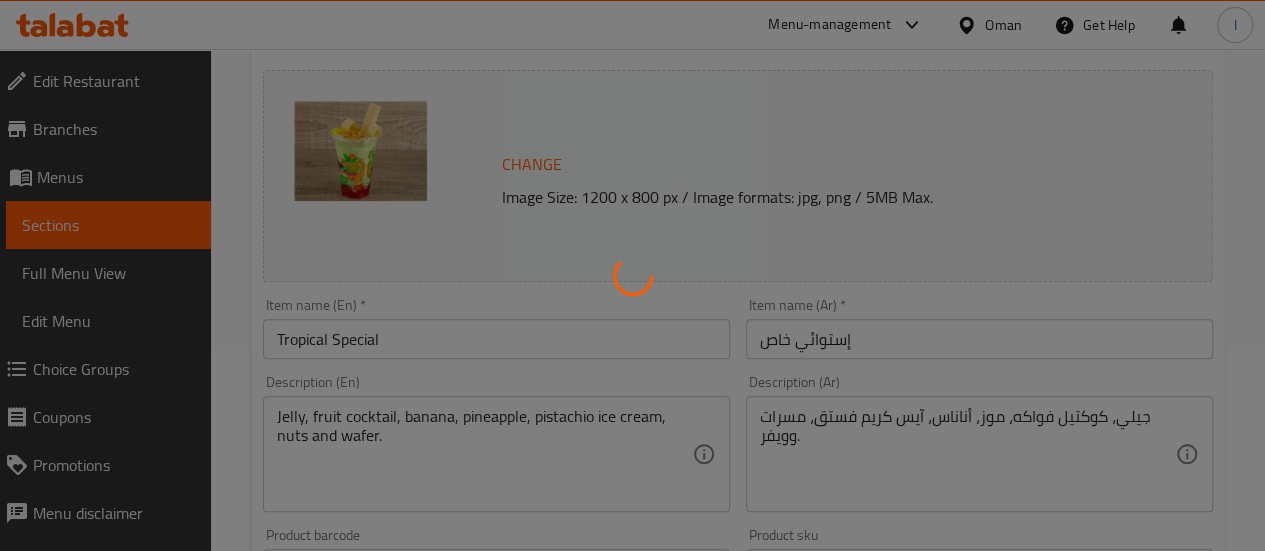 type on "إختيارك من الحجم:" 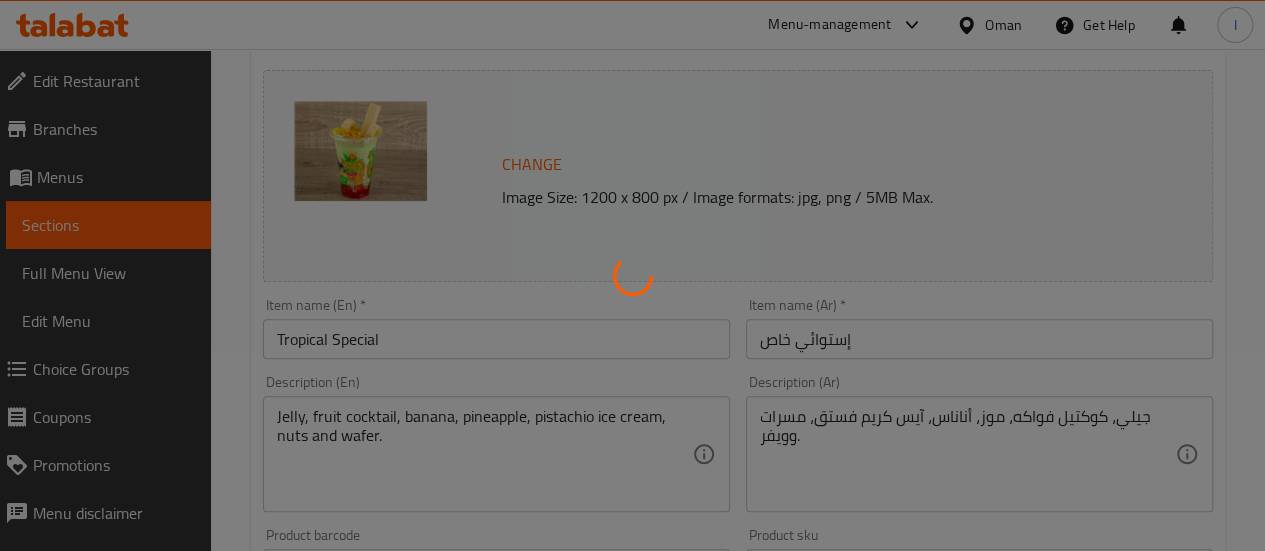 type on "1" 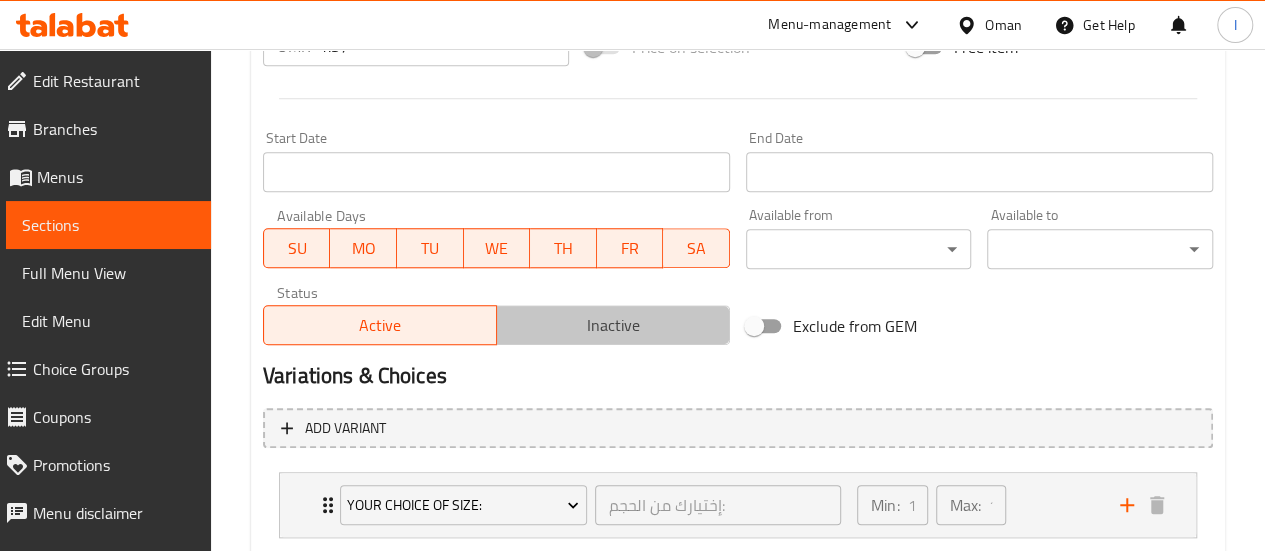 click on "Inactive" at bounding box center (613, 325) 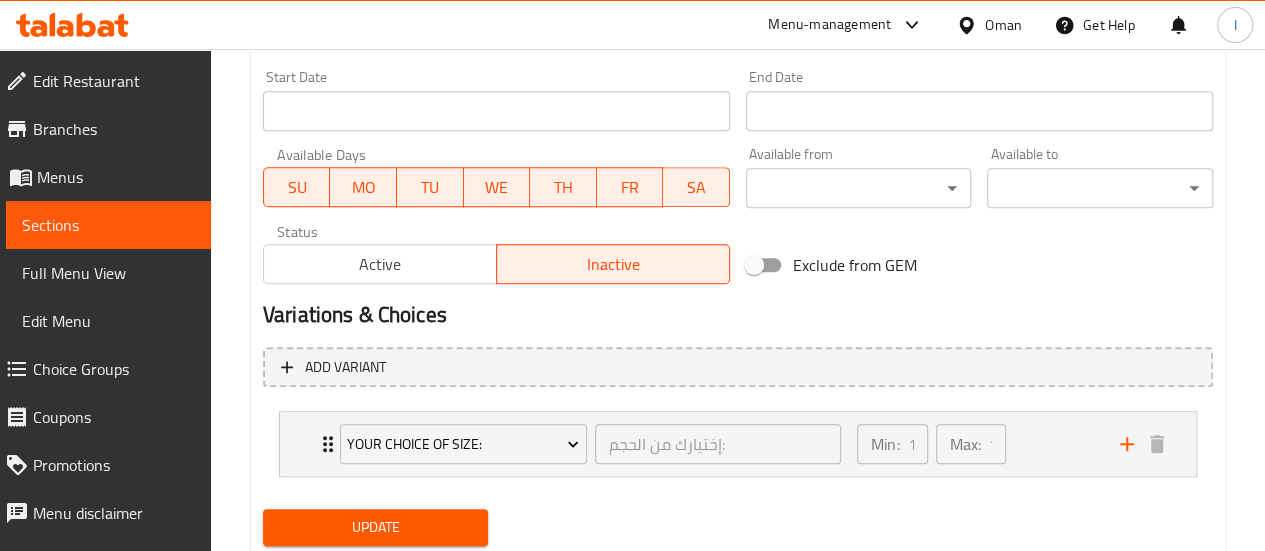 scroll, scrollTop: 923, scrollLeft: 0, axis: vertical 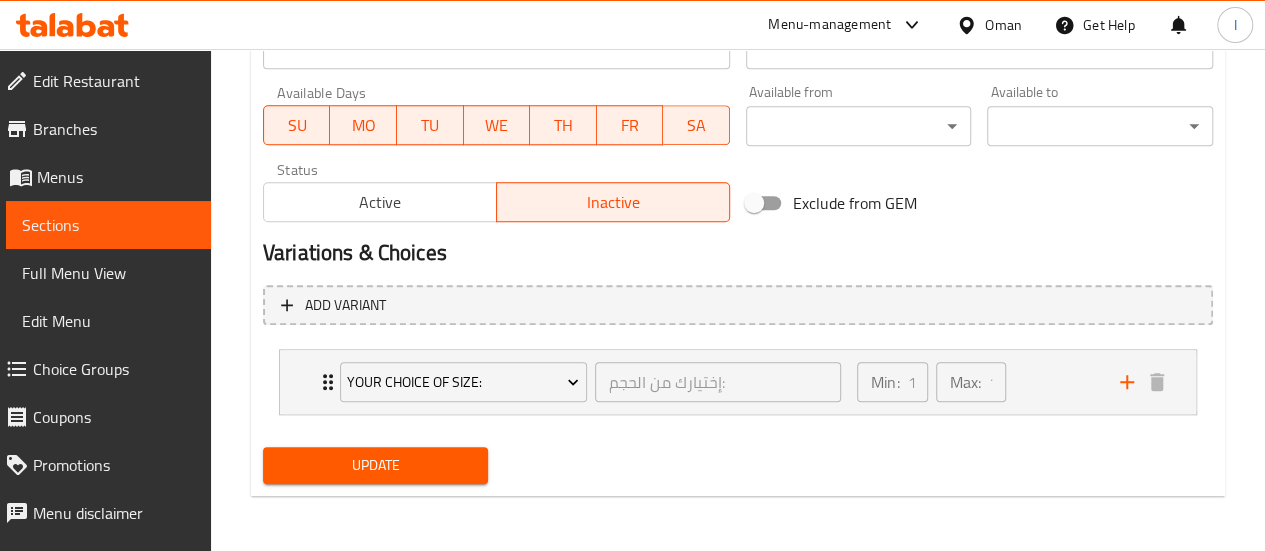 click on "Update" at bounding box center (376, 465) 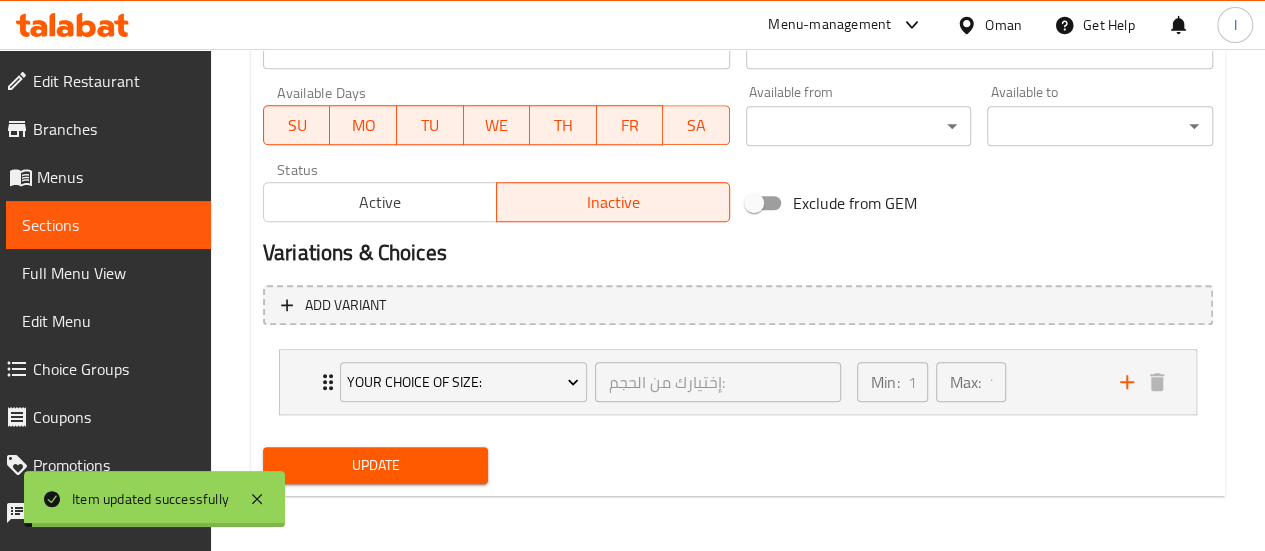 click on "Sections" at bounding box center [108, 225] 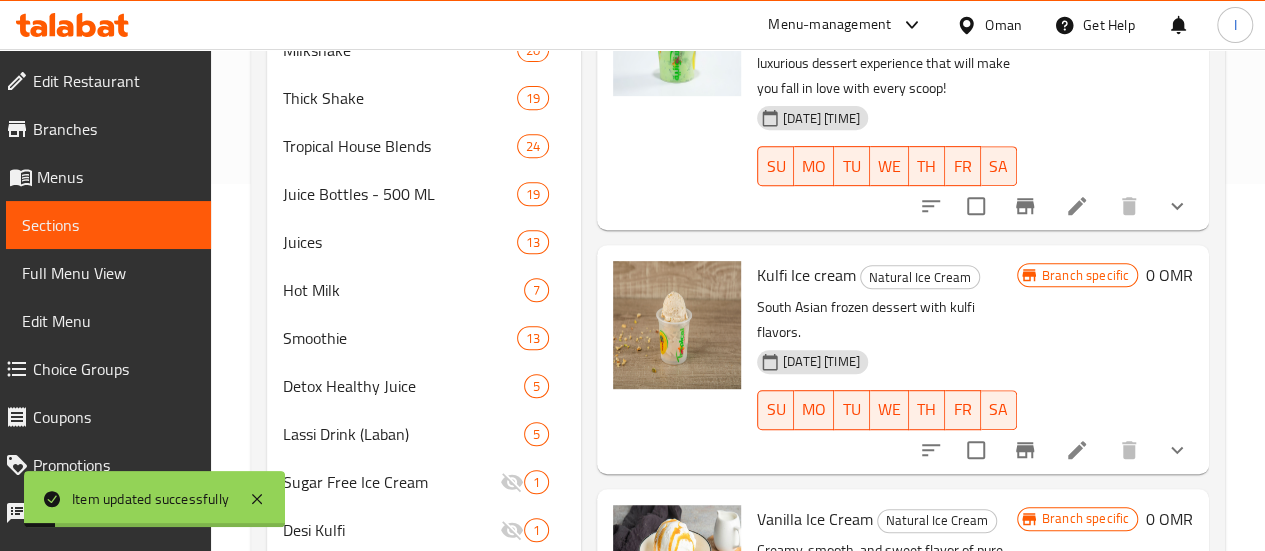 scroll, scrollTop: 167, scrollLeft: 0, axis: vertical 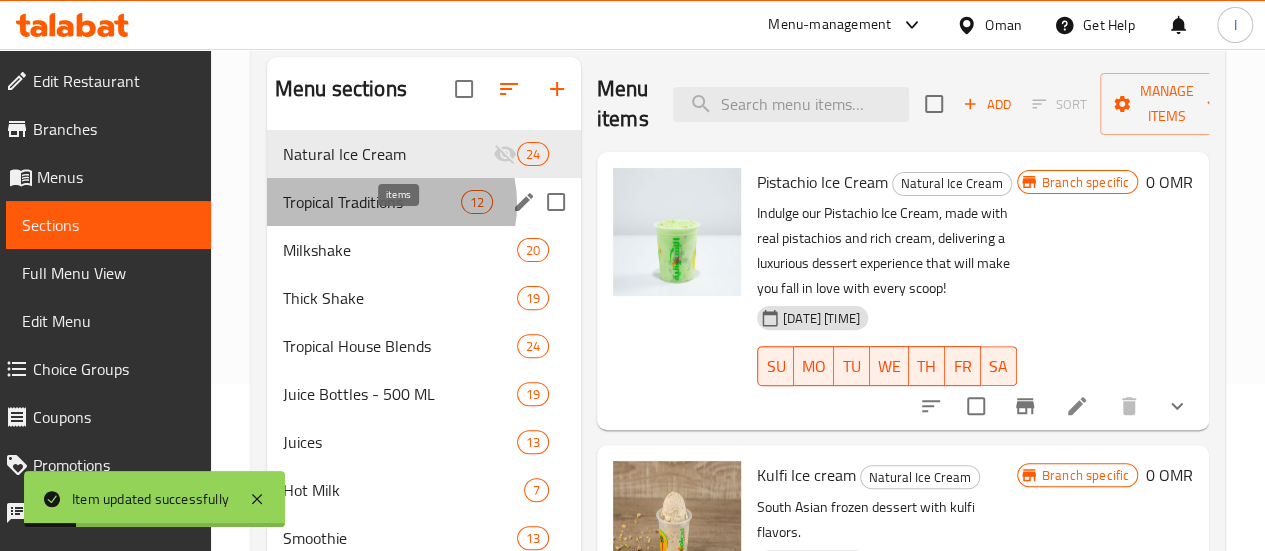 click on "12" at bounding box center [477, 202] 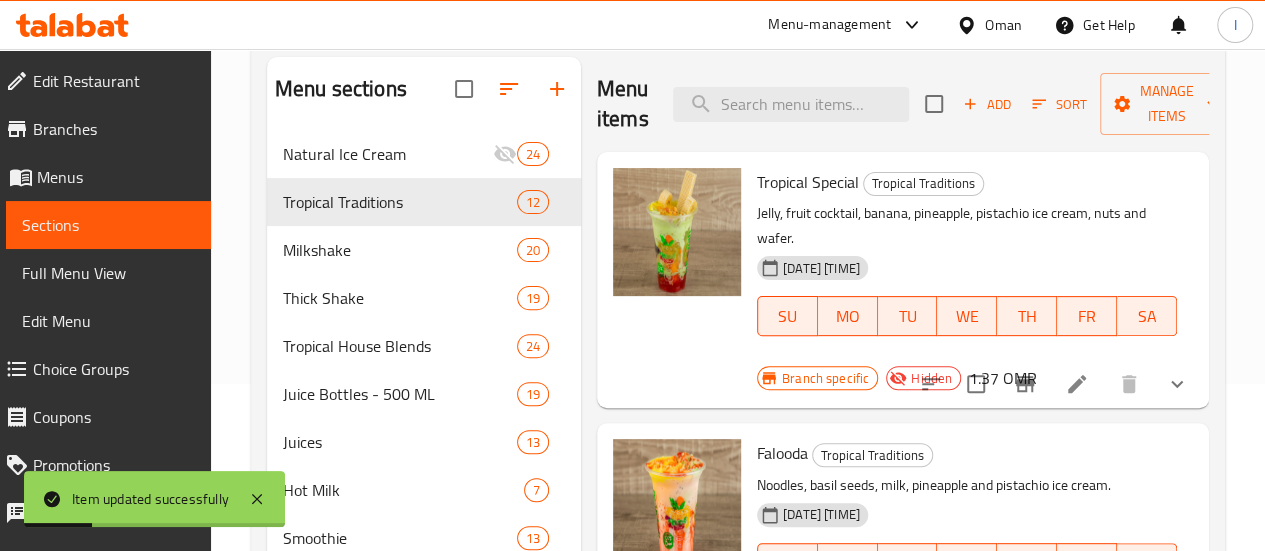 scroll, scrollTop: 200, scrollLeft: 0, axis: vertical 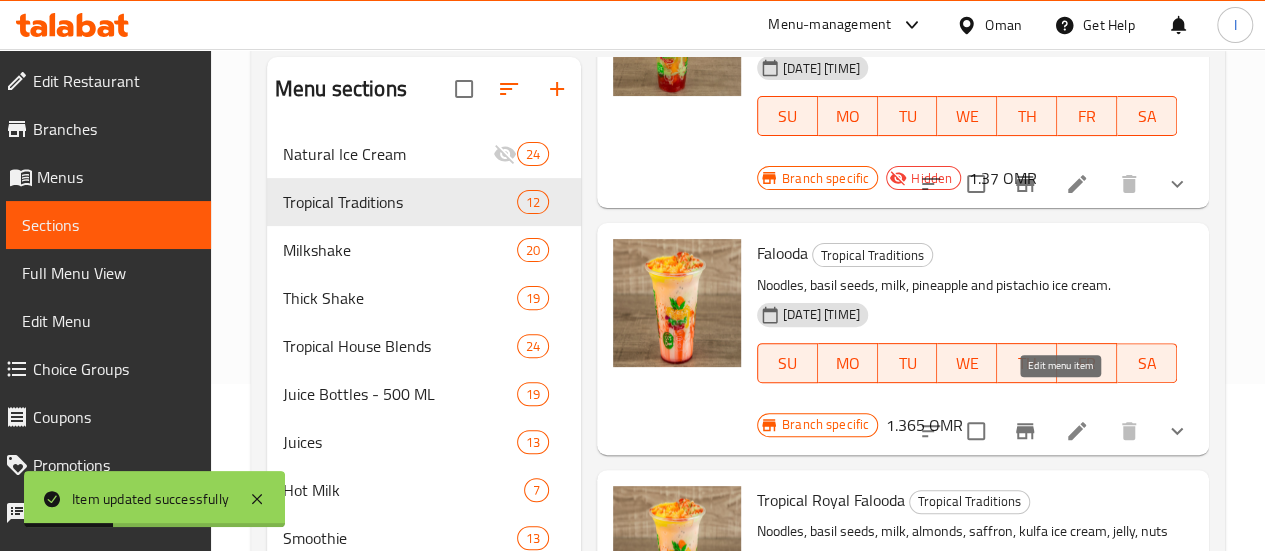 click 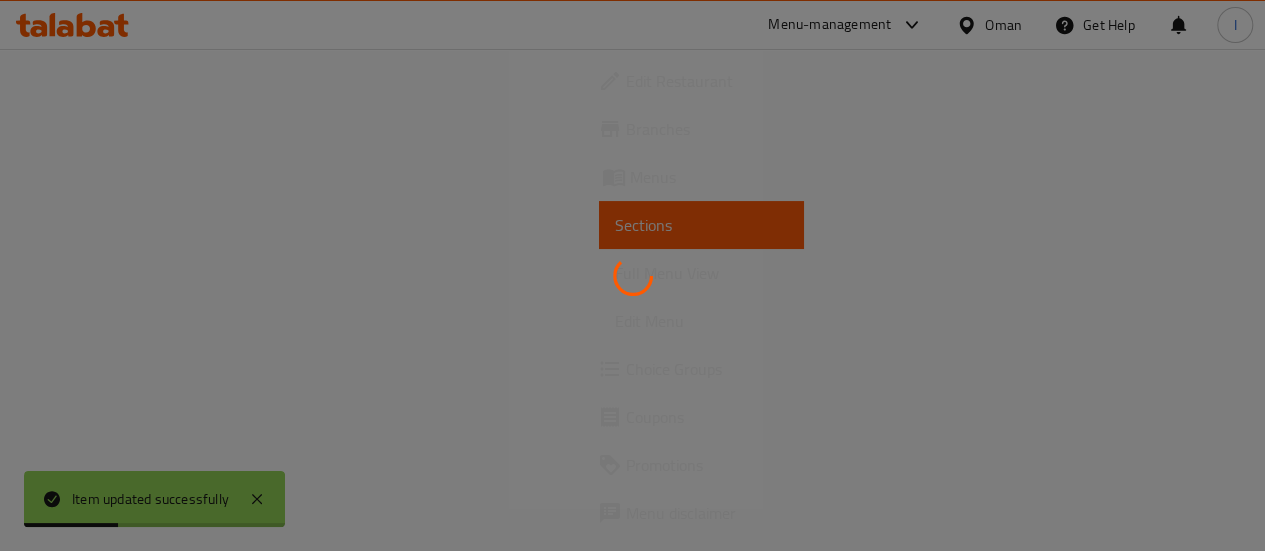 scroll, scrollTop: 0, scrollLeft: 0, axis: both 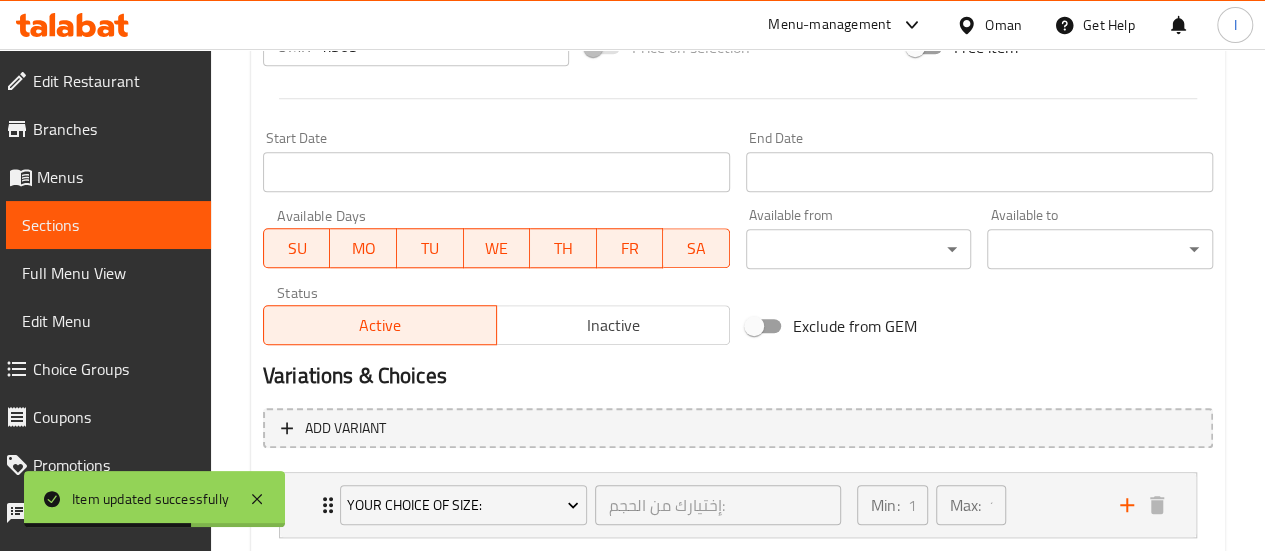 click on "Inactive" at bounding box center (613, 325) 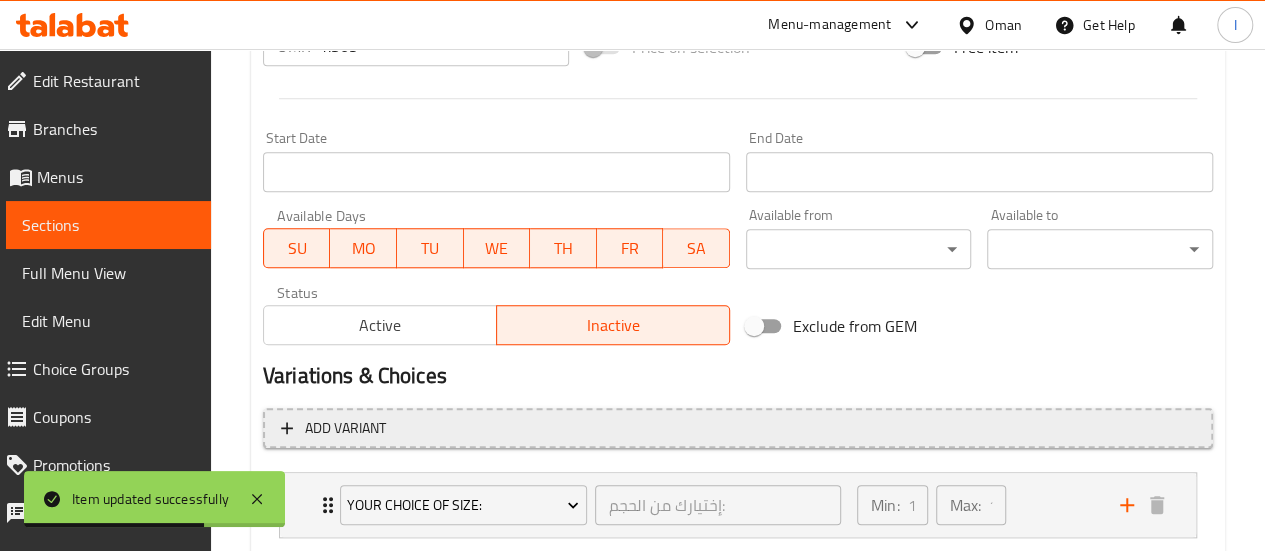 scroll, scrollTop: 923, scrollLeft: 0, axis: vertical 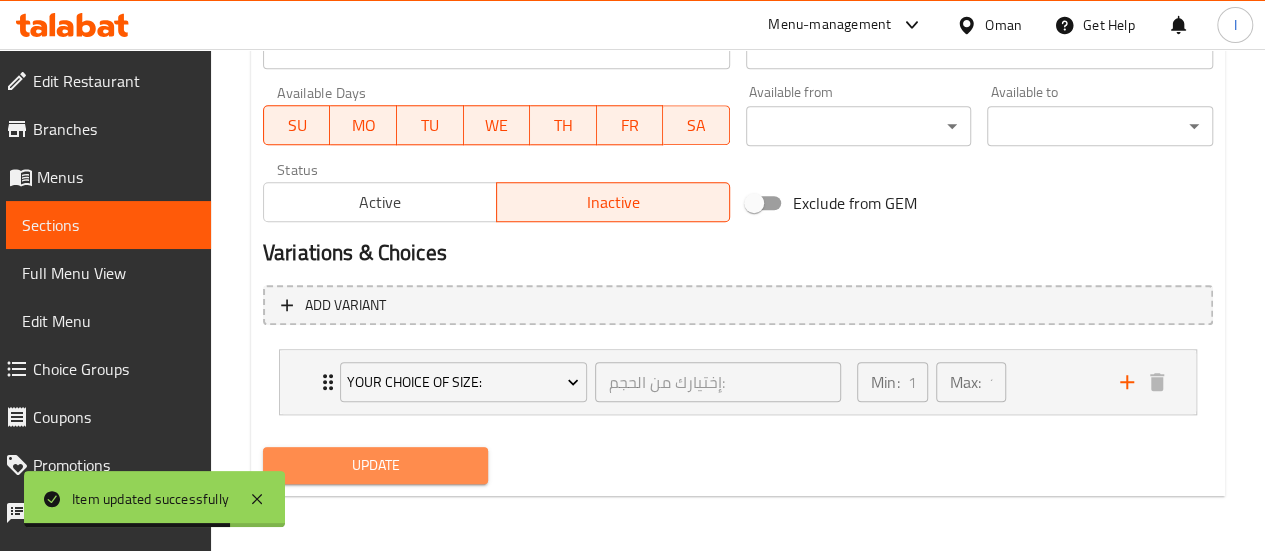 click on "Update" at bounding box center [376, 465] 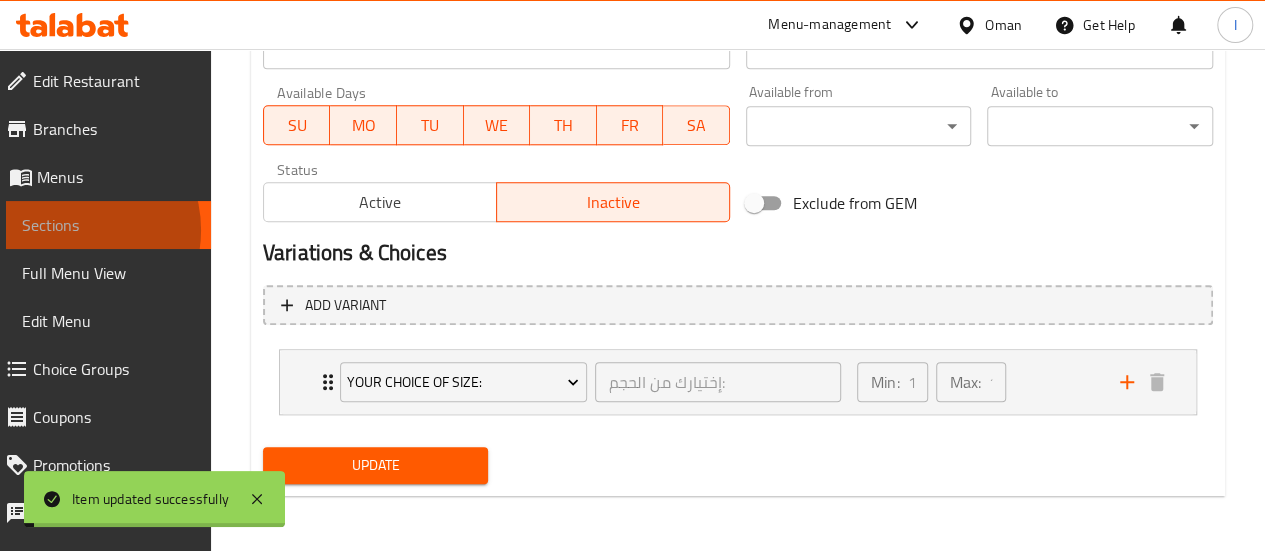 click on "Sections" at bounding box center [108, 225] 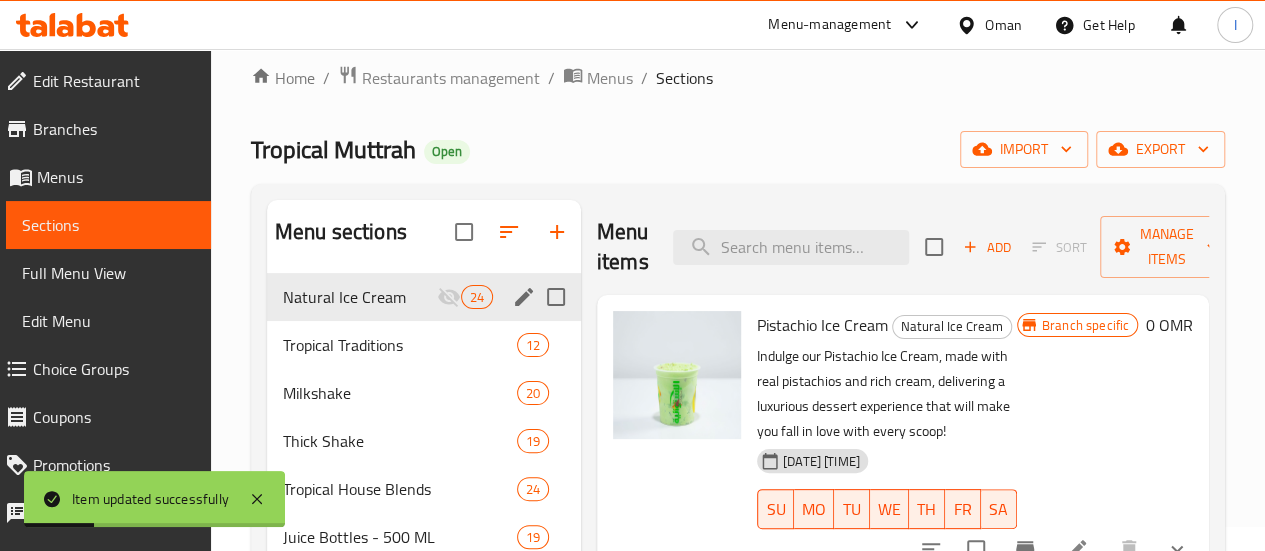 scroll, scrollTop: 23, scrollLeft: 0, axis: vertical 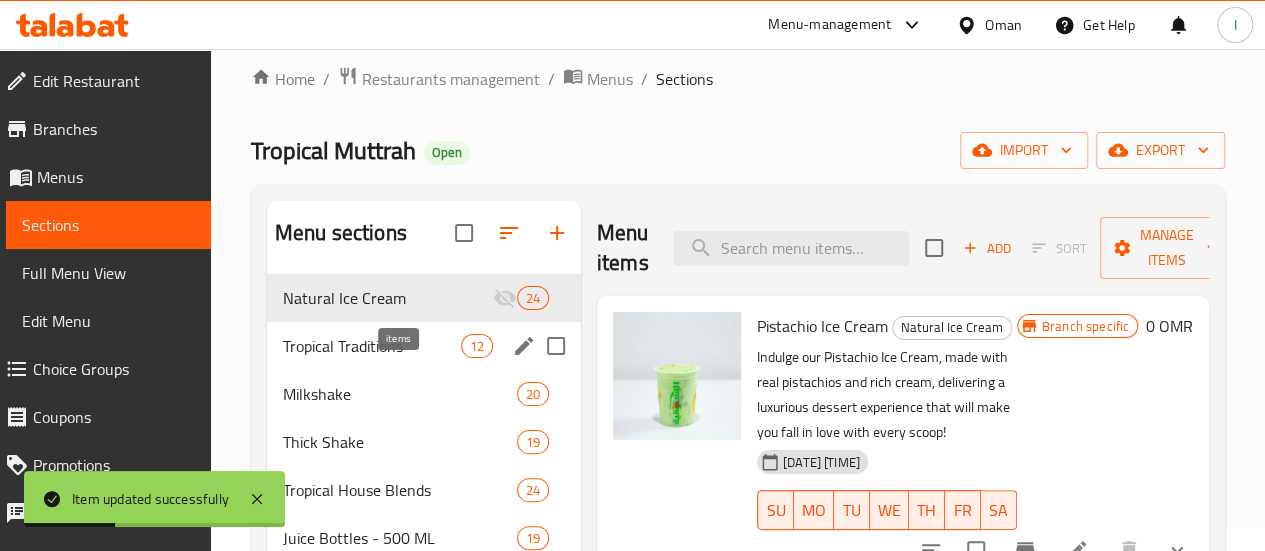 click on "12" at bounding box center [477, 346] 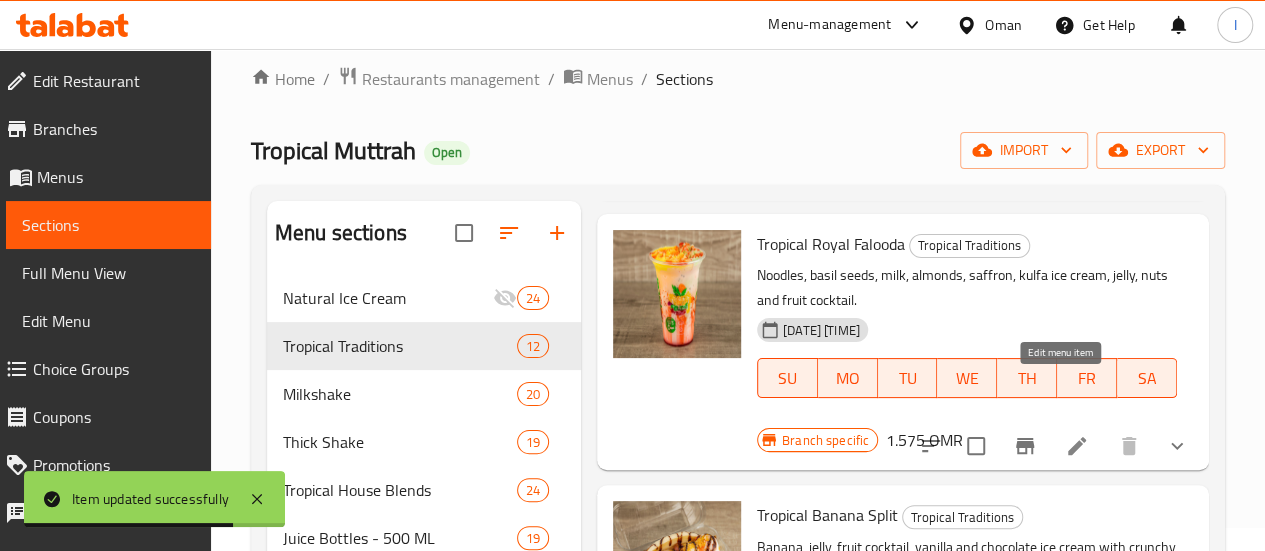 scroll, scrollTop: 603, scrollLeft: 0, axis: vertical 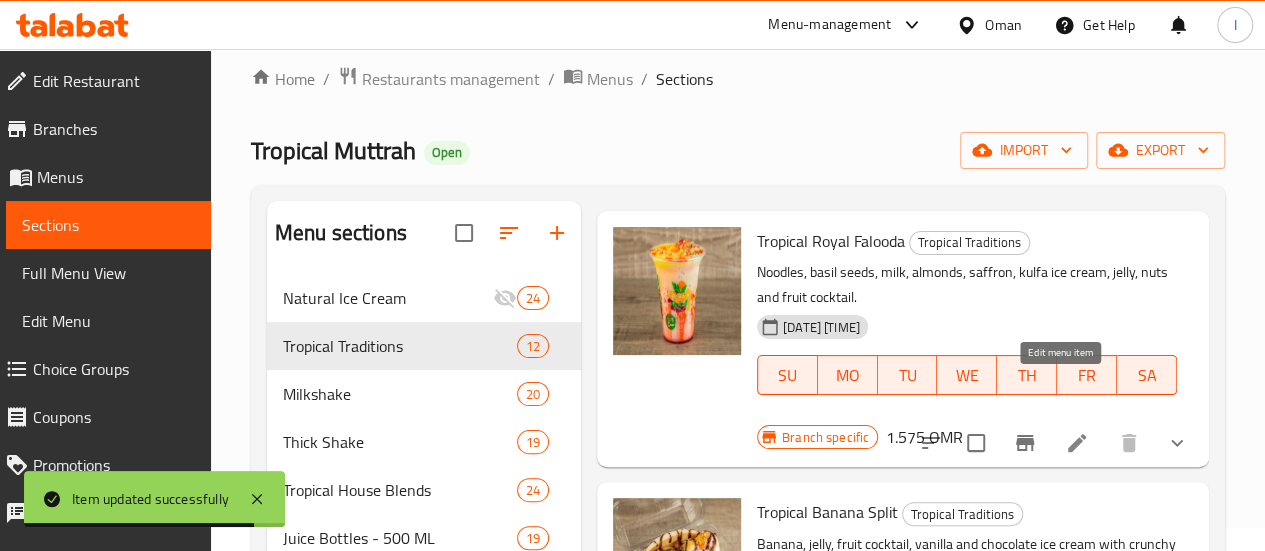 click 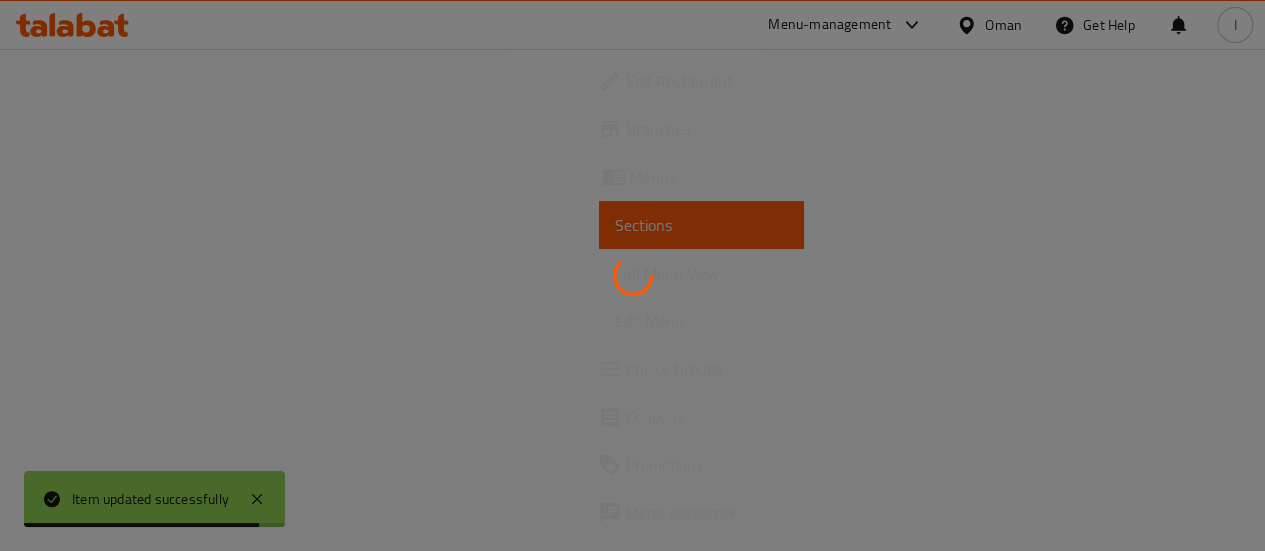 scroll, scrollTop: 0, scrollLeft: 0, axis: both 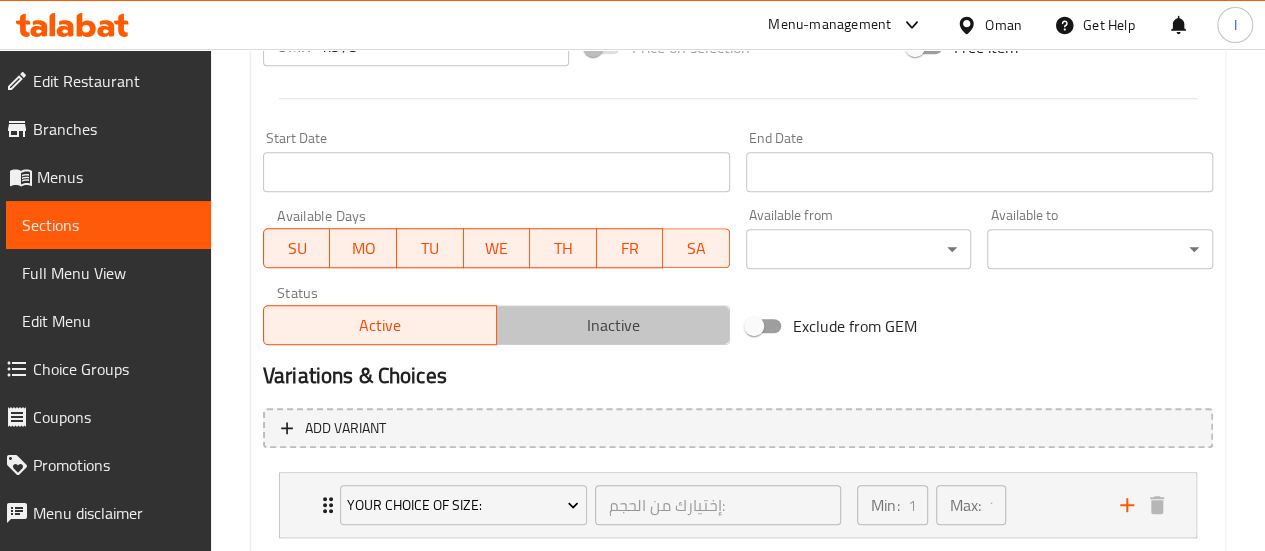 click on "Inactive" at bounding box center [613, 325] 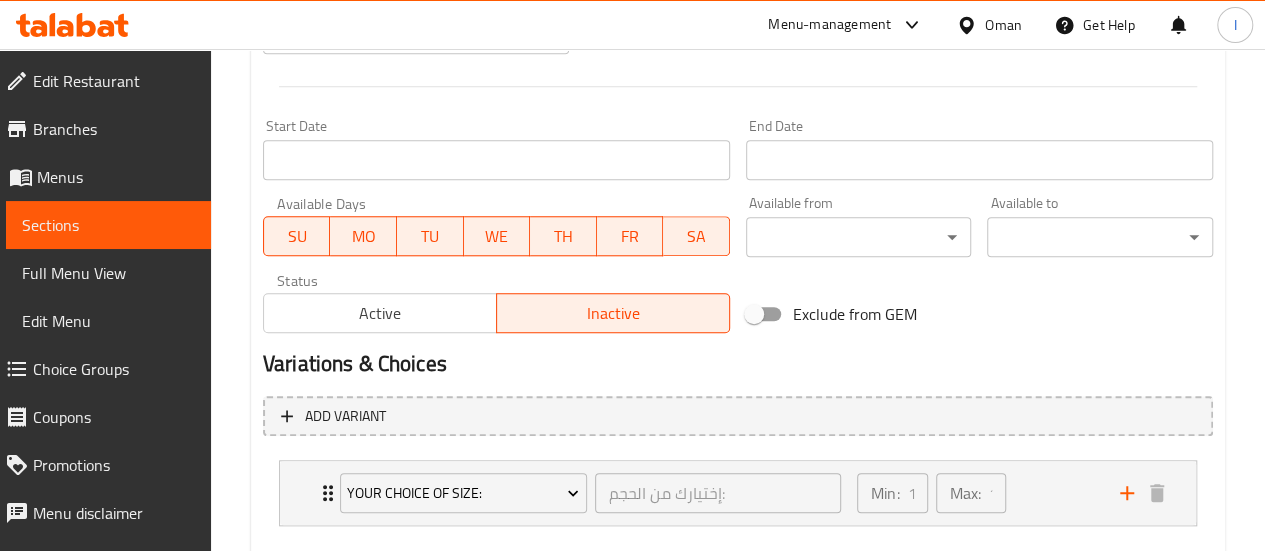 scroll, scrollTop: 923, scrollLeft: 0, axis: vertical 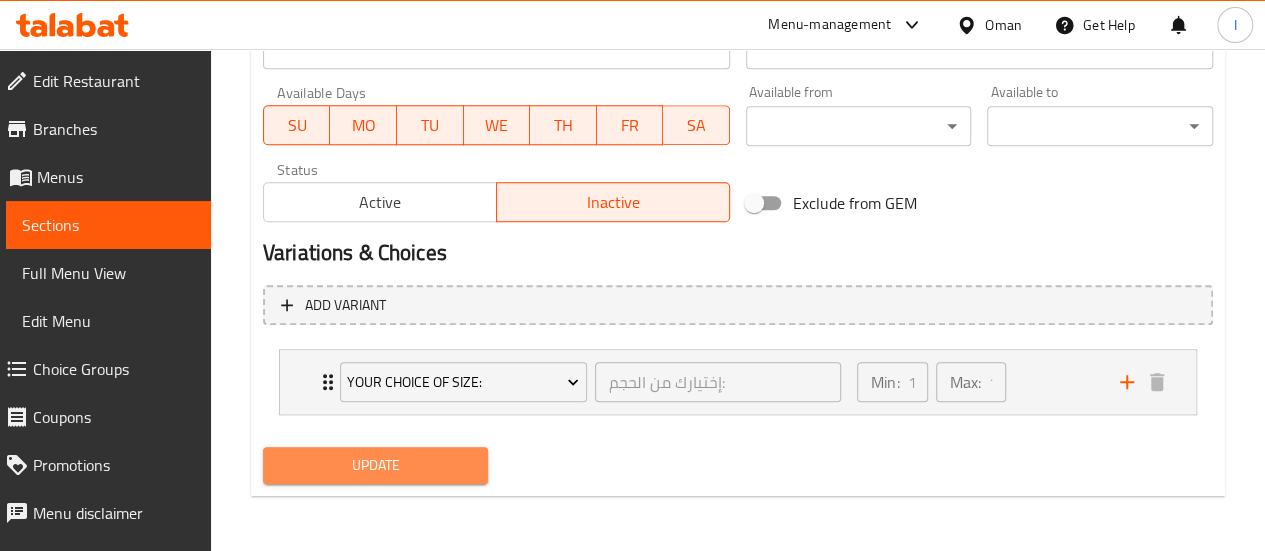 click on "Update" at bounding box center (376, 465) 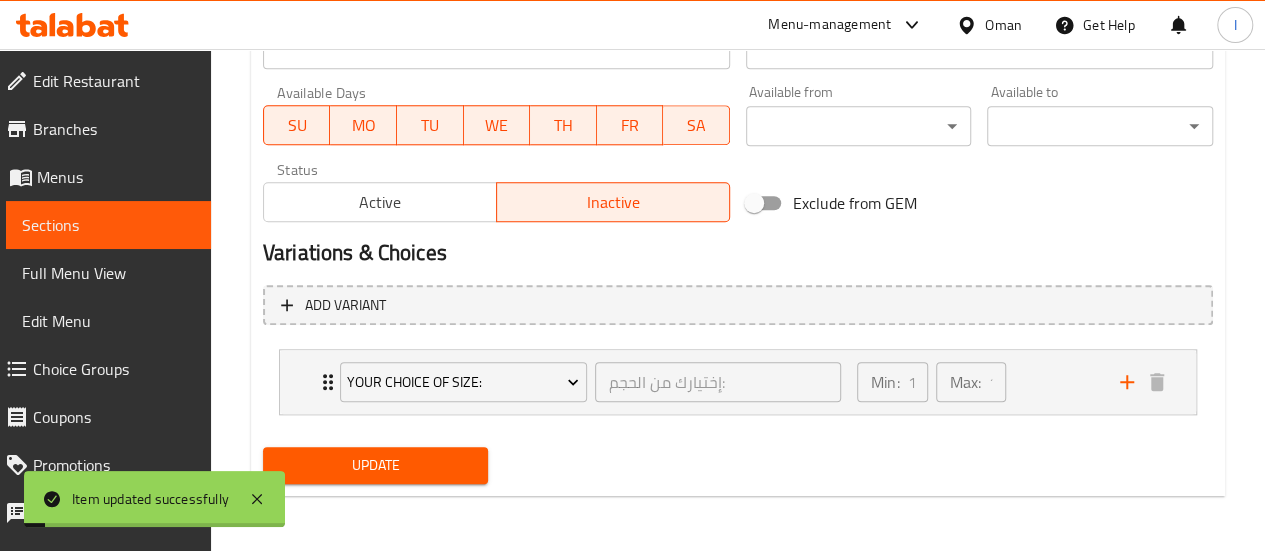 click on "Sections" at bounding box center [108, 225] 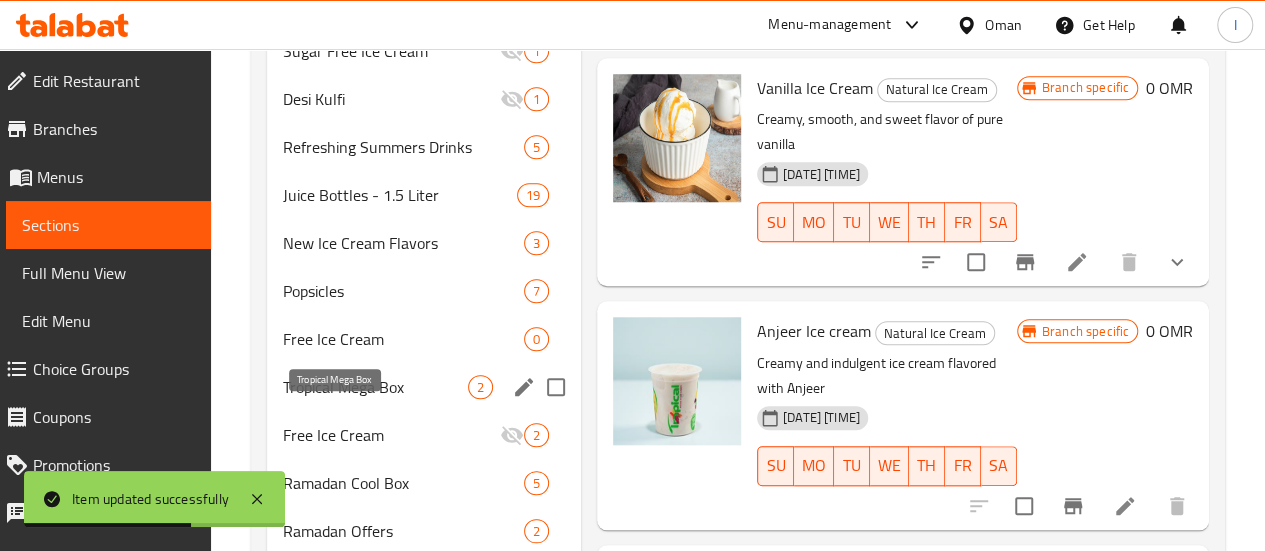 scroll, scrollTop: 823, scrollLeft: 0, axis: vertical 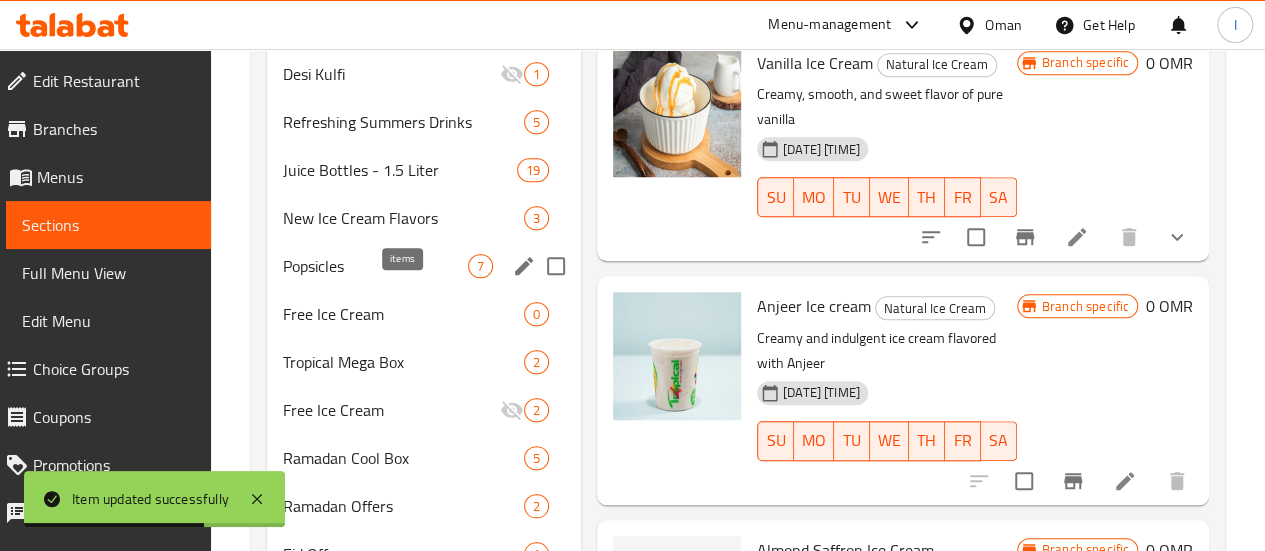click on "7" at bounding box center (480, 266) 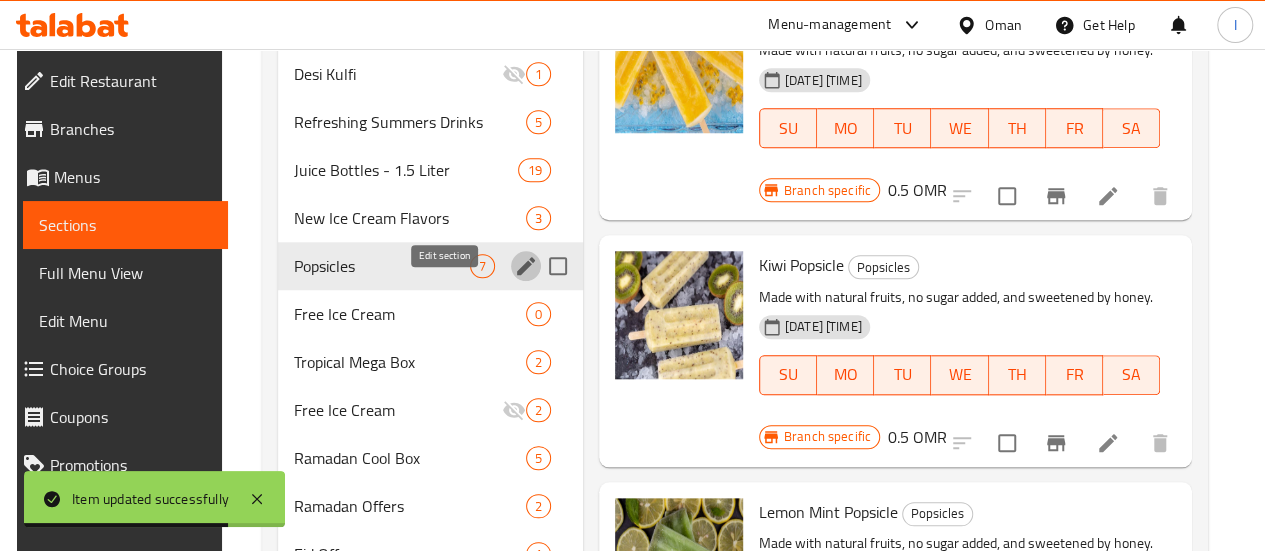 click 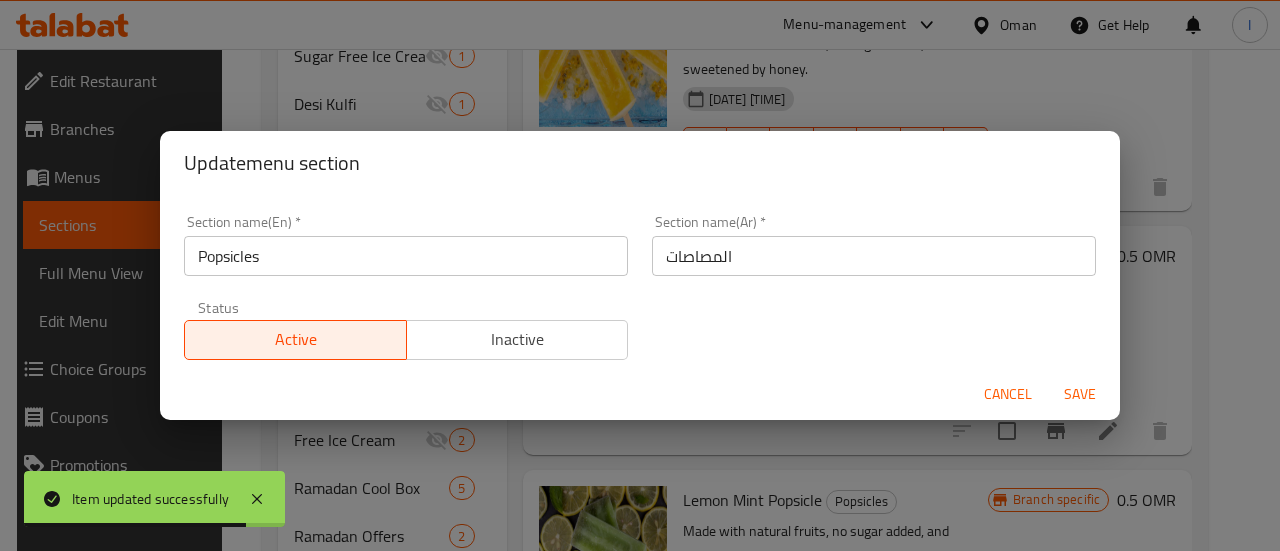 click on "Status Active Inactive" at bounding box center [406, 330] 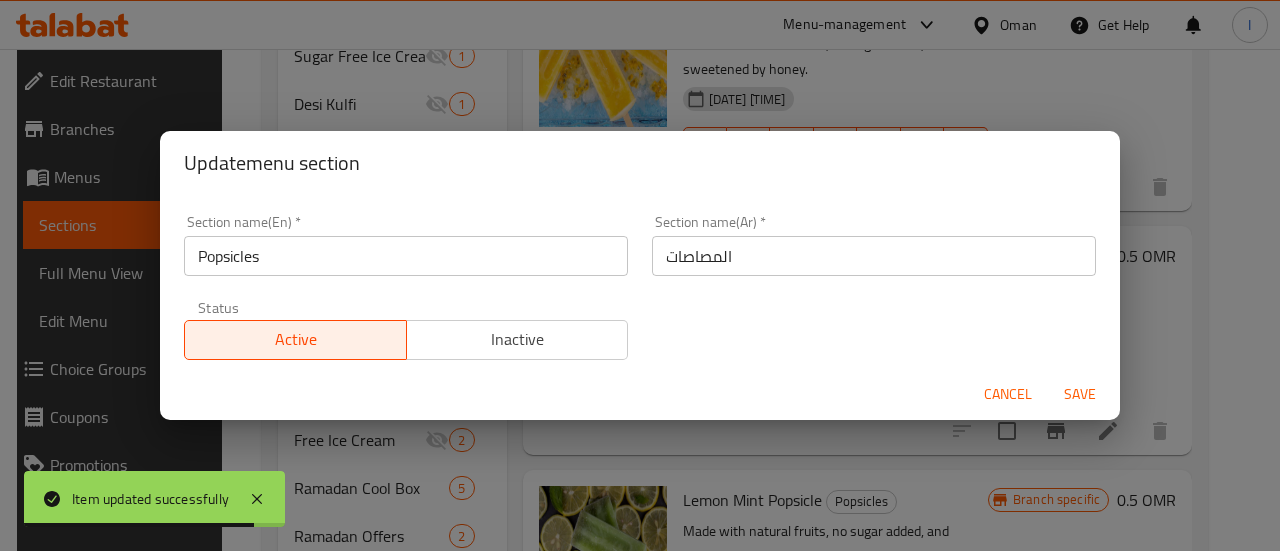 drag, startPoint x: 514, startPoint y: 343, endPoint x: 592, endPoint y: 336, distance: 78.31347 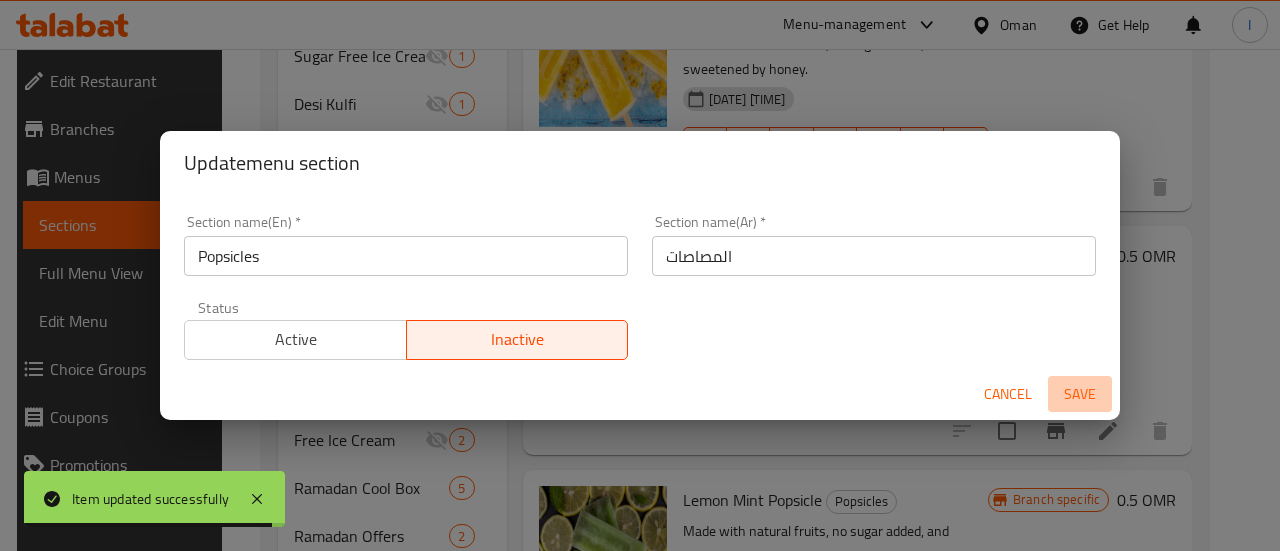 click on "Save" at bounding box center (1080, 394) 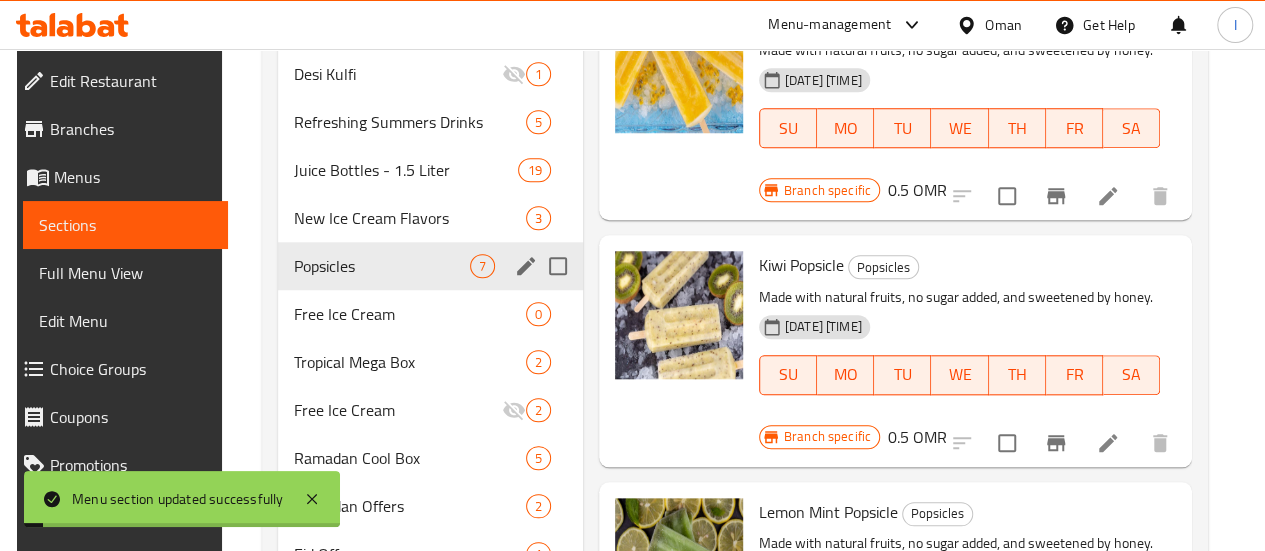 click 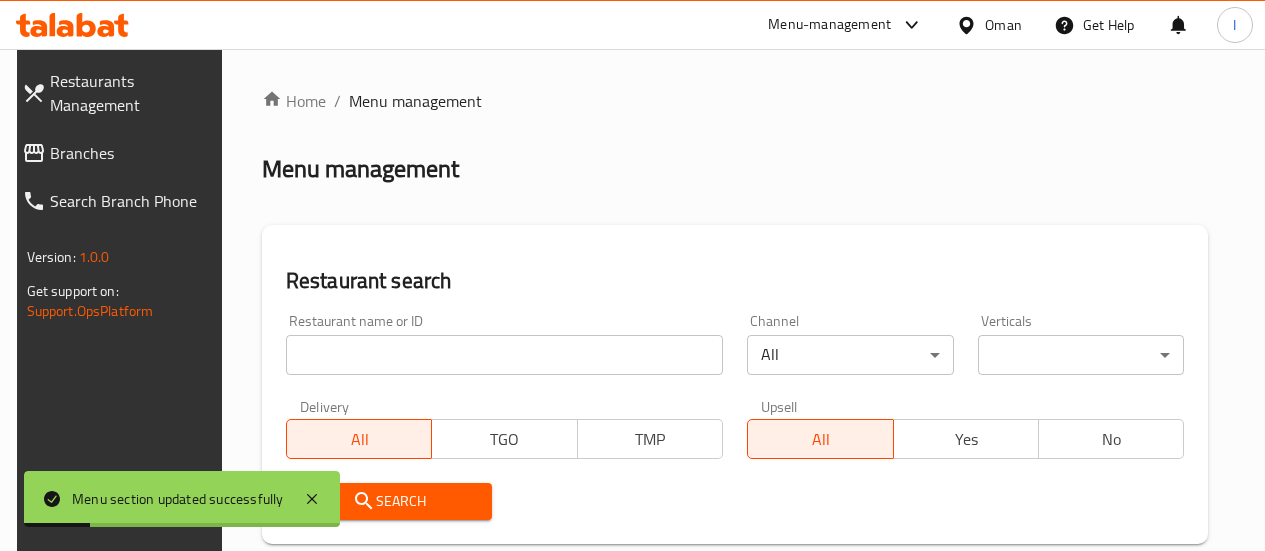 scroll, scrollTop: 246, scrollLeft: 0, axis: vertical 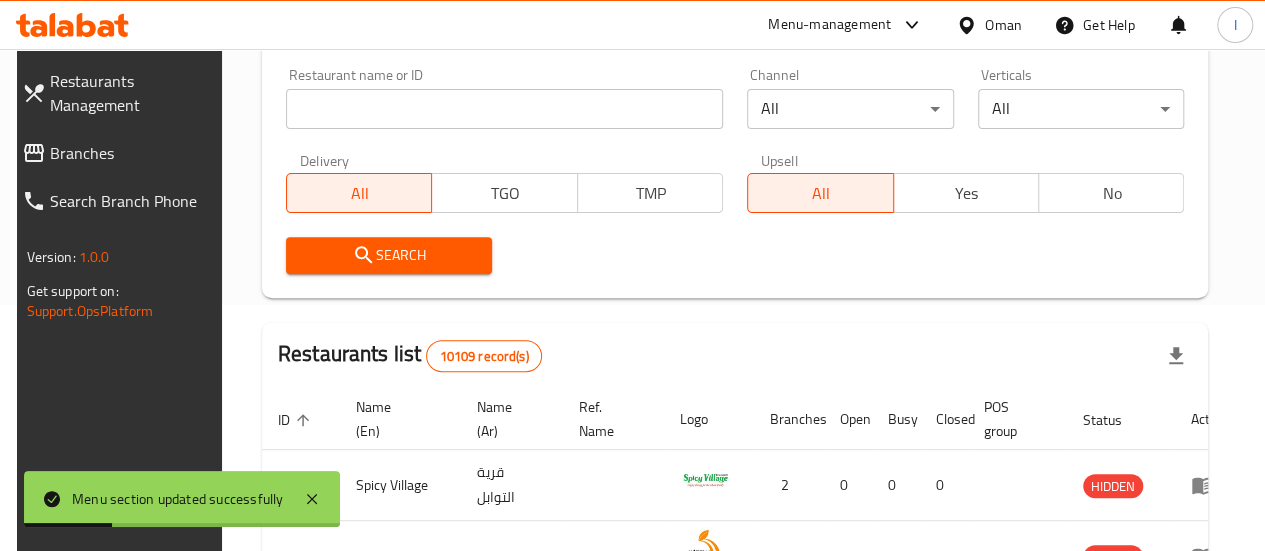 click at bounding box center [504, 109] 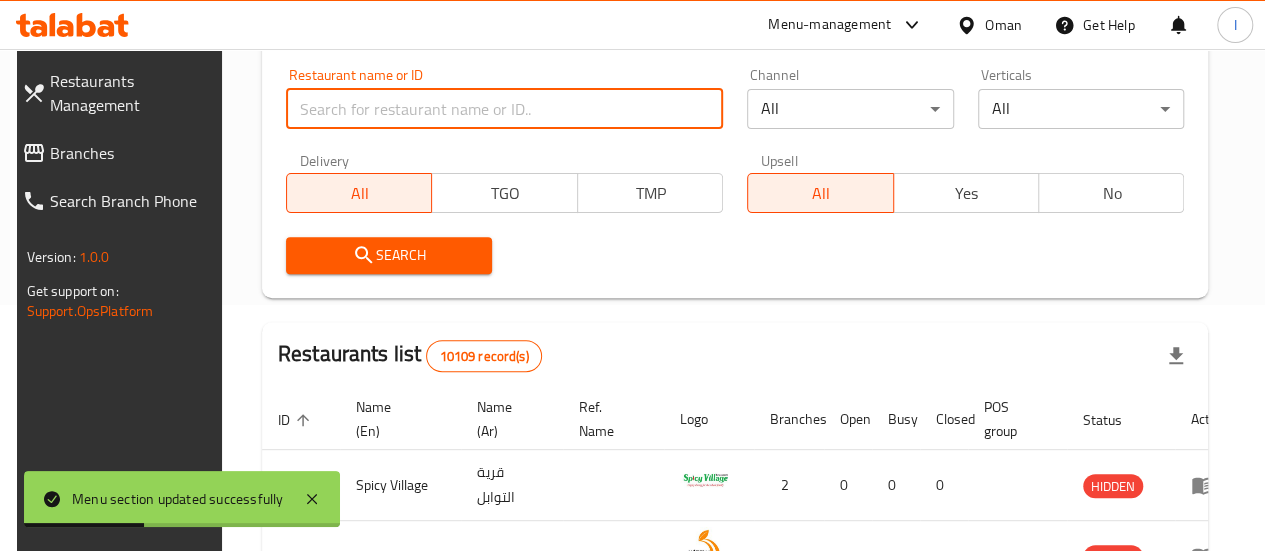 type on "tropical" 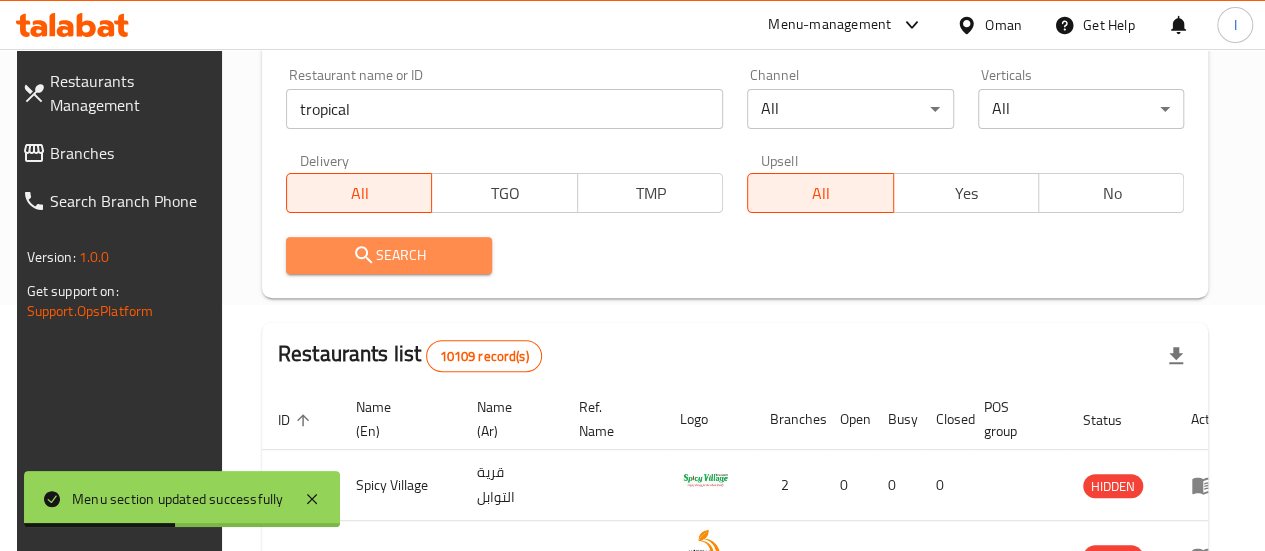 click on "Search" at bounding box center (389, 255) 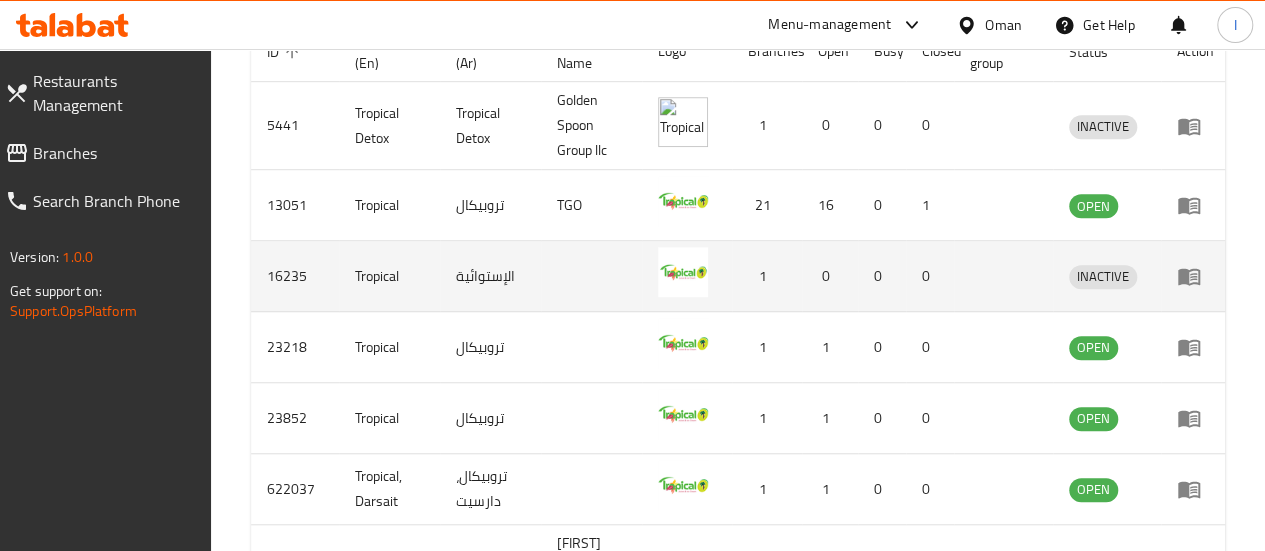 scroll, scrollTop: 541, scrollLeft: 0, axis: vertical 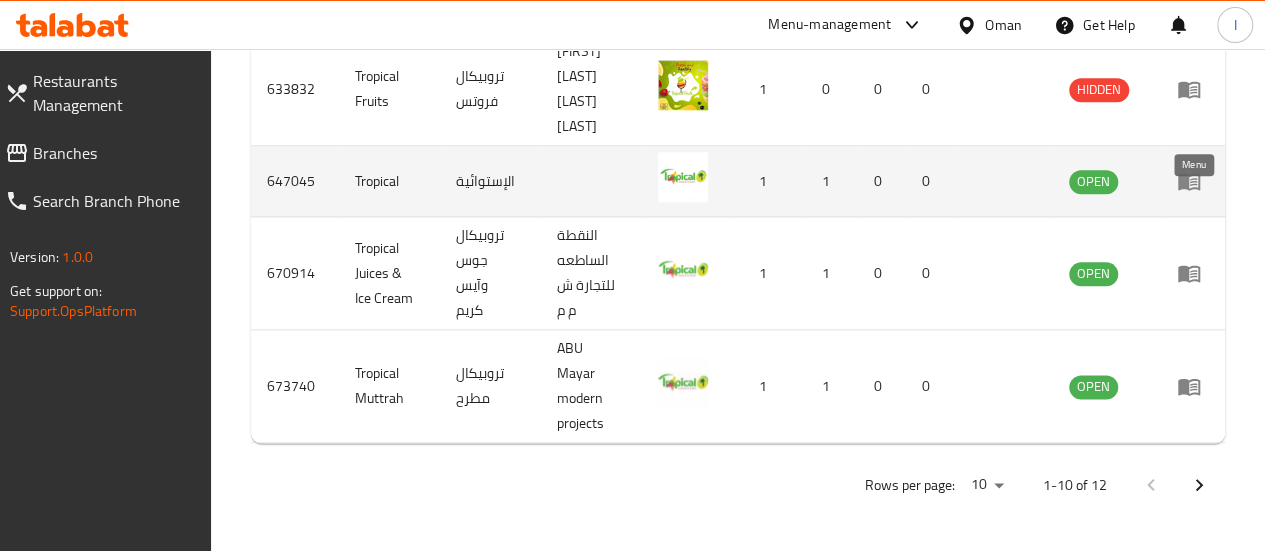 click at bounding box center (1195, 181) 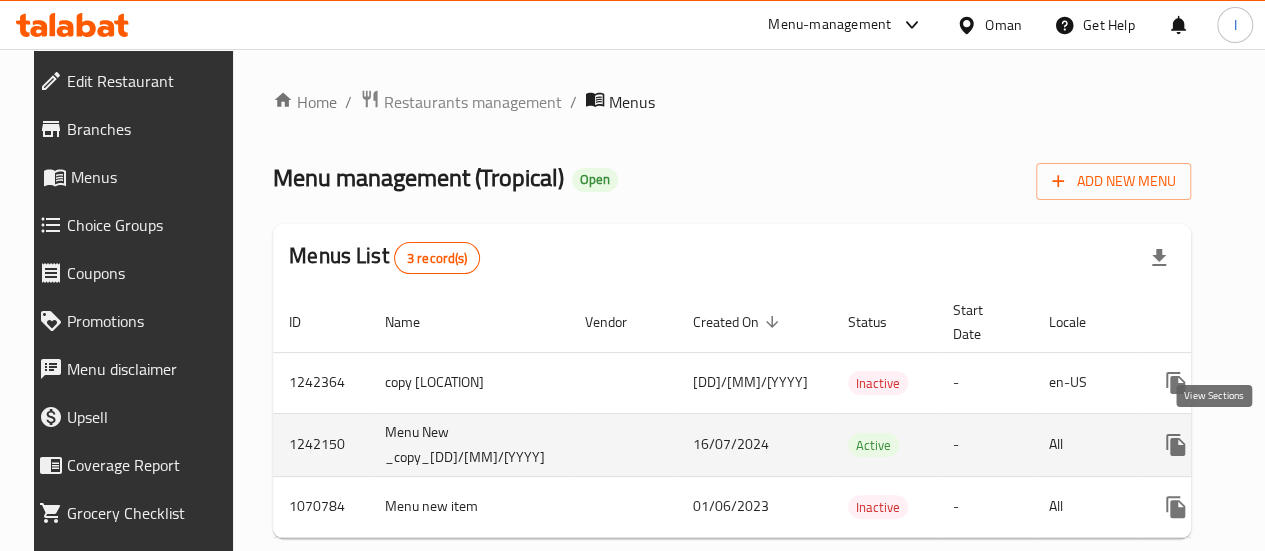 click 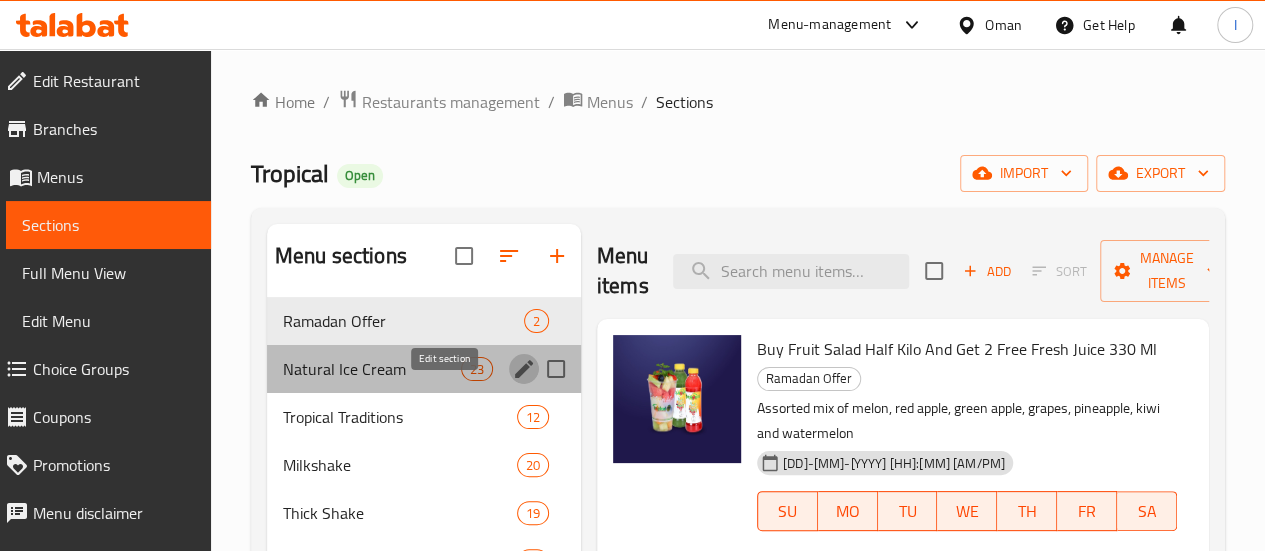 click 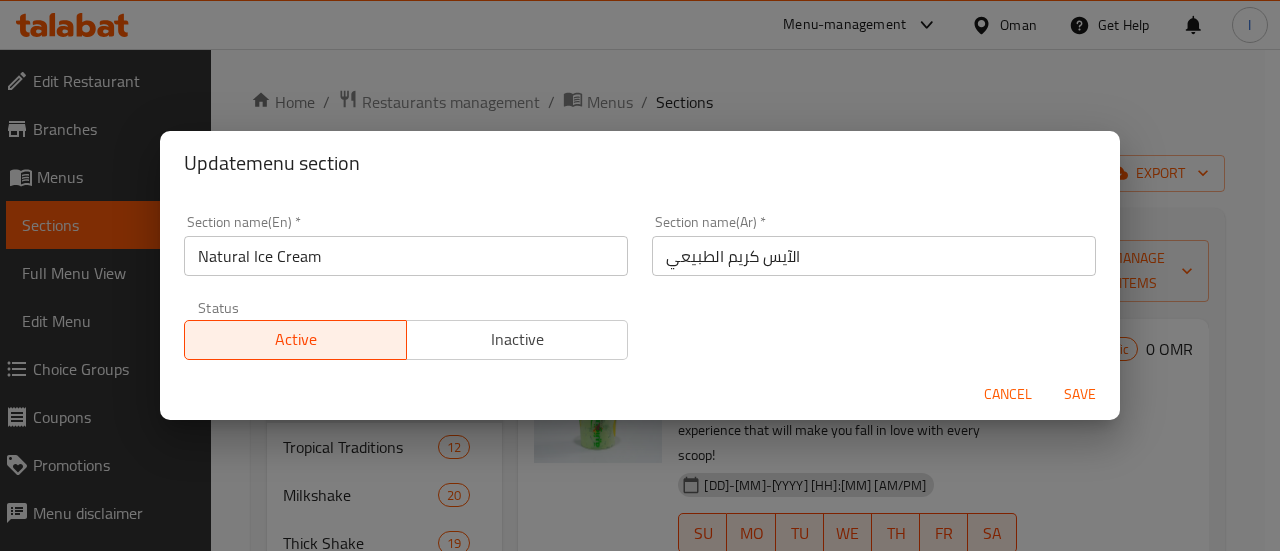 click on "Inactive" at bounding box center (518, 339) 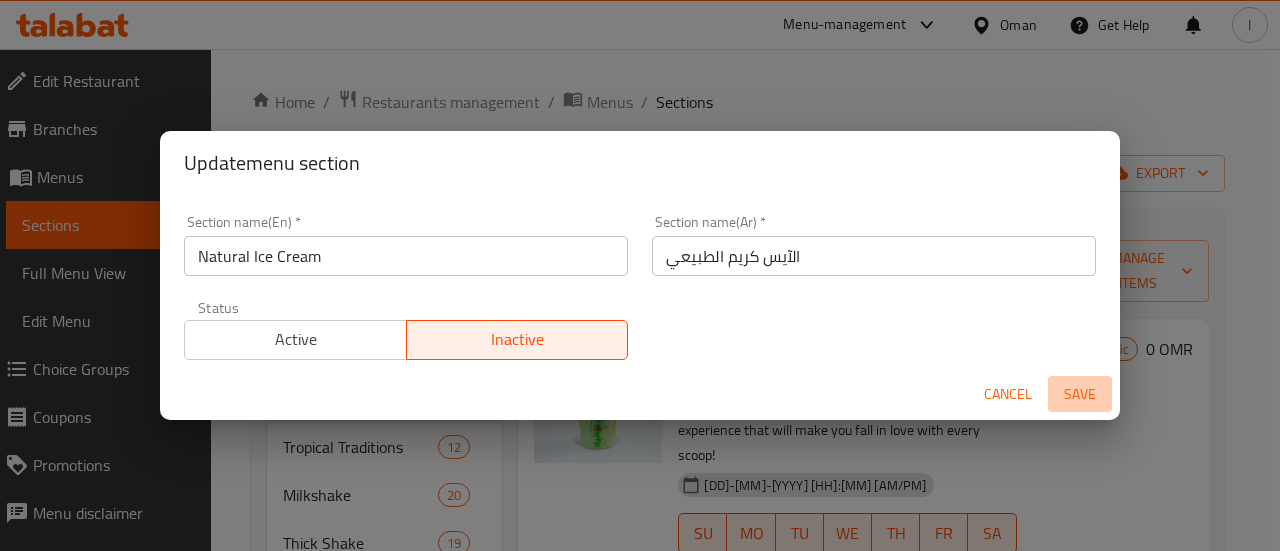 click on "Save" at bounding box center (1080, 394) 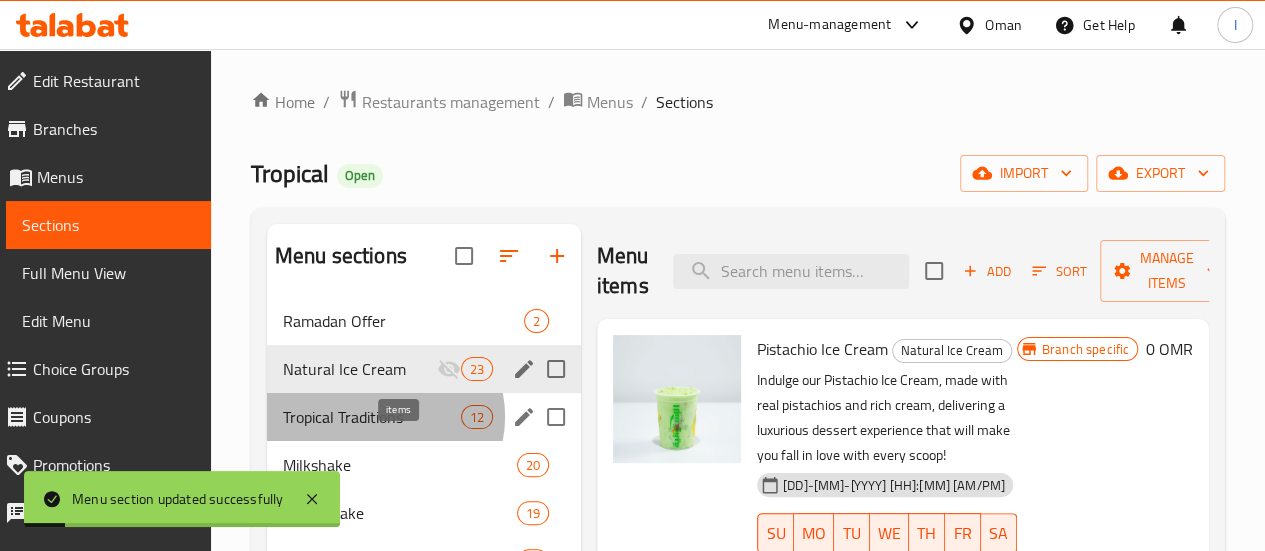click on "12" at bounding box center (477, 417) 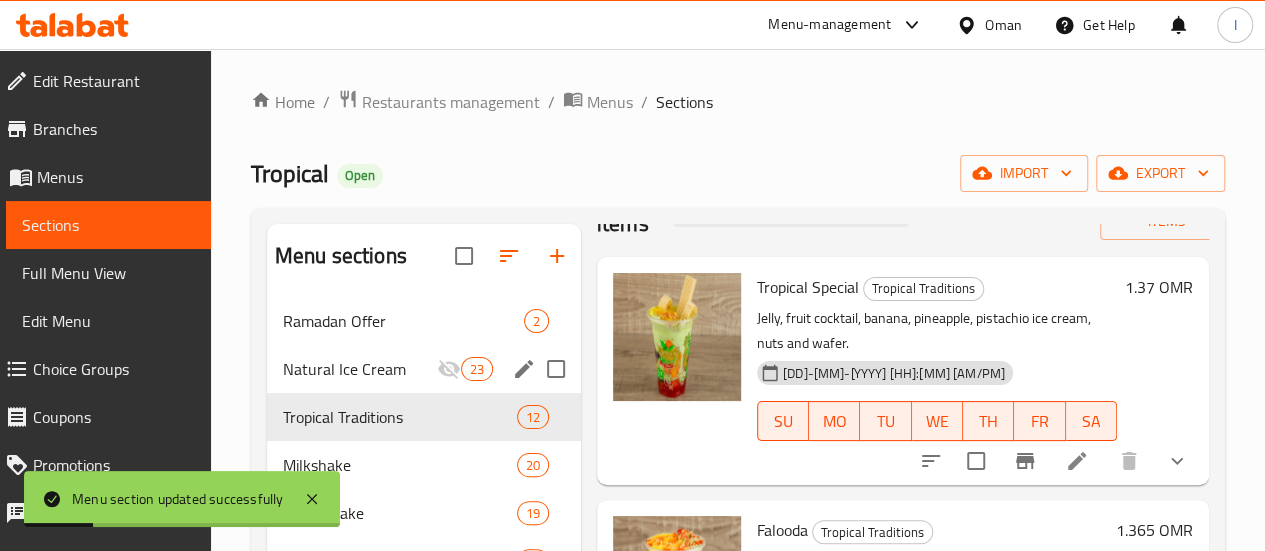 scroll, scrollTop: 100, scrollLeft: 0, axis: vertical 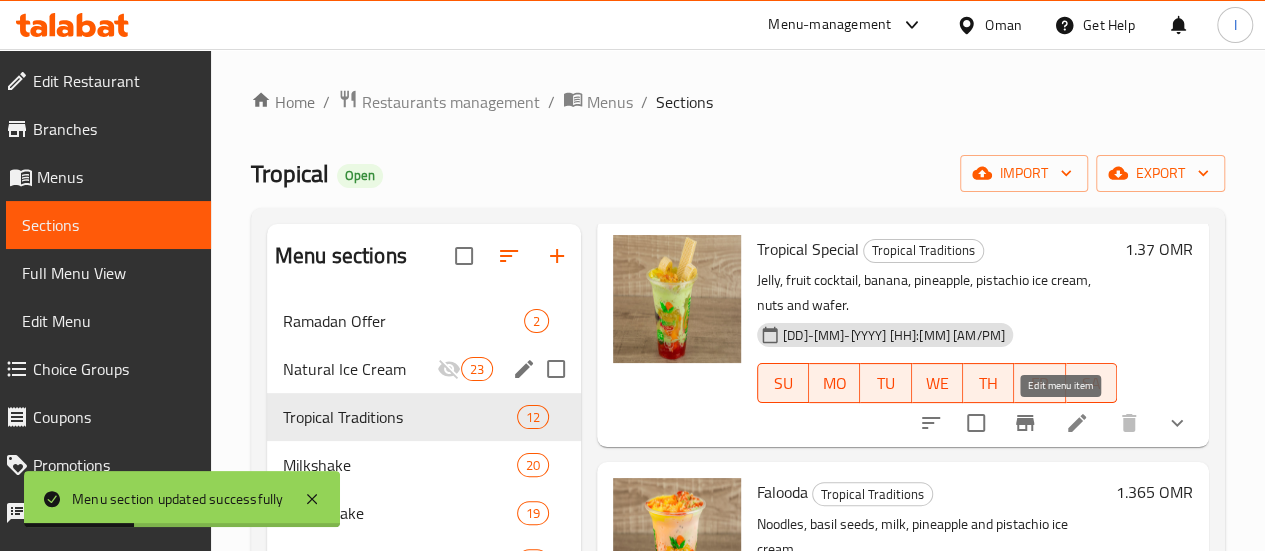 click 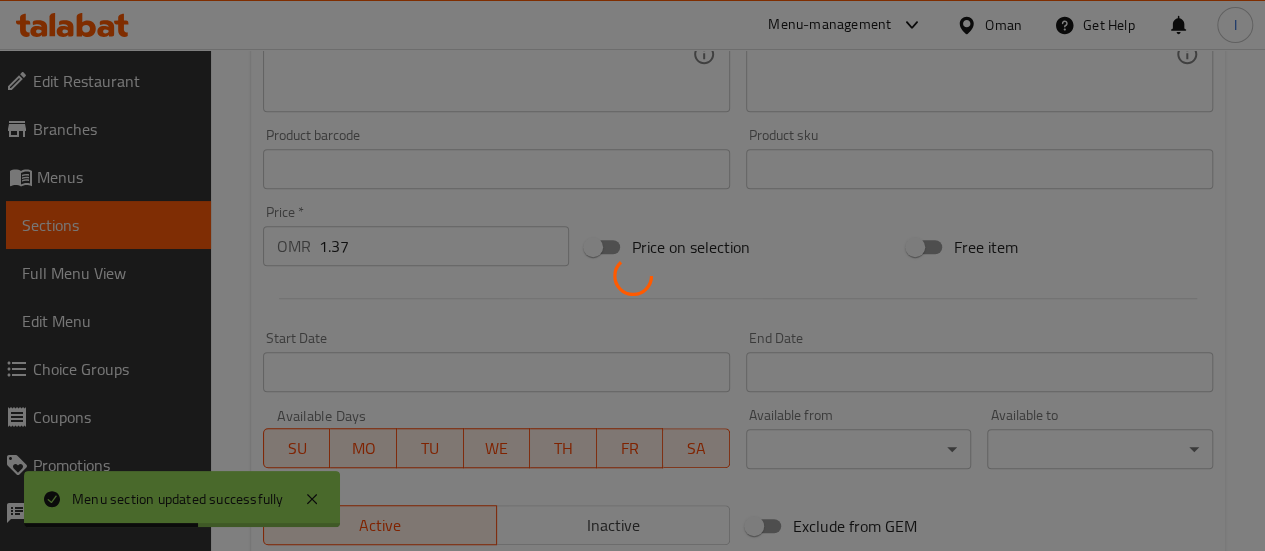 type on "إختيارك من الحجم:" 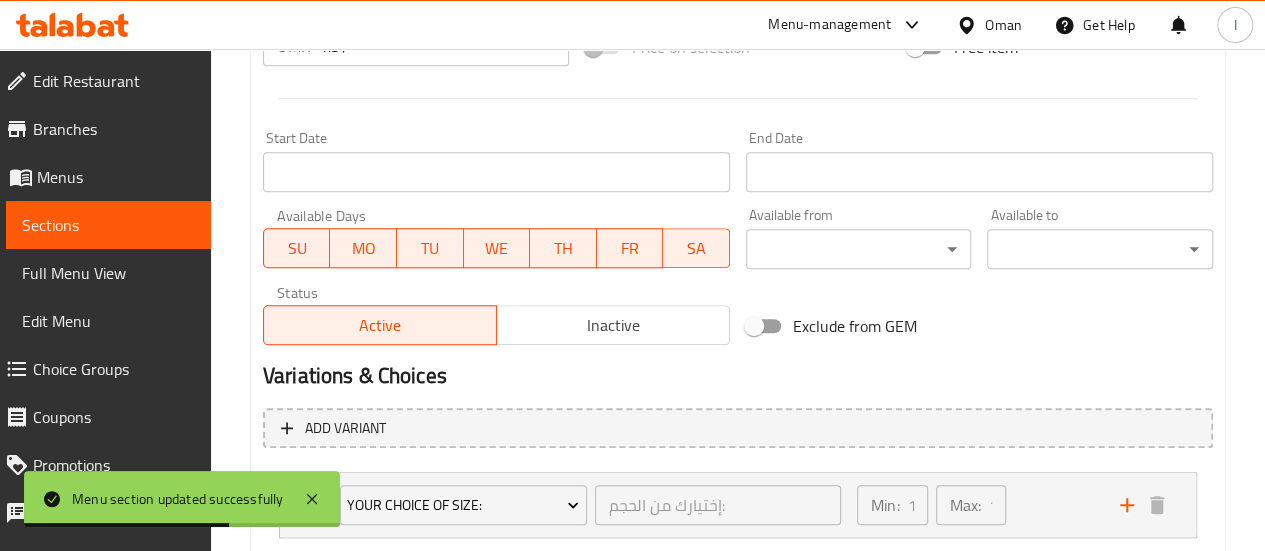 click on "Inactive" at bounding box center [613, 325] 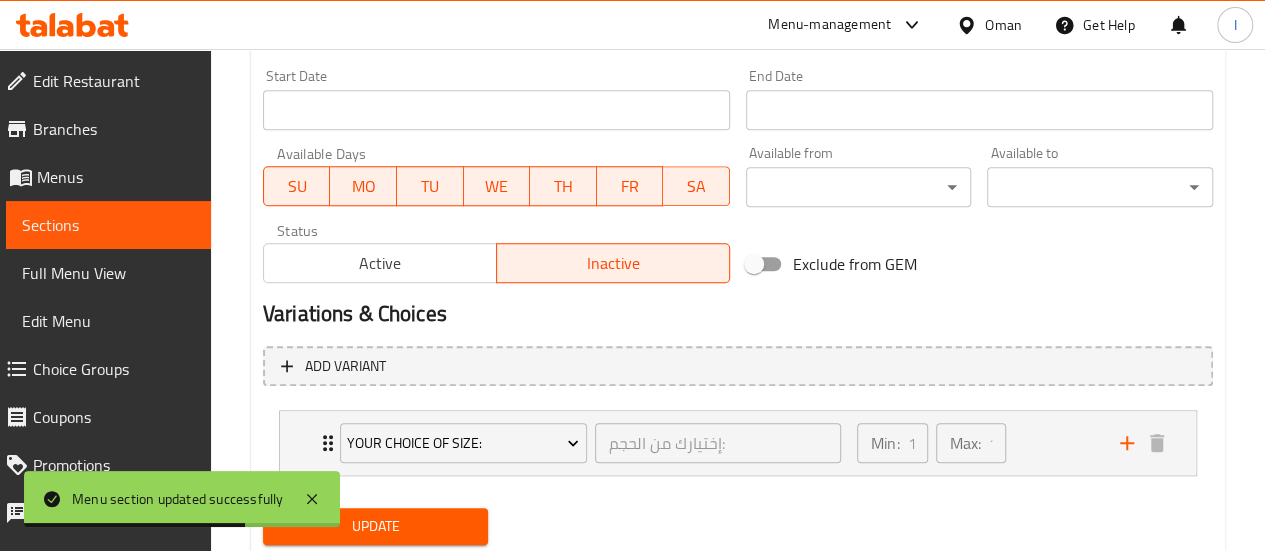 scroll, scrollTop: 923, scrollLeft: 0, axis: vertical 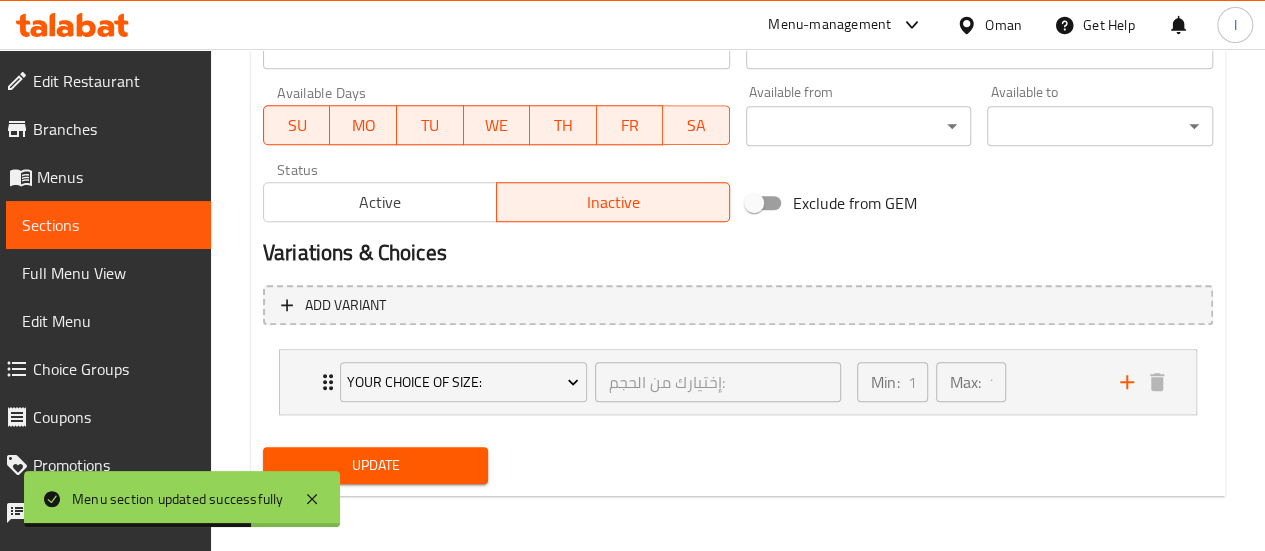 click on "Update" at bounding box center (376, 465) 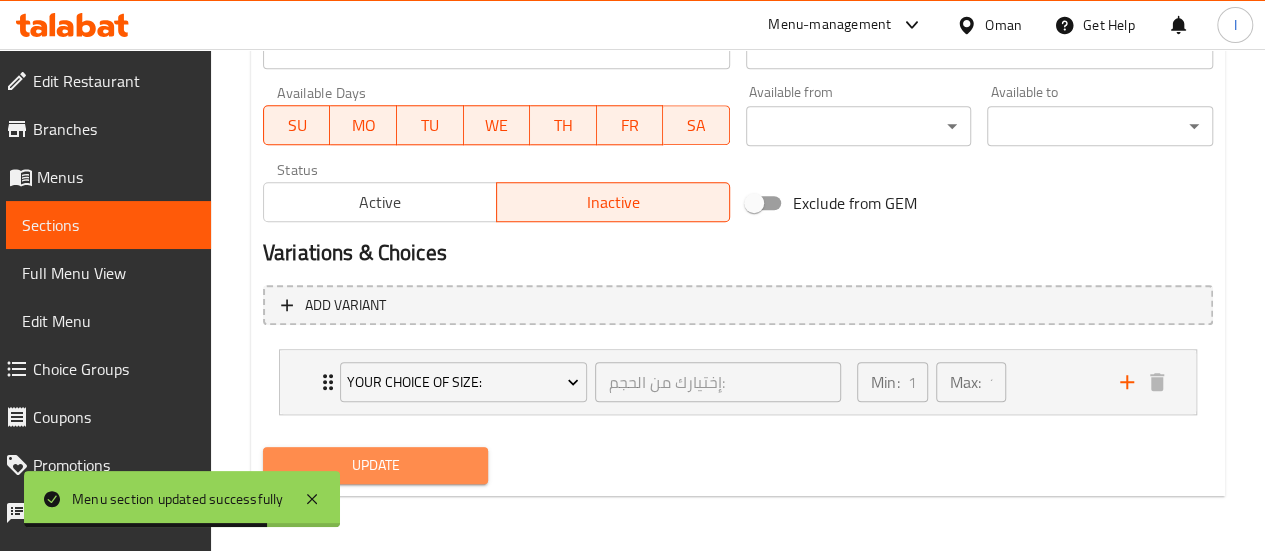click on "Update" at bounding box center [376, 465] 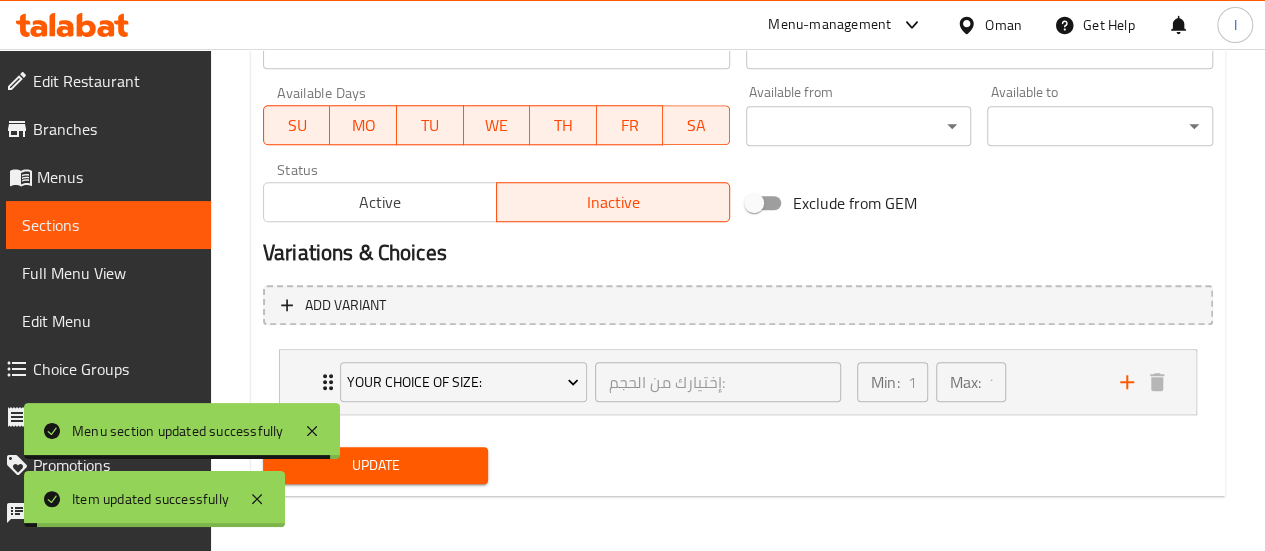 click on "Sections" at bounding box center (108, 225) 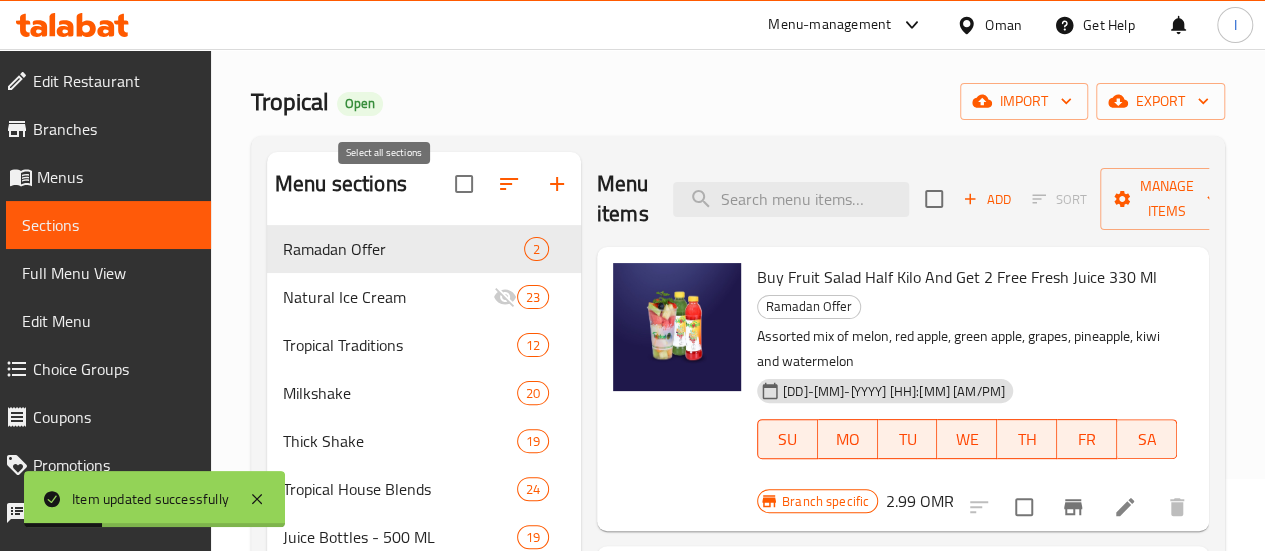 scroll, scrollTop: 67, scrollLeft: 0, axis: vertical 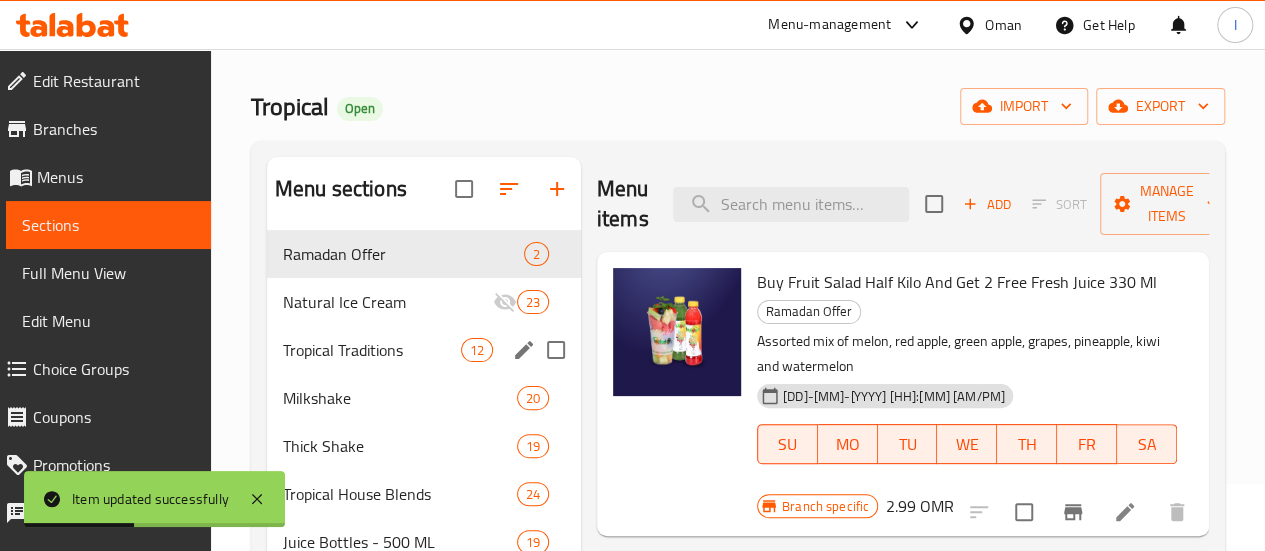 click on "Tropical Traditions 12" at bounding box center [424, 350] 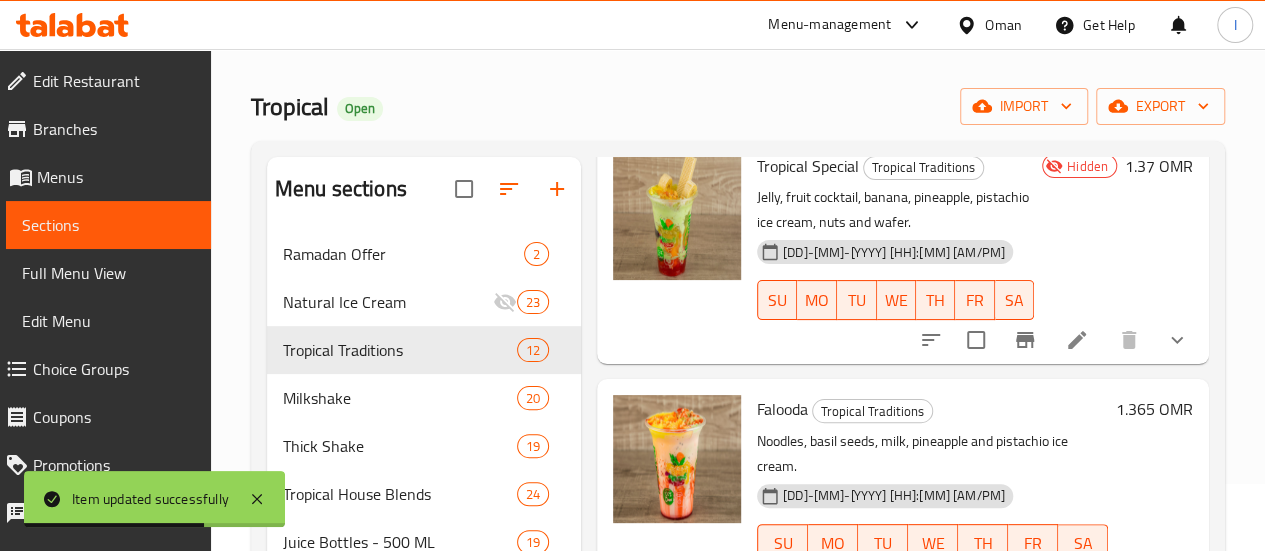 scroll, scrollTop: 200, scrollLeft: 0, axis: vertical 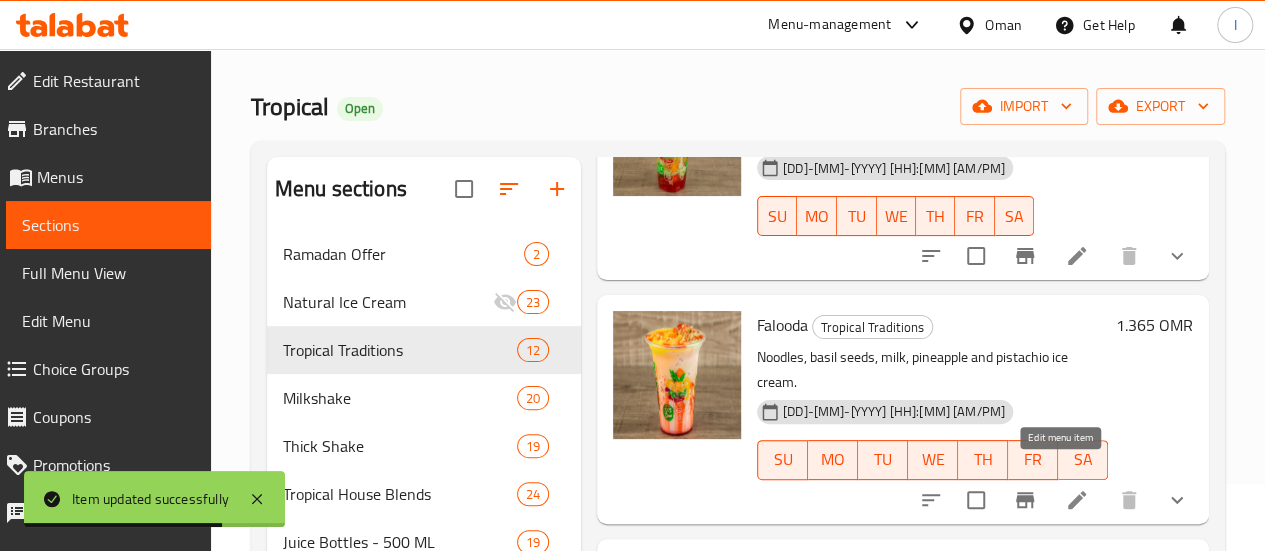 click 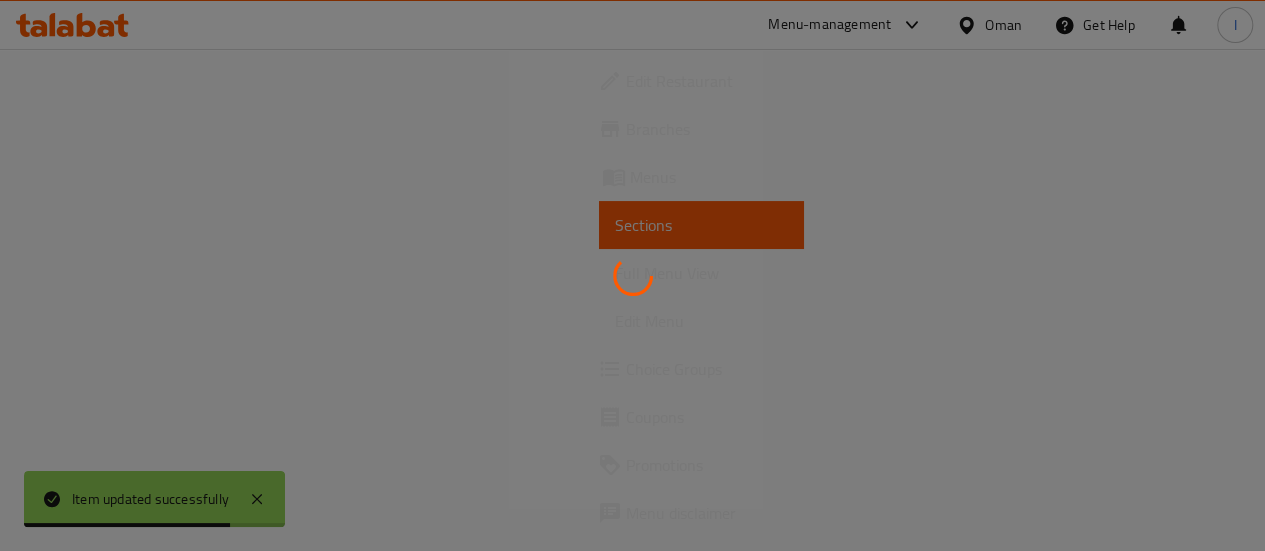 scroll, scrollTop: 0, scrollLeft: 0, axis: both 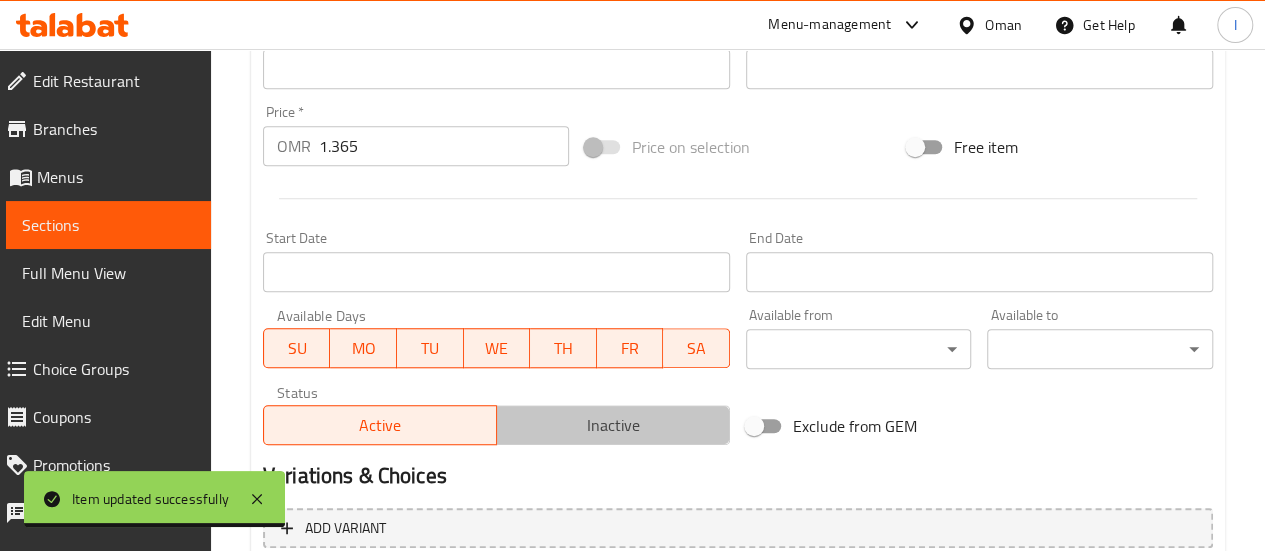 click on "Inactive" at bounding box center (613, 425) 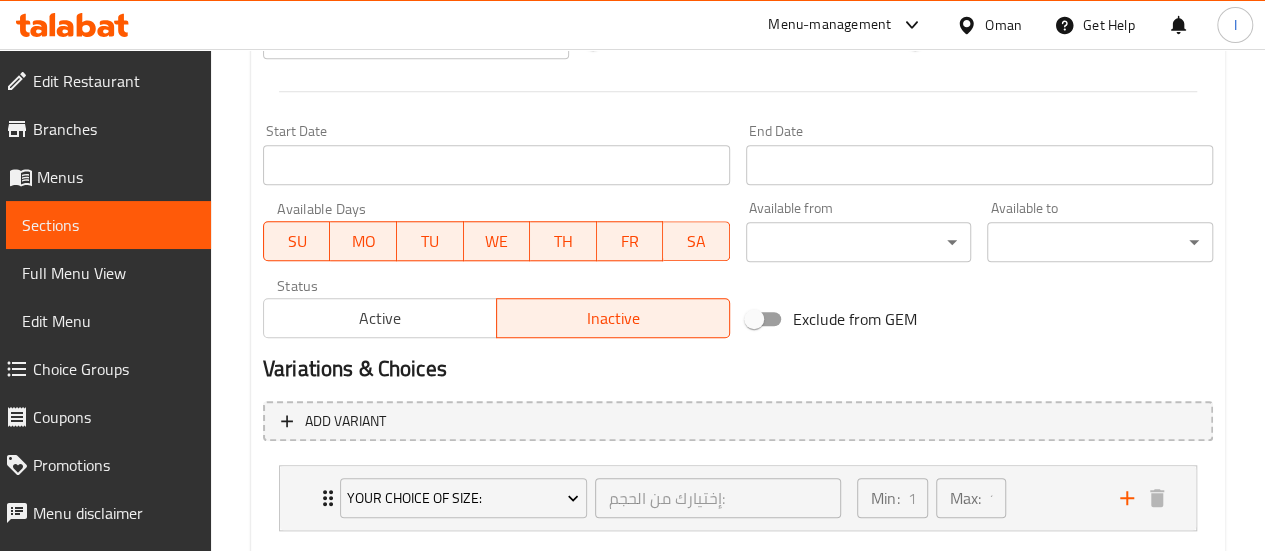scroll, scrollTop: 923, scrollLeft: 0, axis: vertical 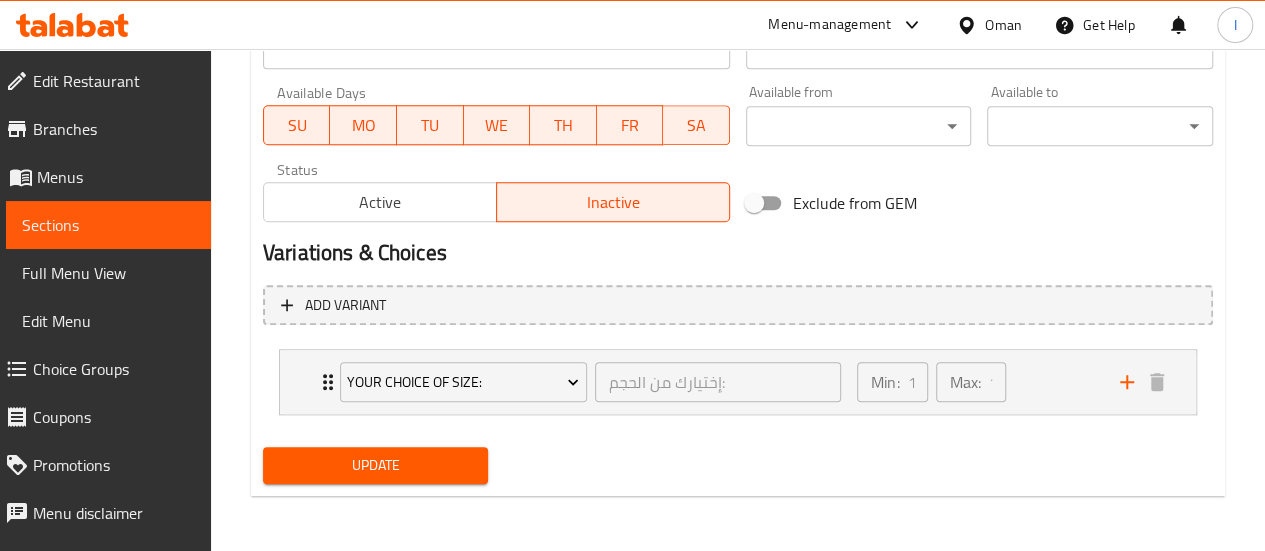 click on "Update" at bounding box center (376, 465) 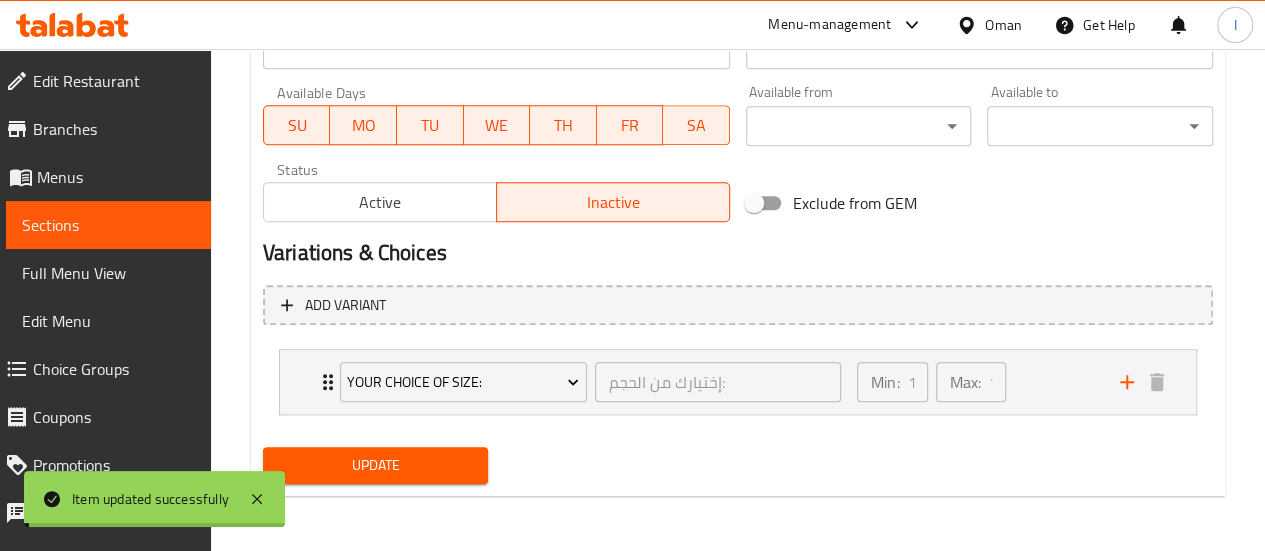 click on "Sections" at bounding box center [108, 225] 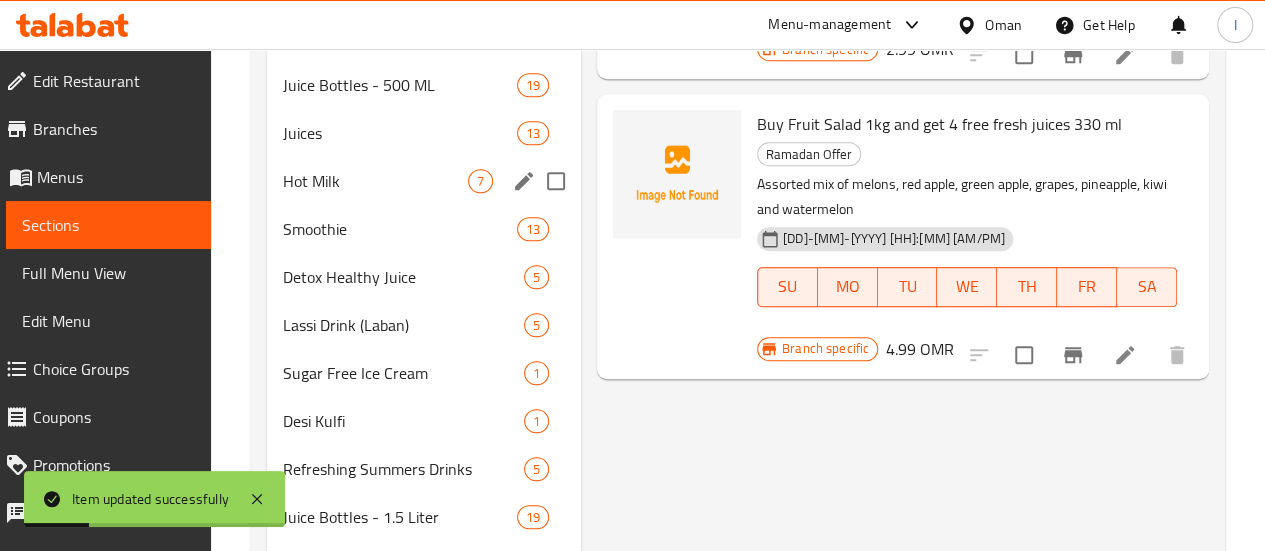 scroll, scrollTop: 323, scrollLeft: 0, axis: vertical 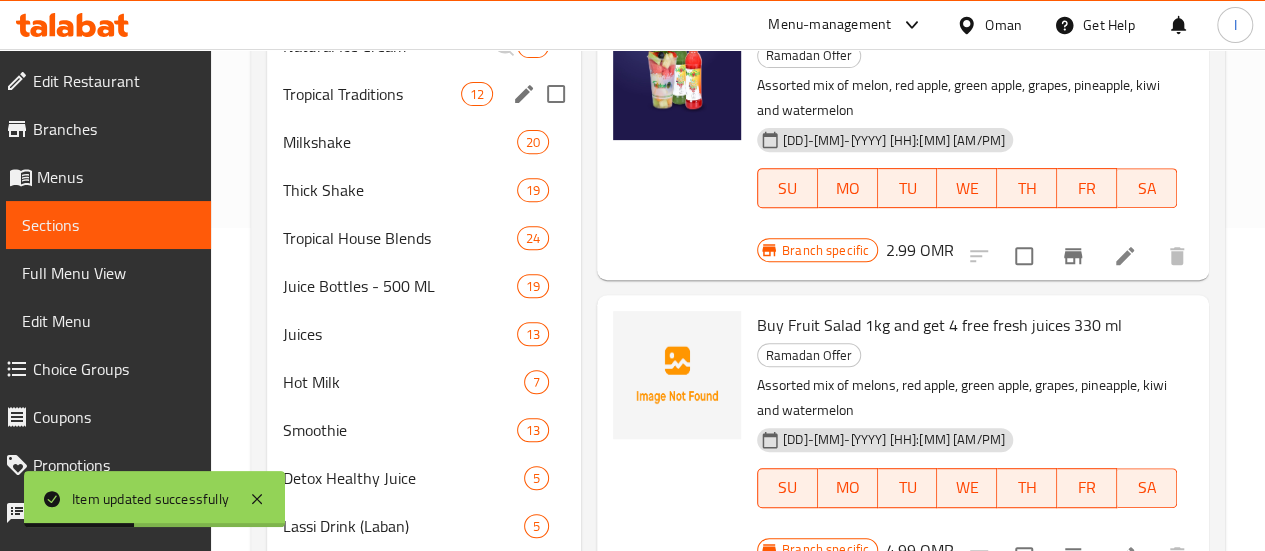 click on "12" at bounding box center [477, 94] 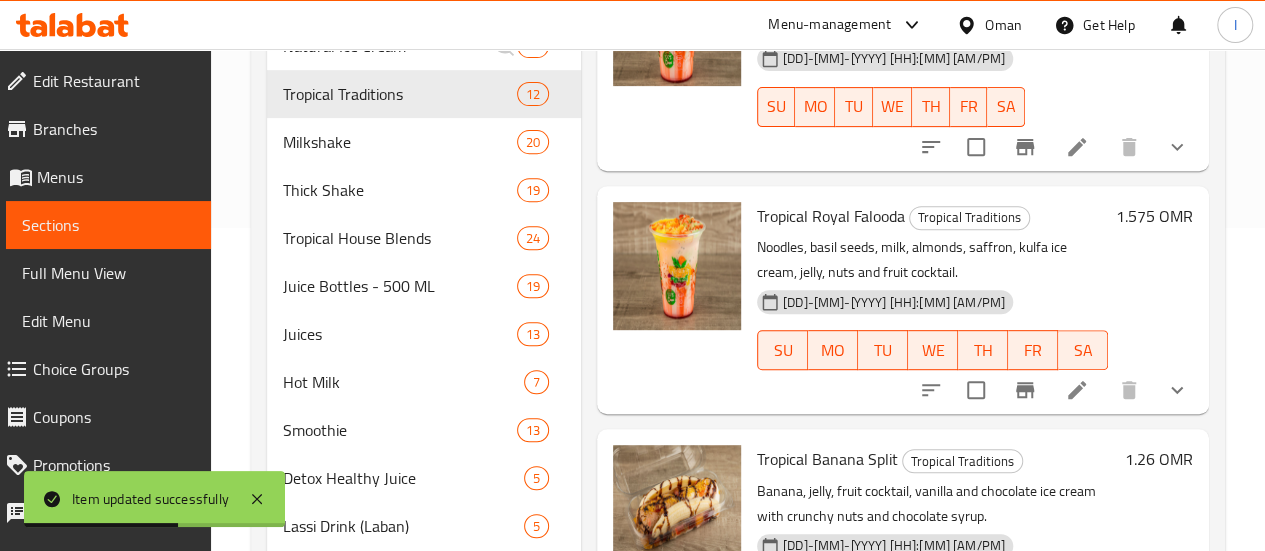 scroll, scrollTop: 300, scrollLeft: 0, axis: vertical 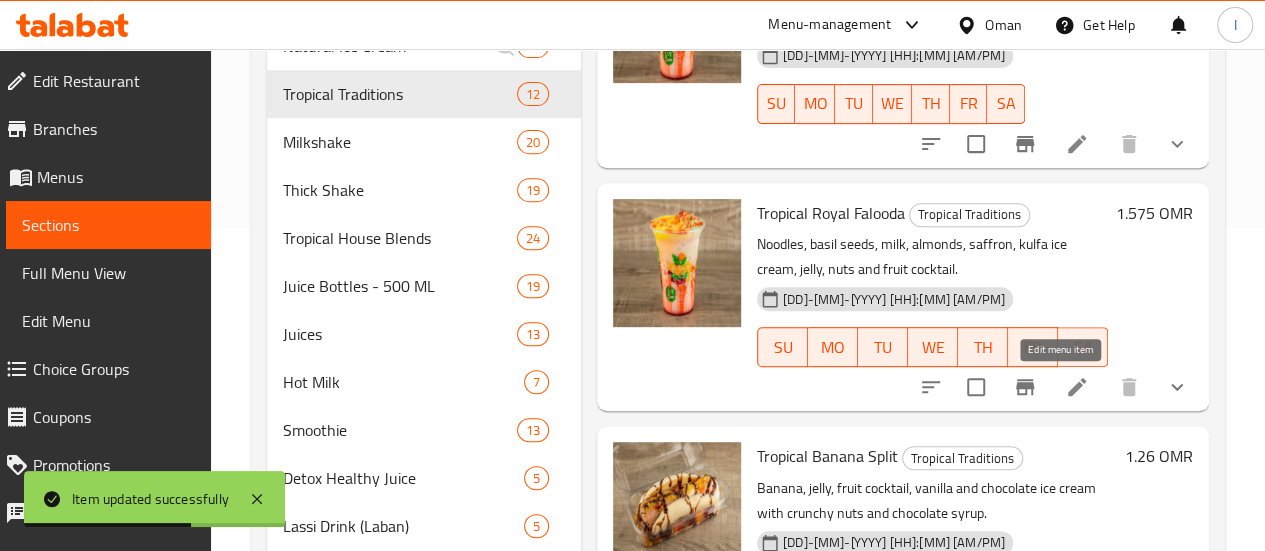 click 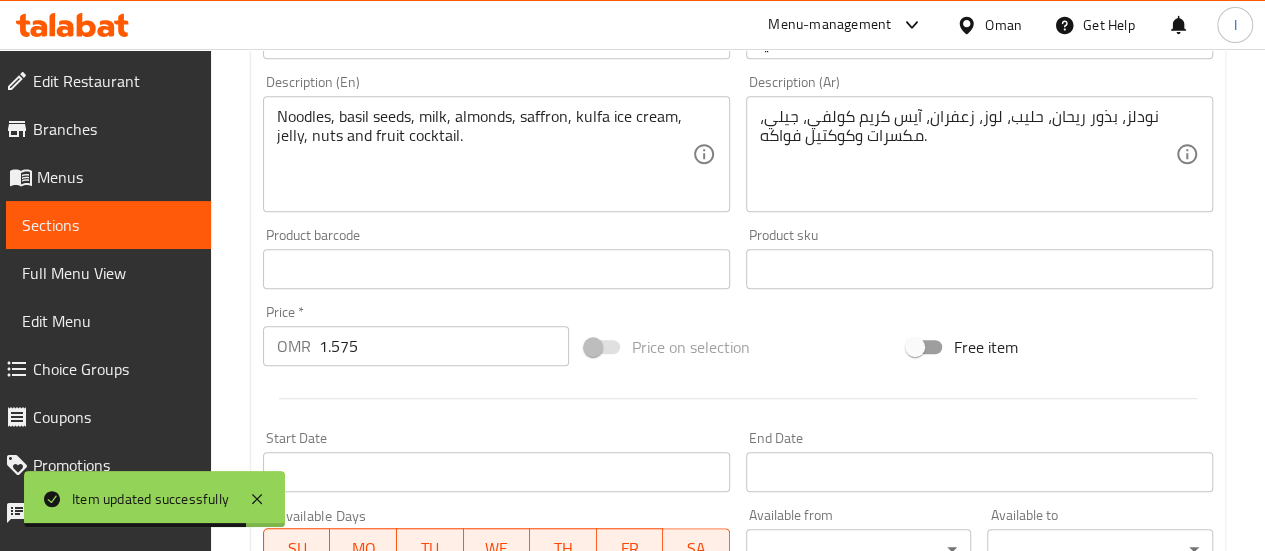scroll, scrollTop: 800, scrollLeft: 0, axis: vertical 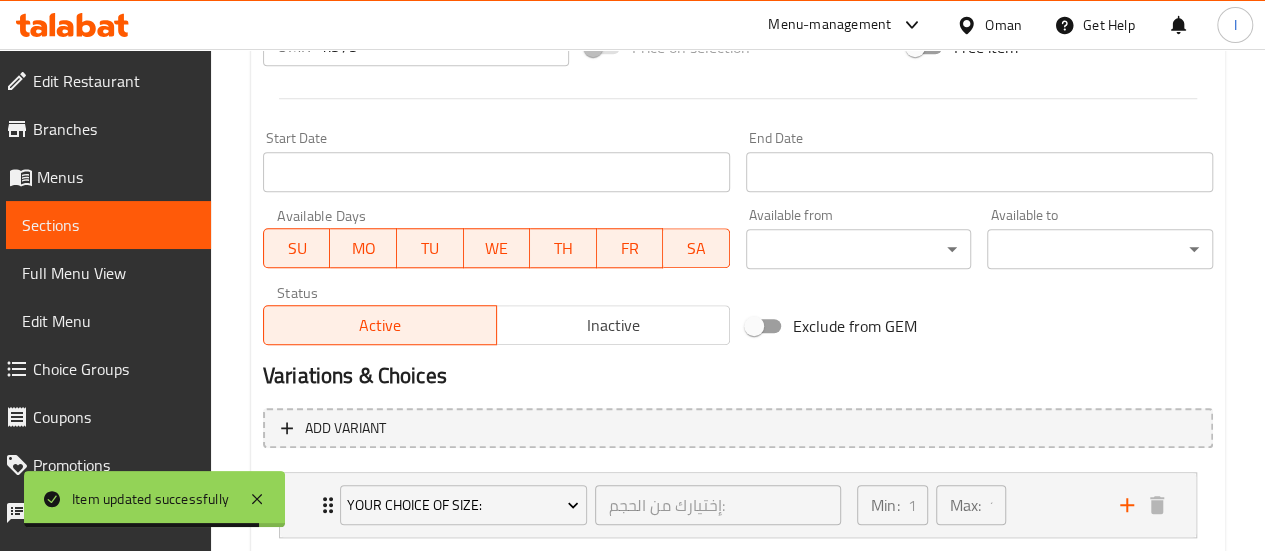 click on "Inactive" at bounding box center [613, 325] 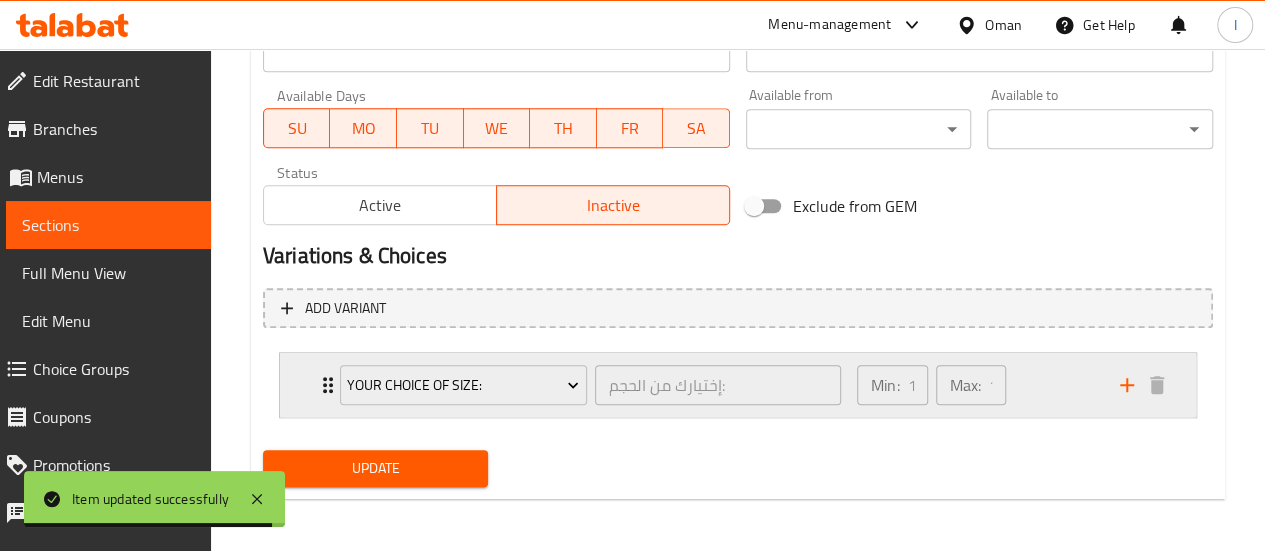 scroll, scrollTop: 923, scrollLeft: 0, axis: vertical 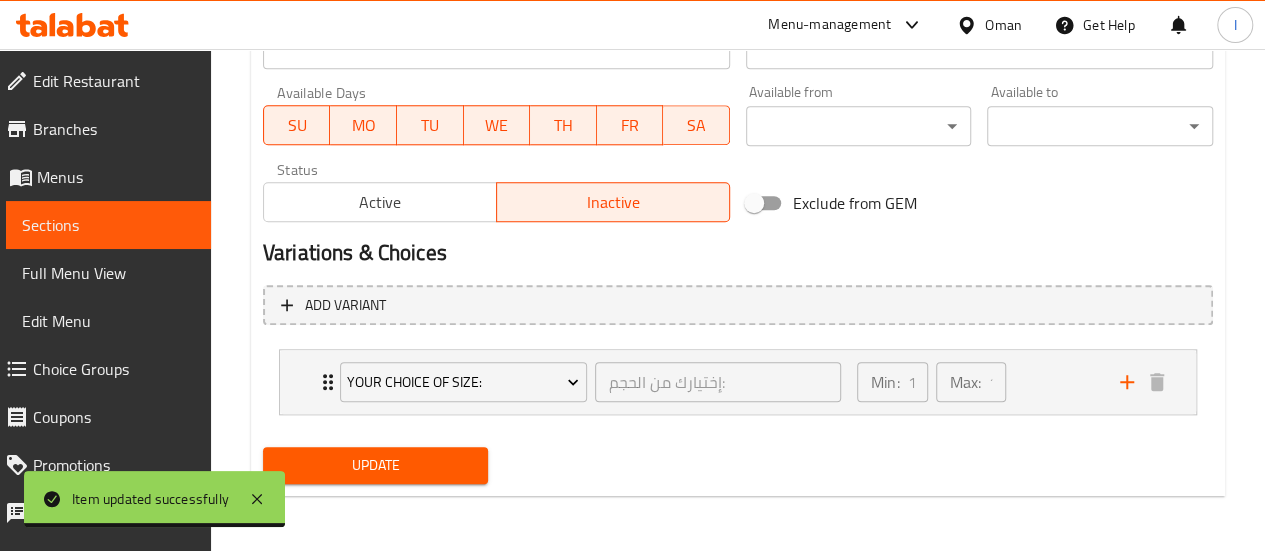 click on "Update" at bounding box center [376, 465] 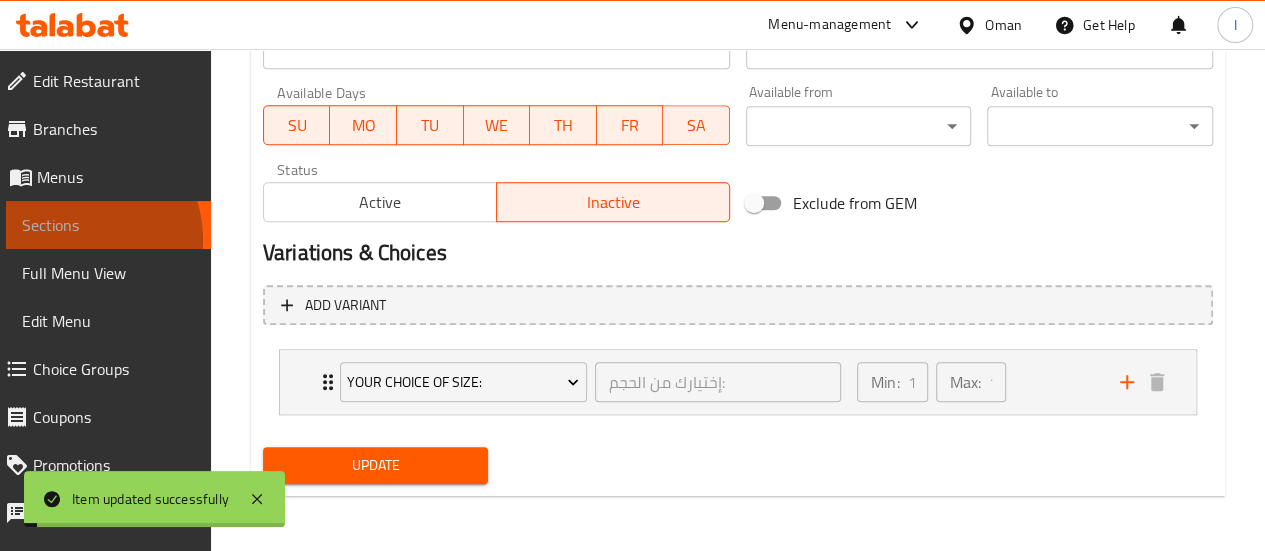 click on "Sections" at bounding box center (108, 225) 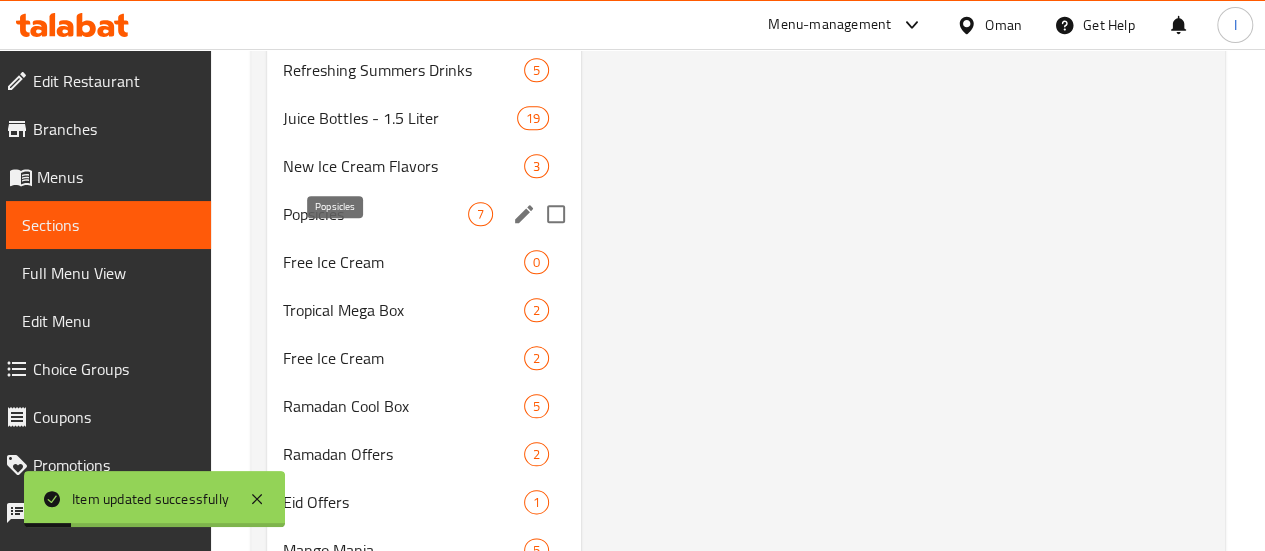 click on "Popsicles" at bounding box center (375, 214) 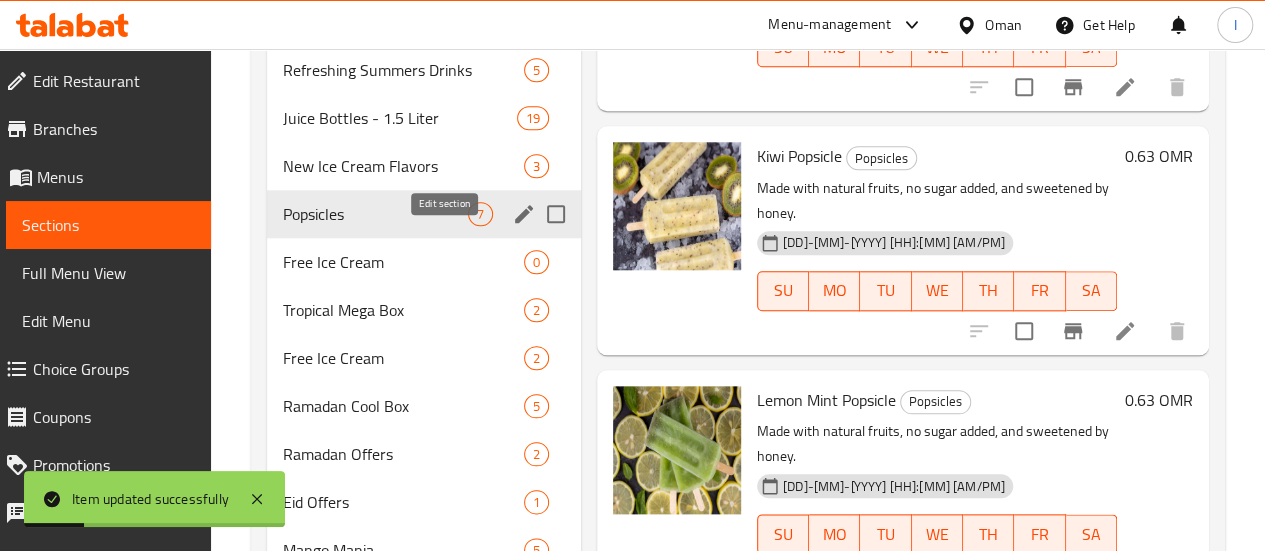 click 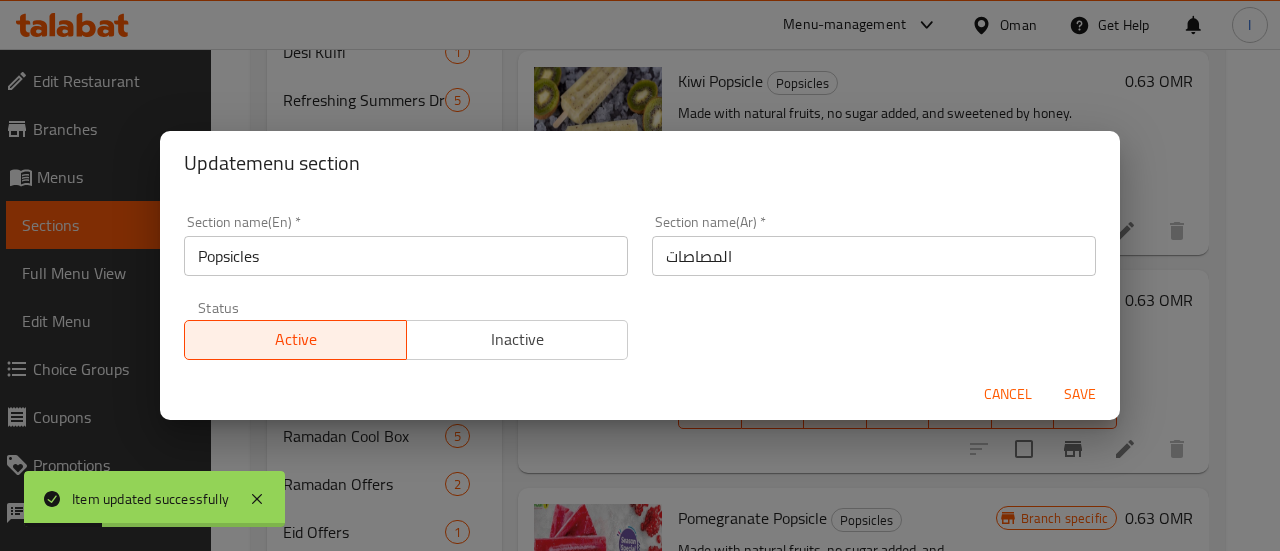 drag, startPoint x: 487, startPoint y: 337, endPoint x: 517, endPoint y: 341, distance: 30.265491 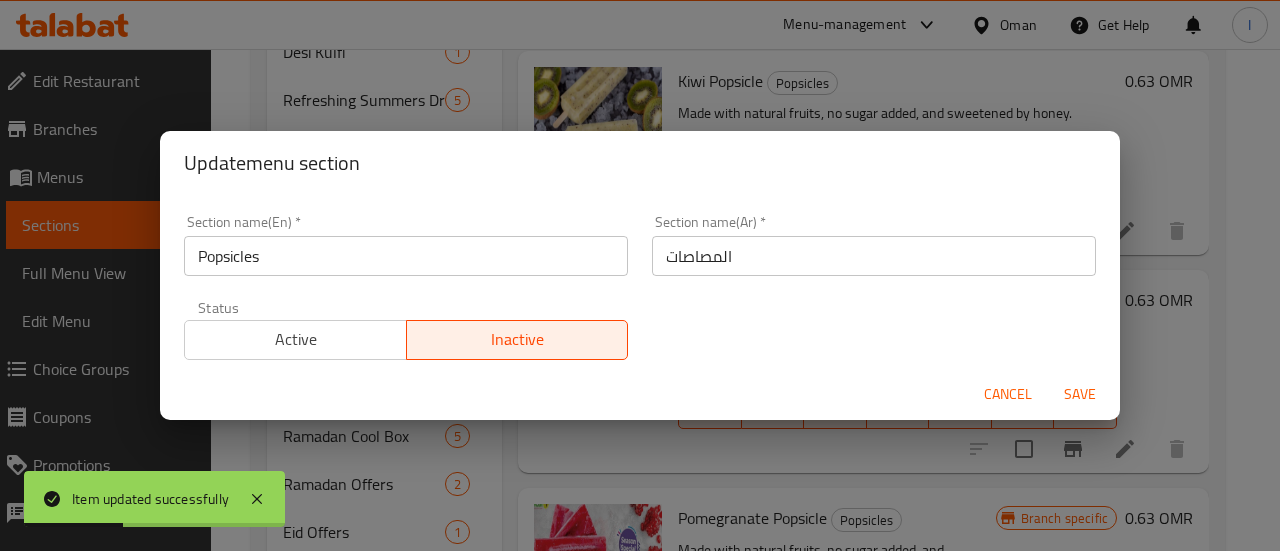 click on "Save" at bounding box center (1080, 394) 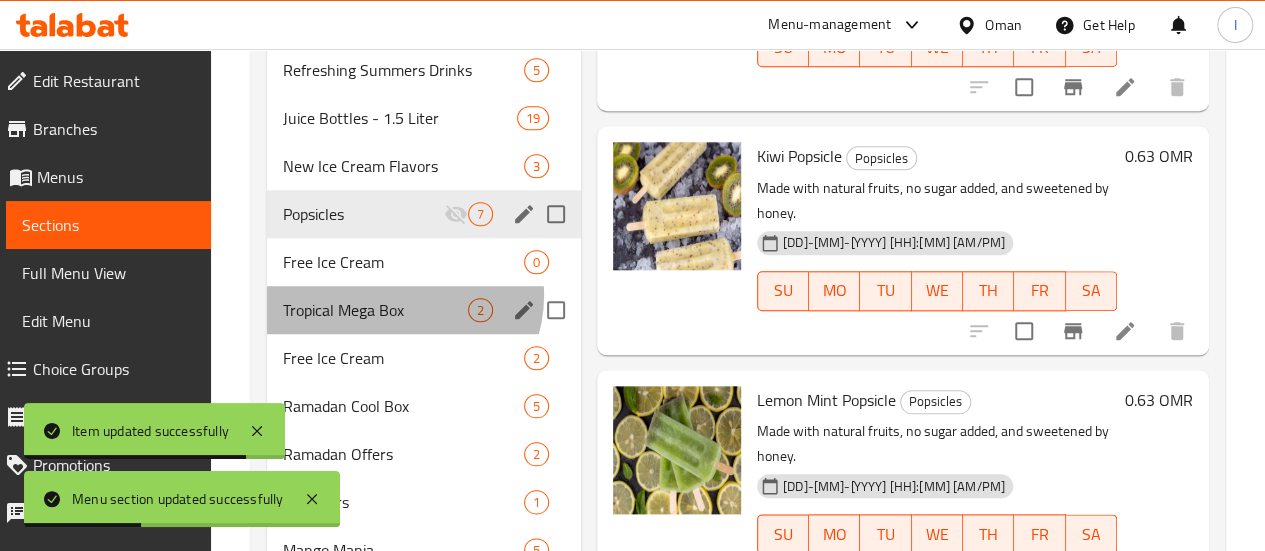 click on "Tropical Mega Box 2" at bounding box center [424, 310] 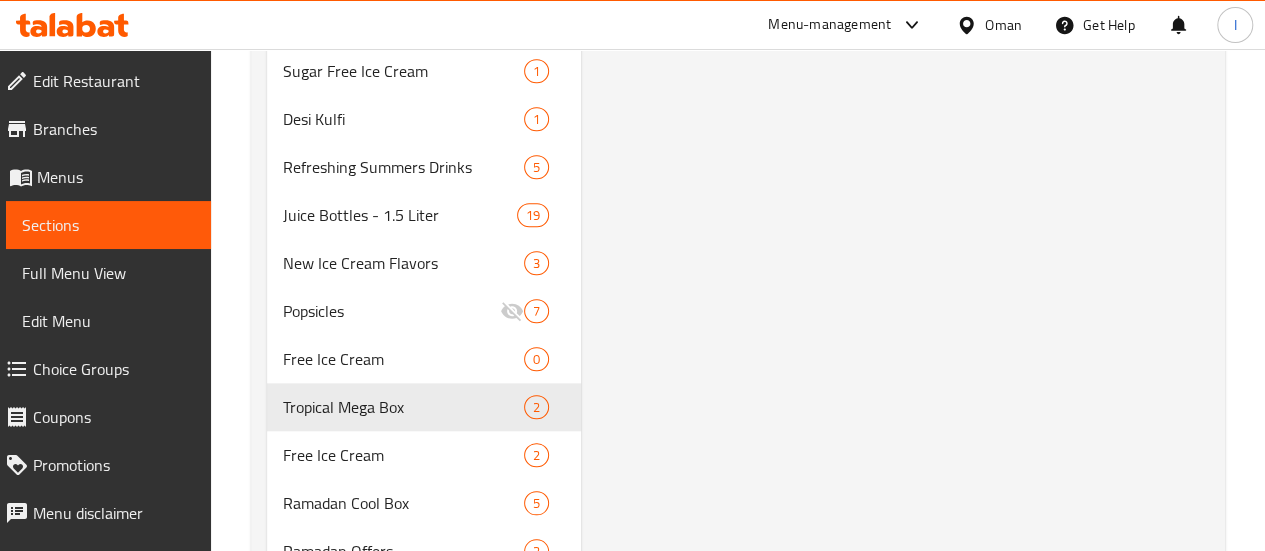 scroll, scrollTop: 819, scrollLeft: 0, axis: vertical 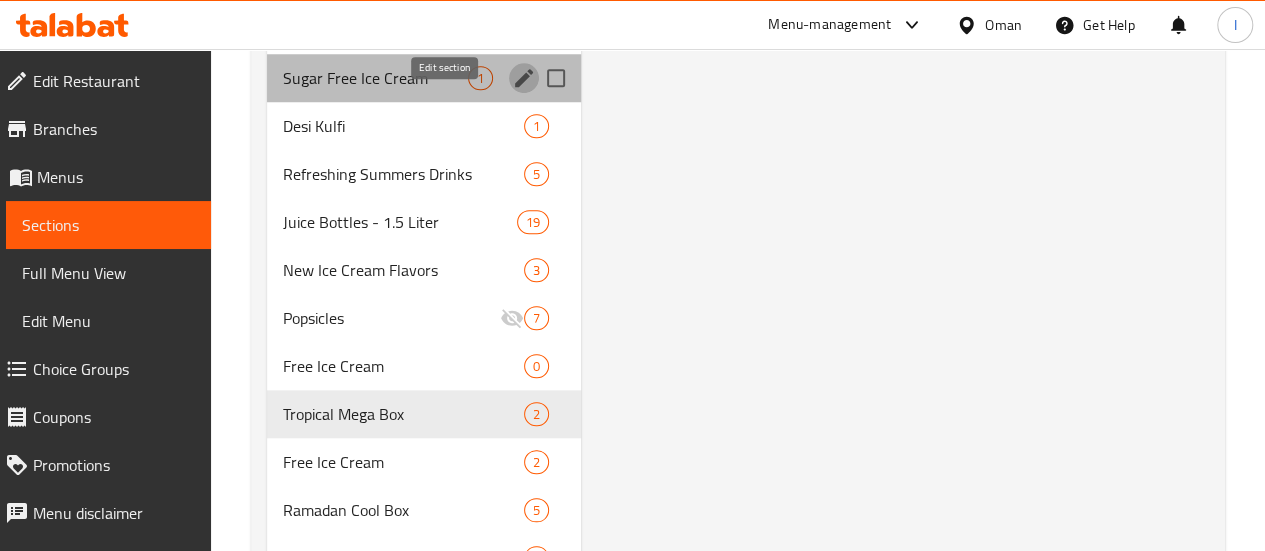 click 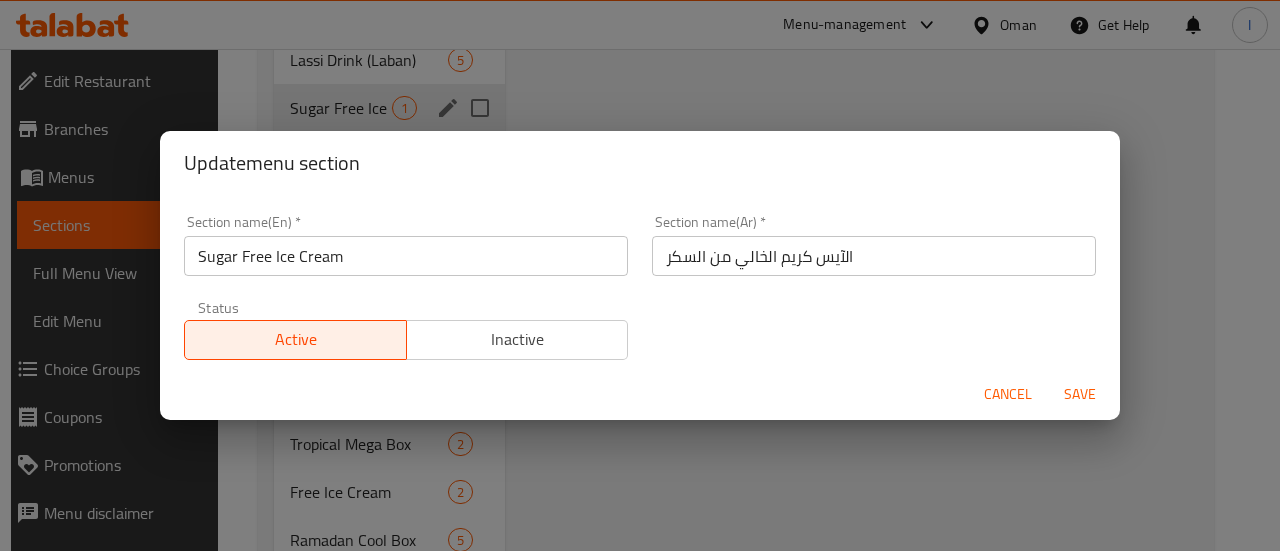 click on "Inactive" at bounding box center (518, 339) 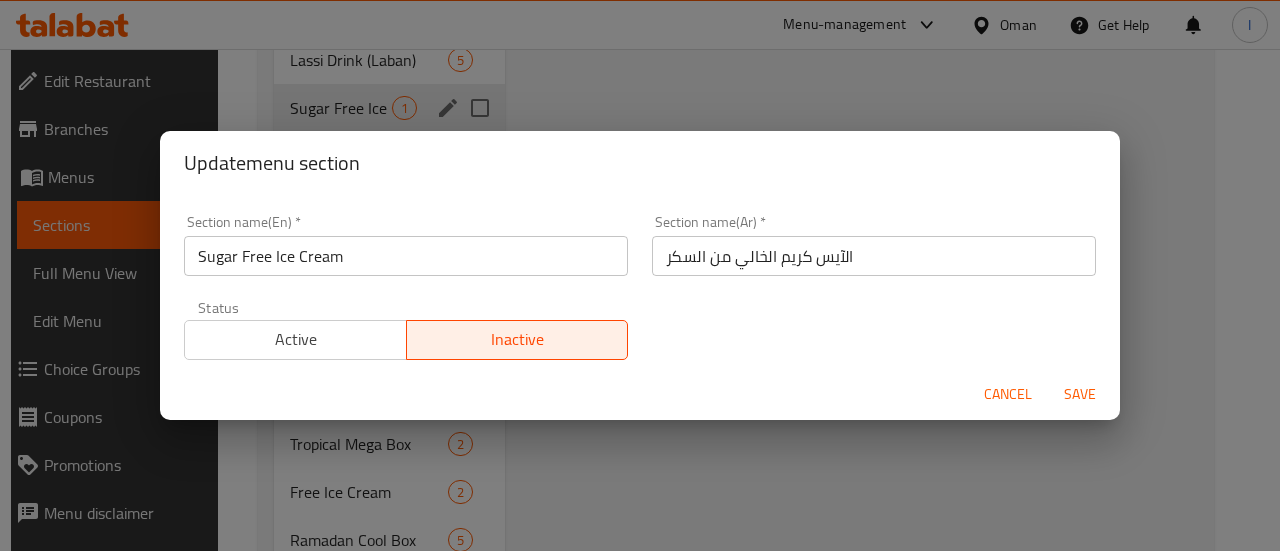 drag, startPoint x: 1100, startPoint y: 369, endPoint x: 1083, endPoint y: 383, distance: 22.022715 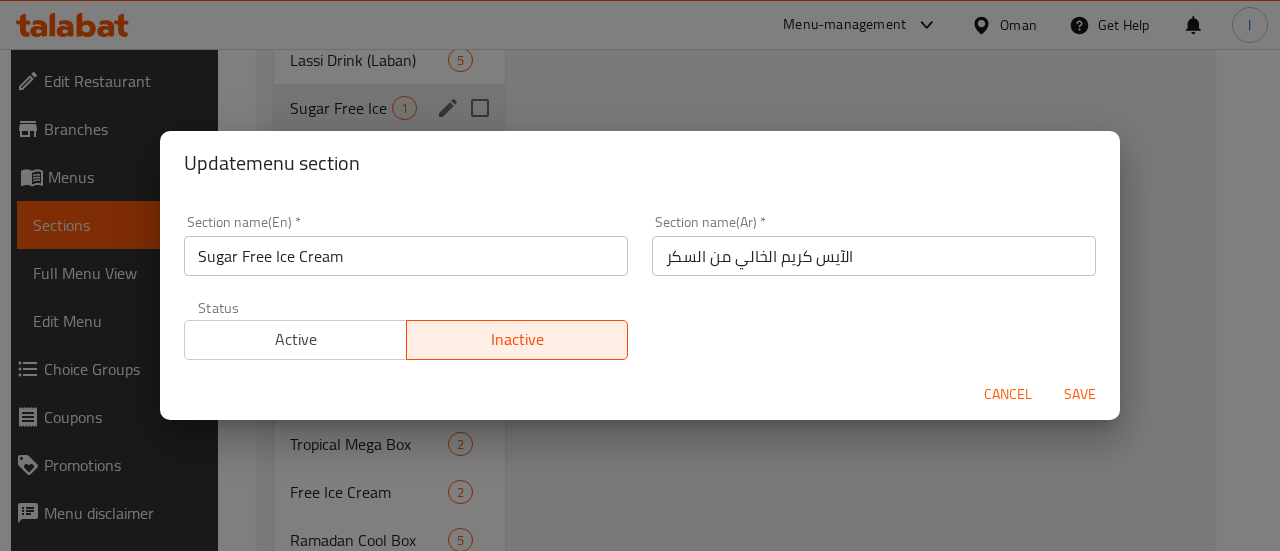click on "Save" at bounding box center (1080, 394) 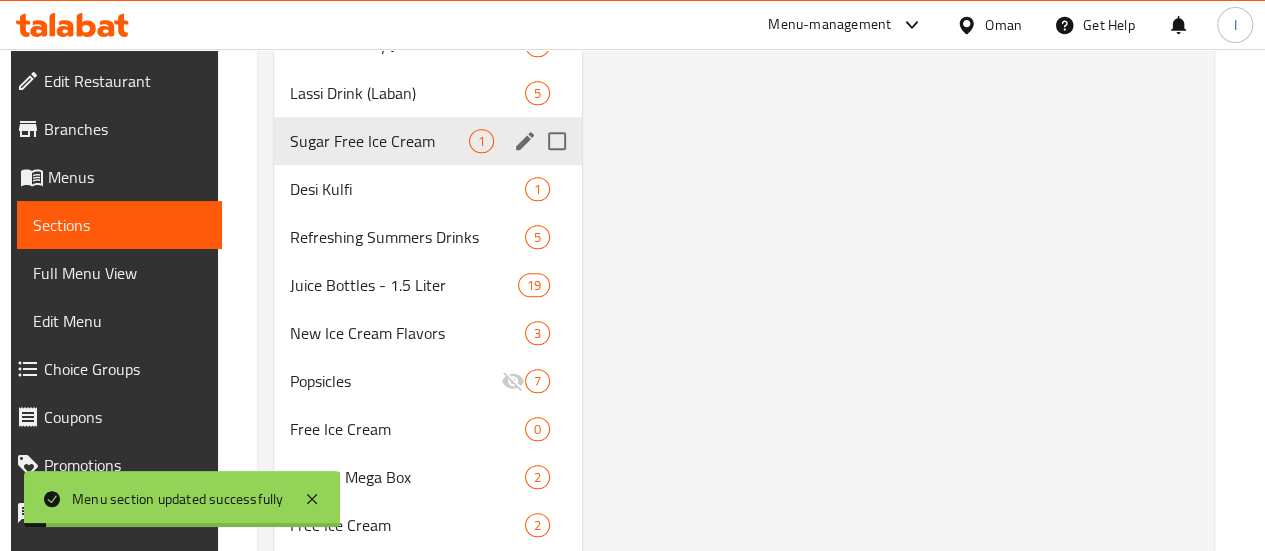 scroll, scrollTop: 719, scrollLeft: 0, axis: vertical 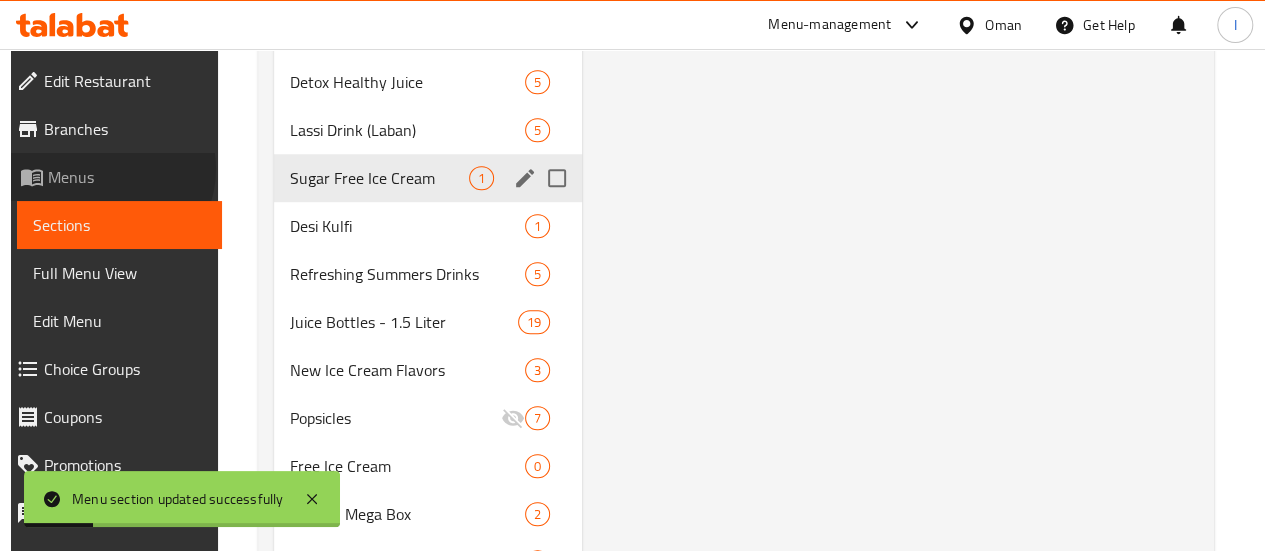 click on "Menus" at bounding box center (127, 177) 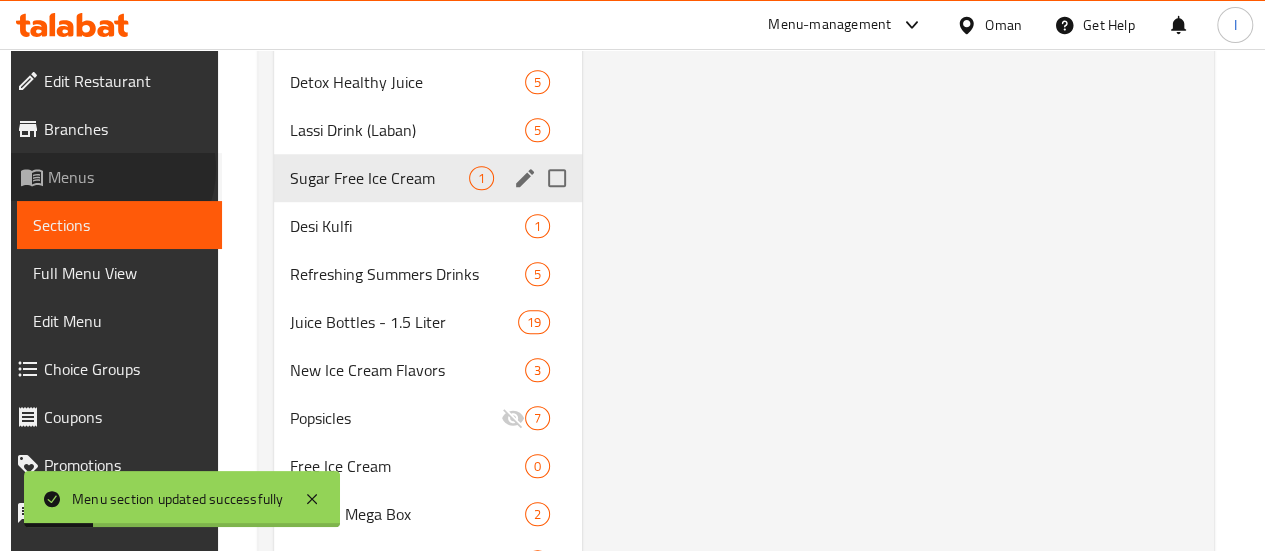 scroll, scrollTop: 56, scrollLeft: 0, axis: vertical 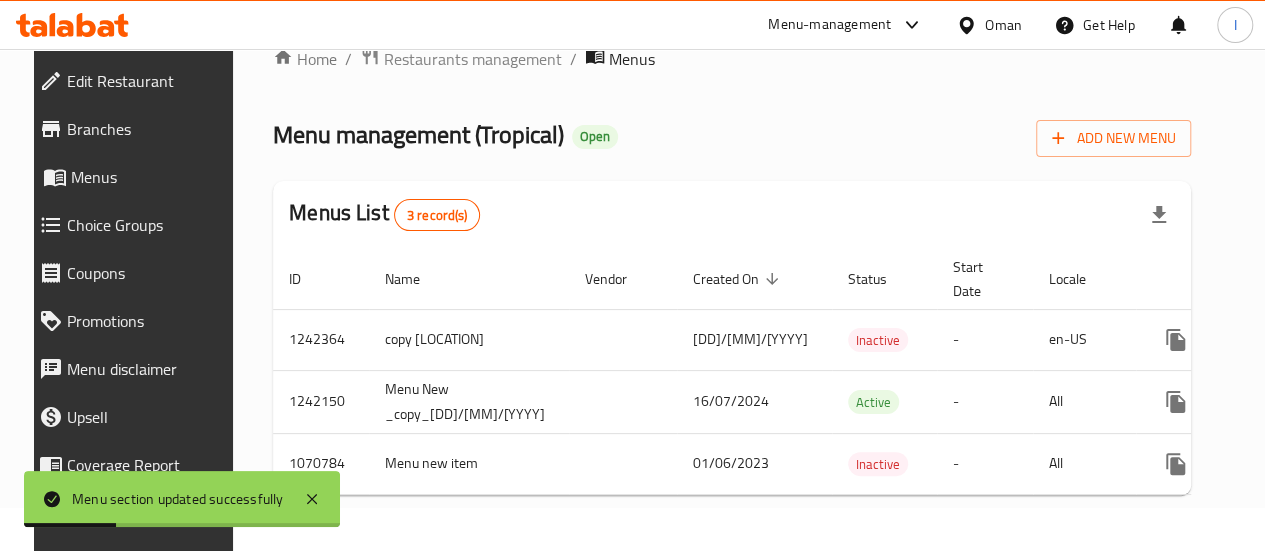 click on "Menus" at bounding box center [150, 177] 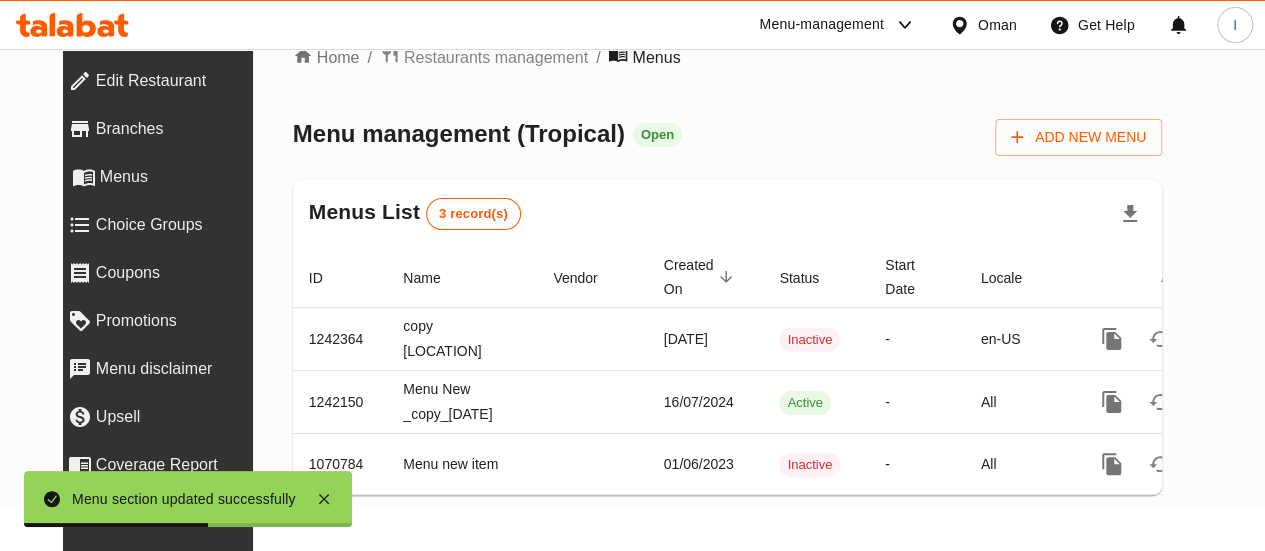scroll, scrollTop: 56, scrollLeft: 0, axis: vertical 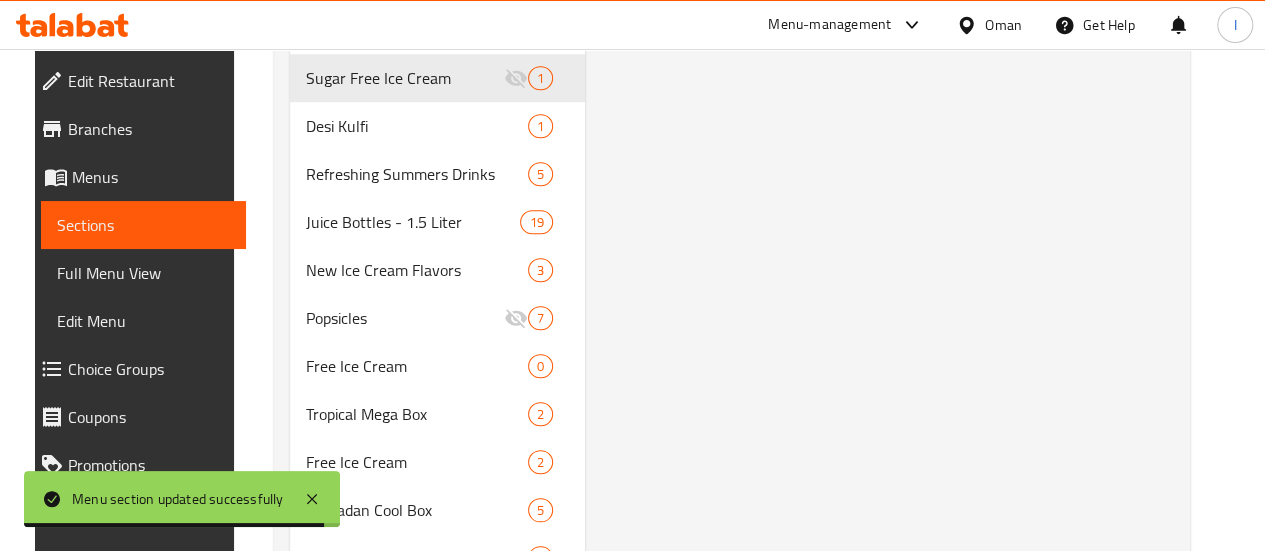 click on "Menus" at bounding box center (151, 177) 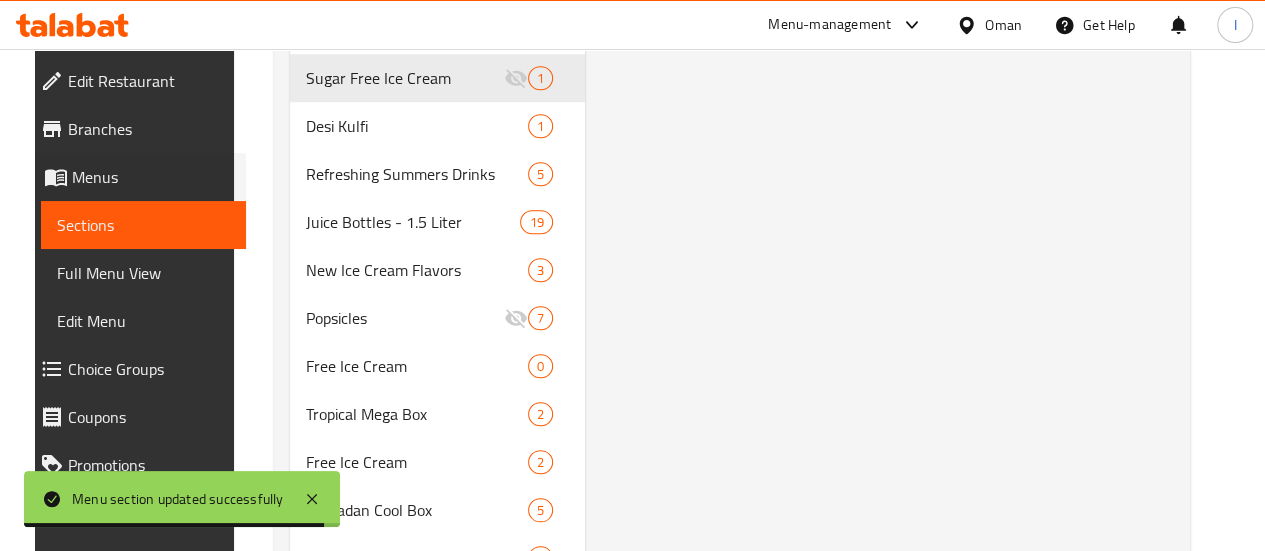 scroll, scrollTop: 56, scrollLeft: 0, axis: vertical 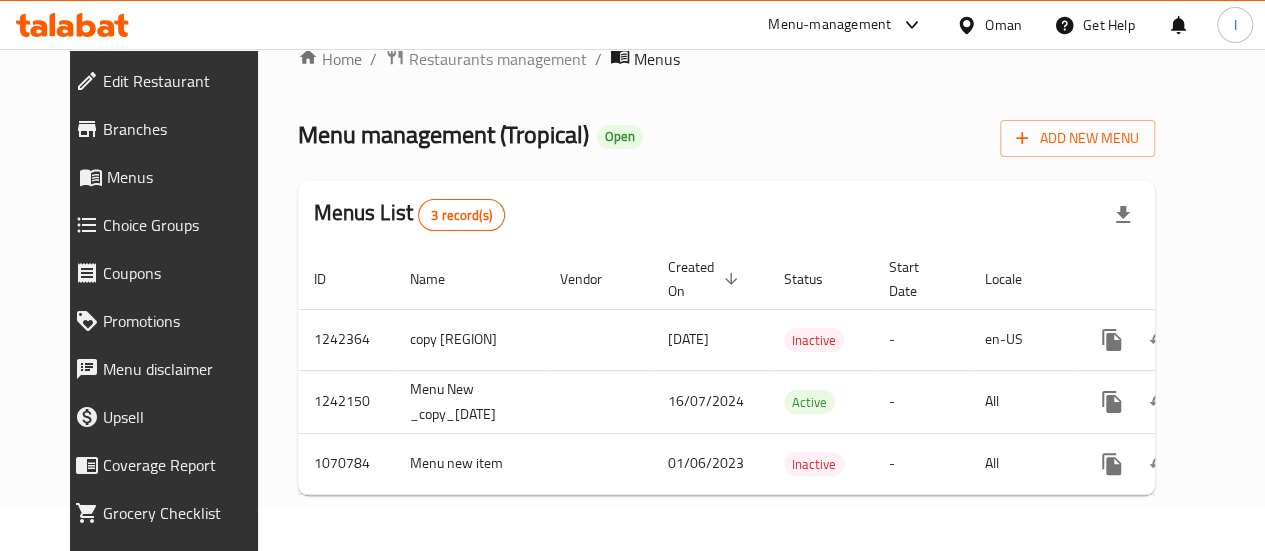 click on "Menus" at bounding box center (186, 177) 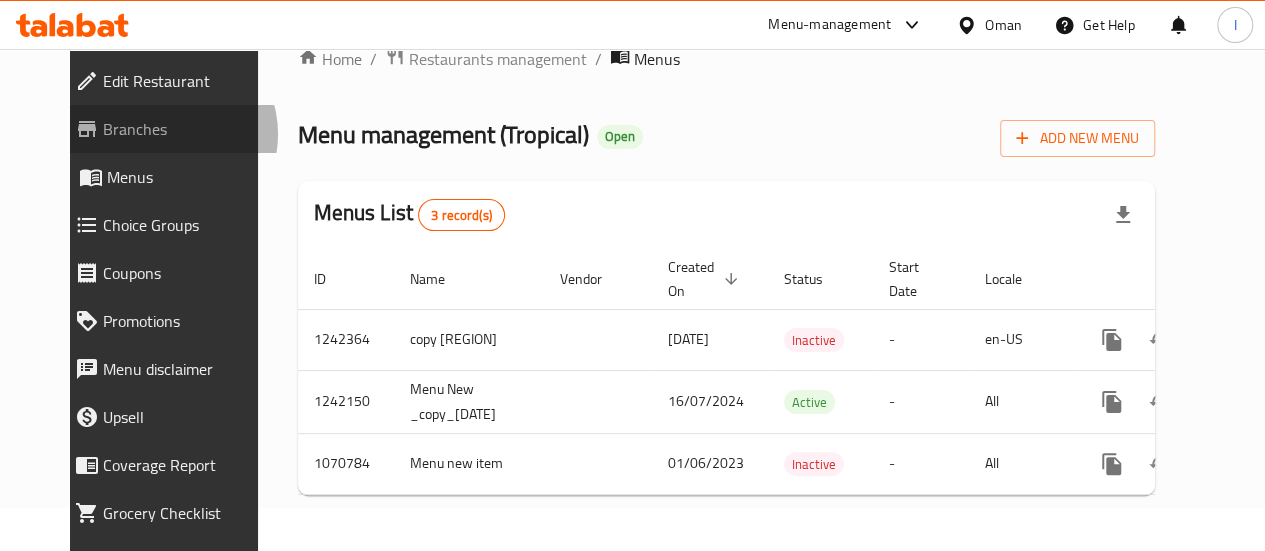 click on "Branches" at bounding box center (184, 129) 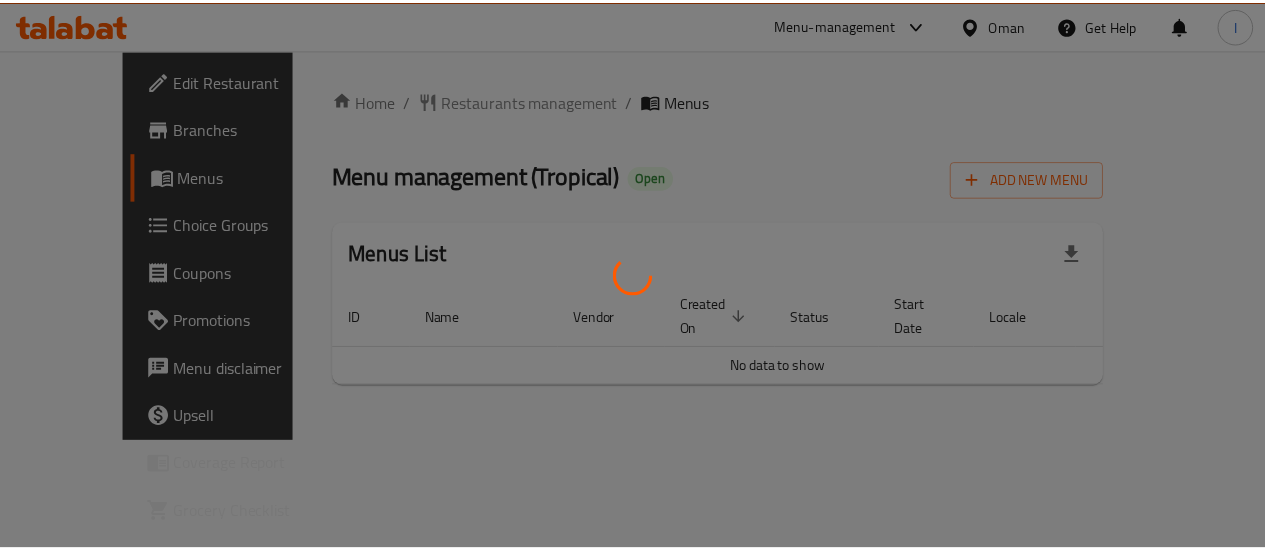 scroll, scrollTop: 0, scrollLeft: 0, axis: both 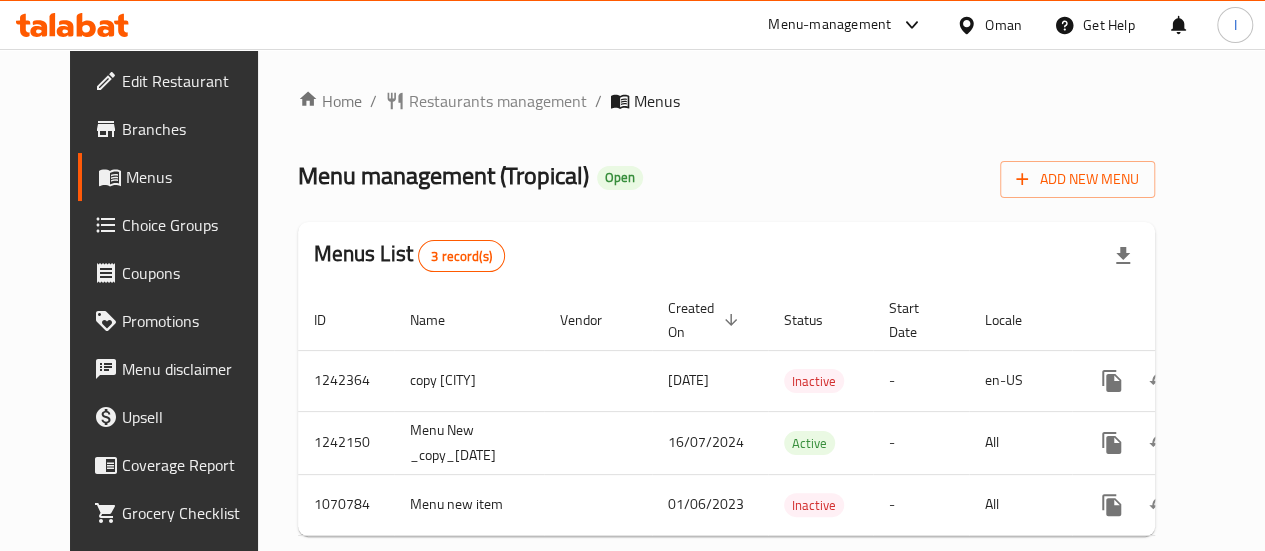 click at bounding box center [72, 25] 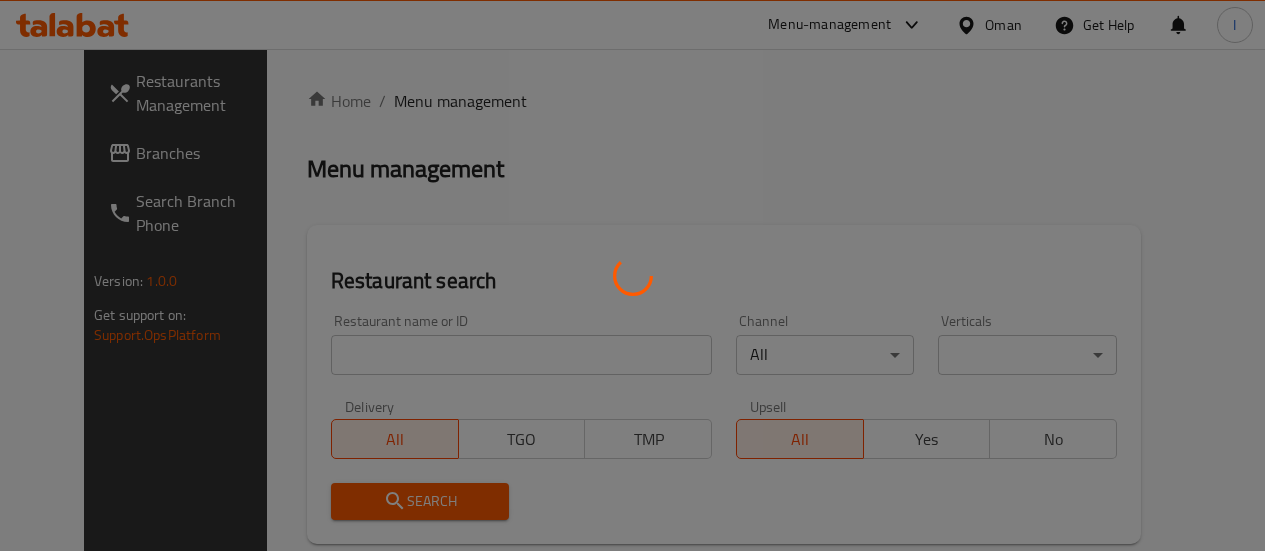 scroll, scrollTop: 0, scrollLeft: 0, axis: both 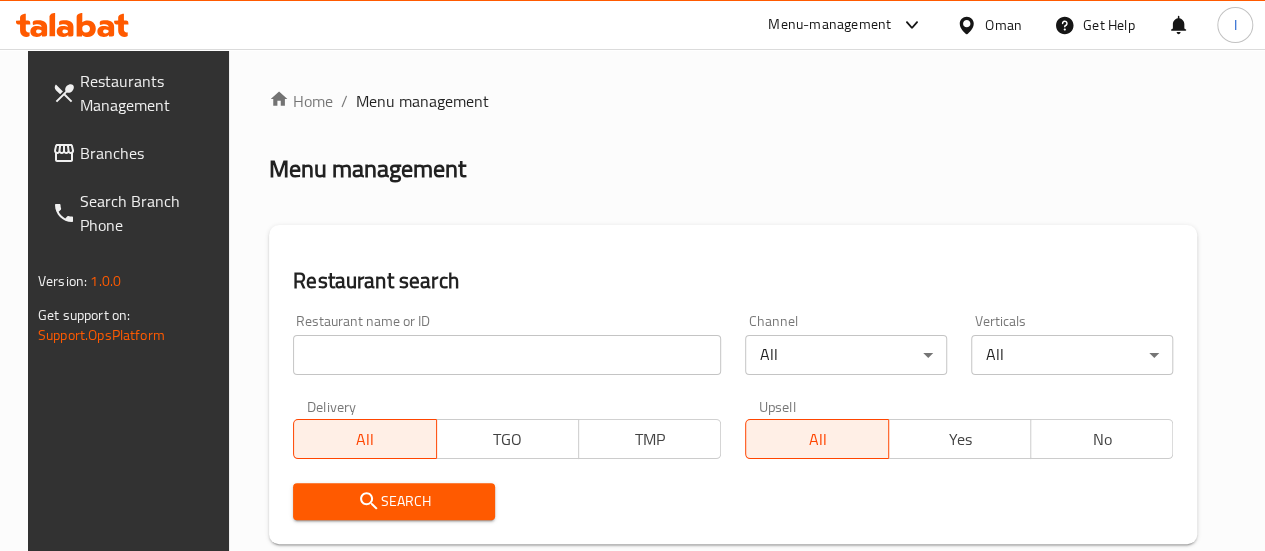 click at bounding box center (507, 355) 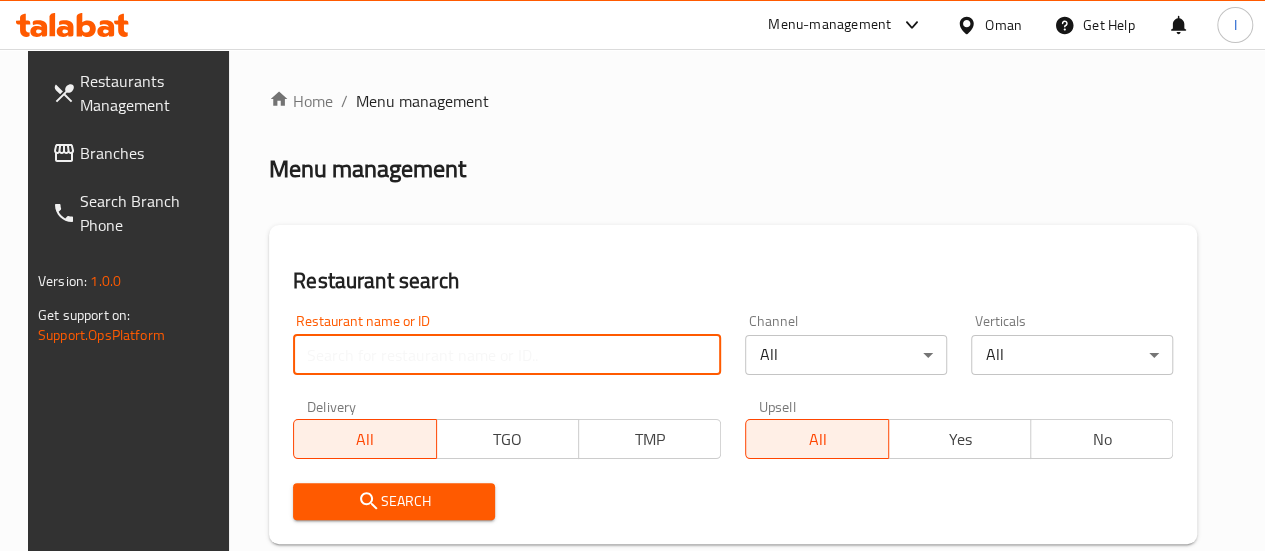 type on "tropical" 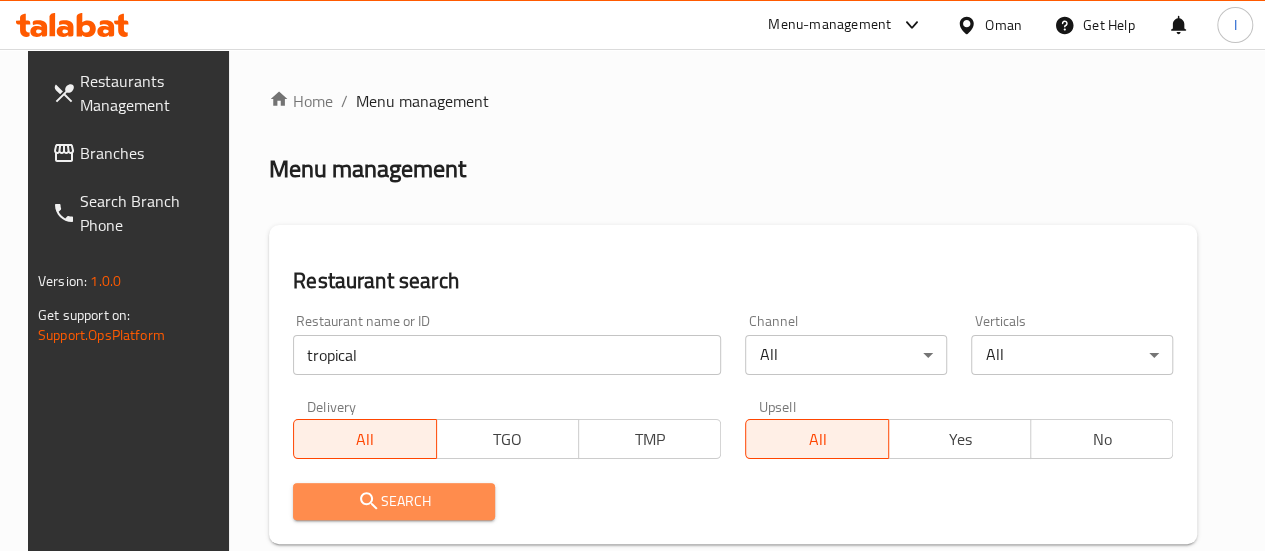 click on "Search" at bounding box center [394, 501] 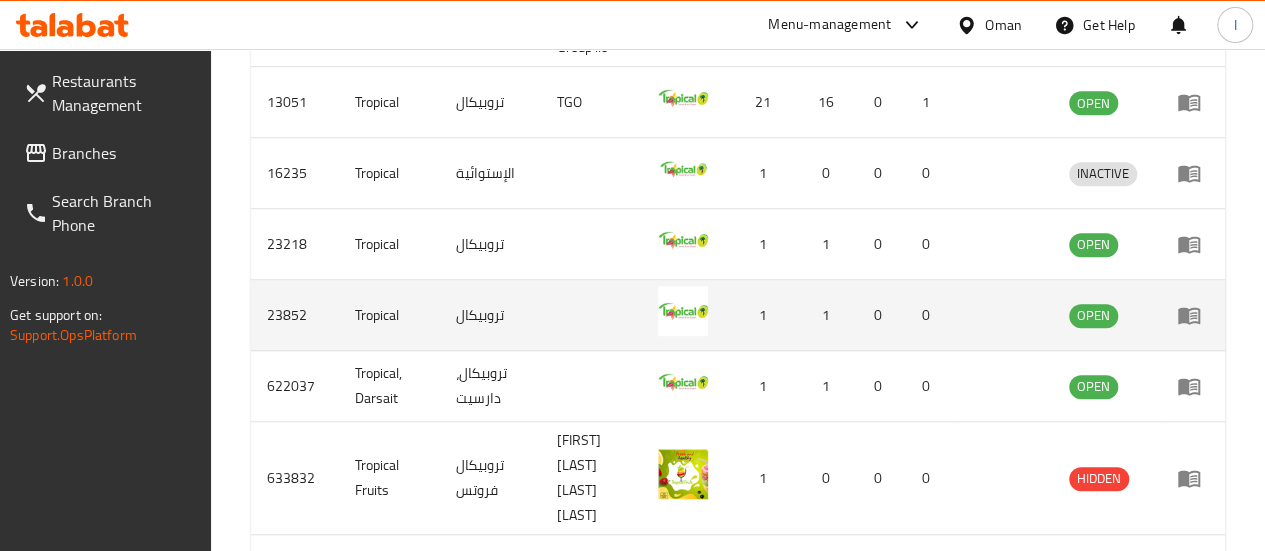 scroll, scrollTop: 741, scrollLeft: 0, axis: vertical 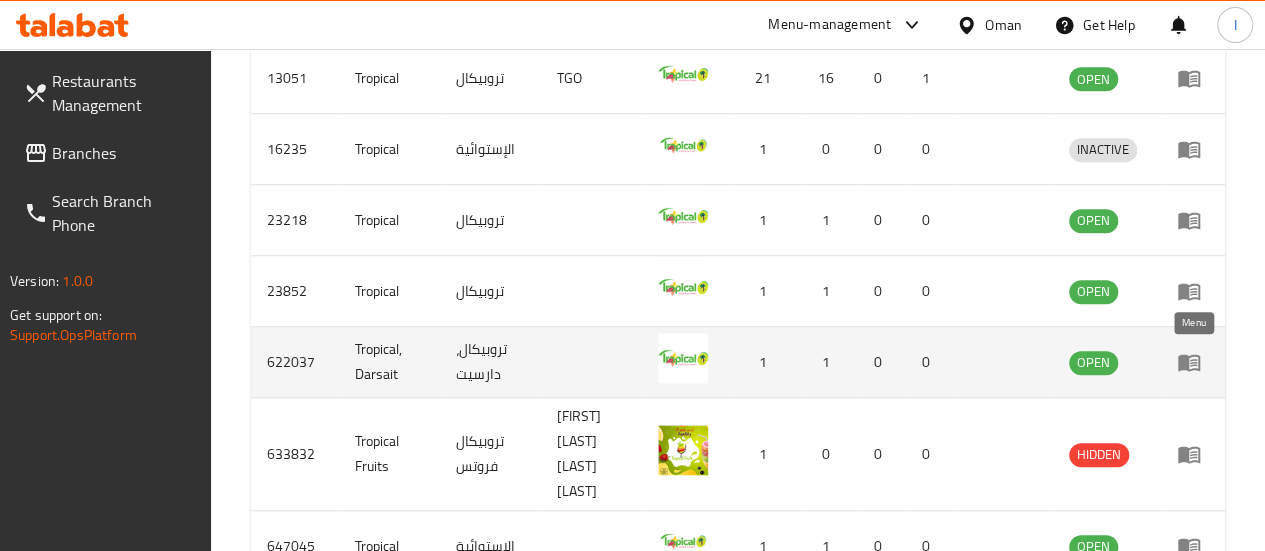 click 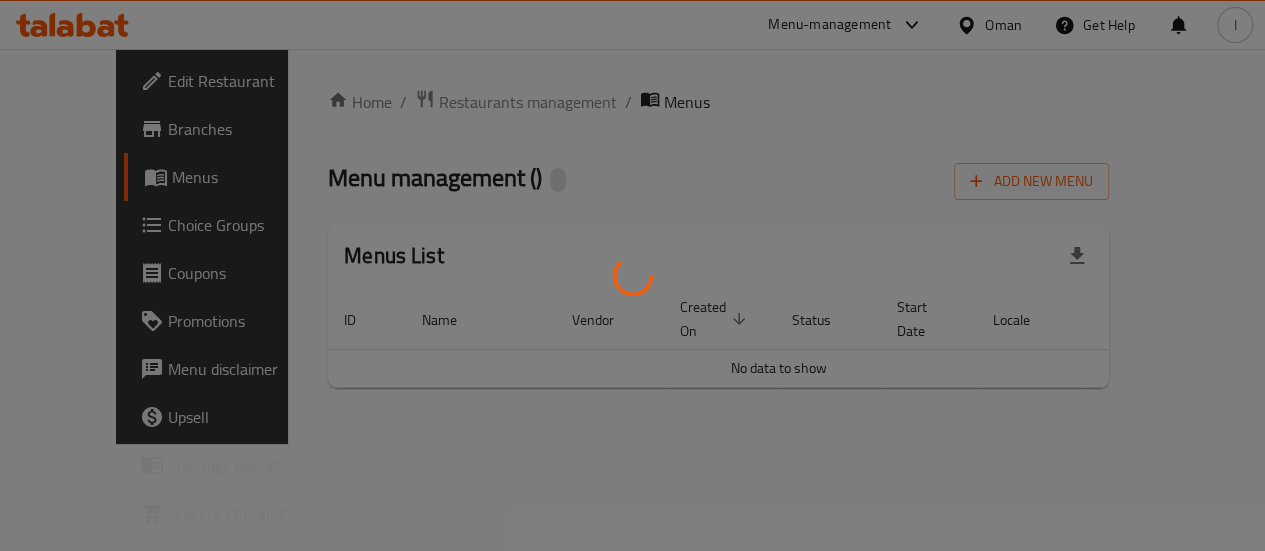 scroll, scrollTop: 0, scrollLeft: 0, axis: both 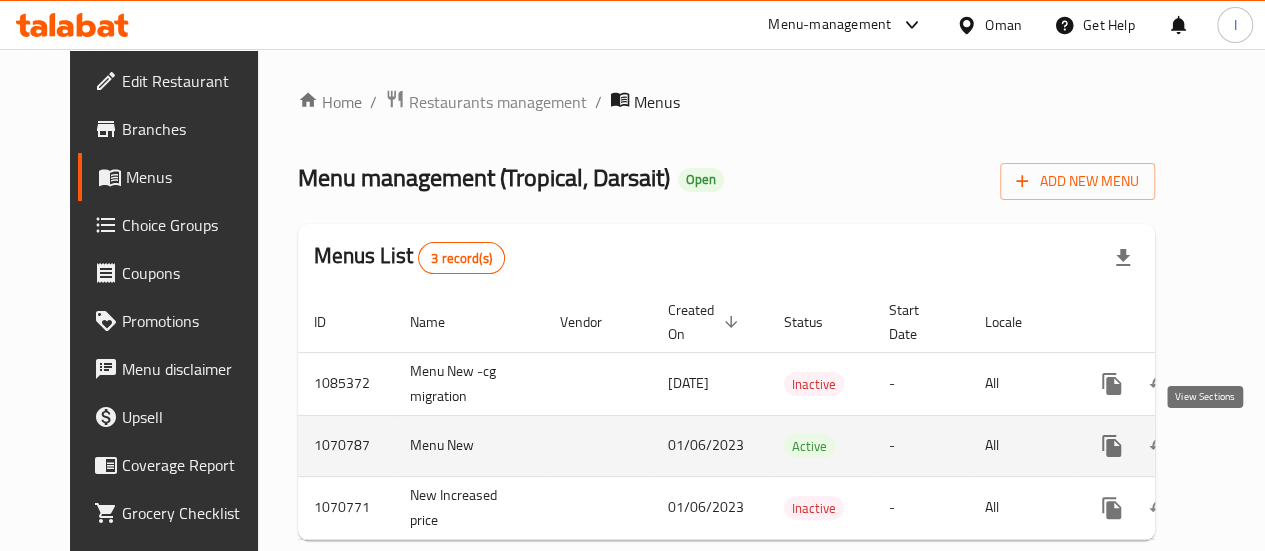 click 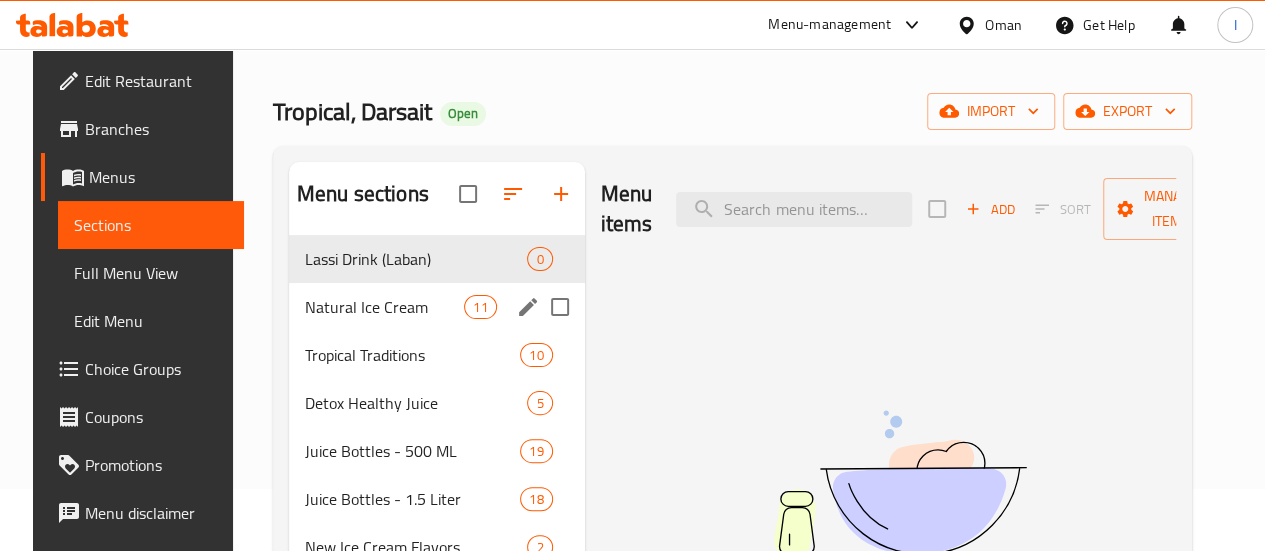 scroll, scrollTop: 100, scrollLeft: 0, axis: vertical 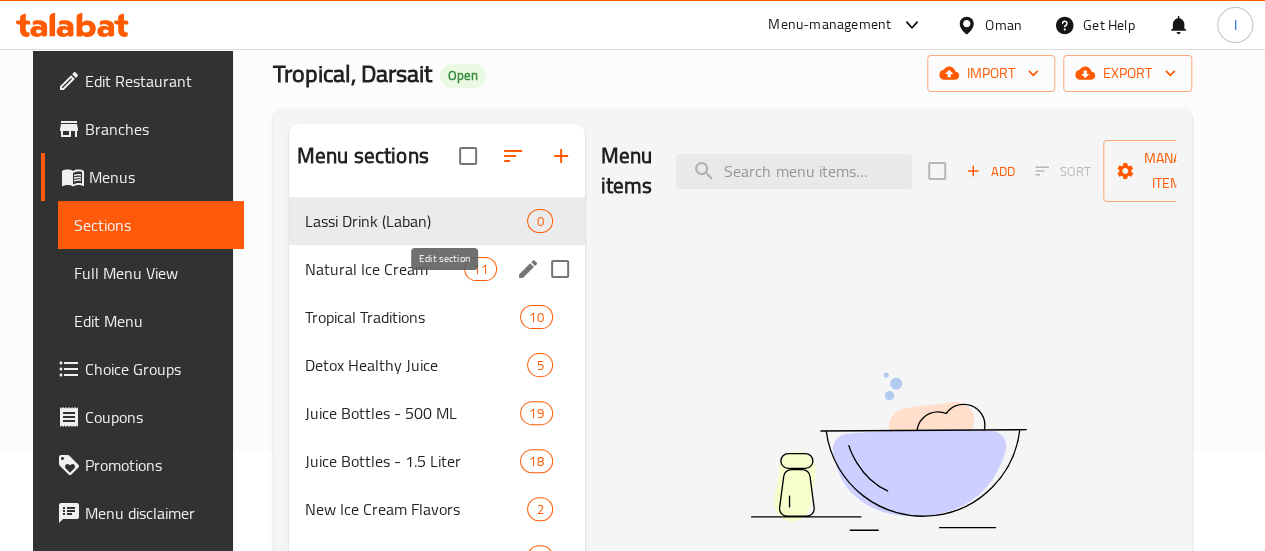 click 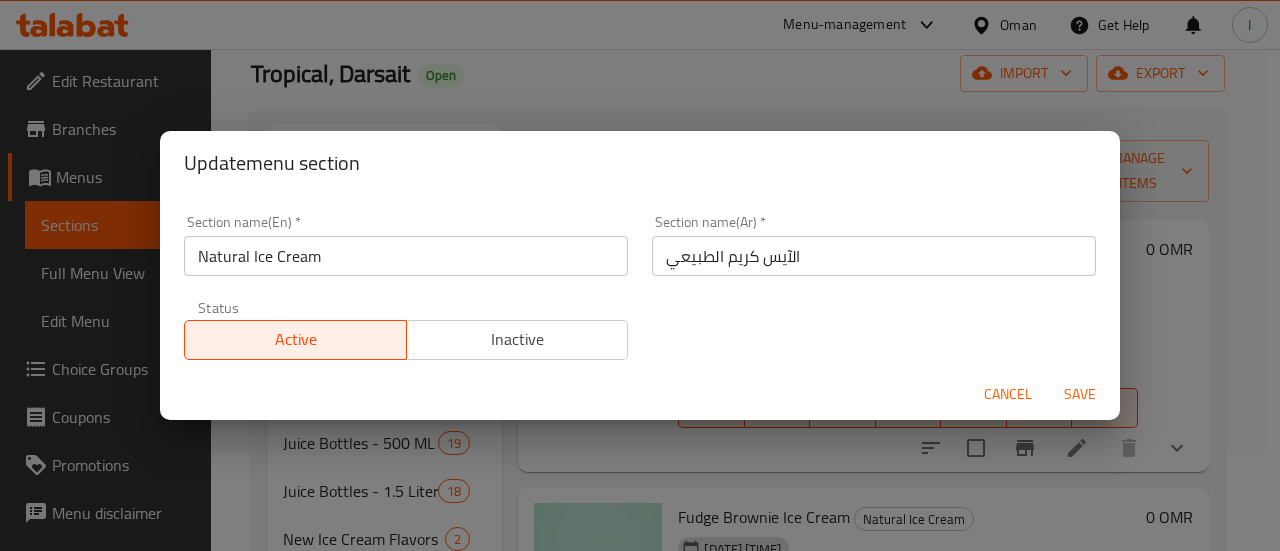 click on "Inactive" at bounding box center (517, 340) 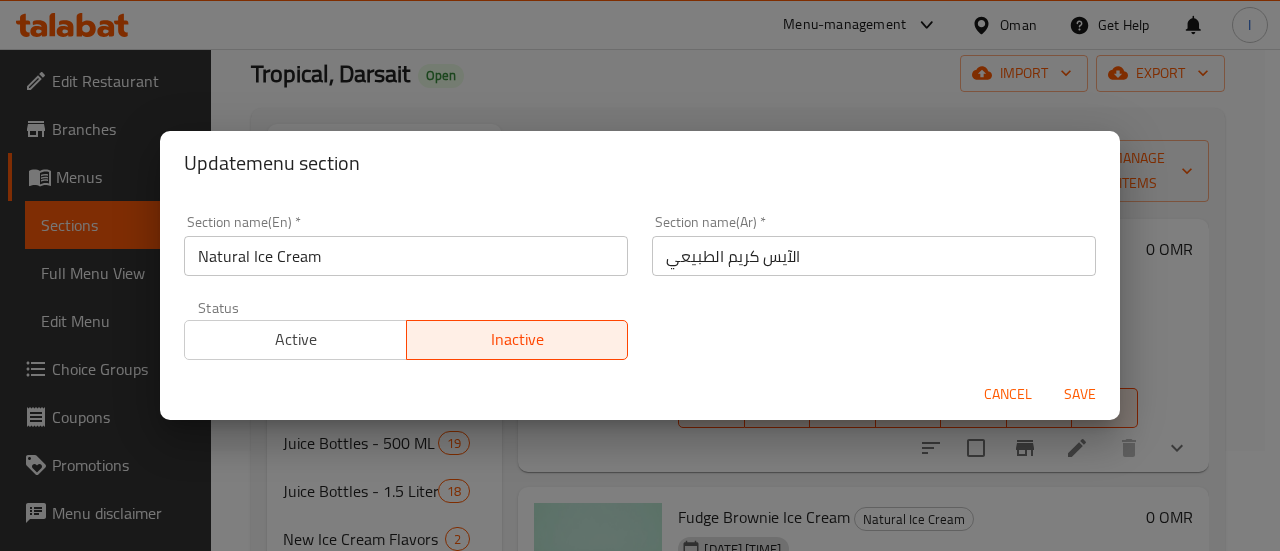 click on "Save" at bounding box center (1080, 394) 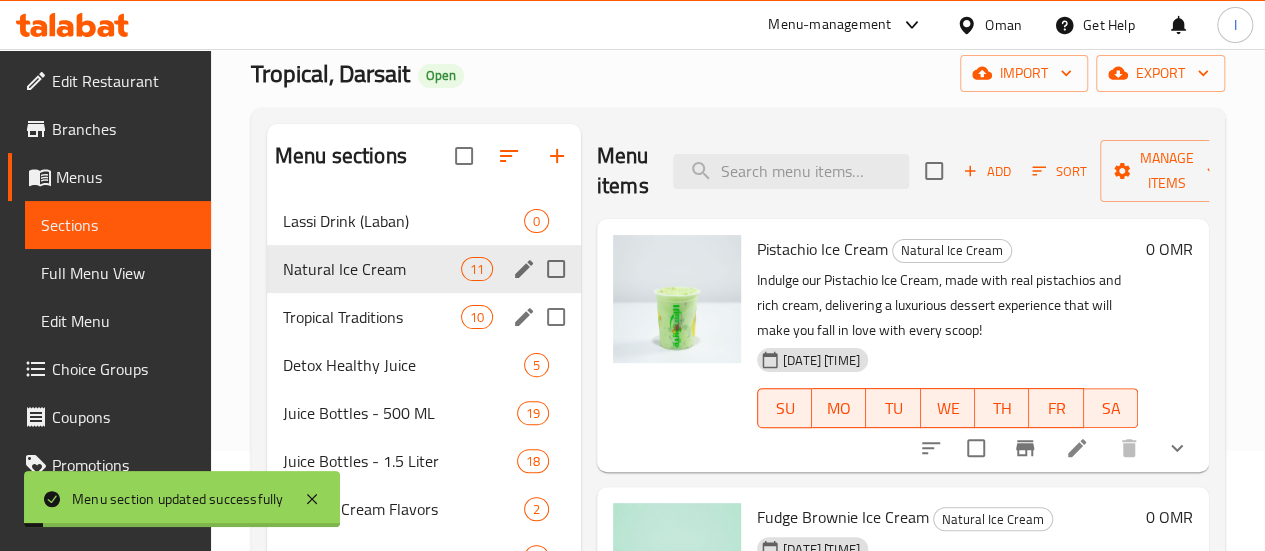 click on "Tropical Traditions" at bounding box center (372, 317) 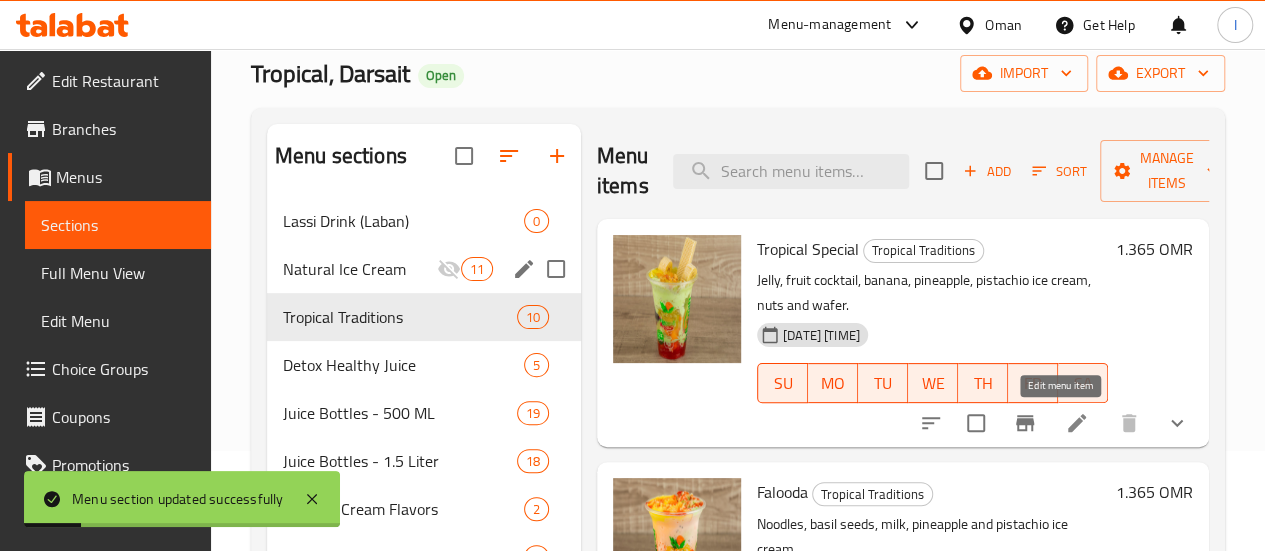 click 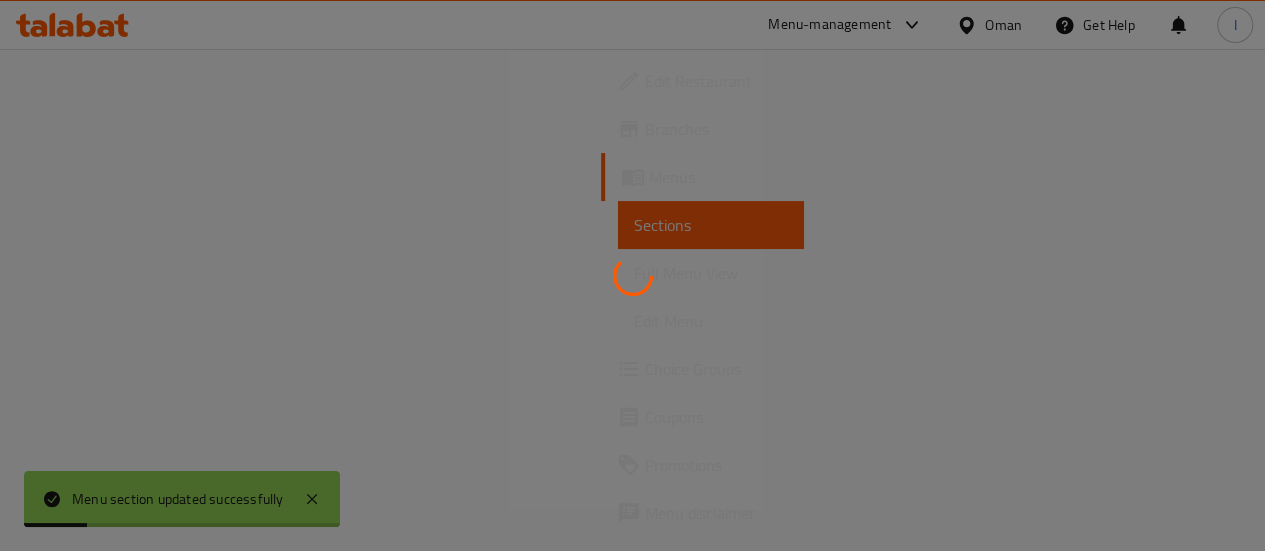 scroll, scrollTop: 0, scrollLeft: 0, axis: both 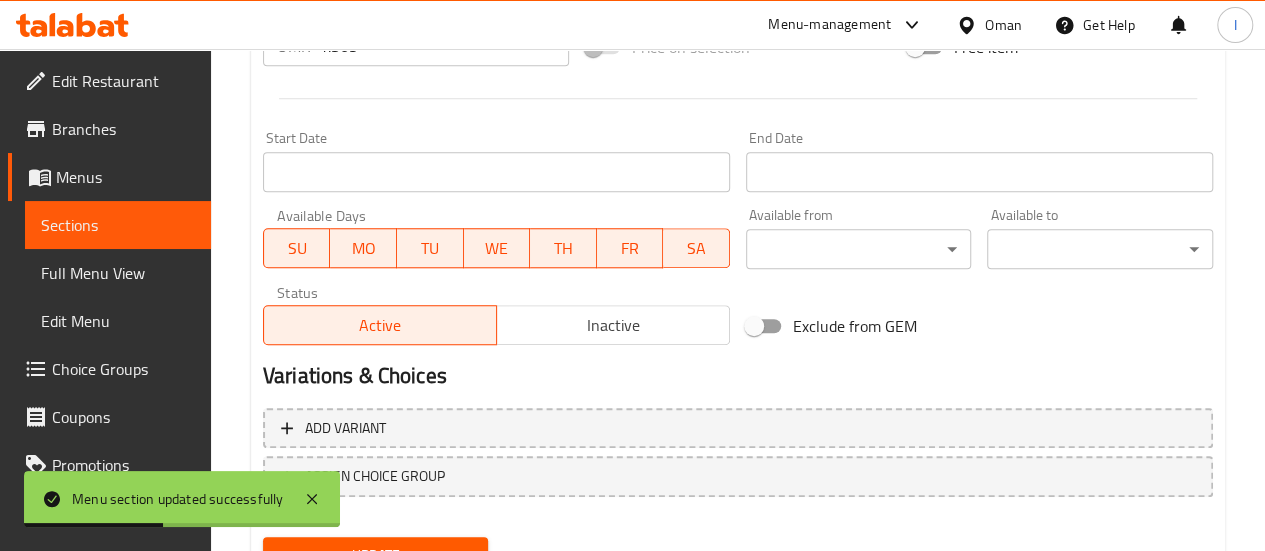click on "Inactive" at bounding box center (613, 325) 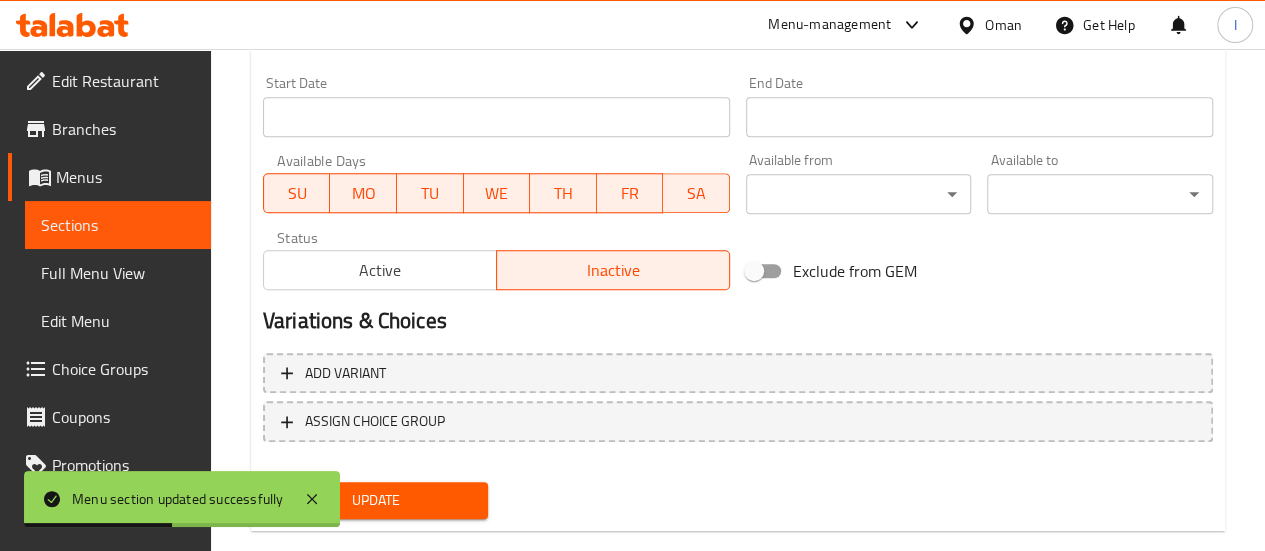 scroll, scrollTop: 891, scrollLeft: 0, axis: vertical 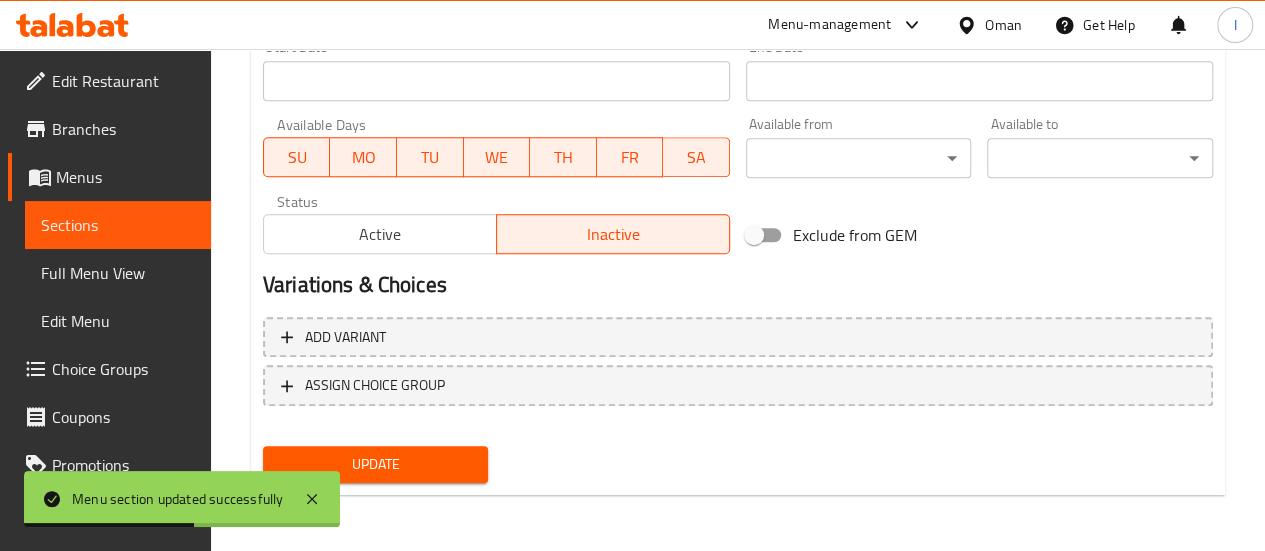 click on "Update" at bounding box center [376, 464] 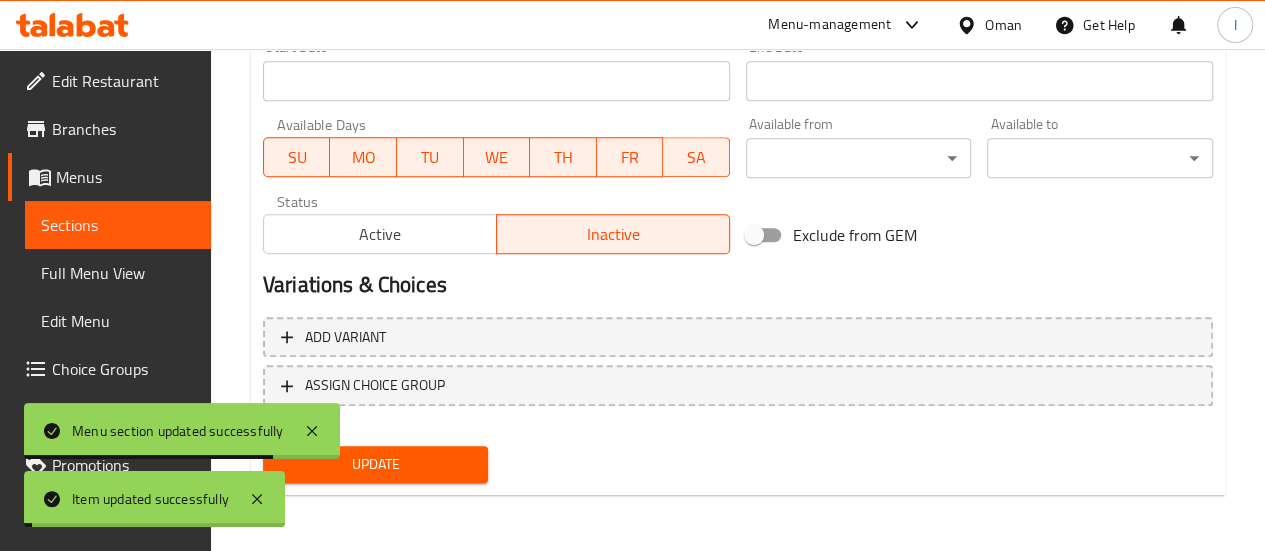 click on "Sections" at bounding box center [118, 225] 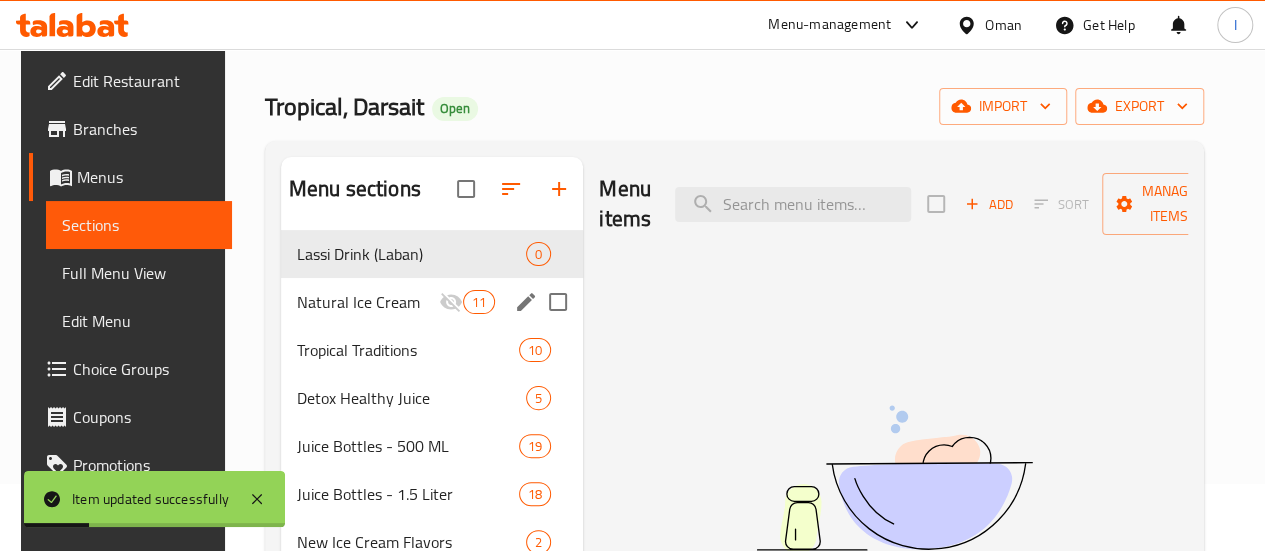 scroll, scrollTop: 167, scrollLeft: 0, axis: vertical 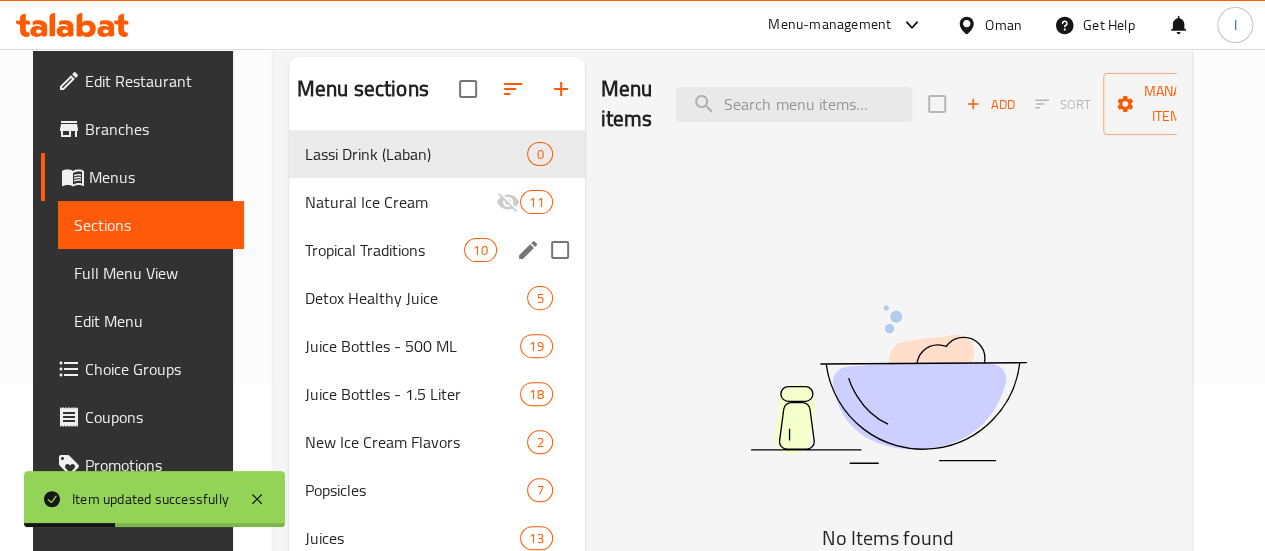 click on "Tropical Traditions 10" at bounding box center [437, 250] 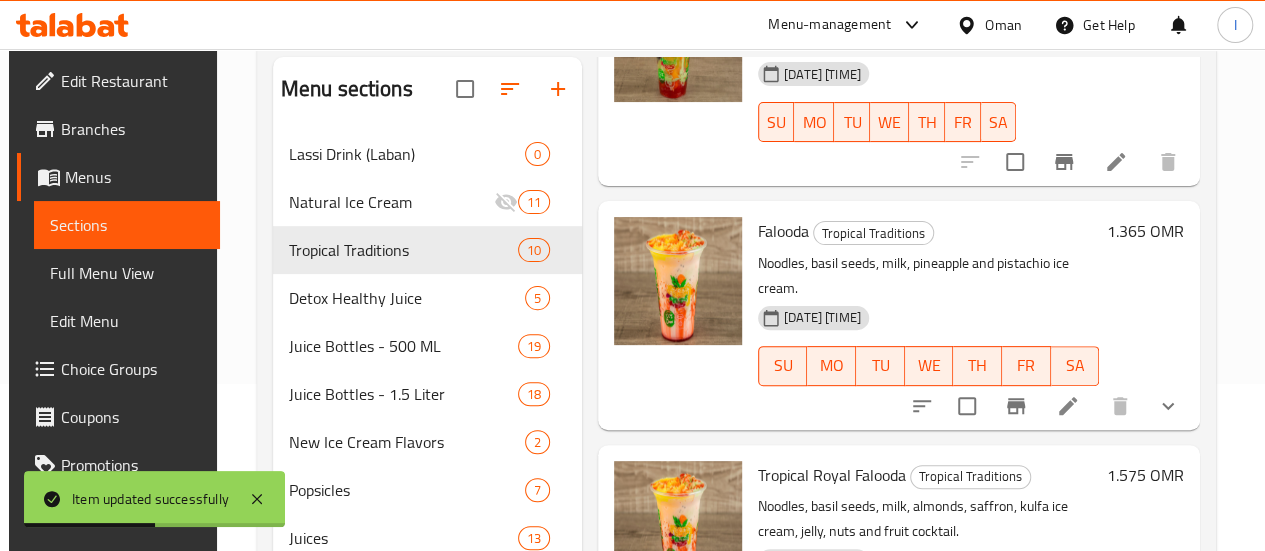 scroll, scrollTop: 200, scrollLeft: 0, axis: vertical 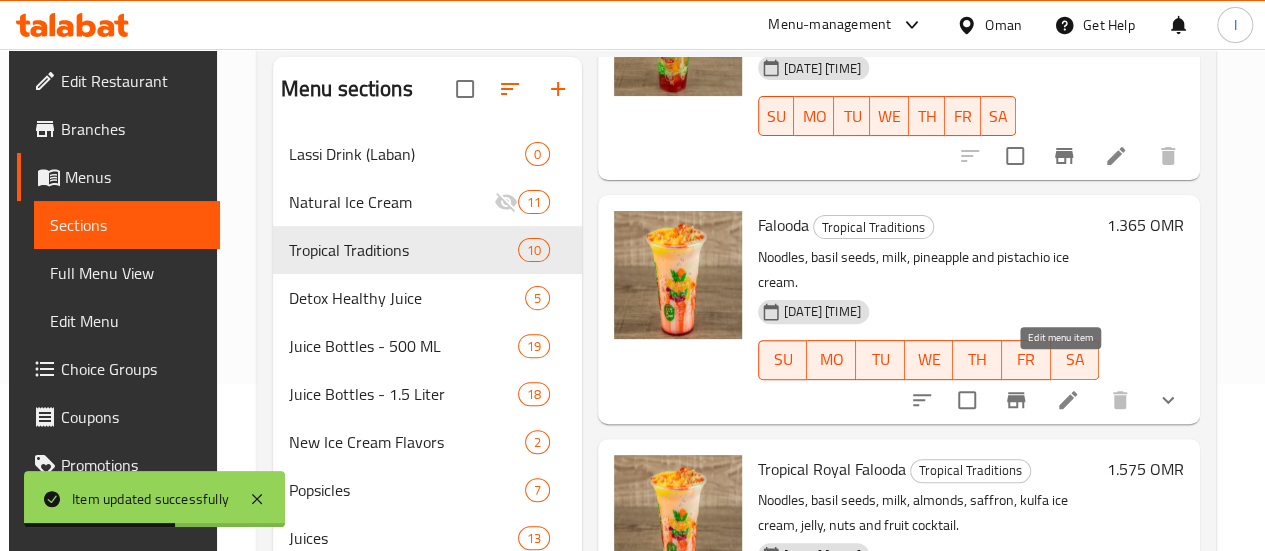 click 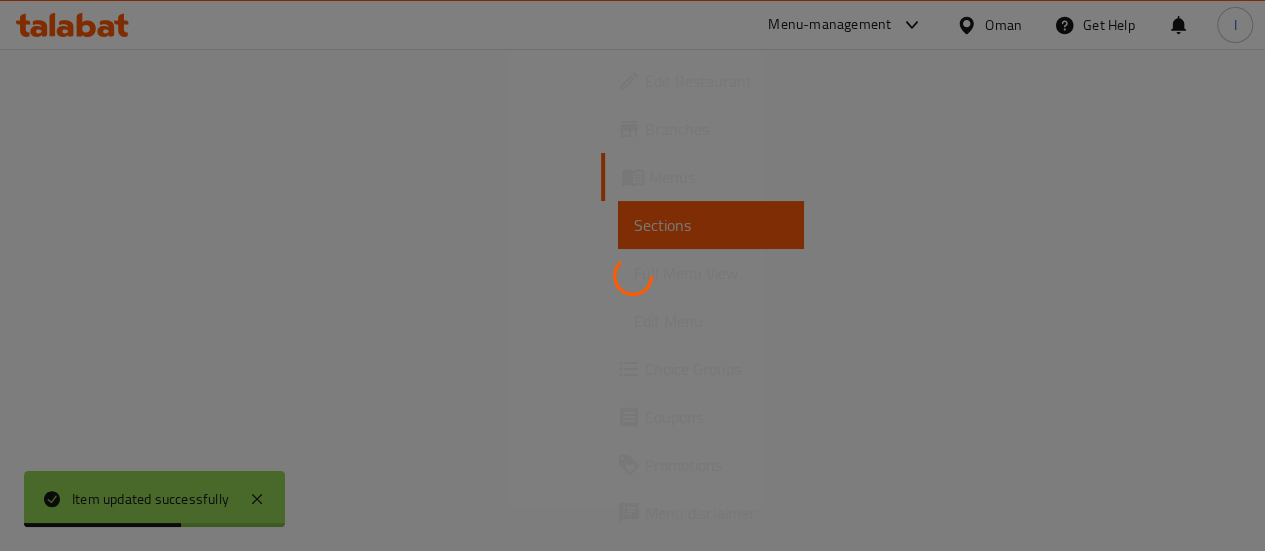 scroll, scrollTop: 0, scrollLeft: 0, axis: both 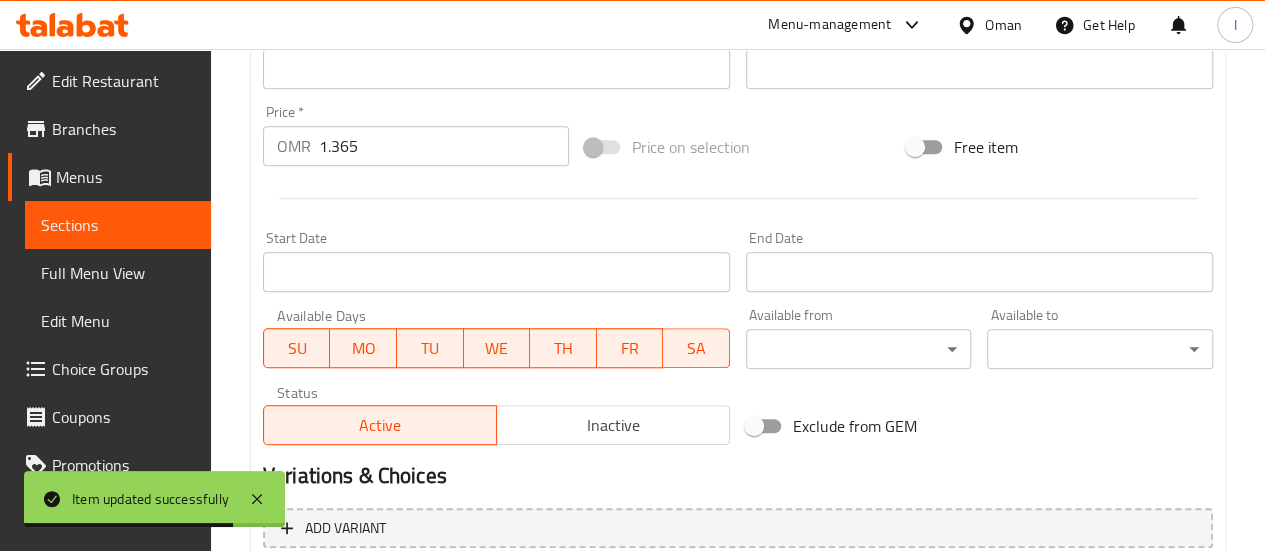 click on "Inactive" at bounding box center (613, 425) 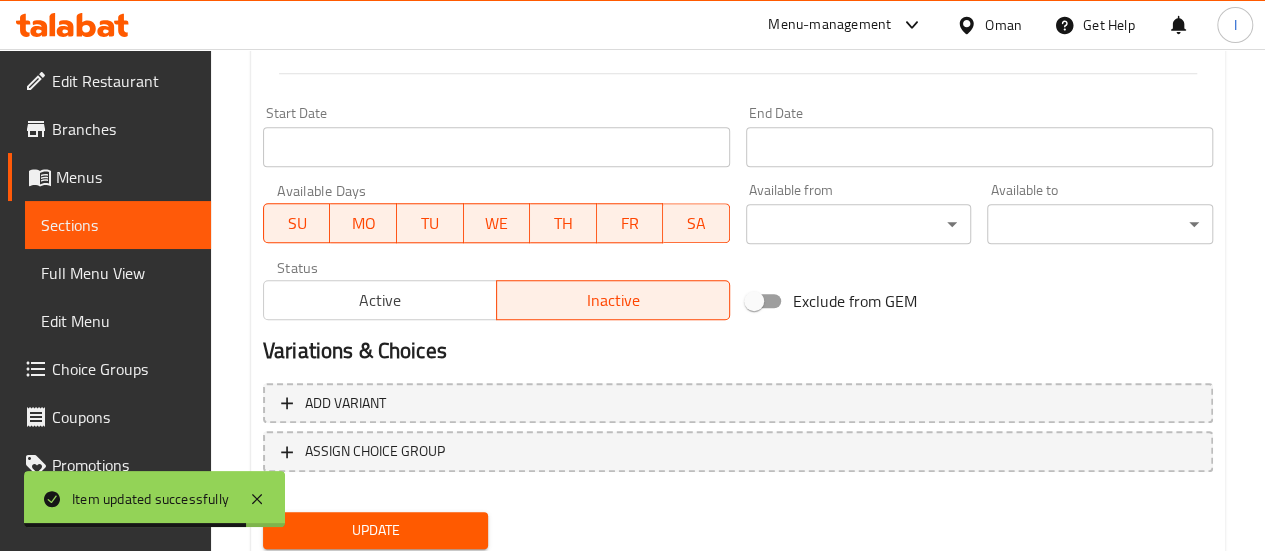 scroll, scrollTop: 891, scrollLeft: 0, axis: vertical 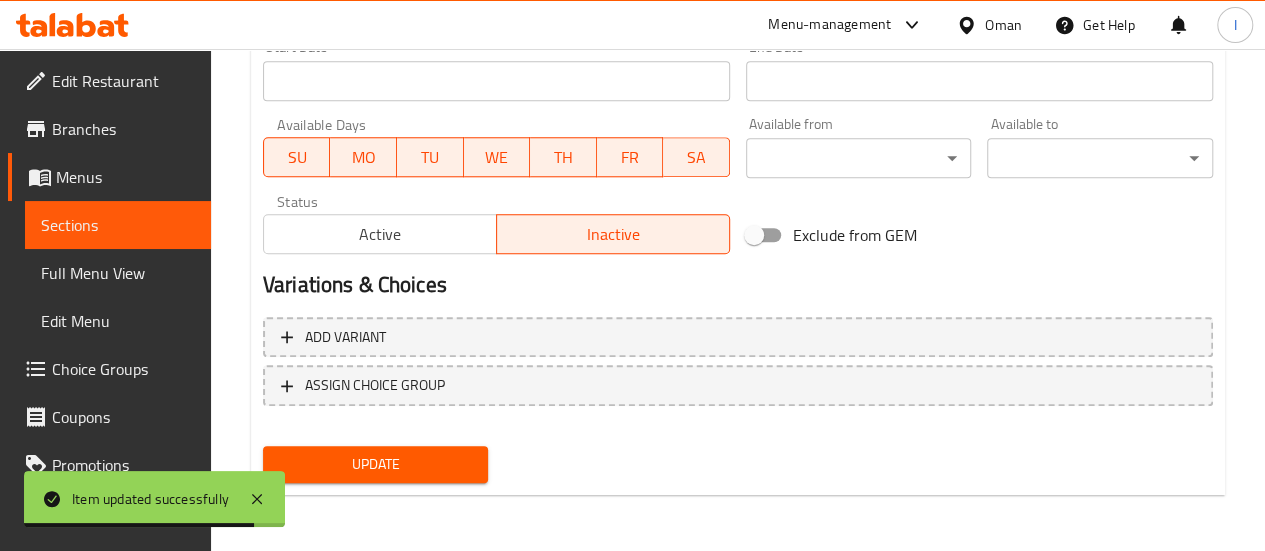 click on "Update" at bounding box center [376, 464] 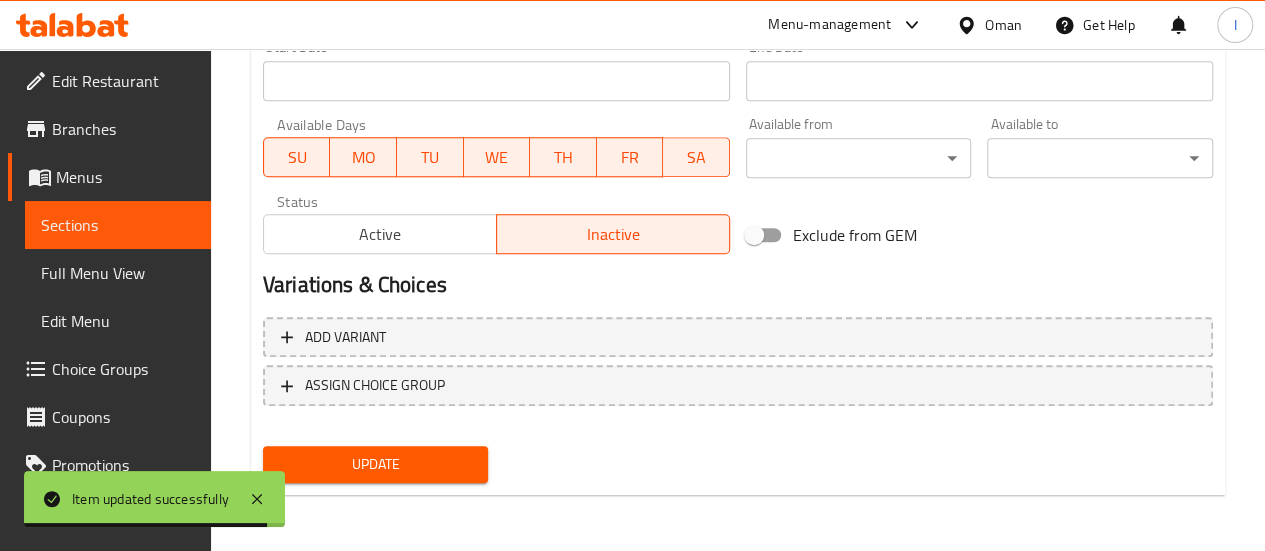click on "Update" at bounding box center [376, 464] 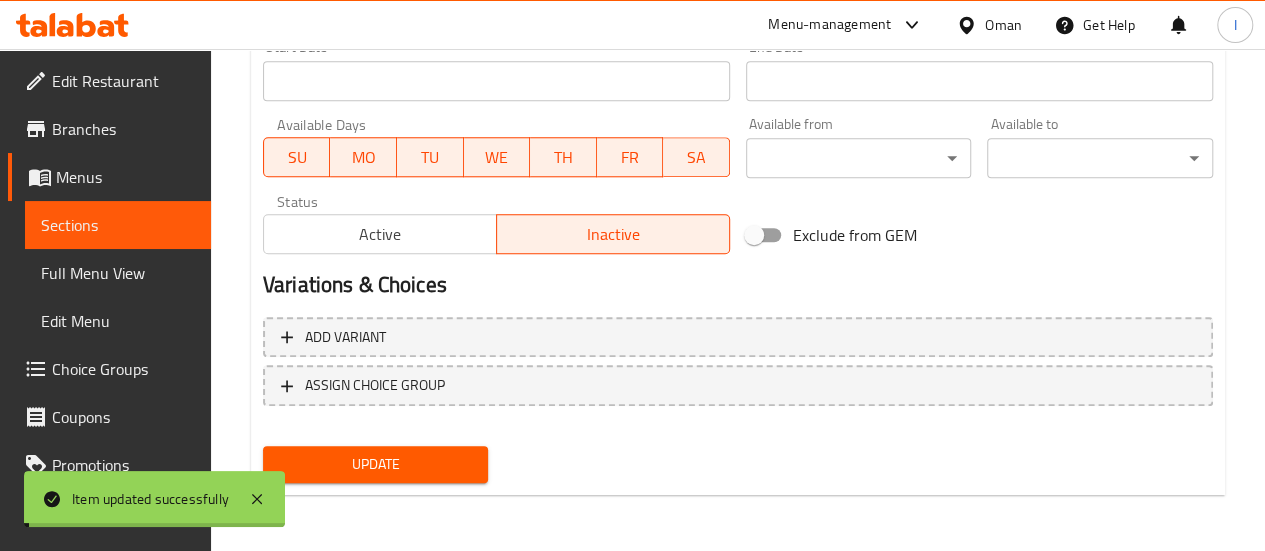 click on "Sections" at bounding box center (118, 225) 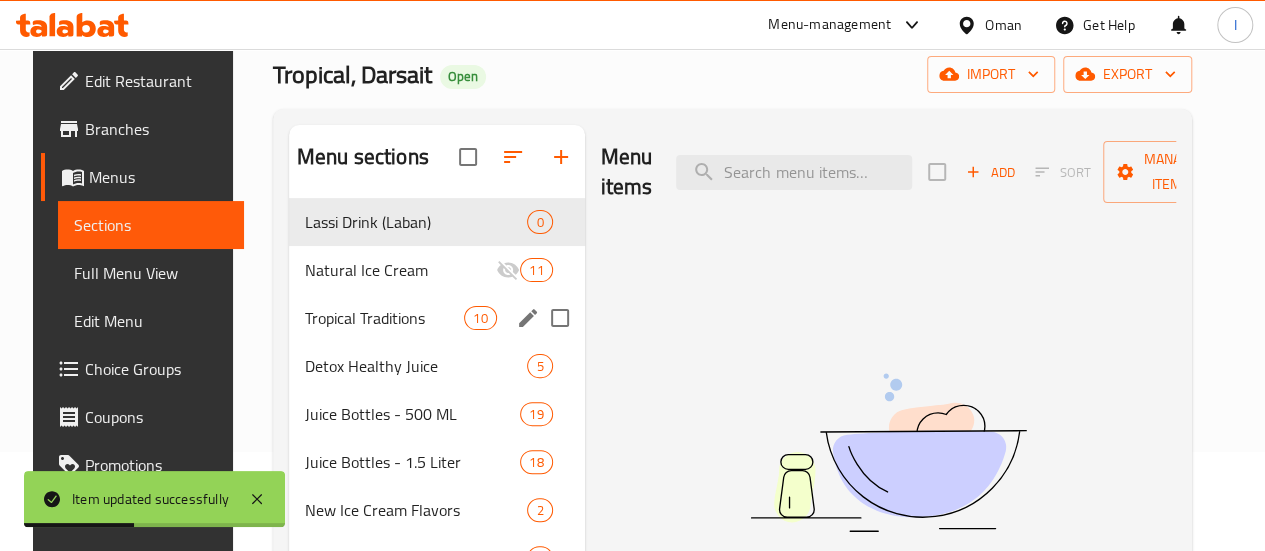 scroll, scrollTop: 199, scrollLeft: 0, axis: vertical 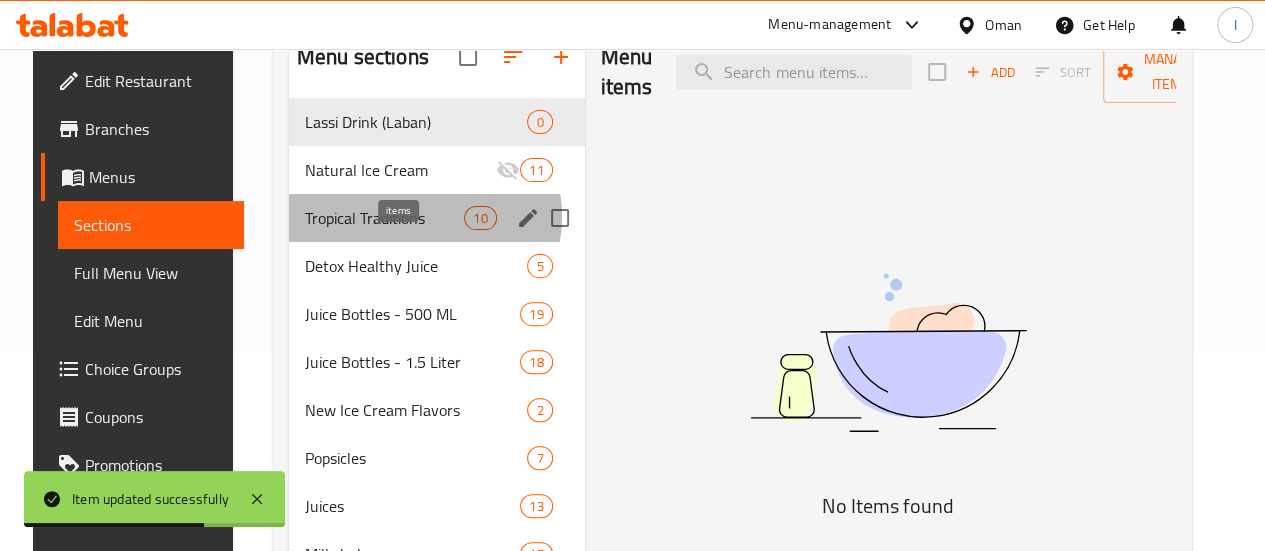 click on "10" at bounding box center (480, 218) 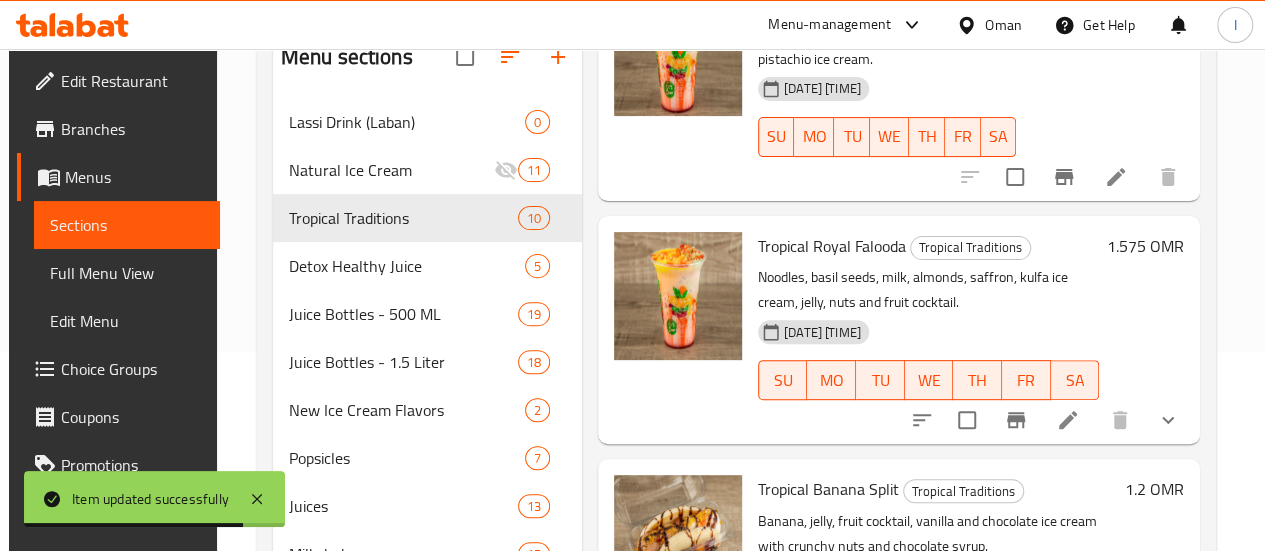 scroll, scrollTop: 500, scrollLeft: 0, axis: vertical 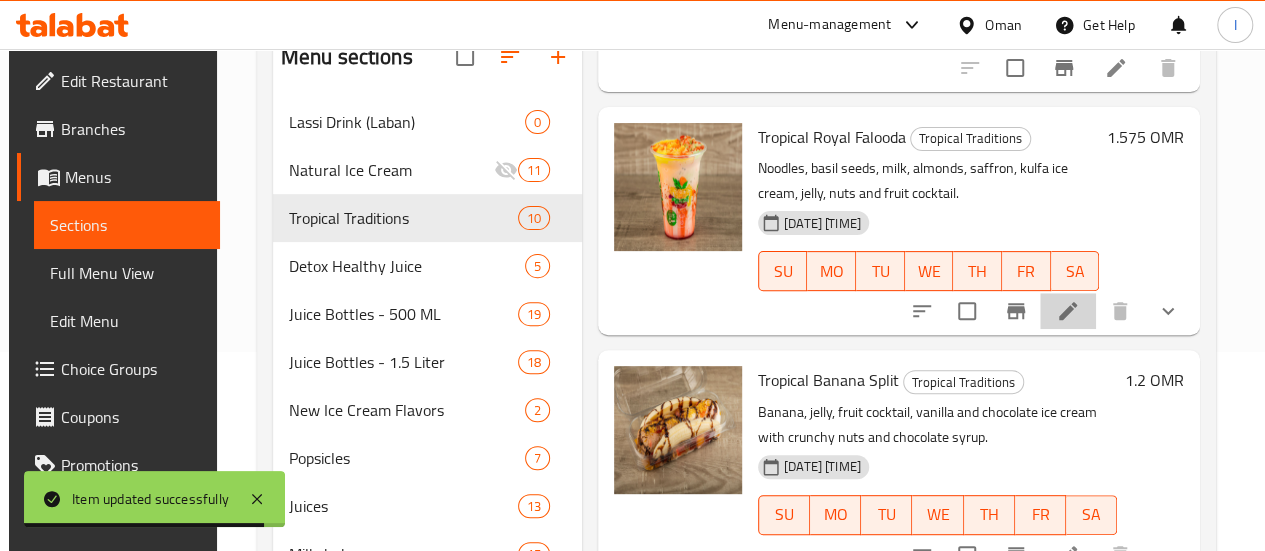 click at bounding box center (1068, 311) 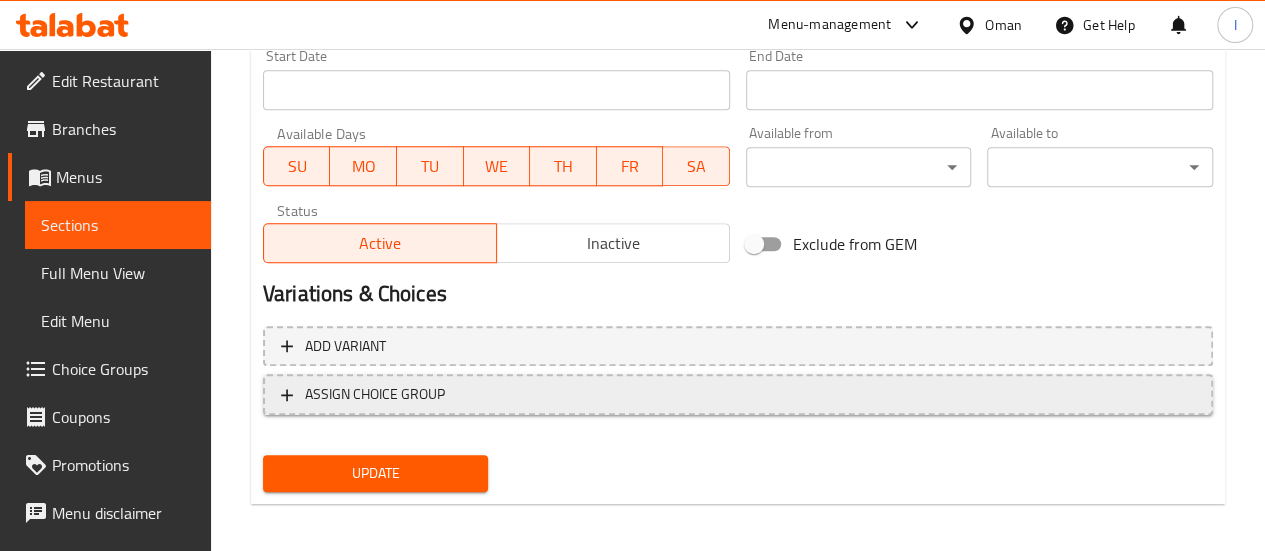 scroll, scrollTop: 891, scrollLeft: 0, axis: vertical 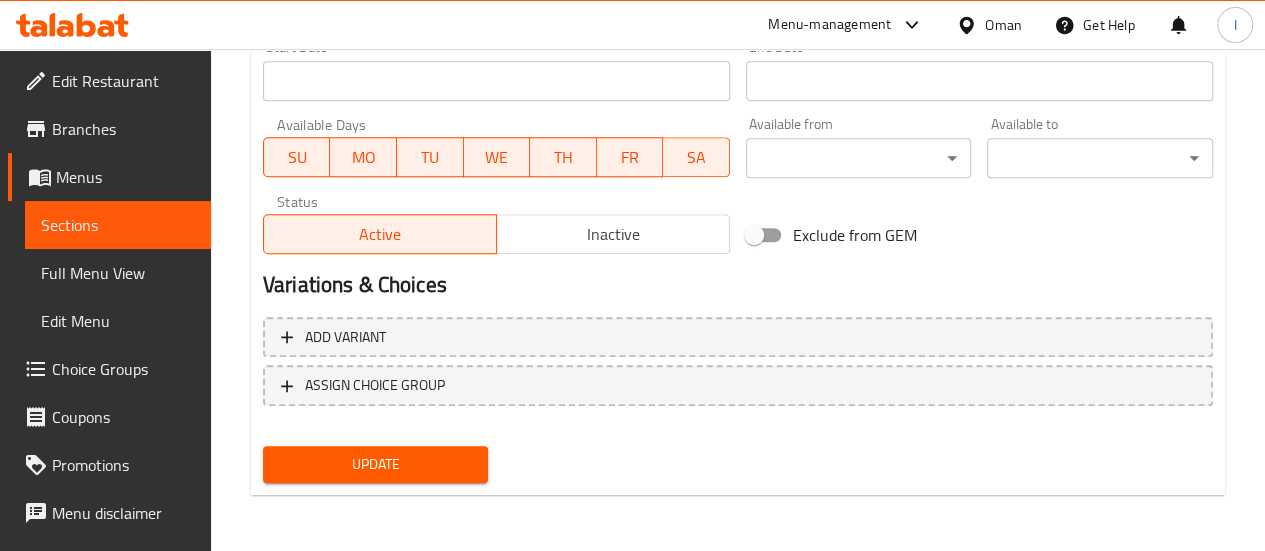 click on "Inactive" at bounding box center (613, 234) 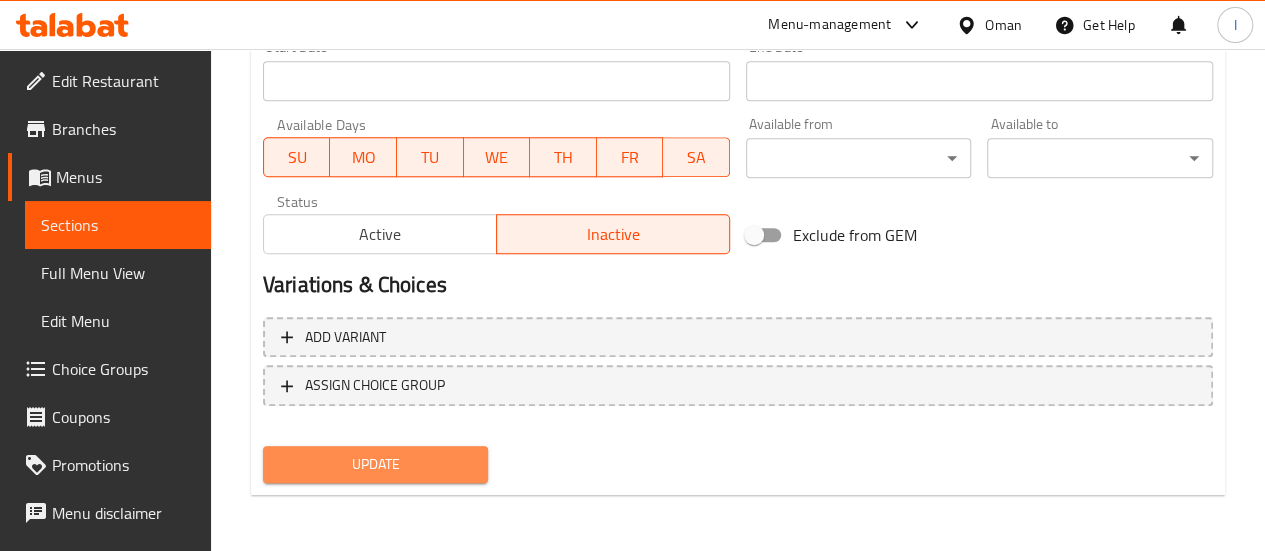 drag, startPoint x: 456, startPoint y: 446, endPoint x: 443, endPoint y: 442, distance: 13.601471 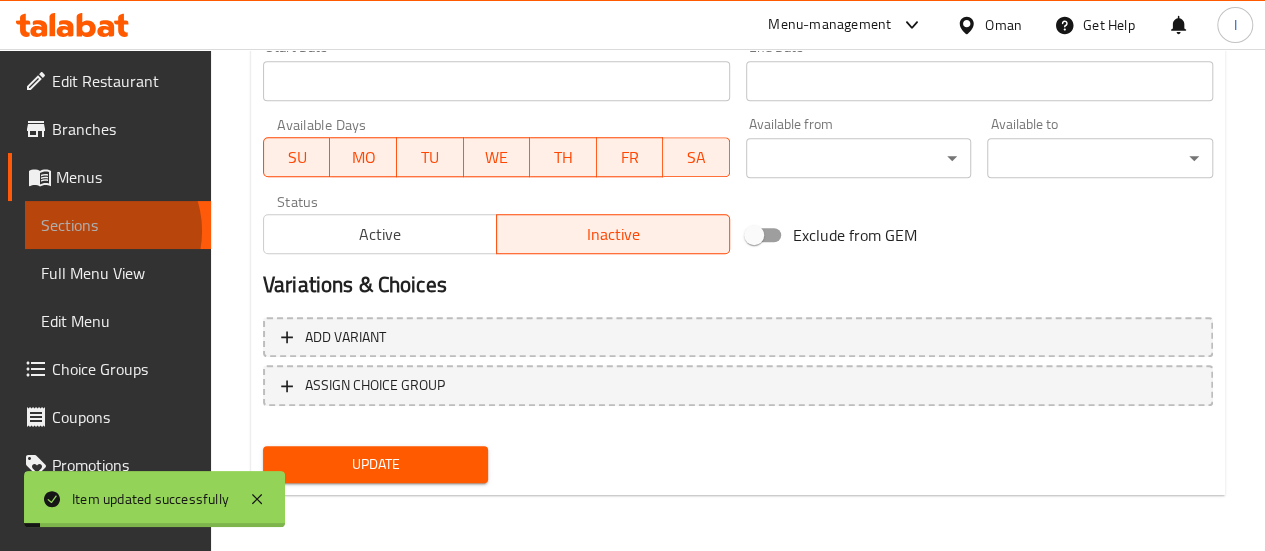 click on "Sections" at bounding box center [118, 225] 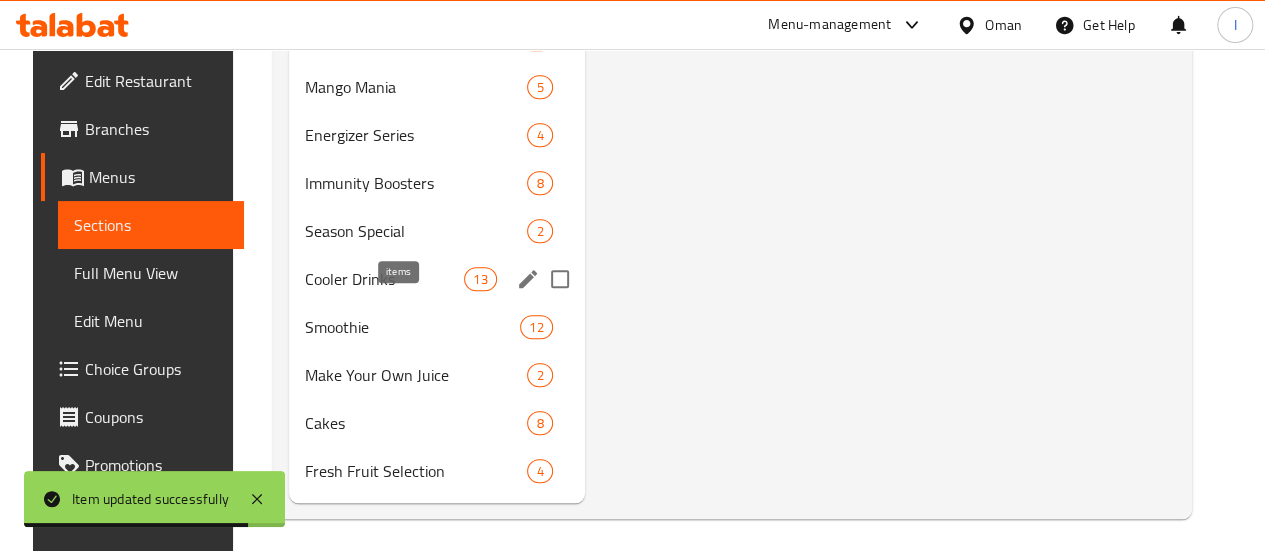 scroll, scrollTop: 799, scrollLeft: 0, axis: vertical 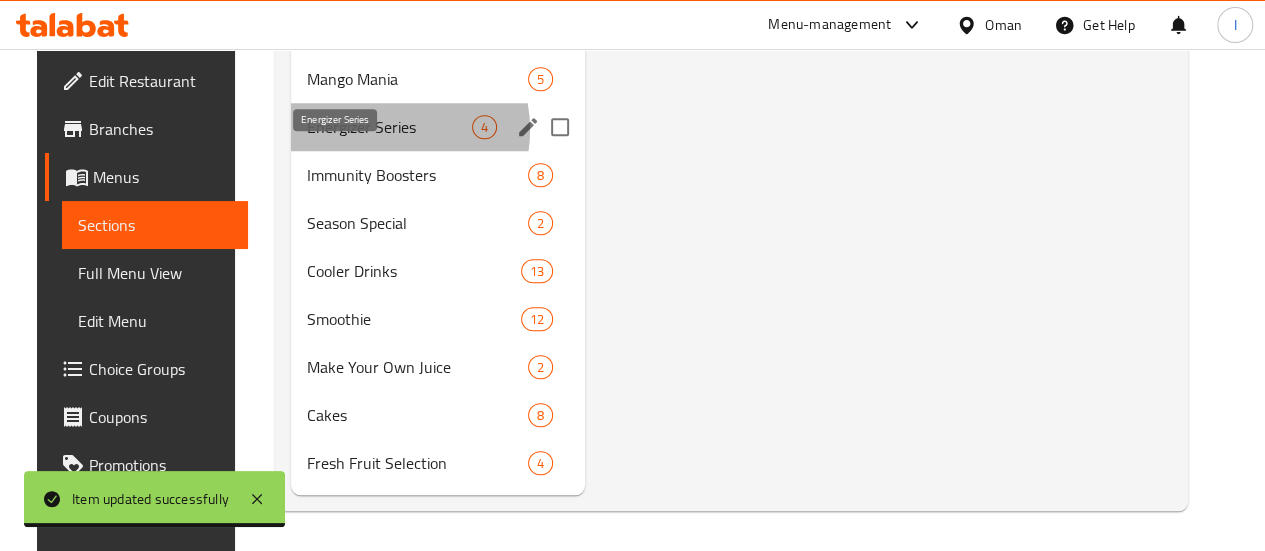 click on "Energizer Series" at bounding box center [389, 127] 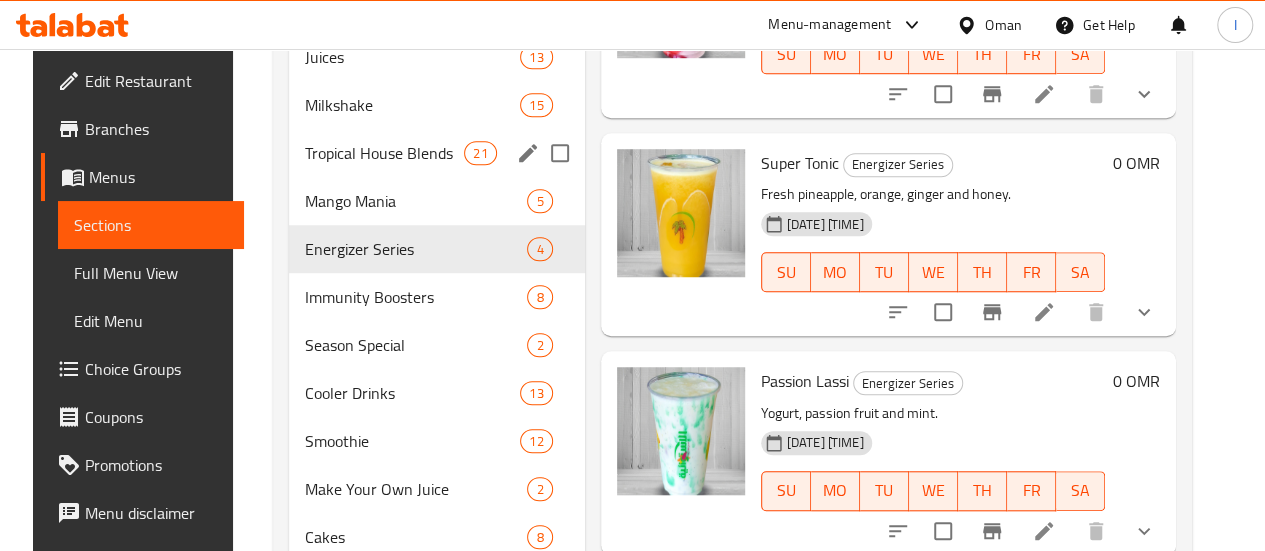 scroll, scrollTop: 499, scrollLeft: 0, axis: vertical 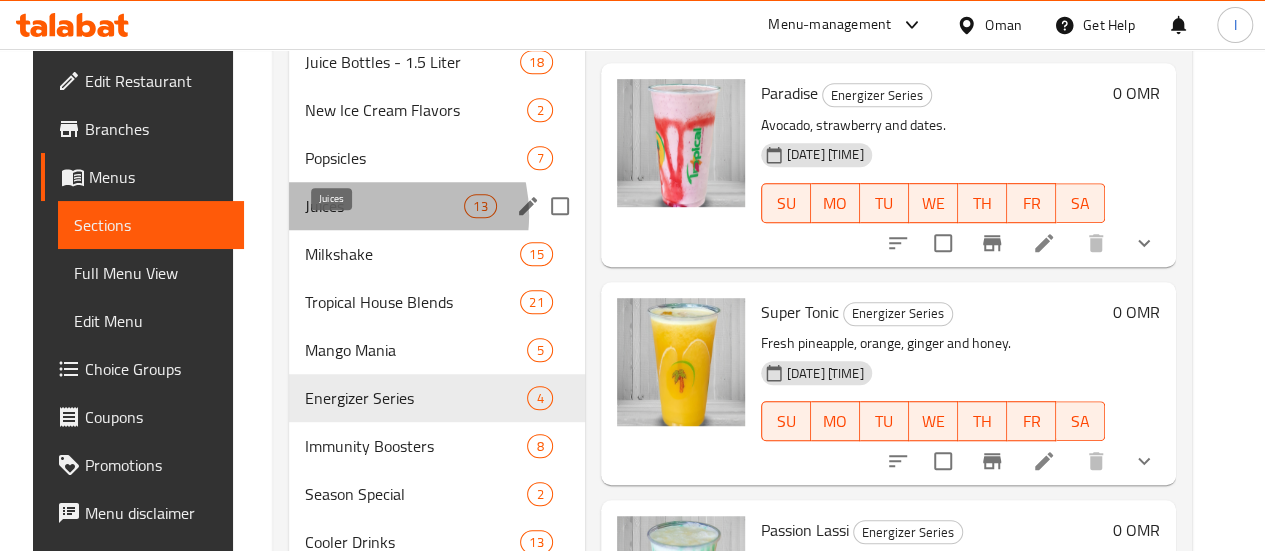 click on "Juices" at bounding box center (384, 206) 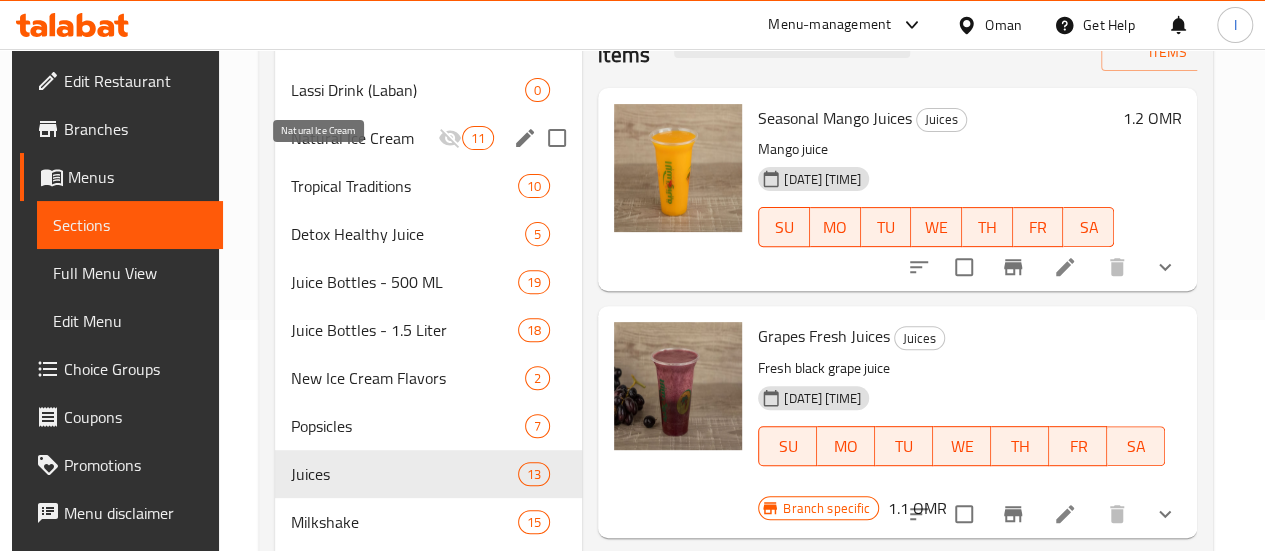 scroll, scrollTop: 199, scrollLeft: 0, axis: vertical 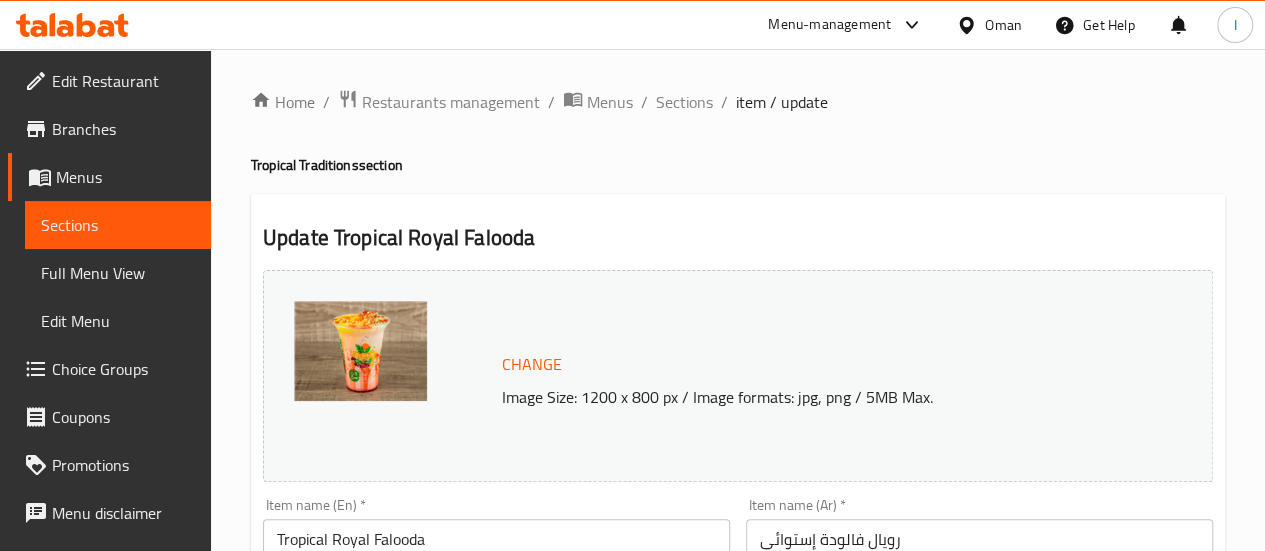 click 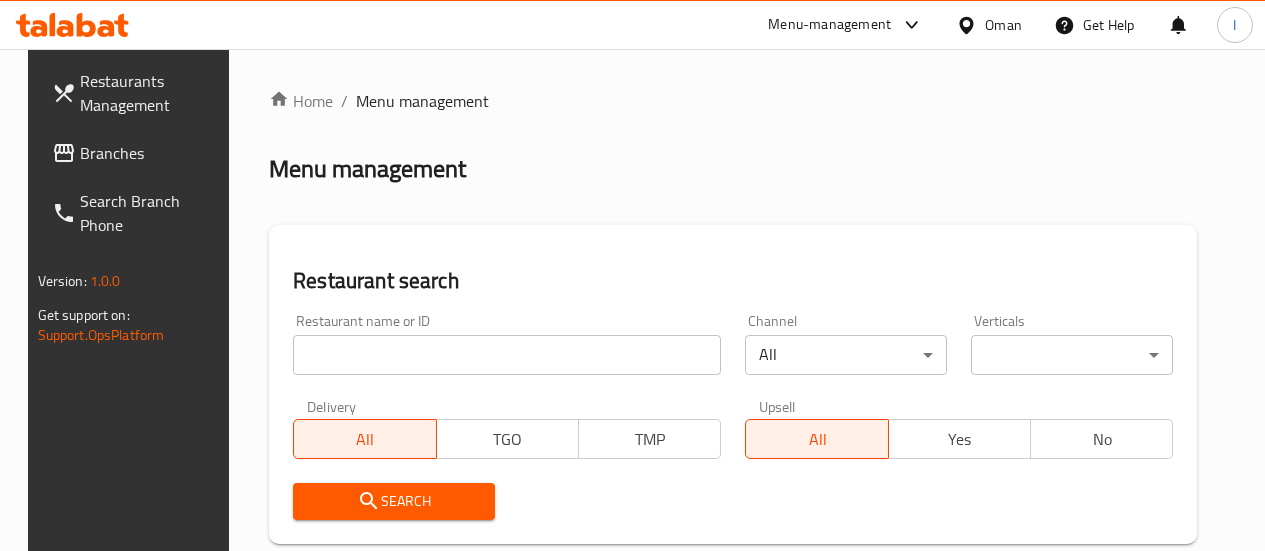 scroll, scrollTop: 0, scrollLeft: 0, axis: both 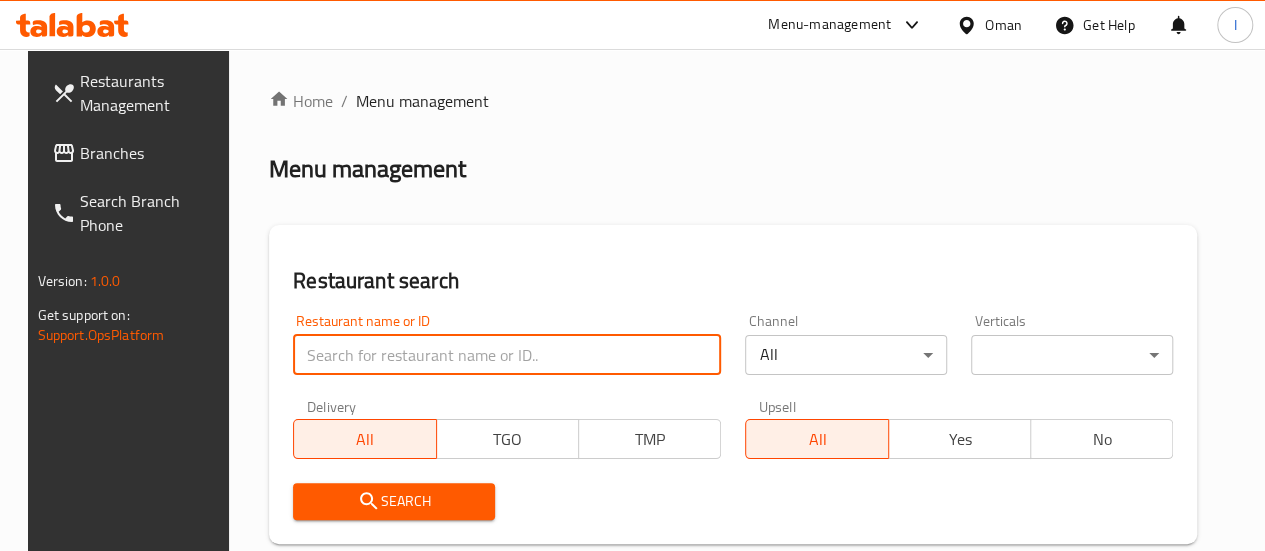 click at bounding box center [507, 355] 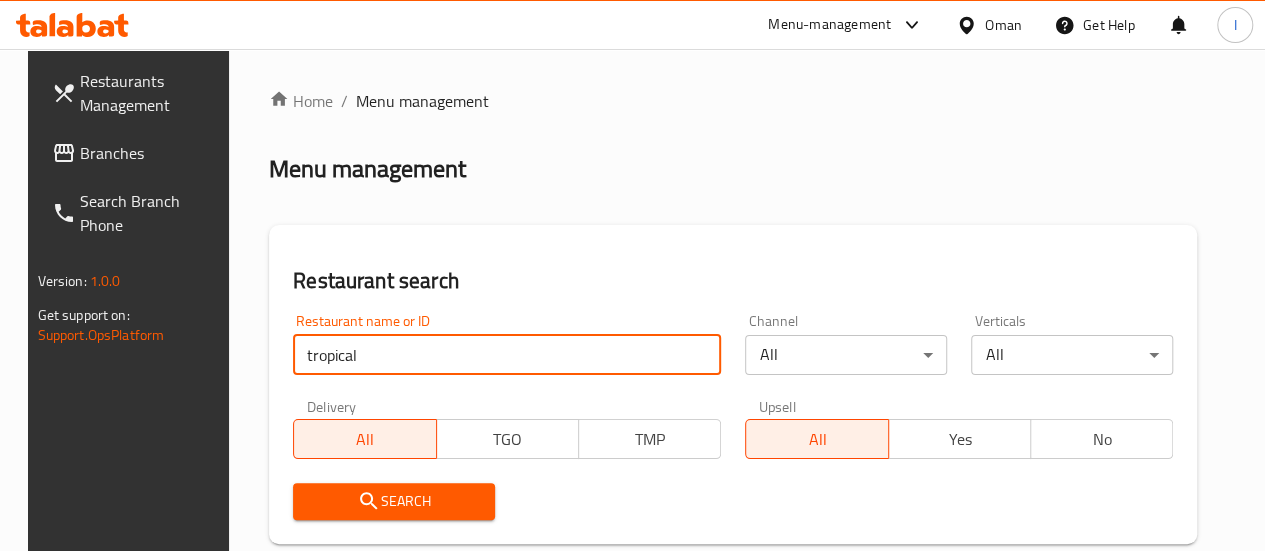 type on "tropical" 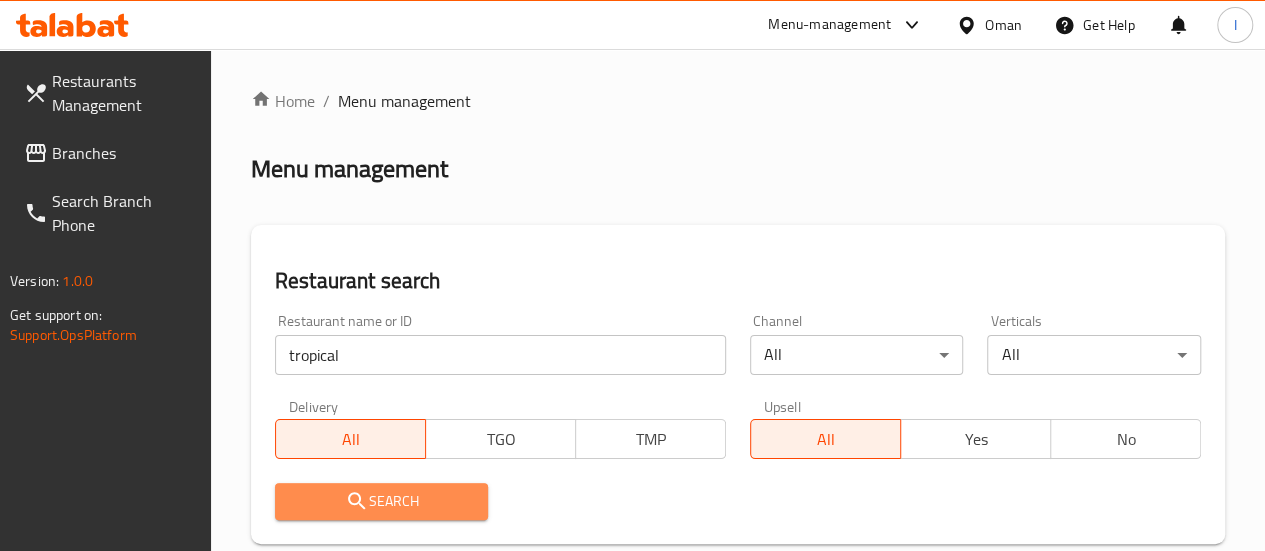 click on "Search" at bounding box center [382, 501] 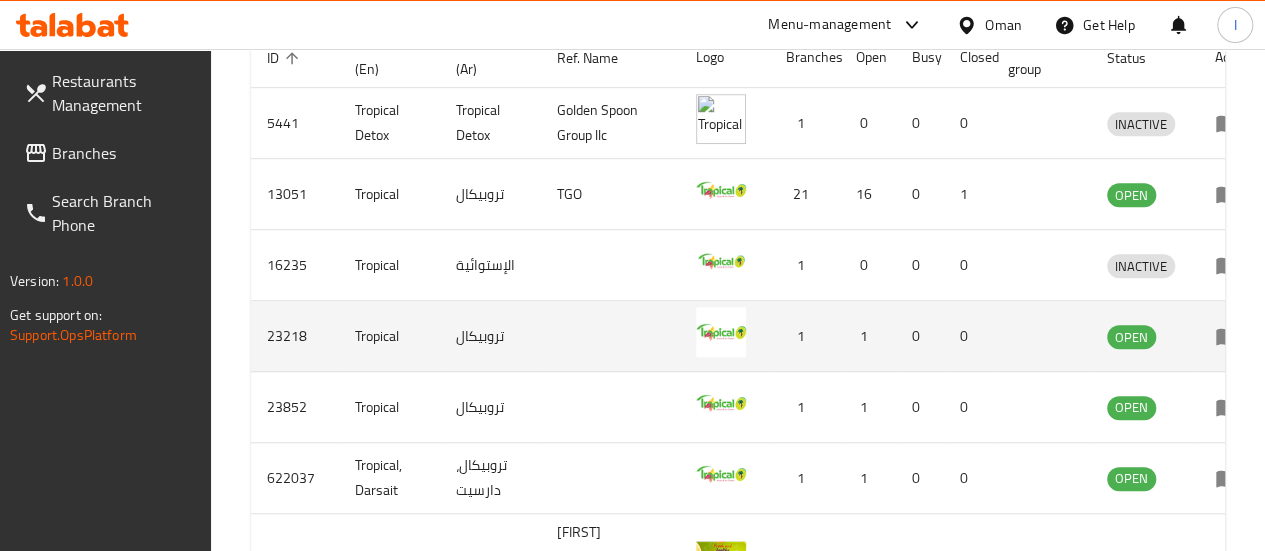 scroll, scrollTop: 609, scrollLeft: 0, axis: vertical 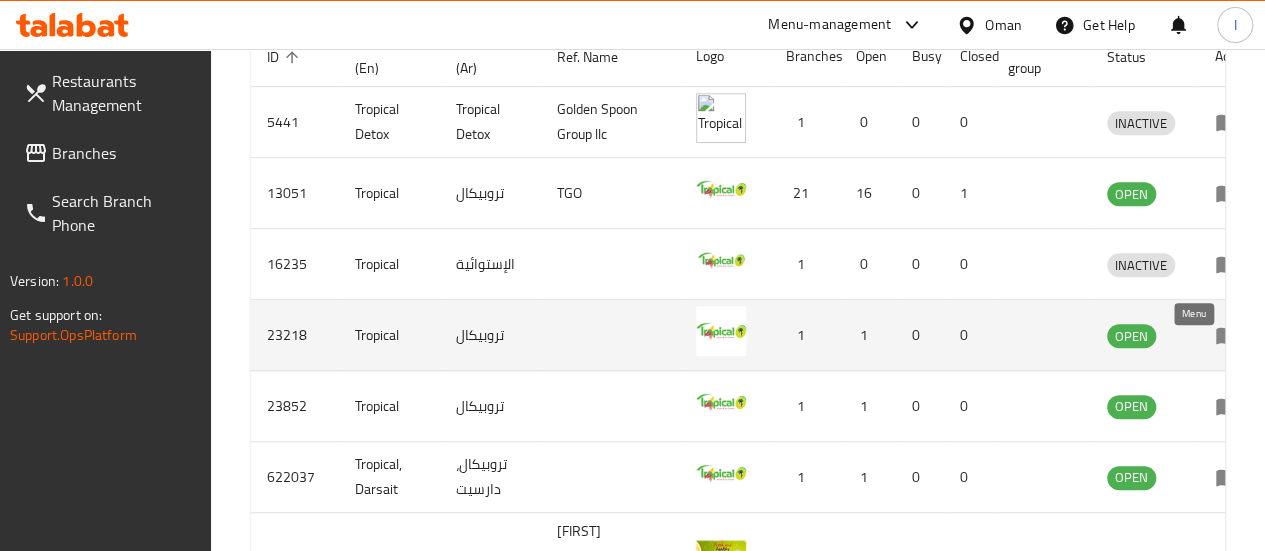 click 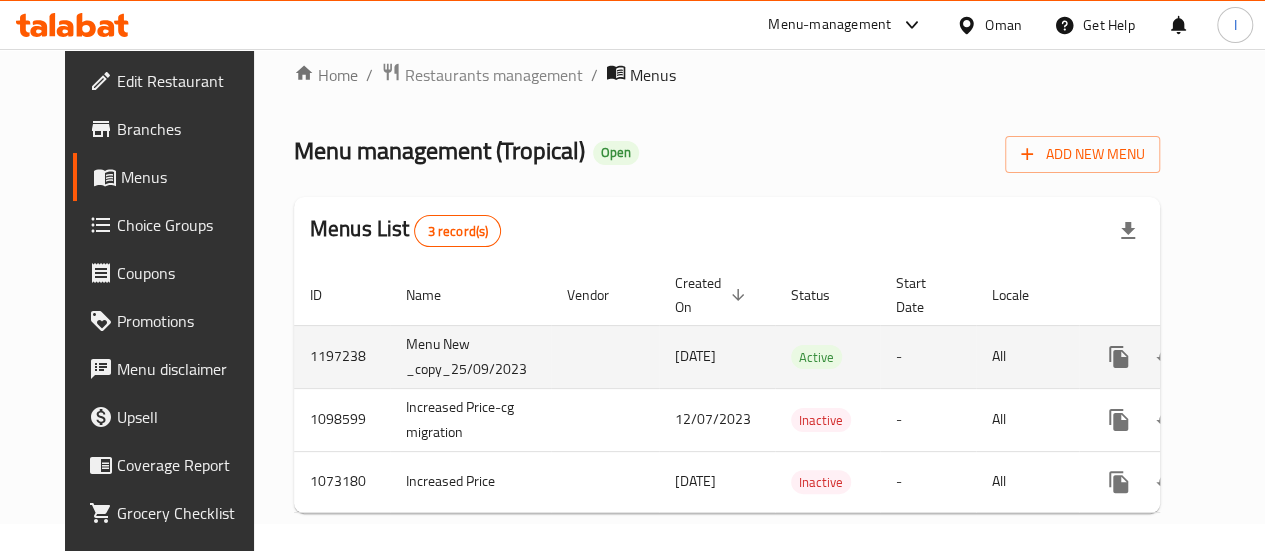 scroll, scrollTop: 57, scrollLeft: 0, axis: vertical 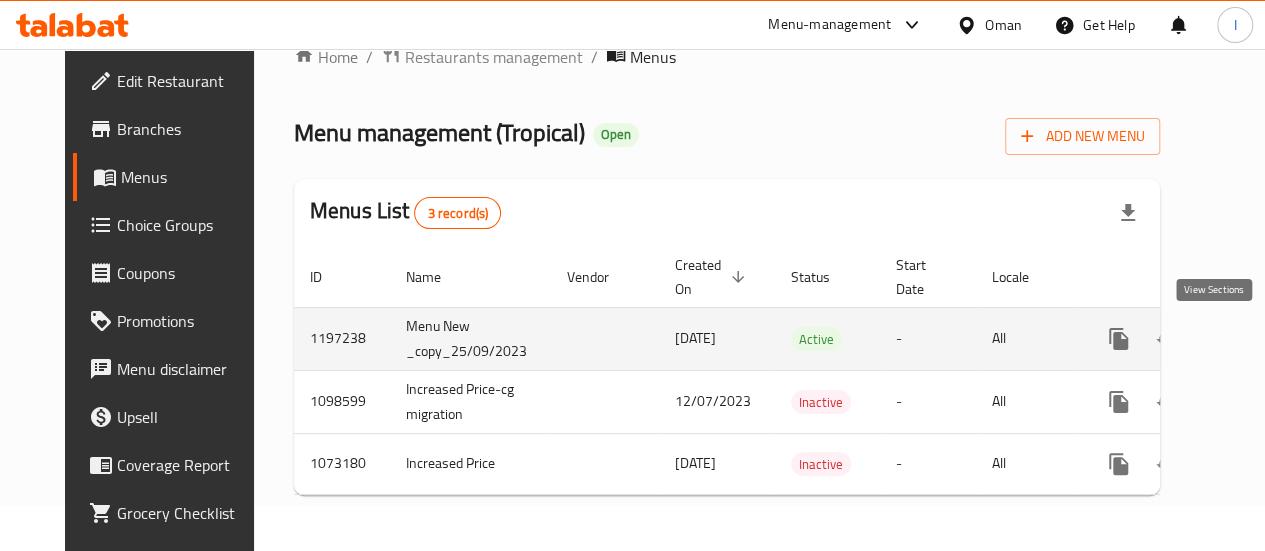 click 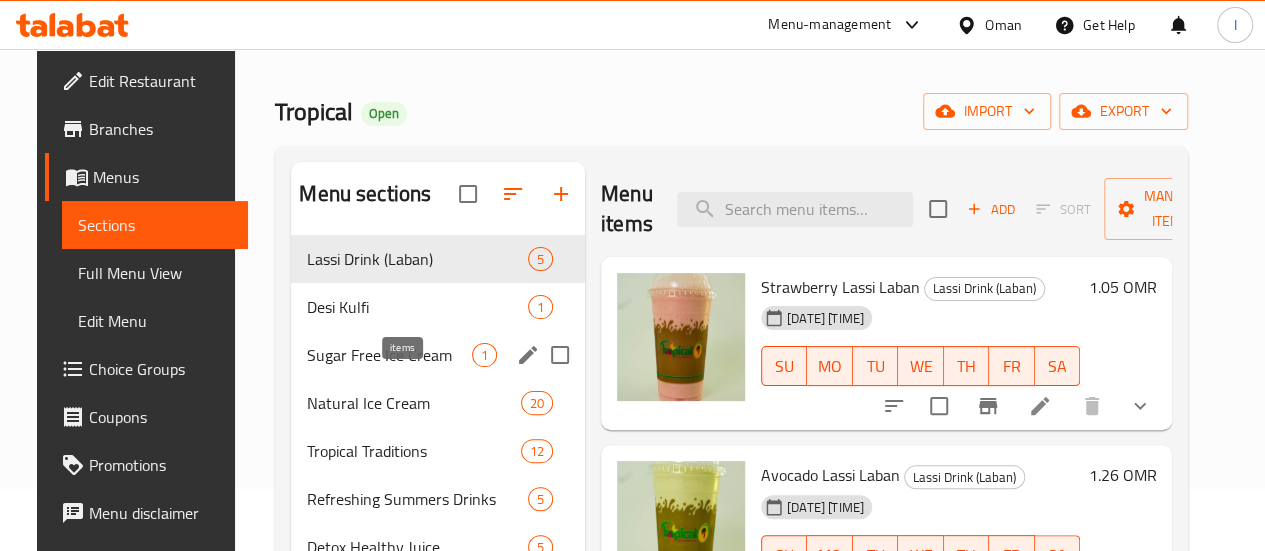 scroll, scrollTop: 100, scrollLeft: 0, axis: vertical 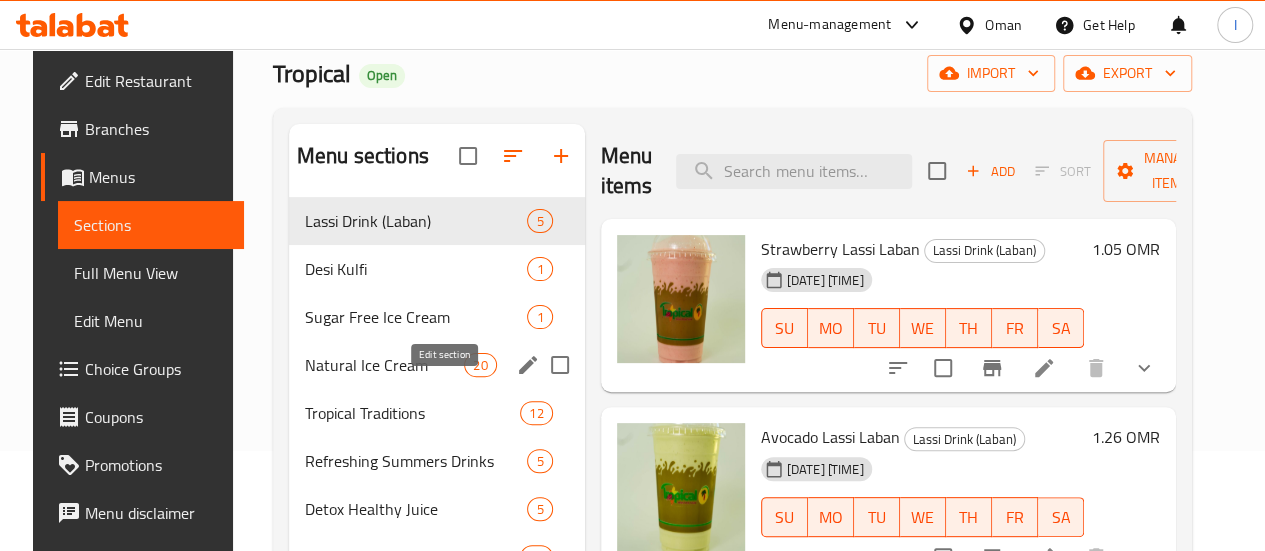 click 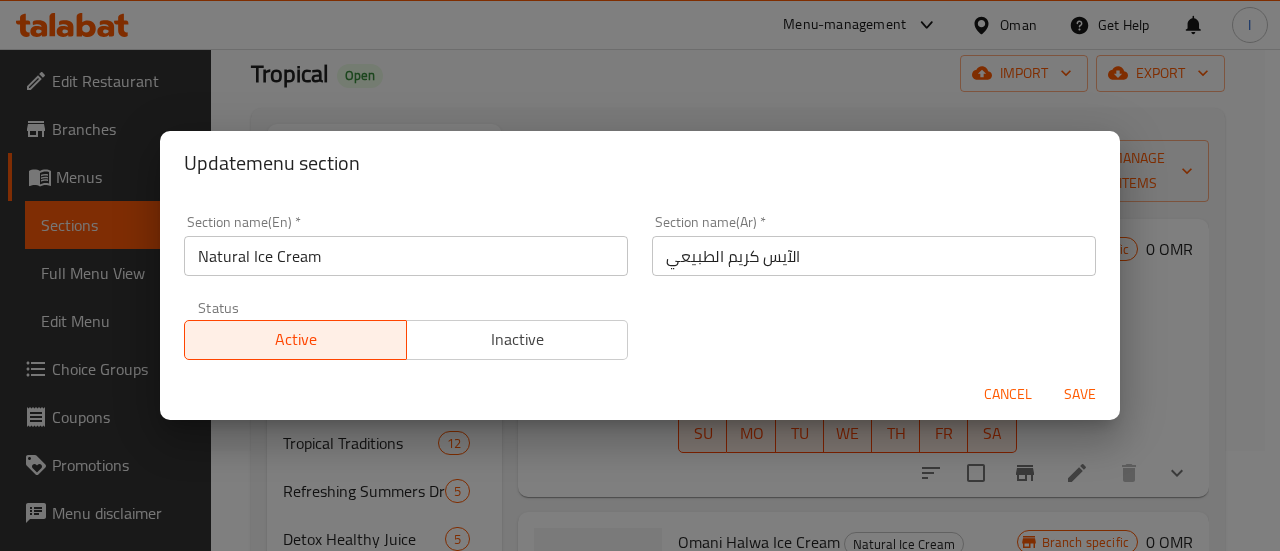 click on "Inactive" at bounding box center [518, 339] 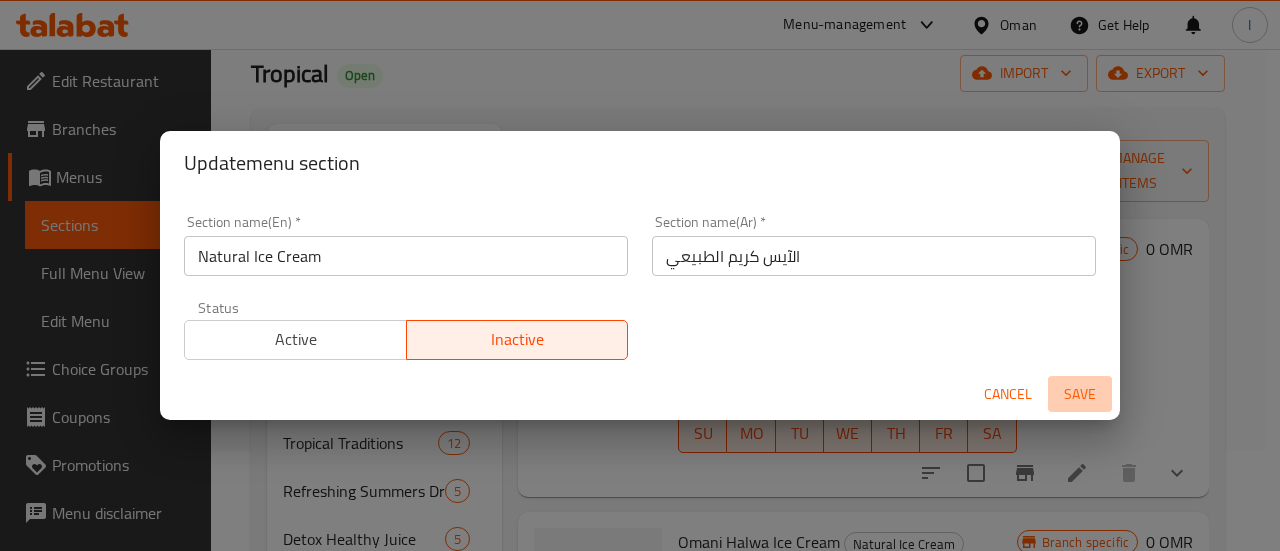 click on "Save" at bounding box center (1080, 394) 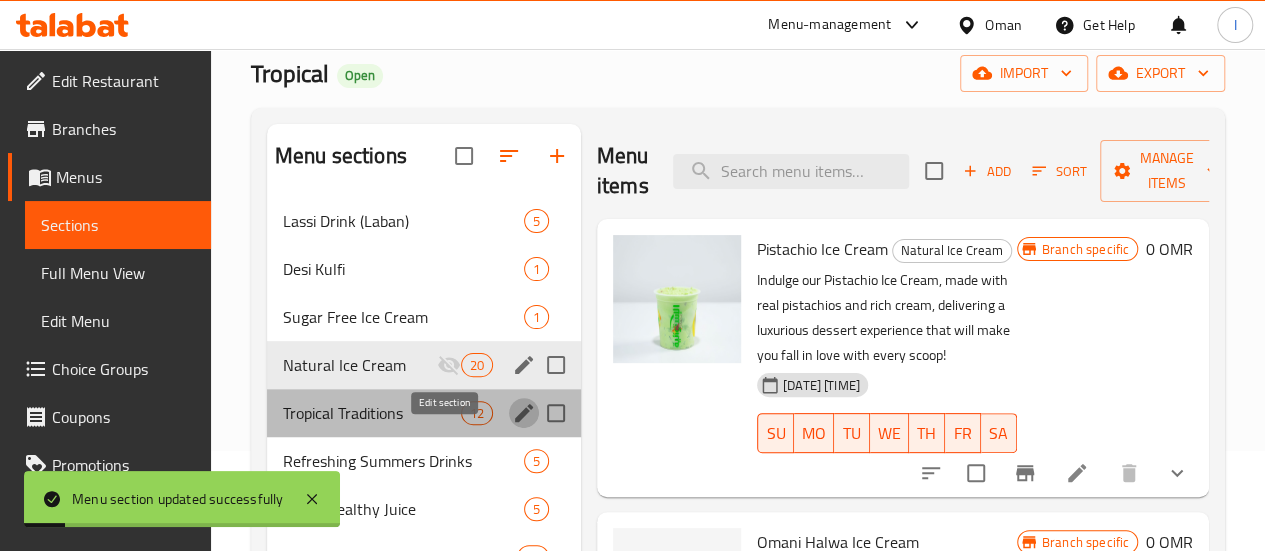 click 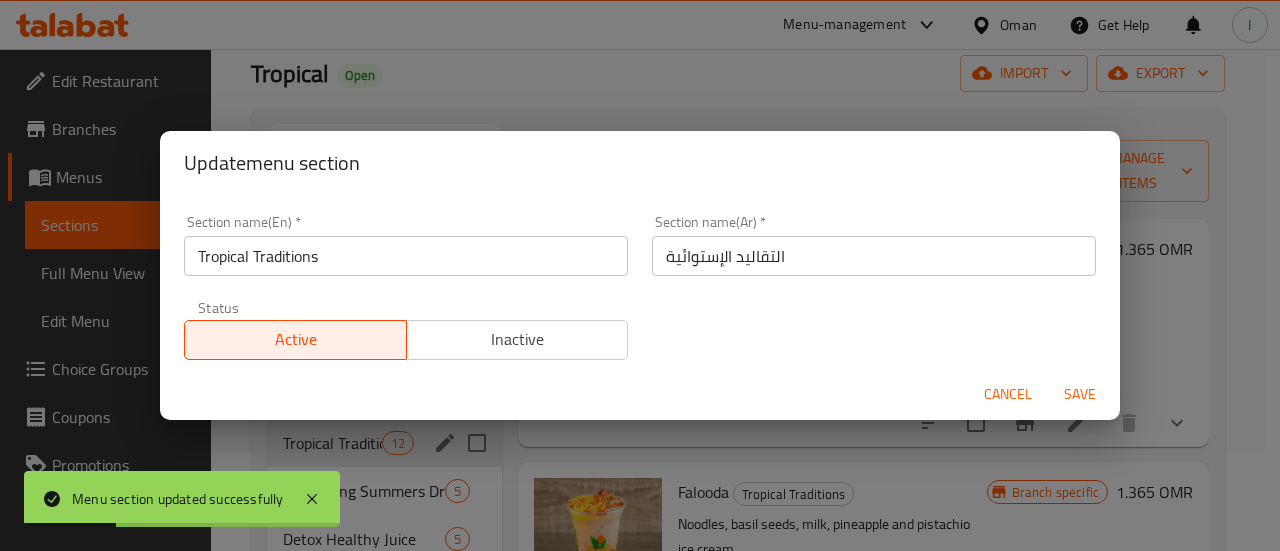 click on "Cancel" at bounding box center [1008, 394] 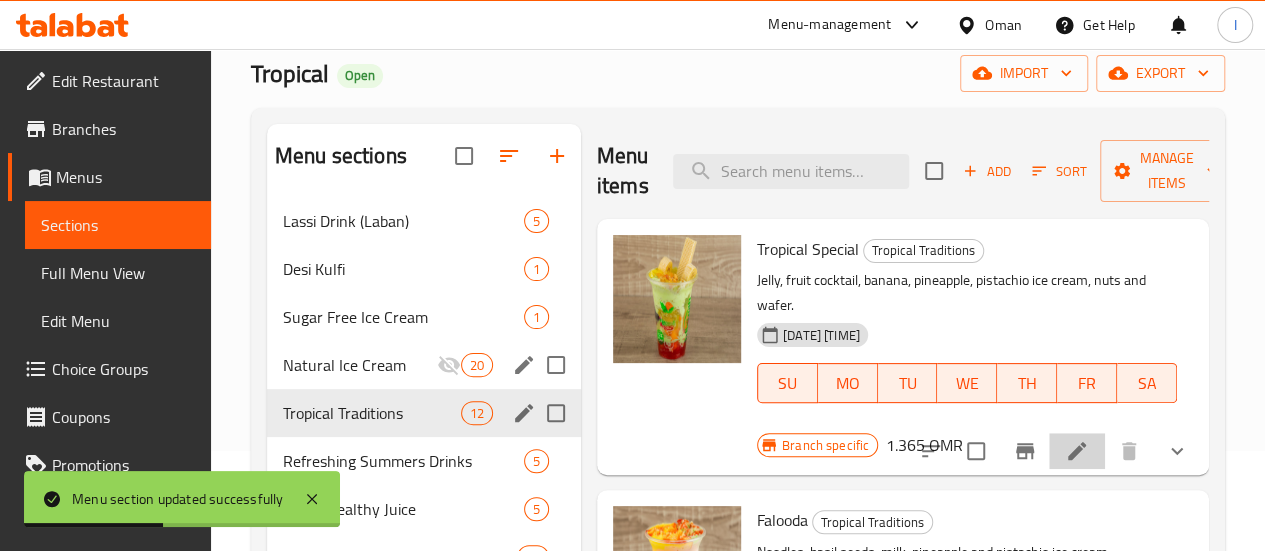 click at bounding box center (1077, 451) 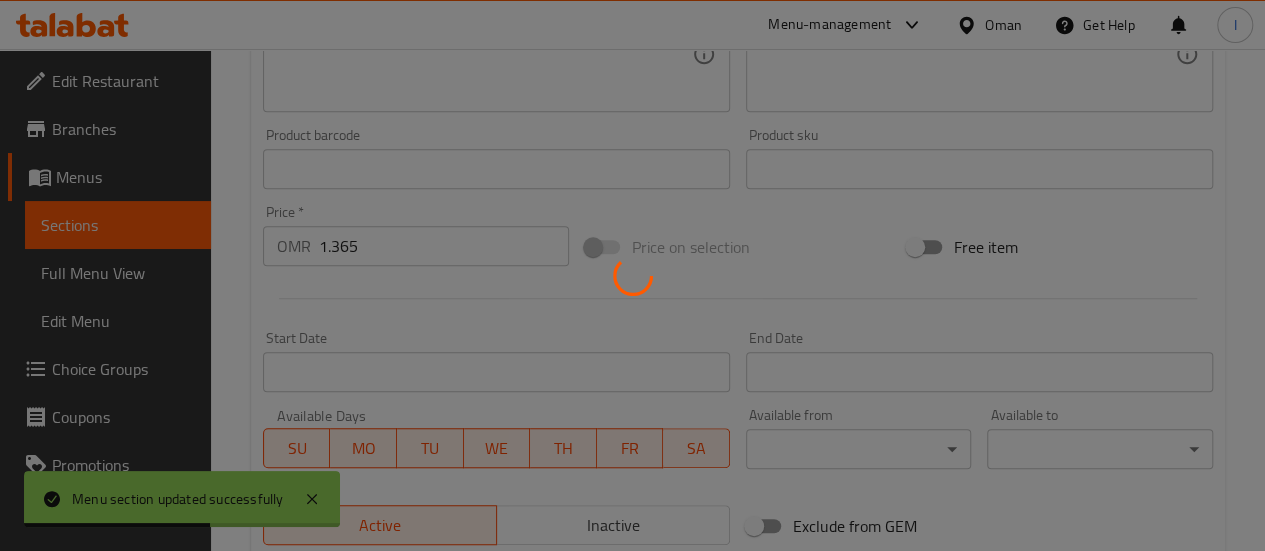 type on "إختيارك من الحجم:" 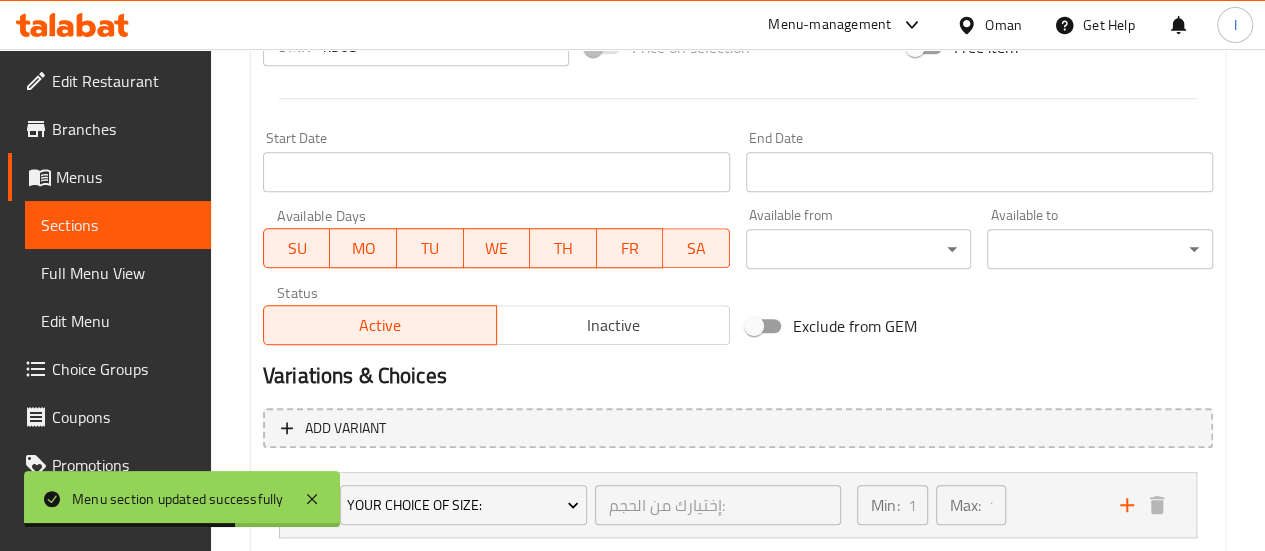click on "Inactive" at bounding box center [613, 325] 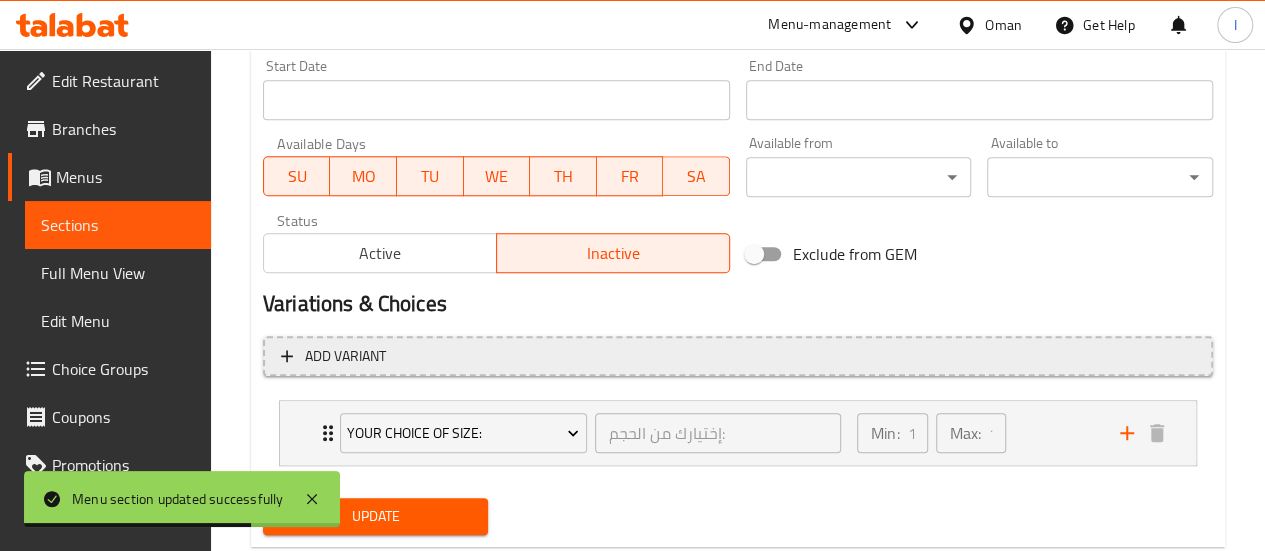 scroll, scrollTop: 923, scrollLeft: 0, axis: vertical 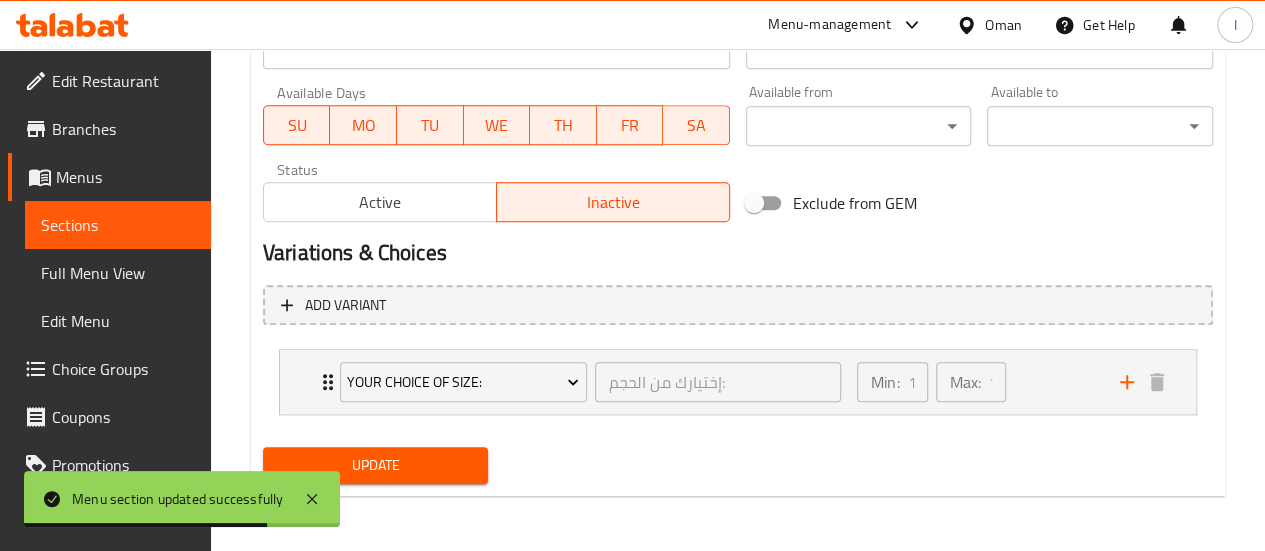 click on "Update" at bounding box center (376, 465) 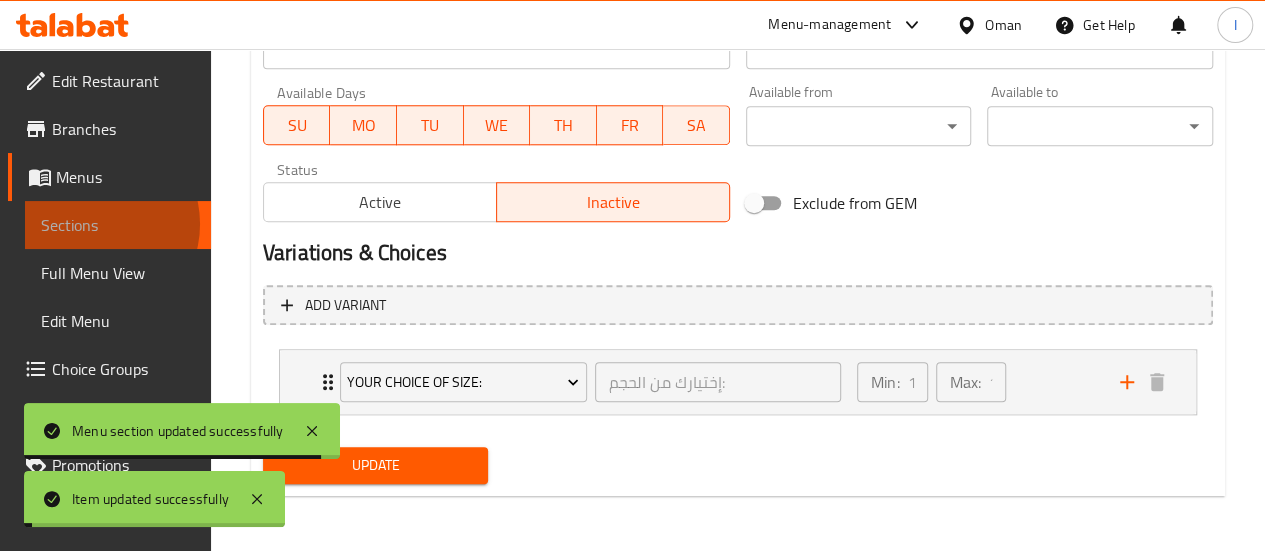 click on "Sections" at bounding box center [118, 225] 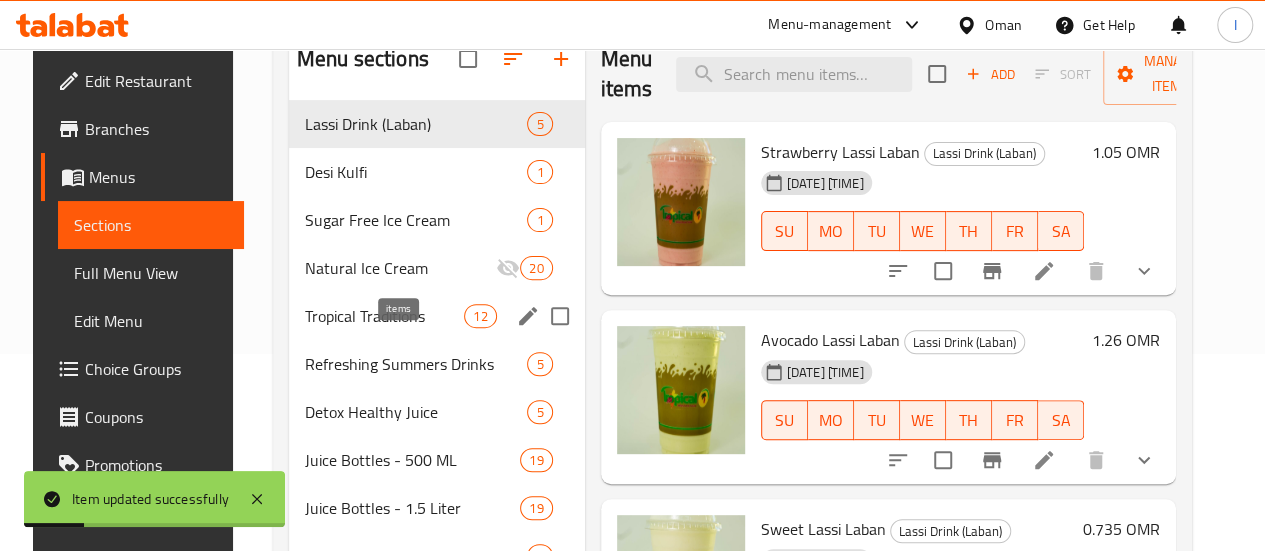 scroll, scrollTop: 200, scrollLeft: 0, axis: vertical 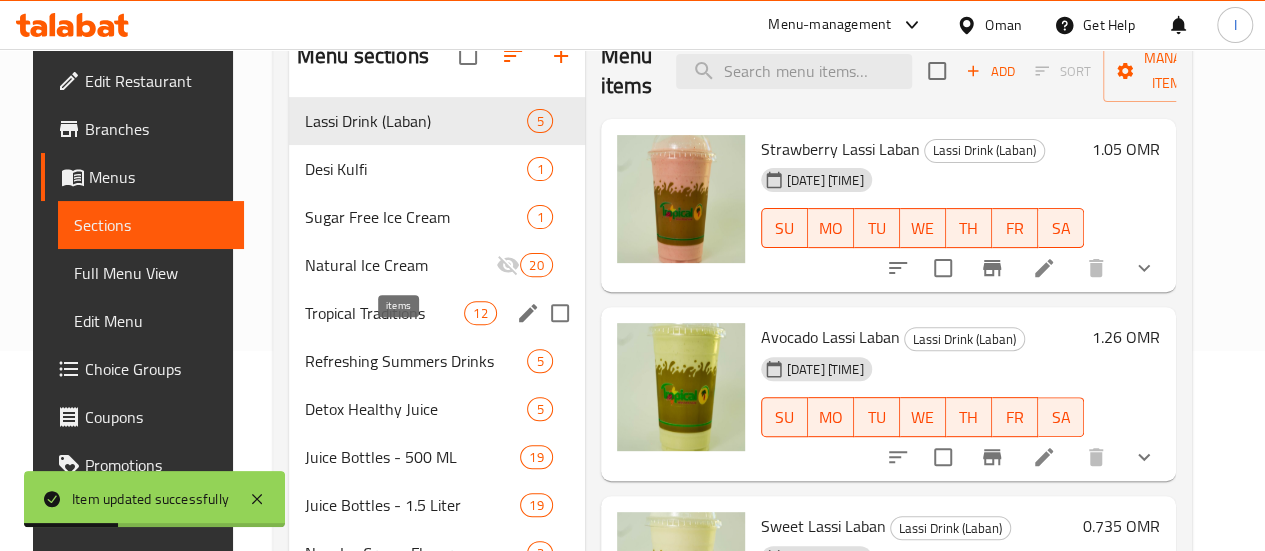click on "12" at bounding box center (480, 313) 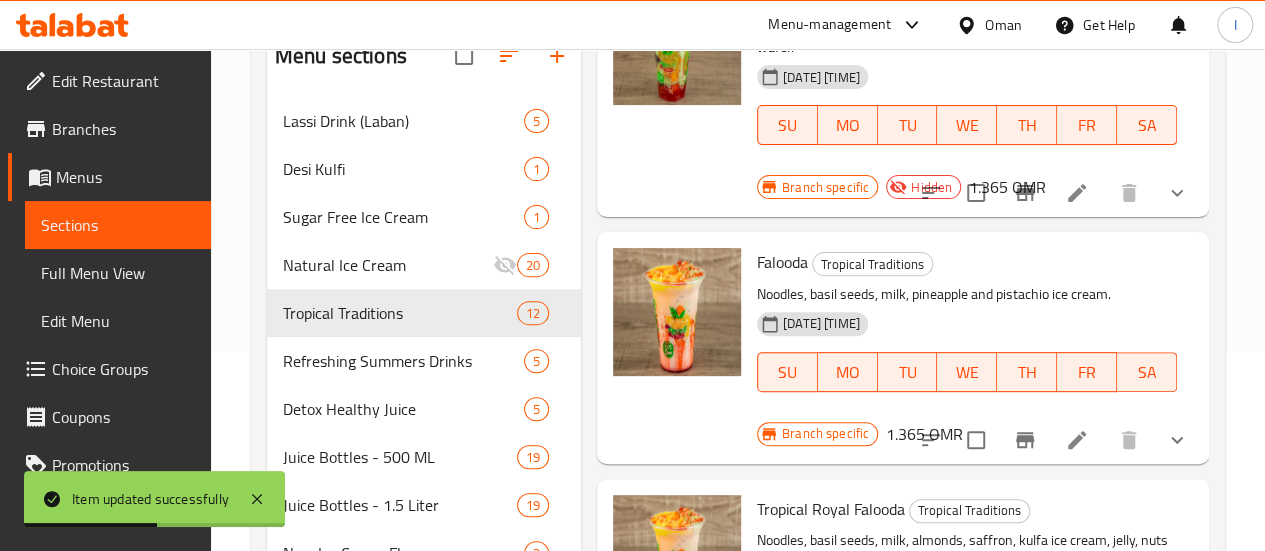 scroll, scrollTop: 200, scrollLeft: 0, axis: vertical 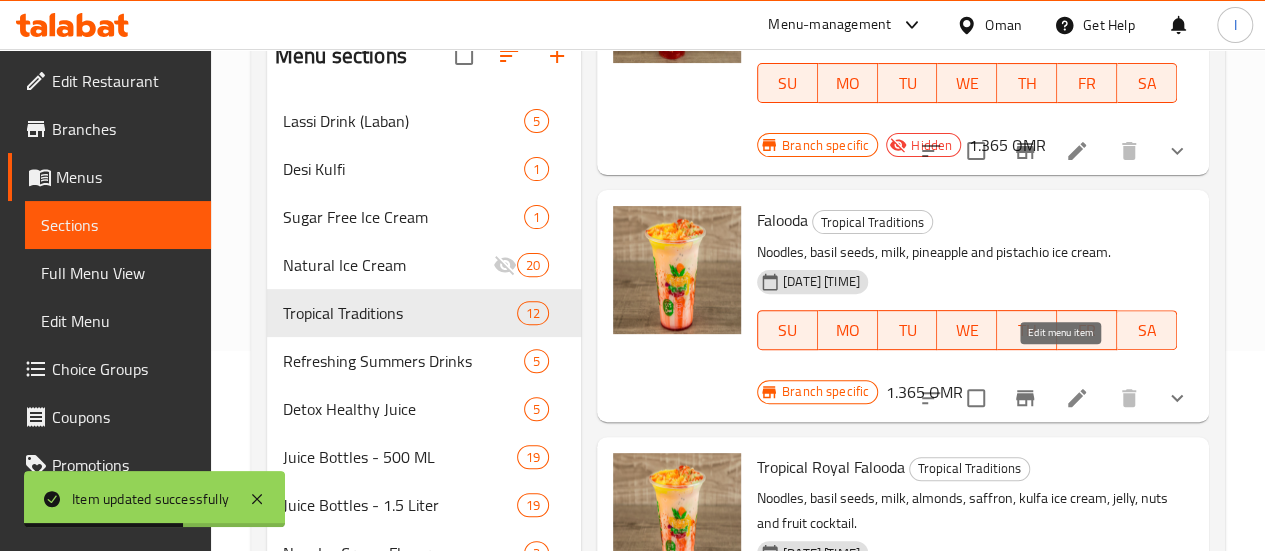 click 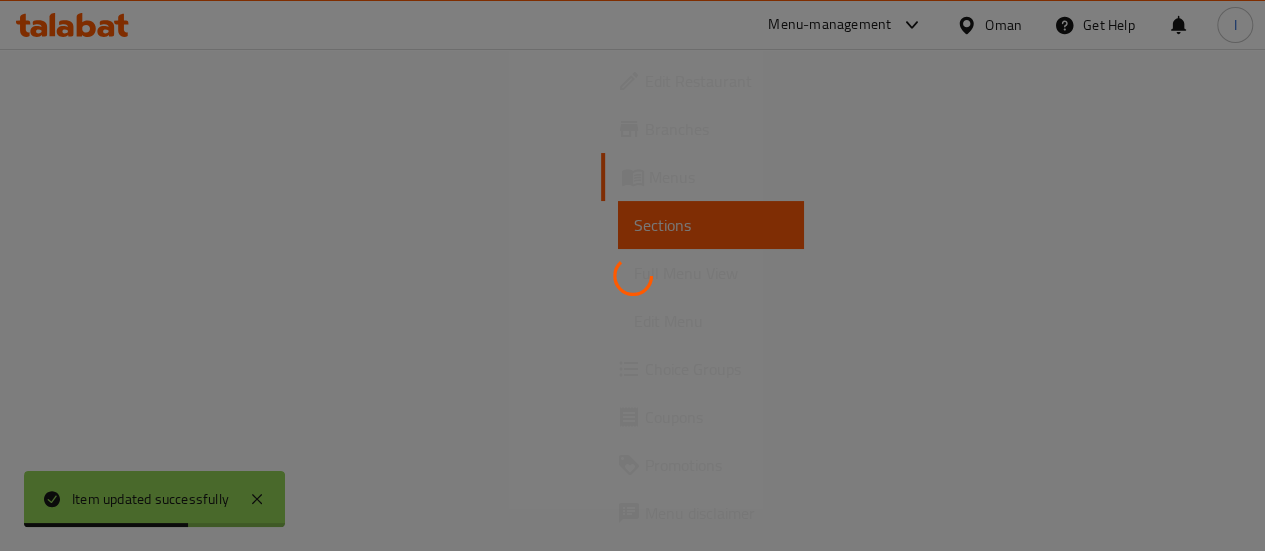 scroll, scrollTop: 0, scrollLeft: 0, axis: both 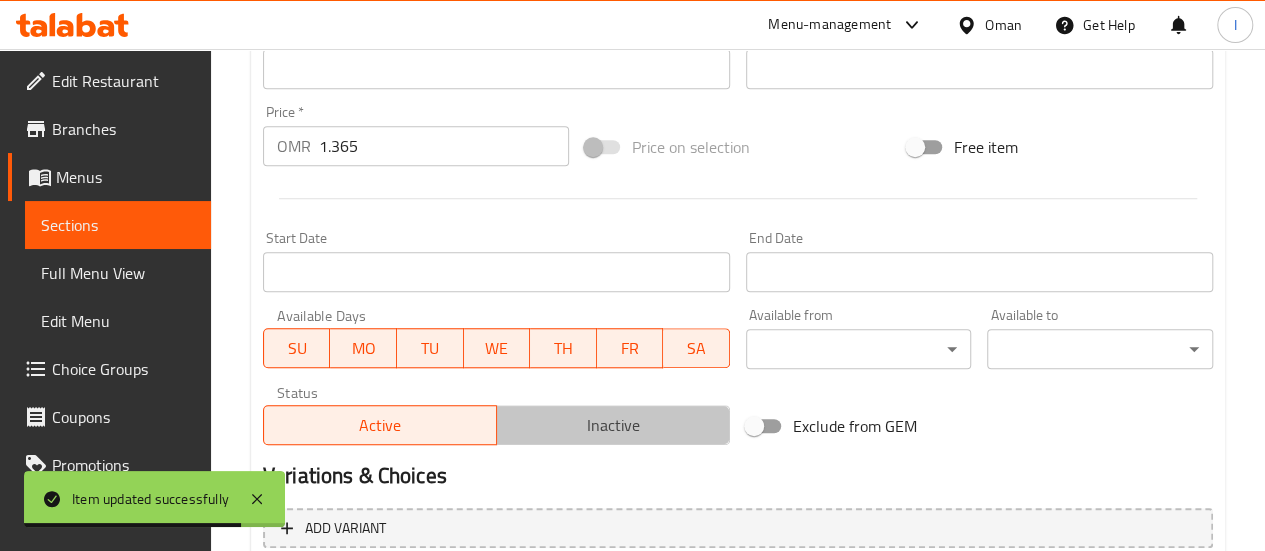click on "Inactive" at bounding box center (613, 425) 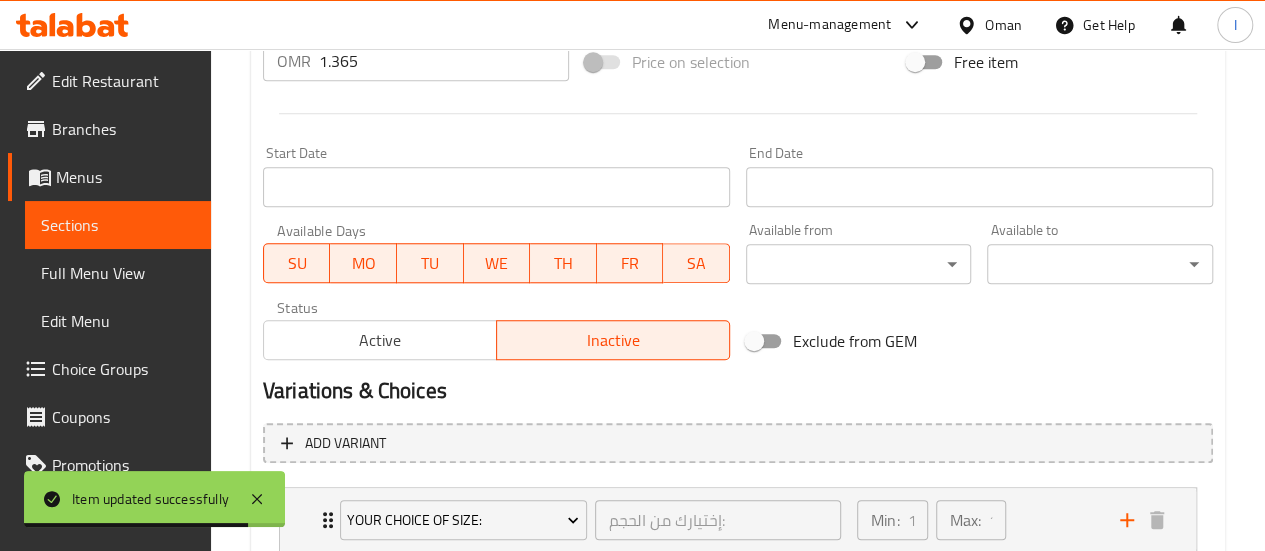 scroll, scrollTop: 923, scrollLeft: 0, axis: vertical 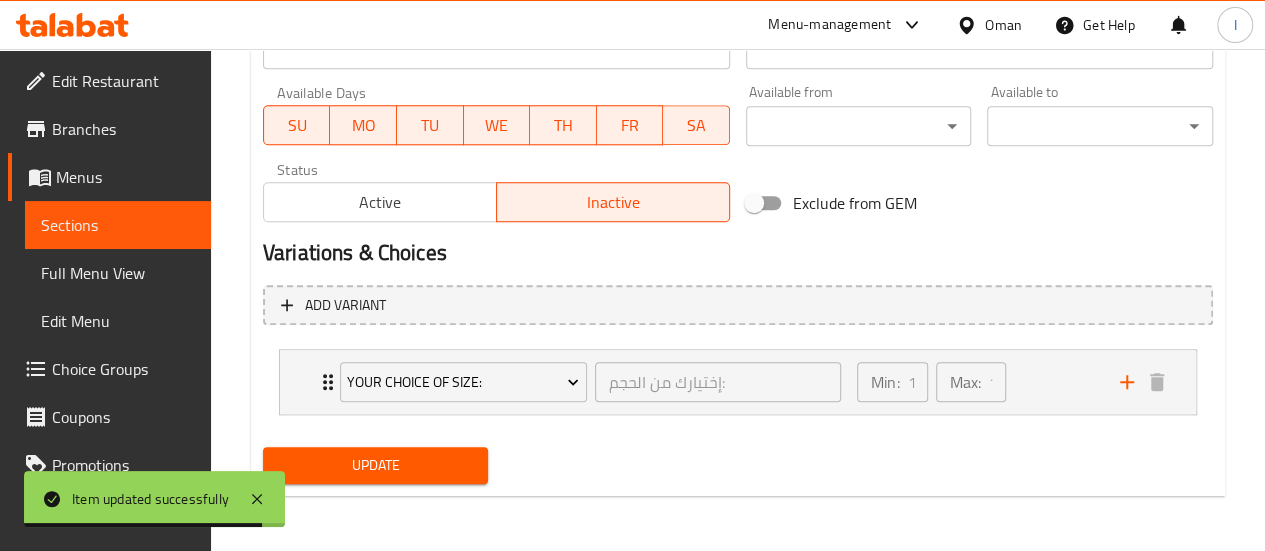 click on "Update" at bounding box center [376, 465] 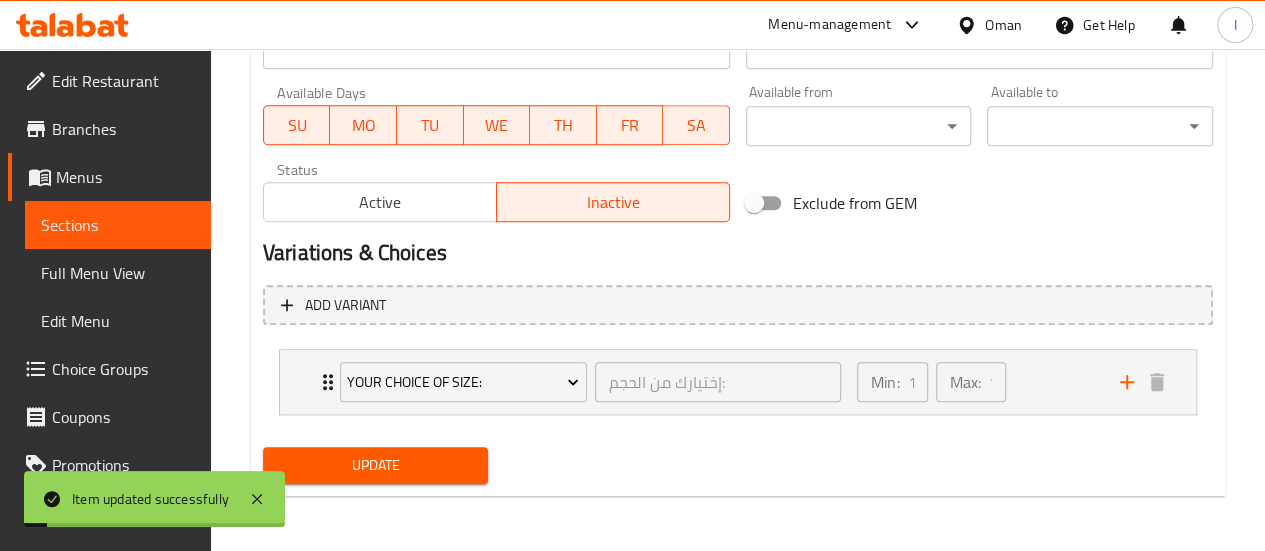 click on "Sections" at bounding box center (118, 225) 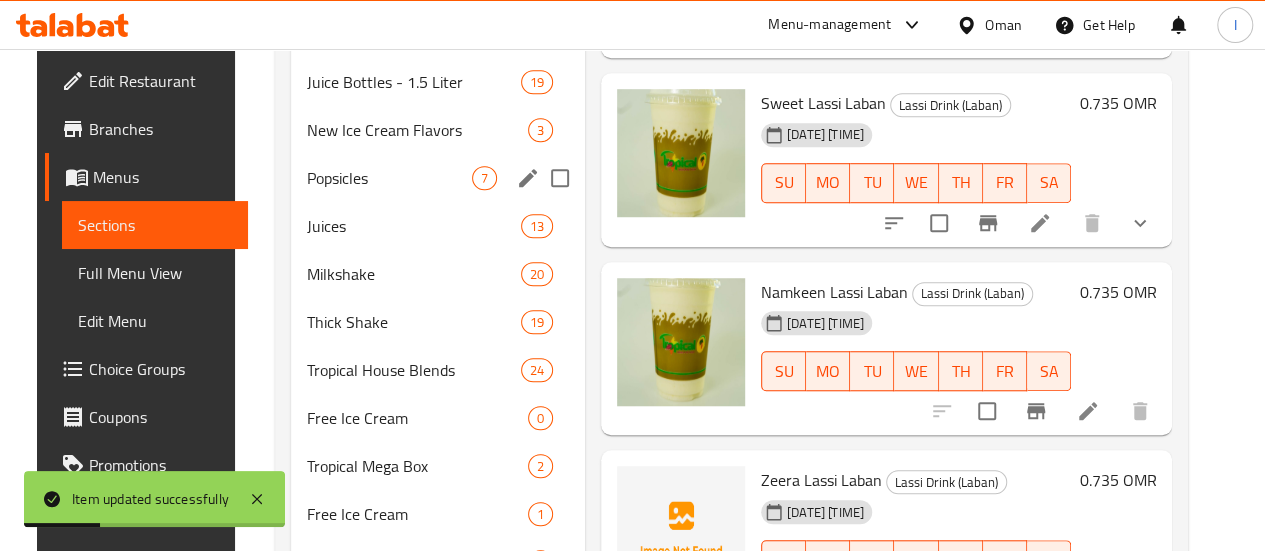 scroll, scrollTop: 223, scrollLeft: 0, axis: vertical 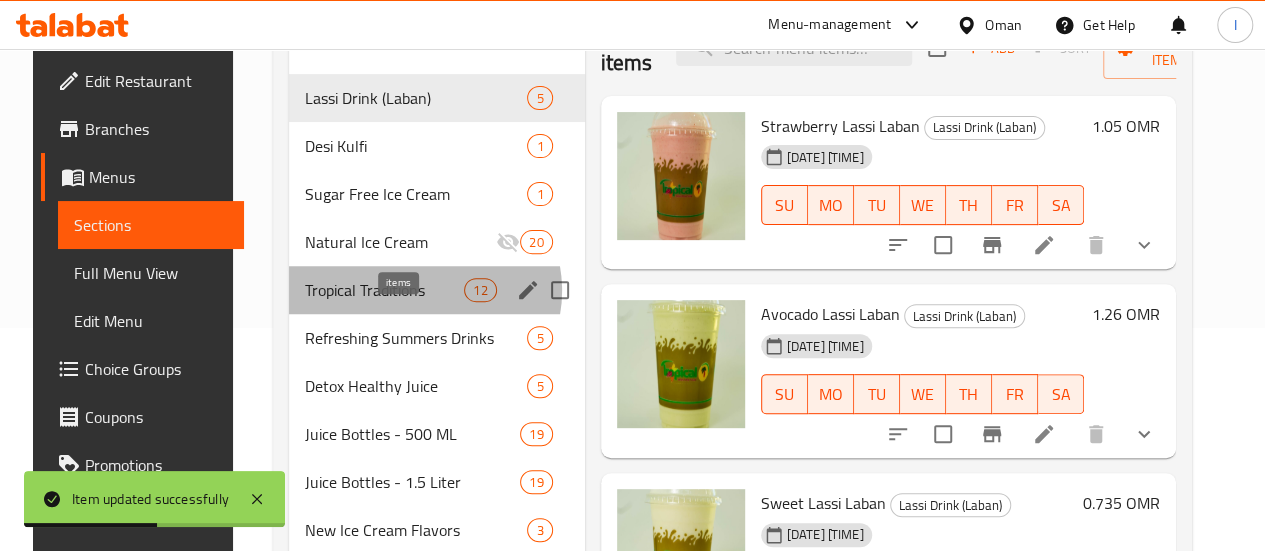 click on "12" at bounding box center [480, 290] 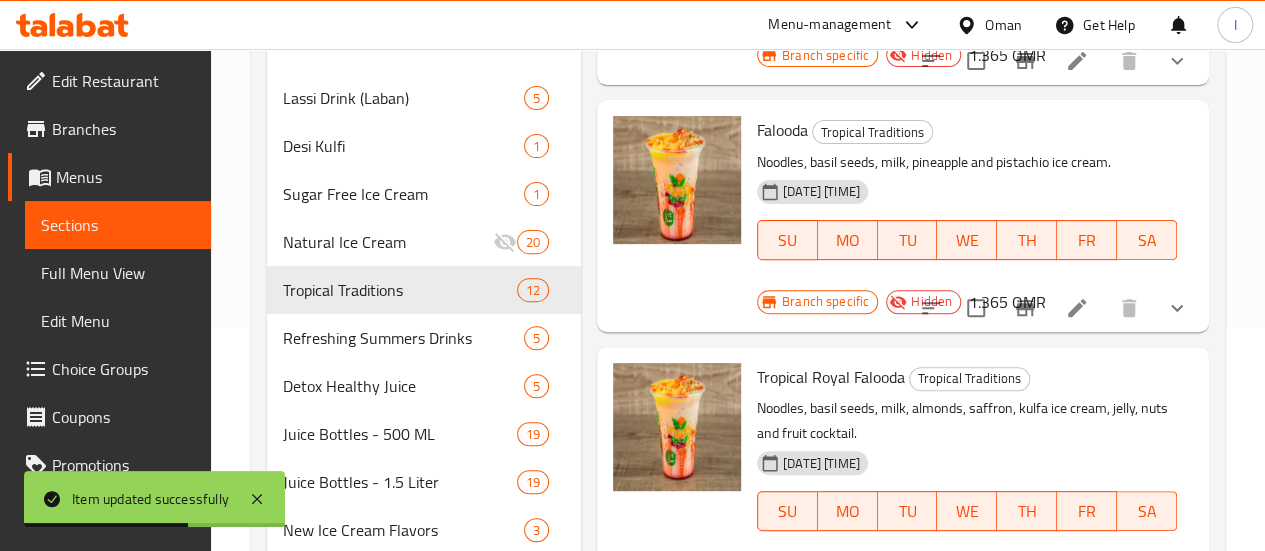 scroll, scrollTop: 400, scrollLeft: 0, axis: vertical 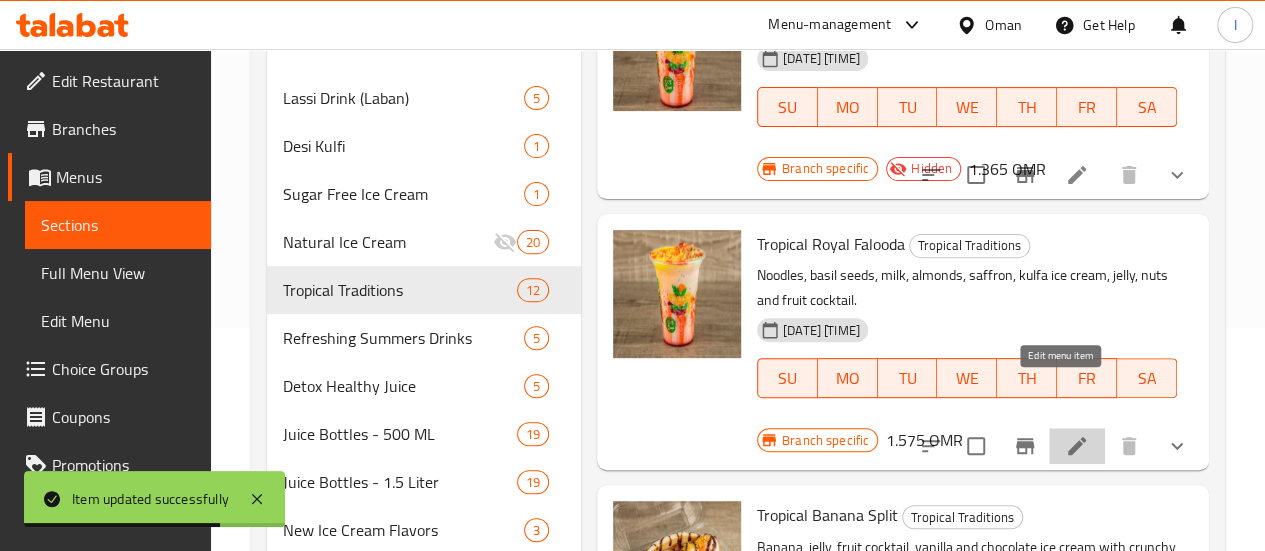 click 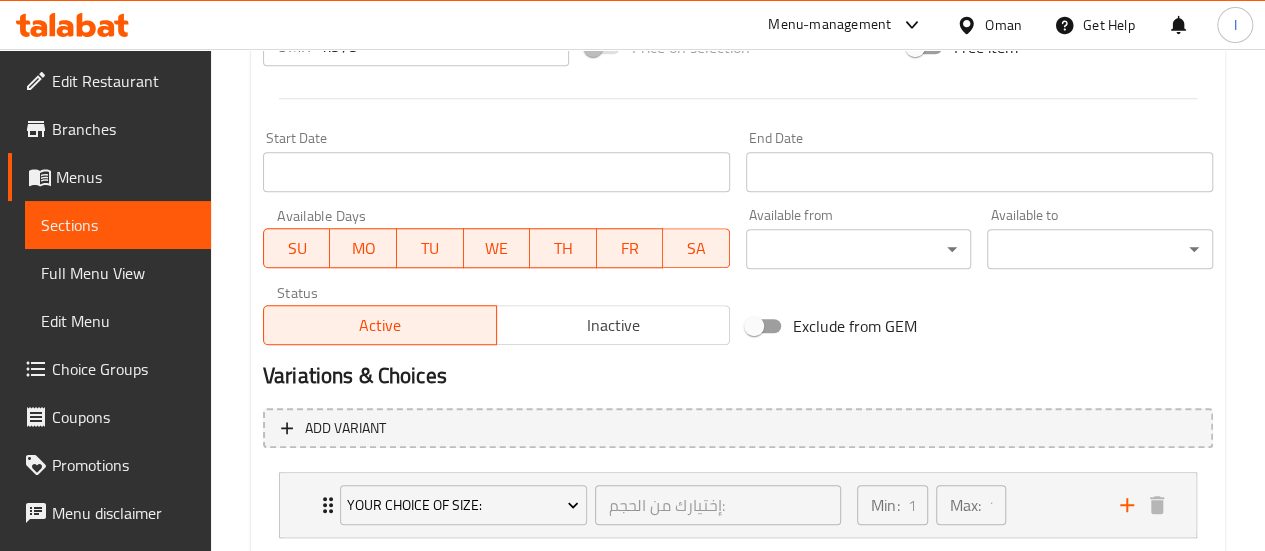 click on "Inactive" at bounding box center [613, 325] 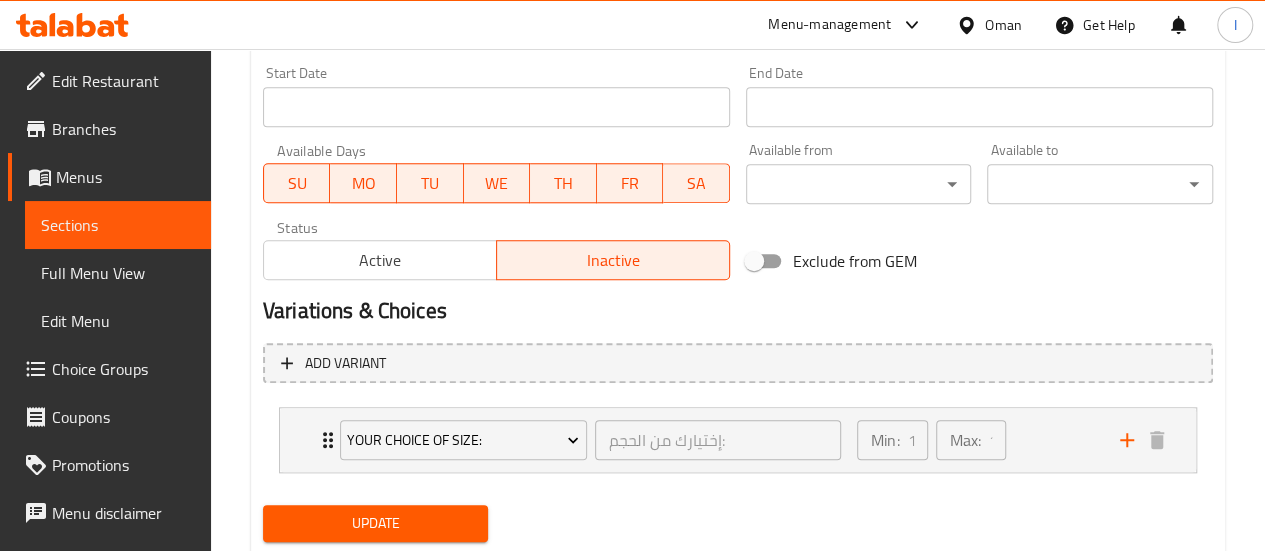 scroll, scrollTop: 923, scrollLeft: 0, axis: vertical 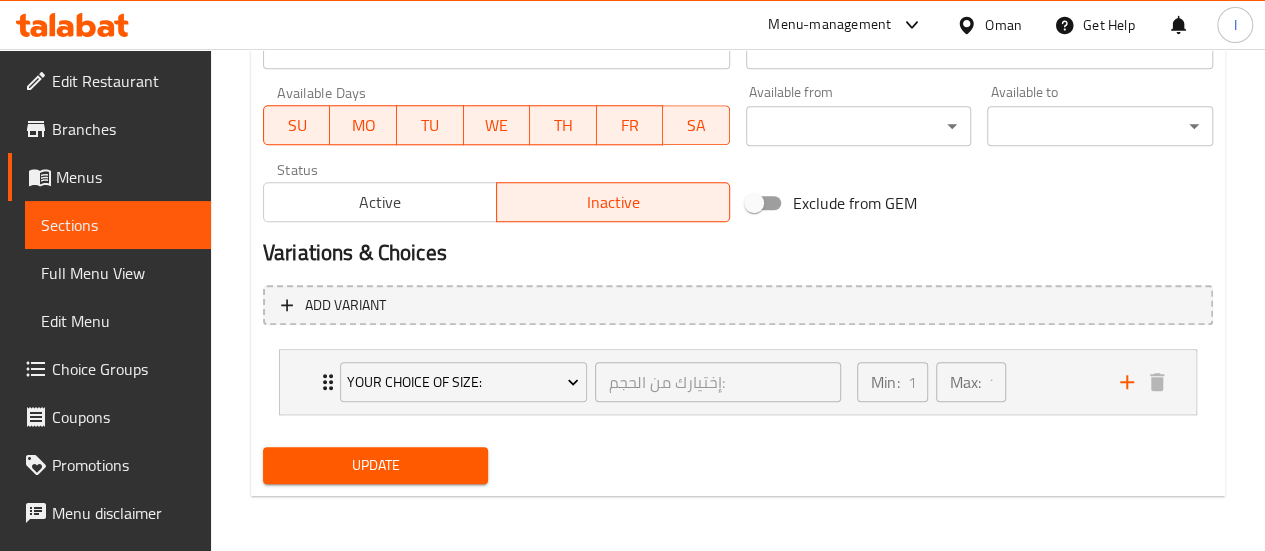 click on "Update" at bounding box center (376, 465) 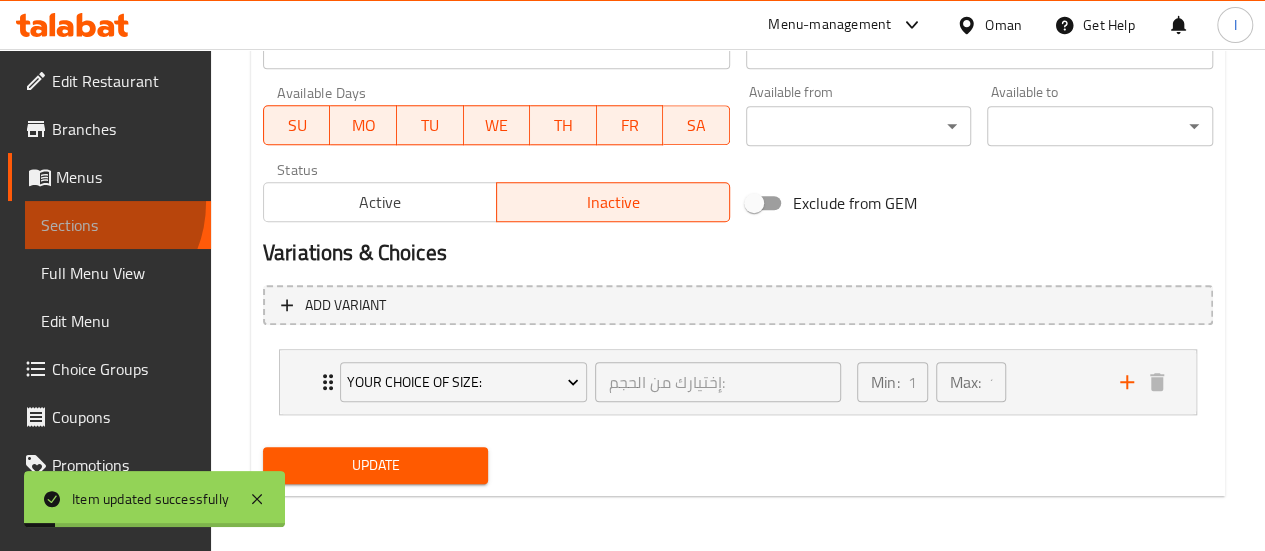 click on "Sections" at bounding box center [118, 225] 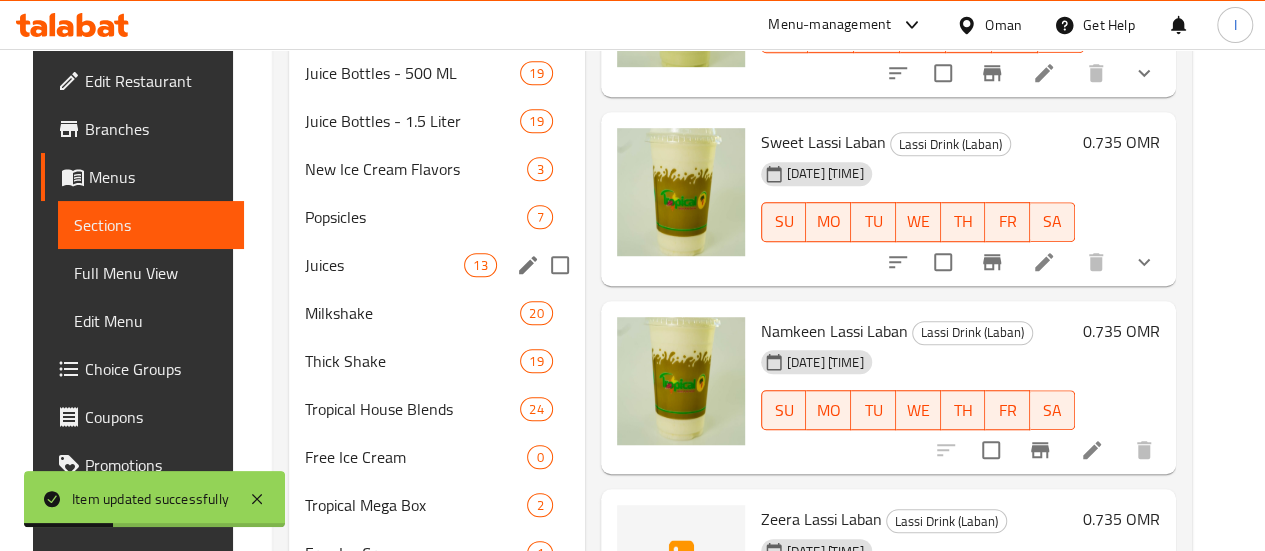 scroll, scrollTop: 523, scrollLeft: 0, axis: vertical 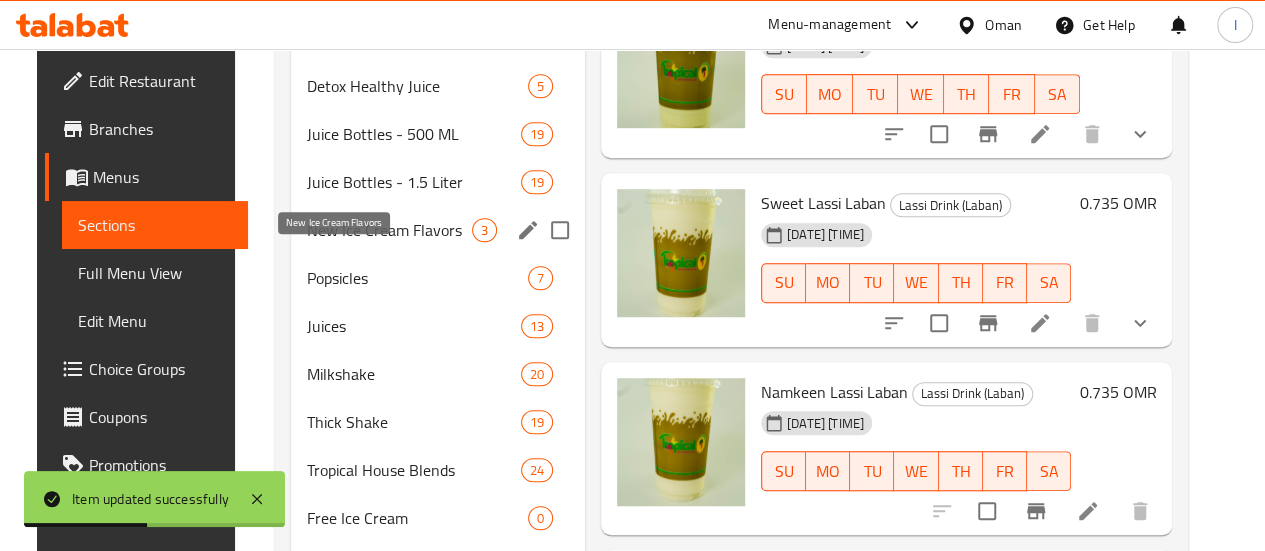 click on "New Ice Cream Flavors" at bounding box center [389, 230] 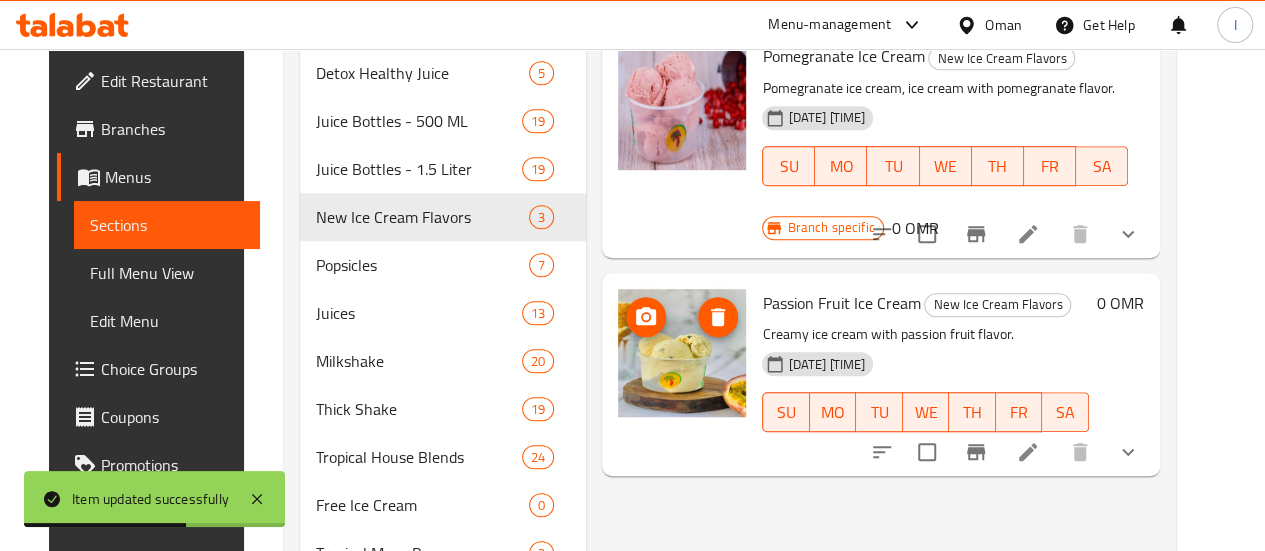 scroll, scrollTop: 623, scrollLeft: 0, axis: vertical 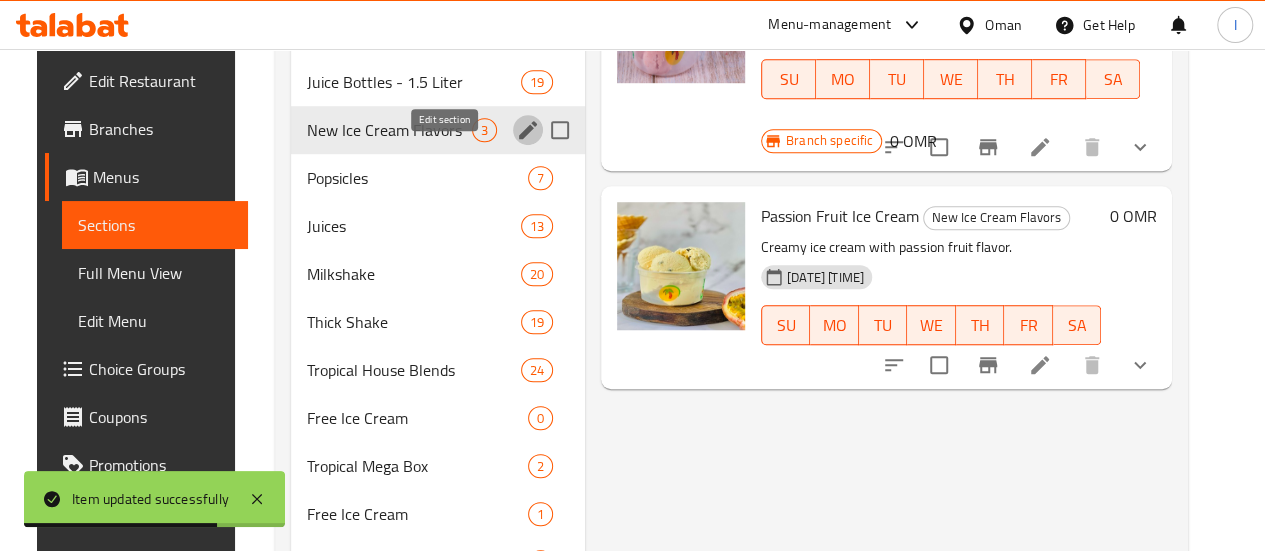 click 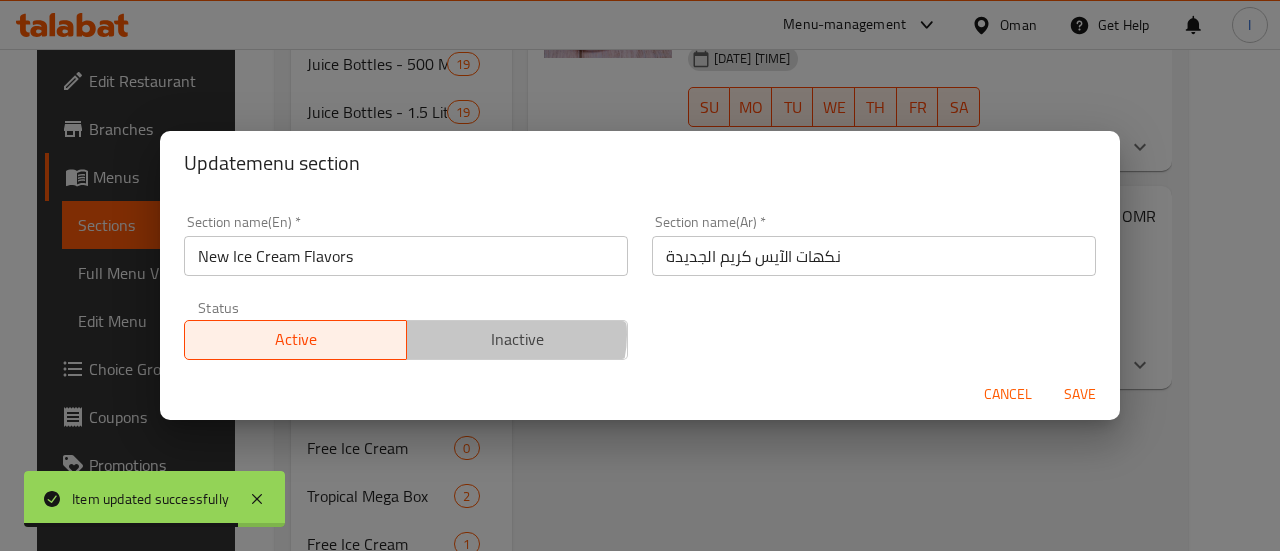 drag, startPoint x: 498, startPoint y: 334, endPoint x: 548, endPoint y: 338, distance: 50.159744 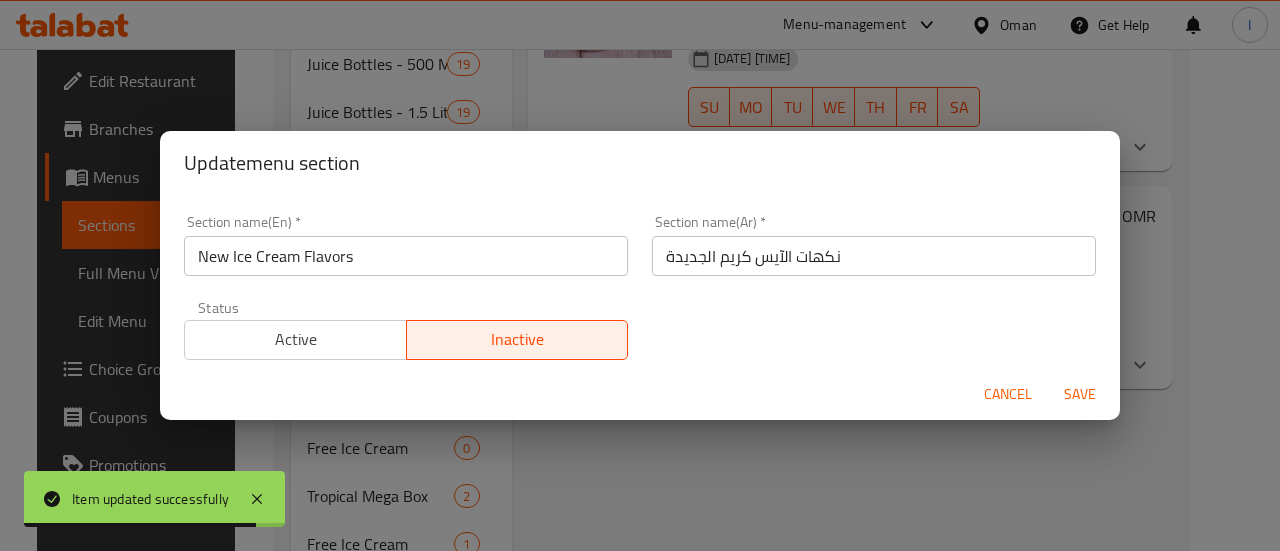 click on "Save" at bounding box center (1080, 394) 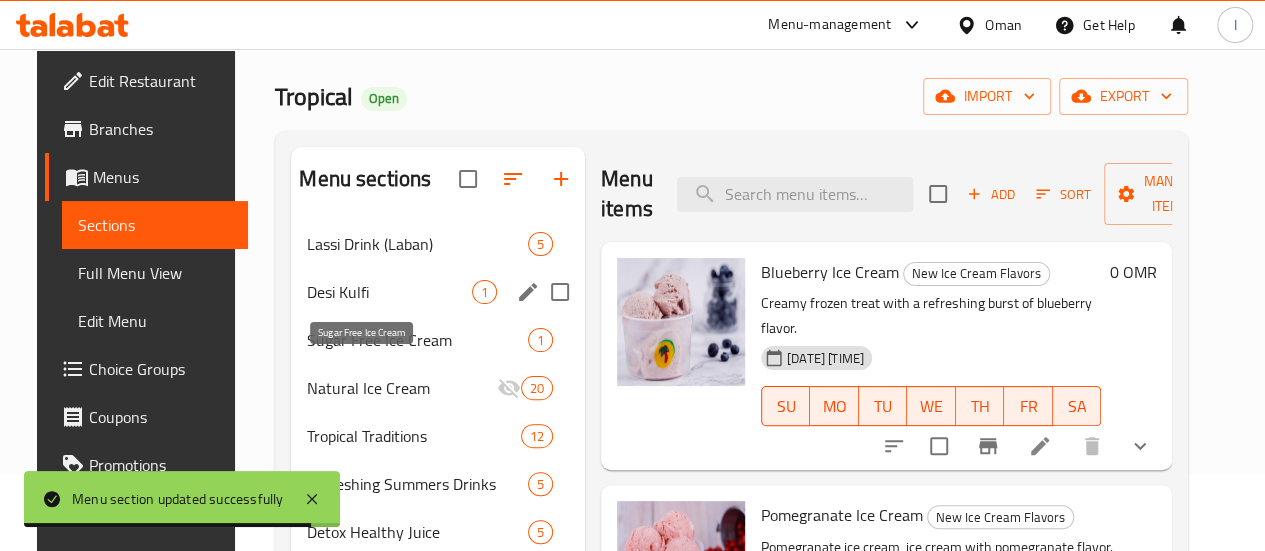 scroll, scrollTop: 71, scrollLeft: 0, axis: vertical 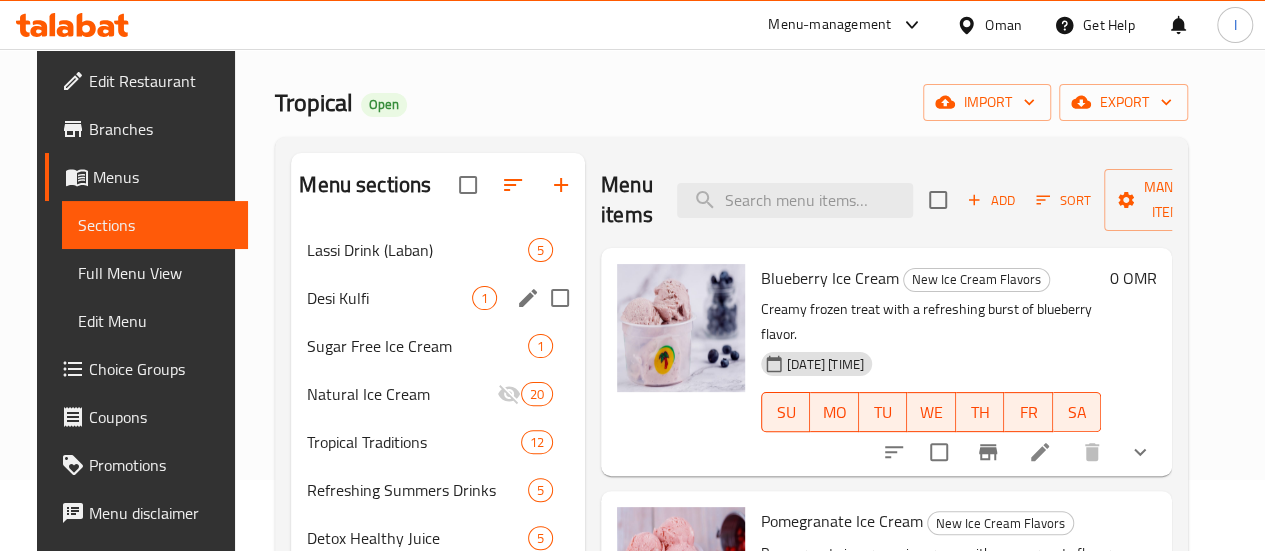 click on "Desi Kulfi 1" at bounding box center (438, 298) 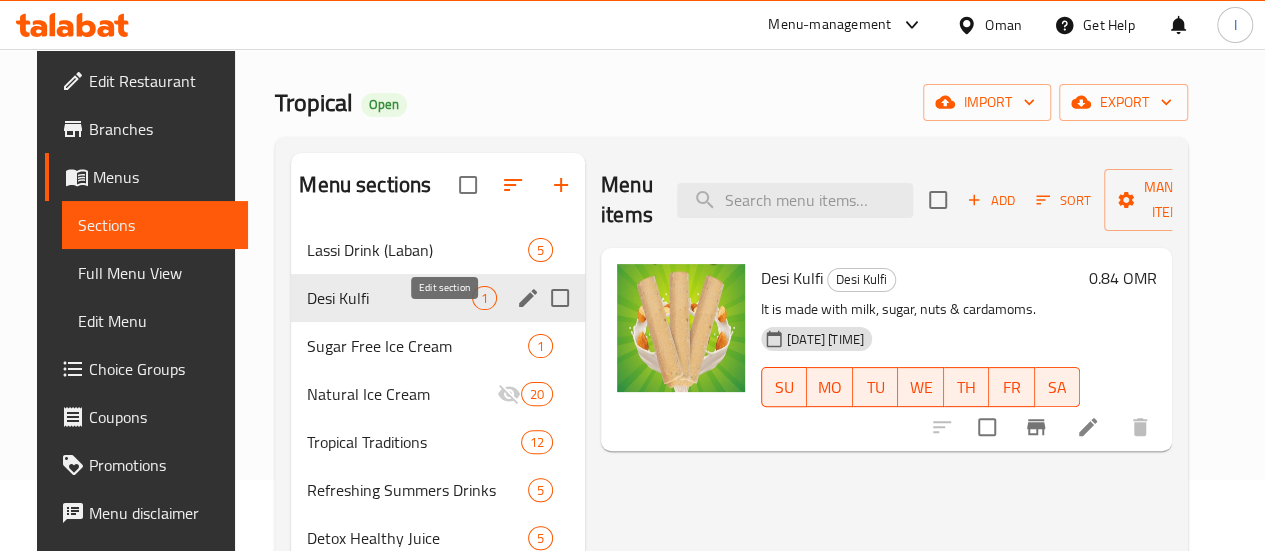 click 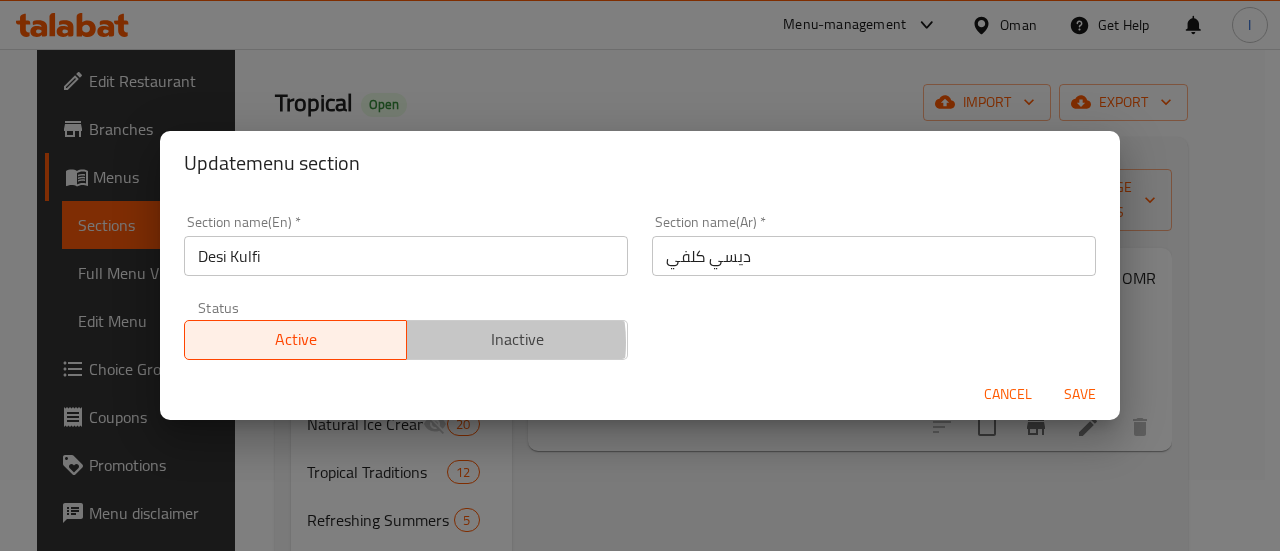 click on "Inactive" at bounding box center (518, 339) 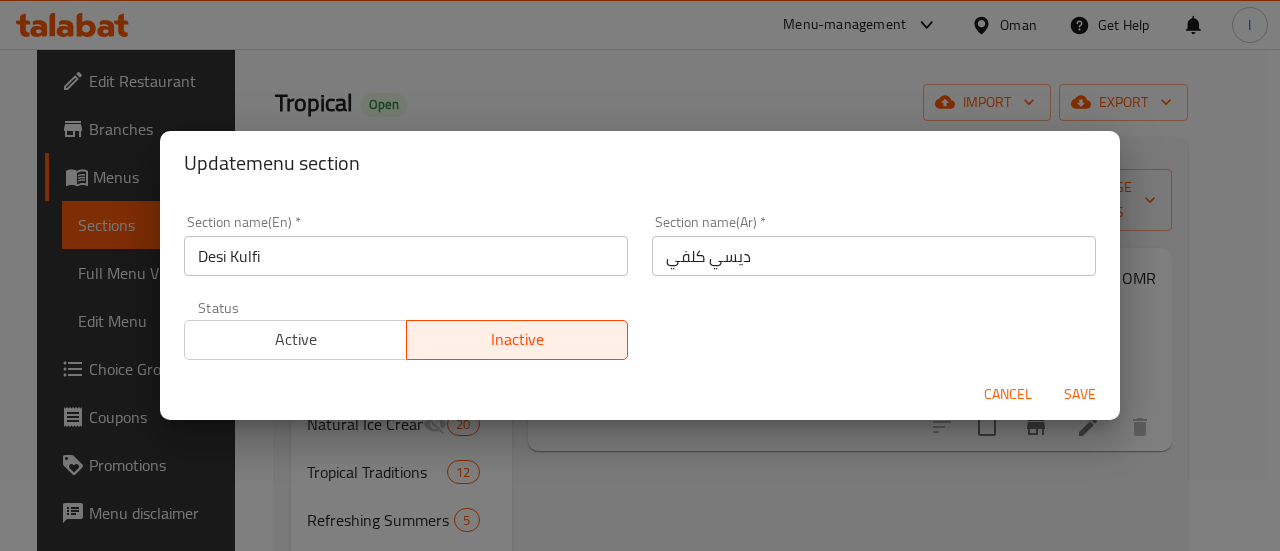 click on "Save" at bounding box center (1080, 394) 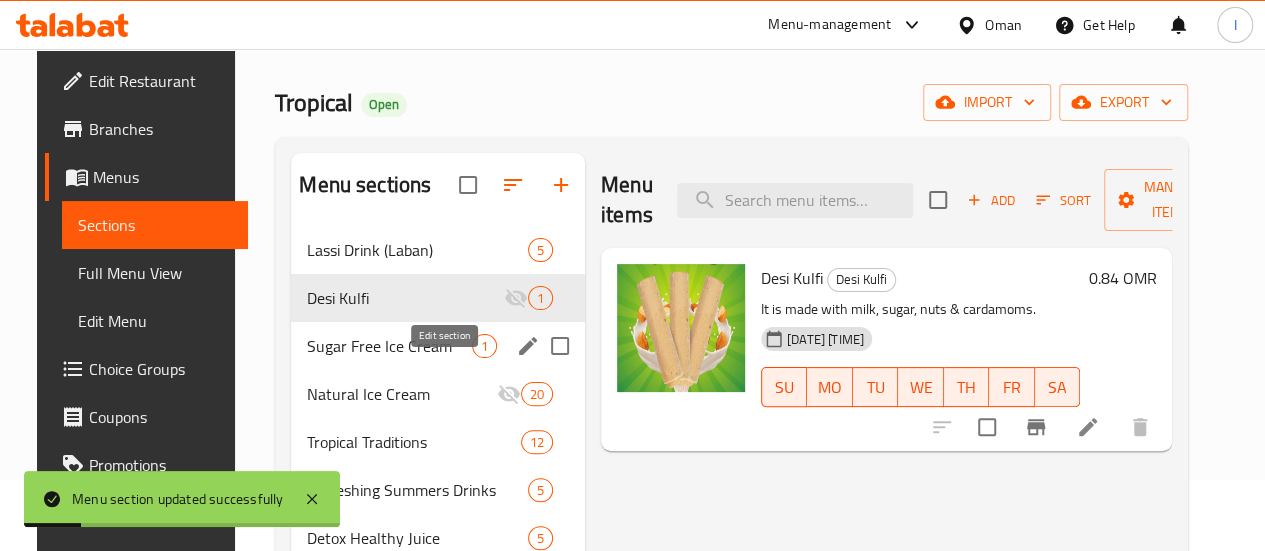 click 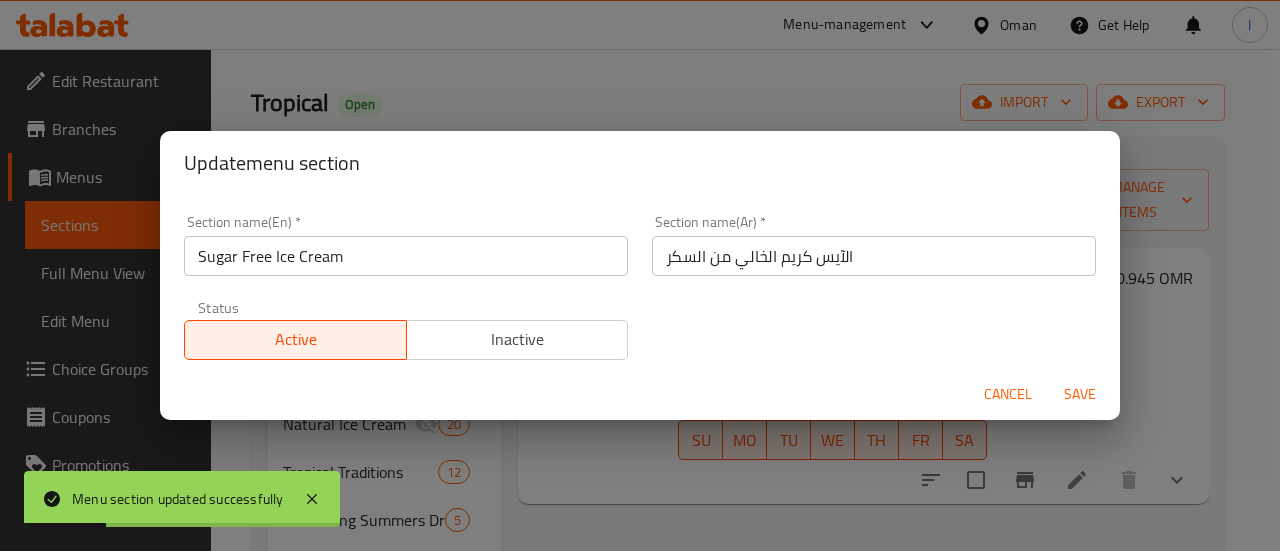 click on "Status Active Inactive" at bounding box center (406, 330) 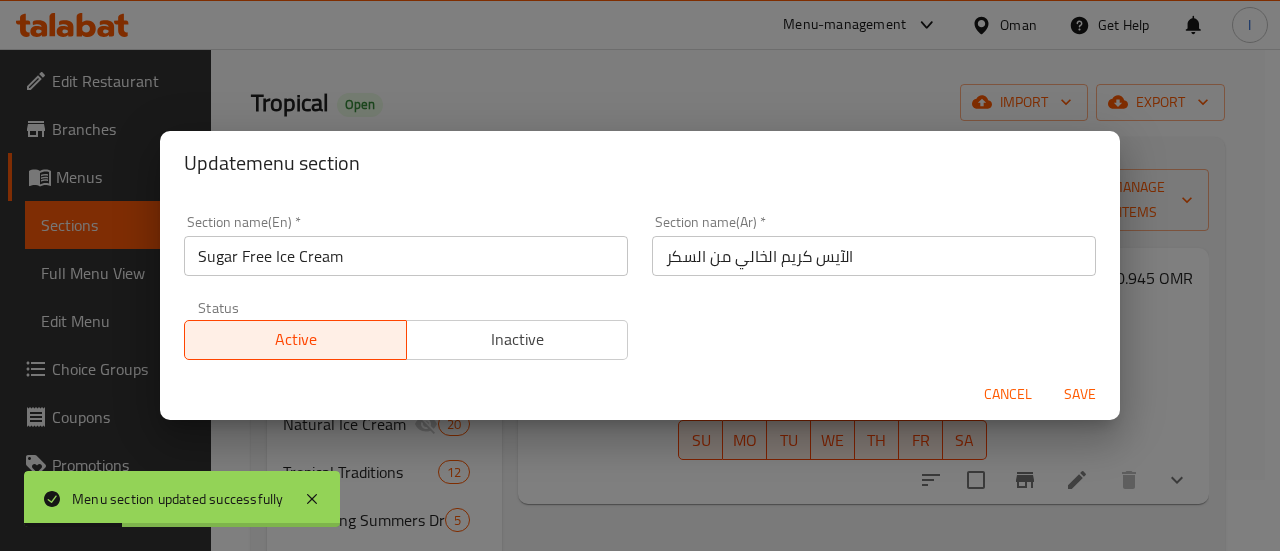 click on "Inactive" at bounding box center [518, 339] 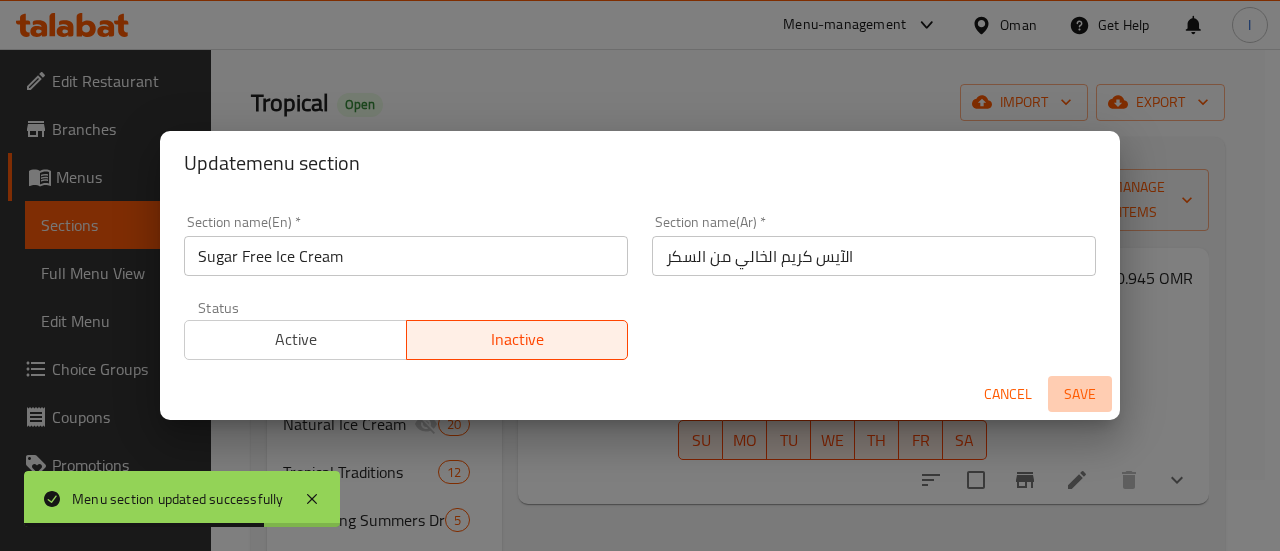 click on "Save" at bounding box center (1080, 394) 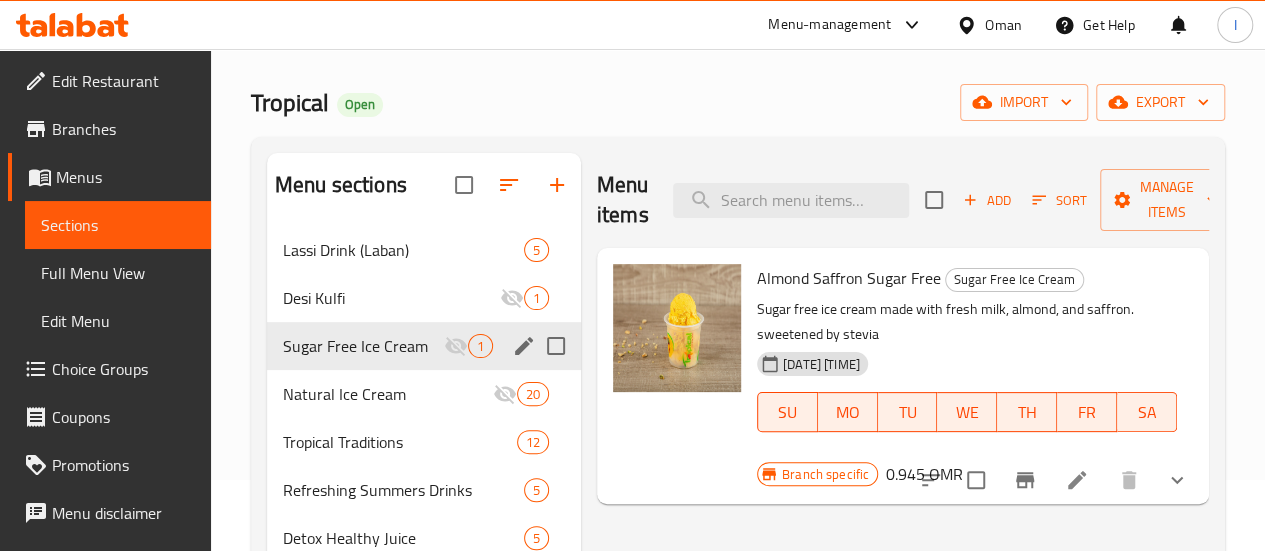 drag, startPoint x: 95, startPoint y: 9, endPoint x: 79, endPoint y: 30, distance: 26.400757 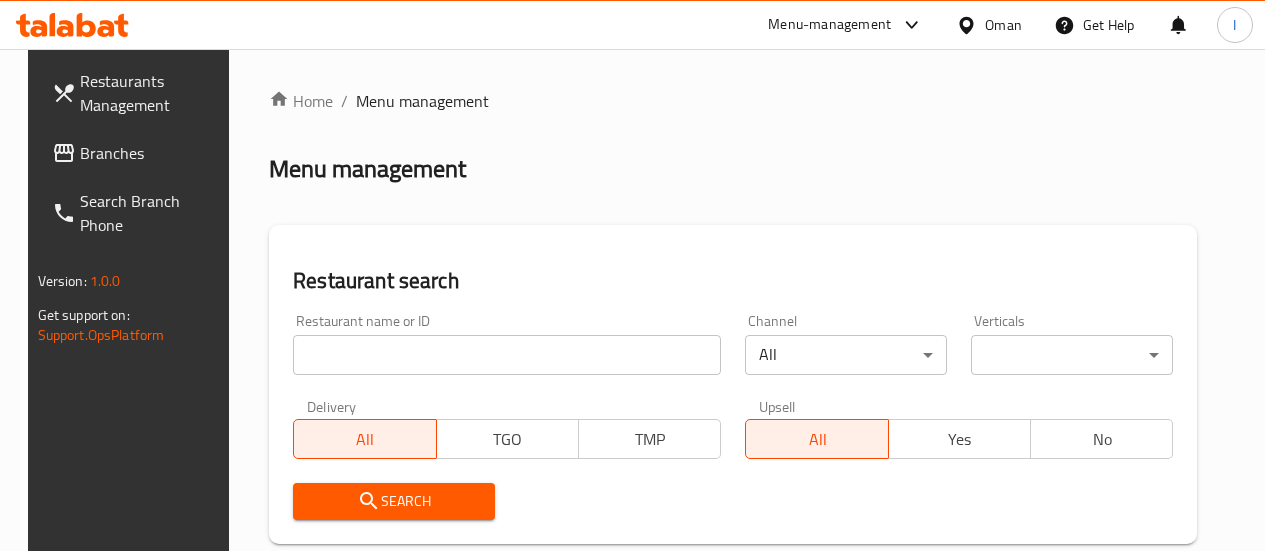 scroll, scrollTop: 71, scrollLeft: 0, axis: vertical 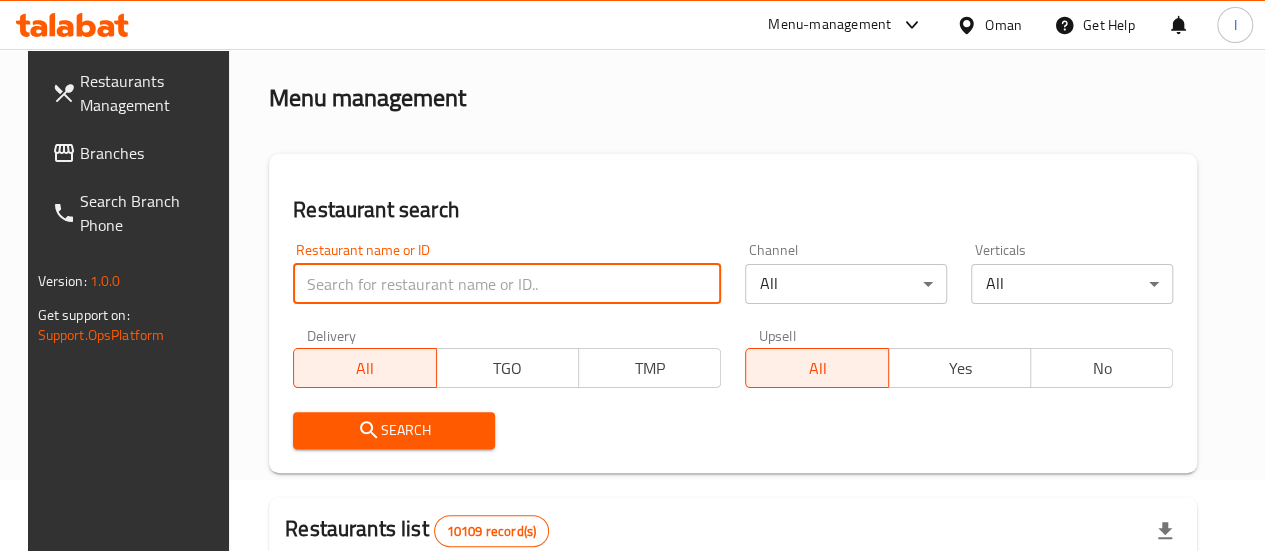 click at bounding box center (507, 284) 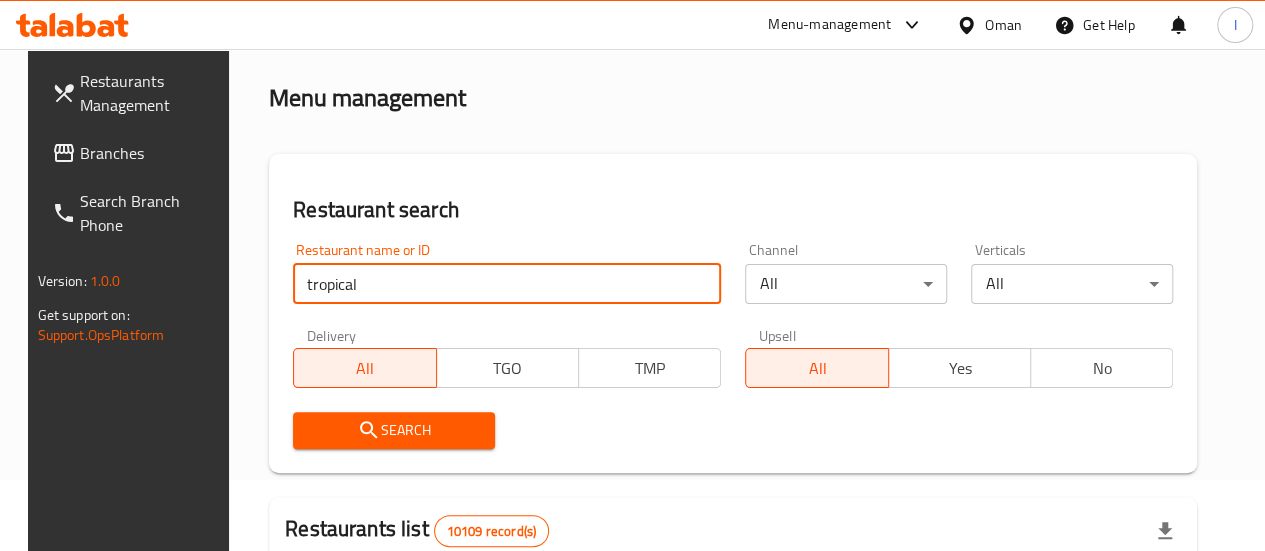 type on "tropical" 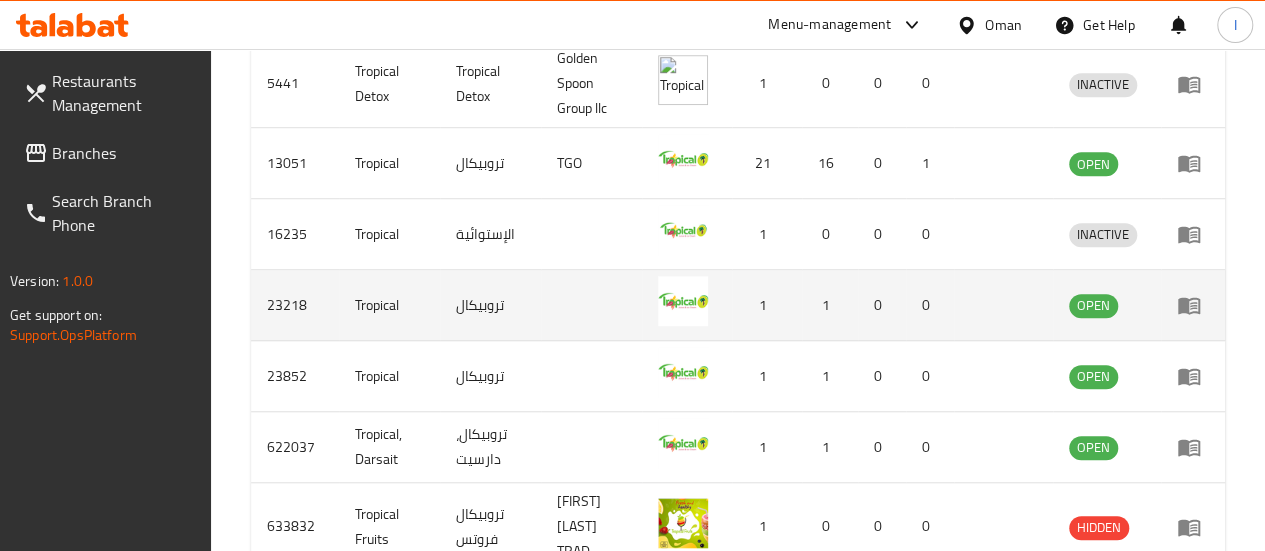 scroll, scrollTop: 657, scrollLeft: 0, axis: vertical 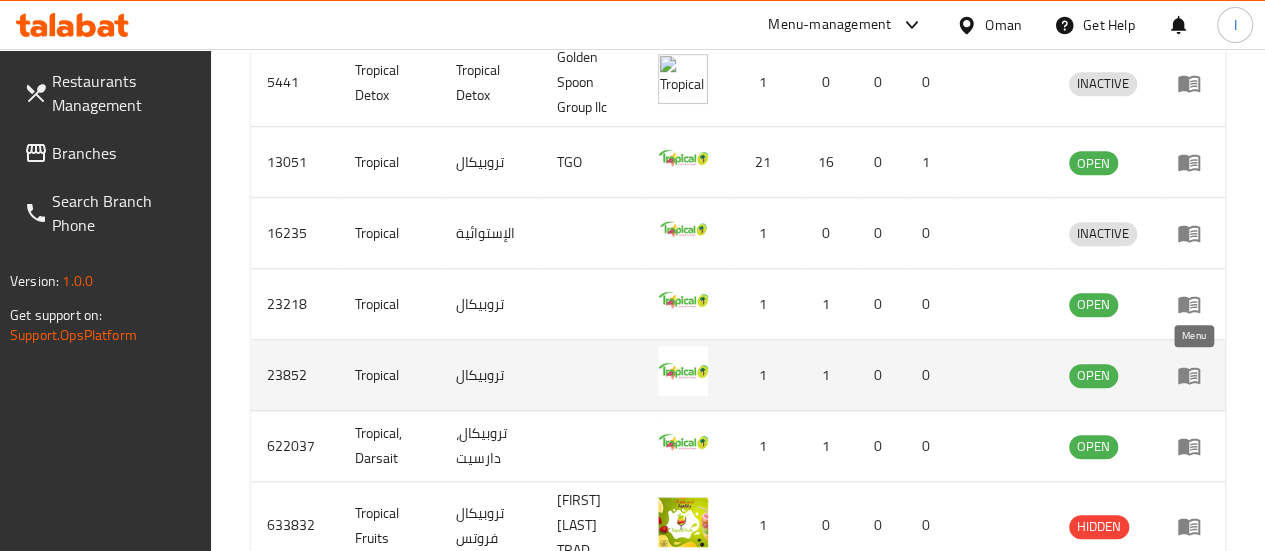 click 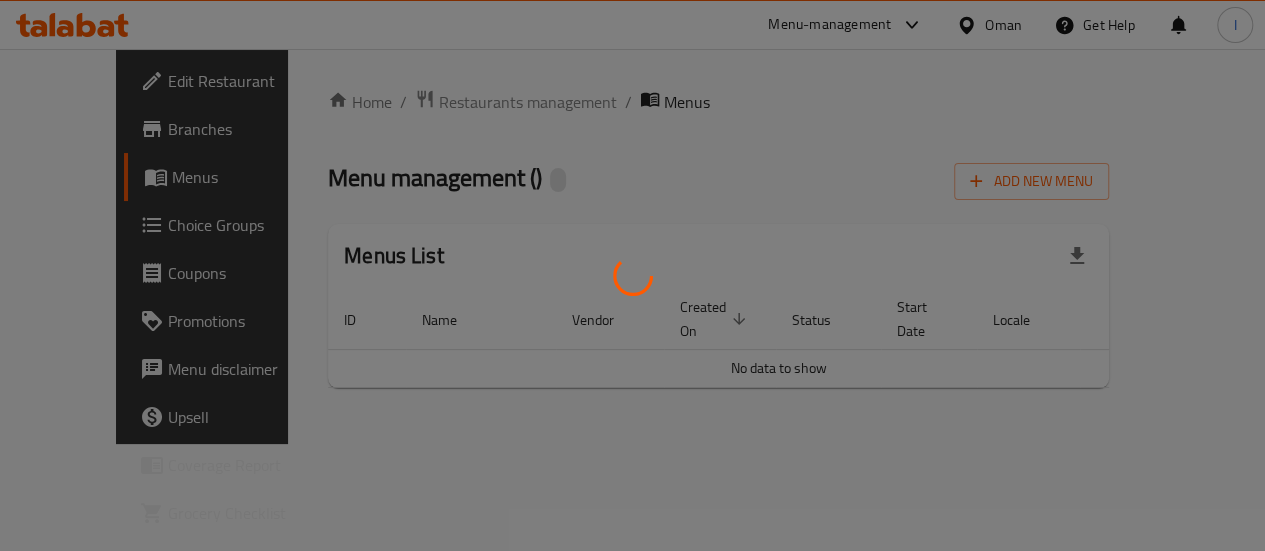 scroll, scrollTop: 0, scrollLeft: 0, axis: both 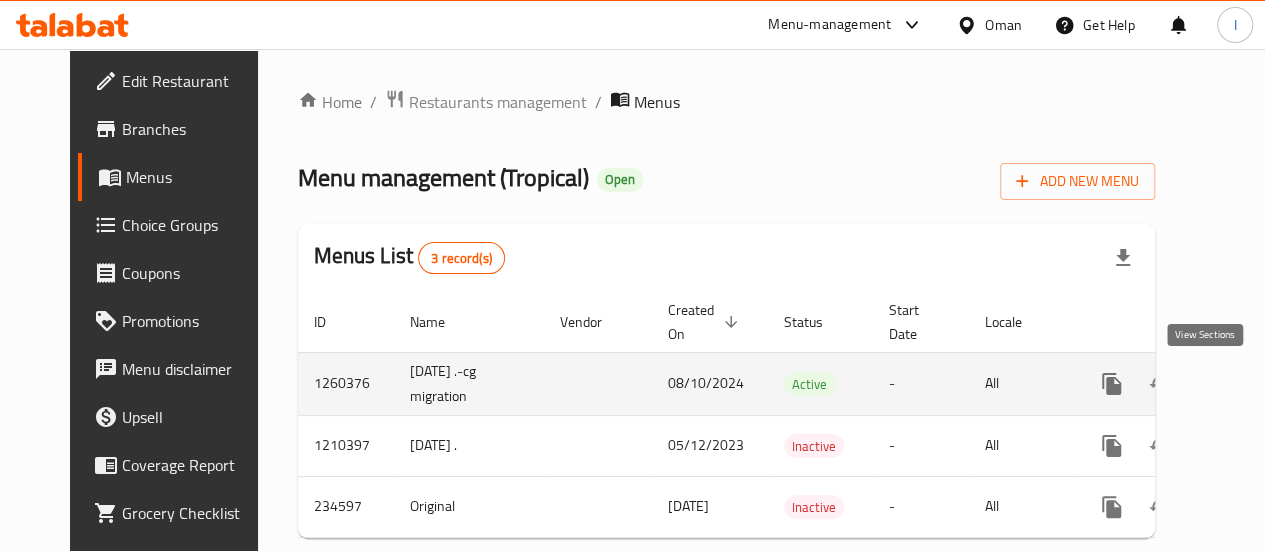 click 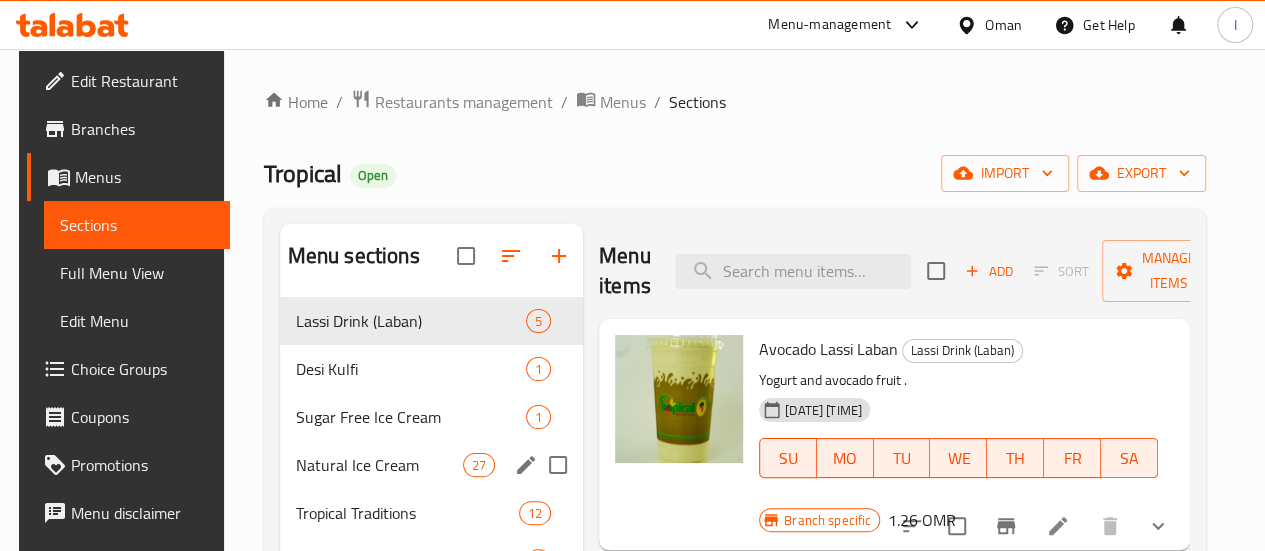scroll, scrollTop: 26, scrollLeft: 0, axis: vertical 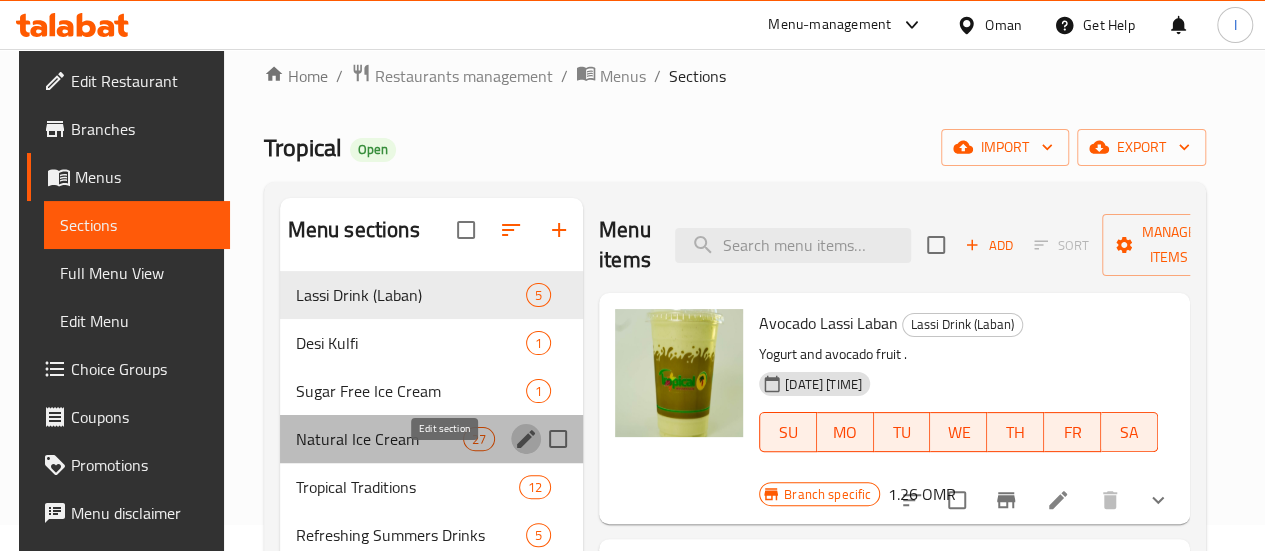 click 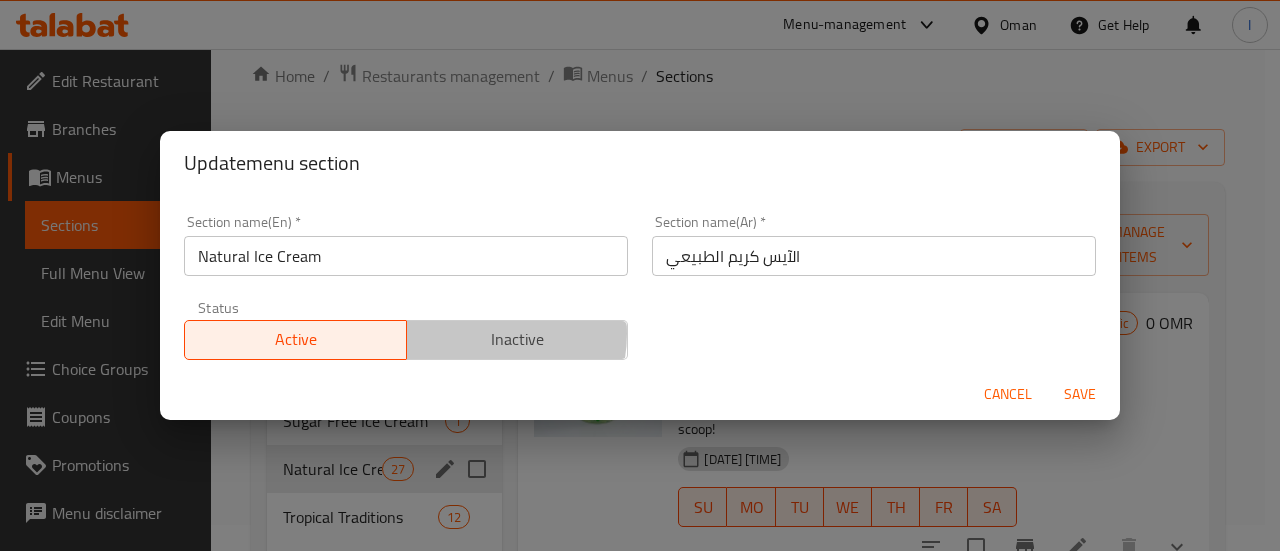 click on "Inactive" at bounding box center (518, 339) 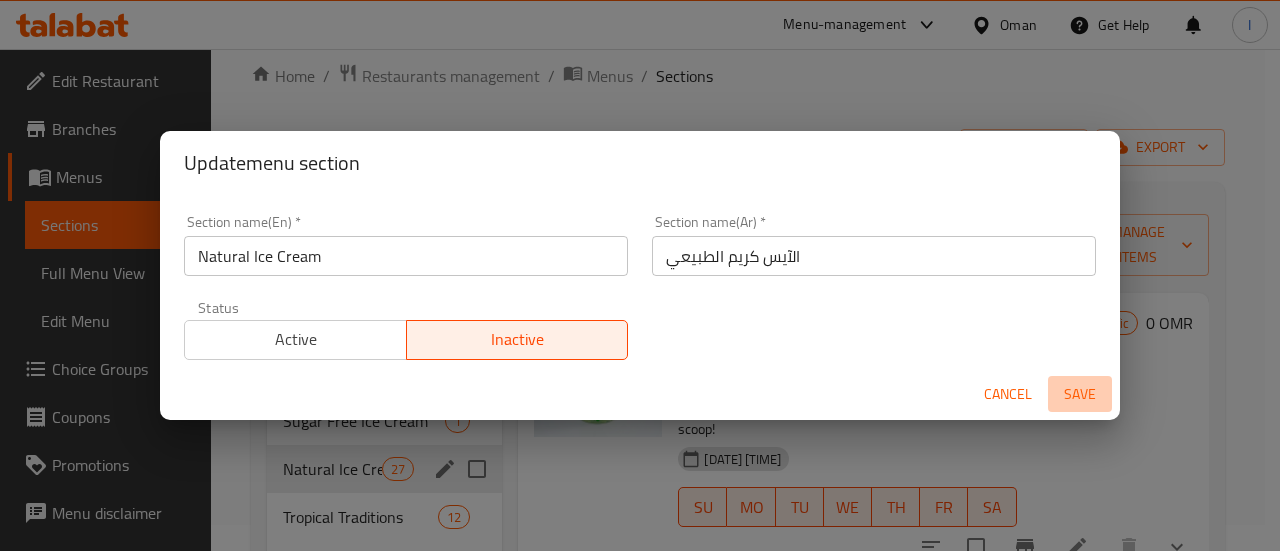 click on "Save" at bounding box center [1080, 394] 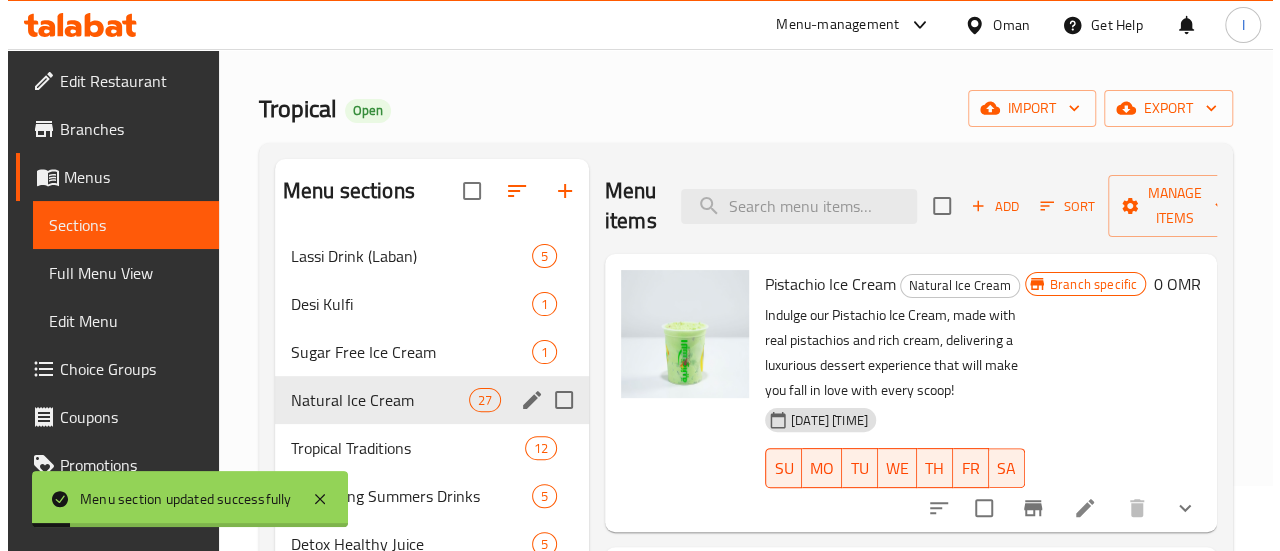 scroll, scrollTop: 68, scrollLeft: 0, axis: vertical 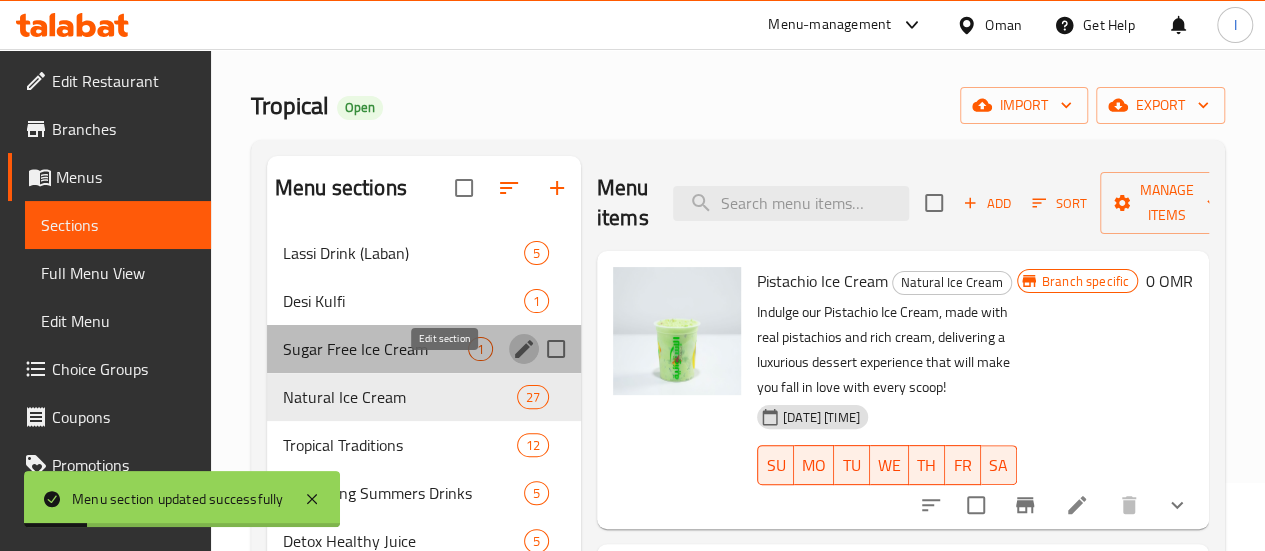 click 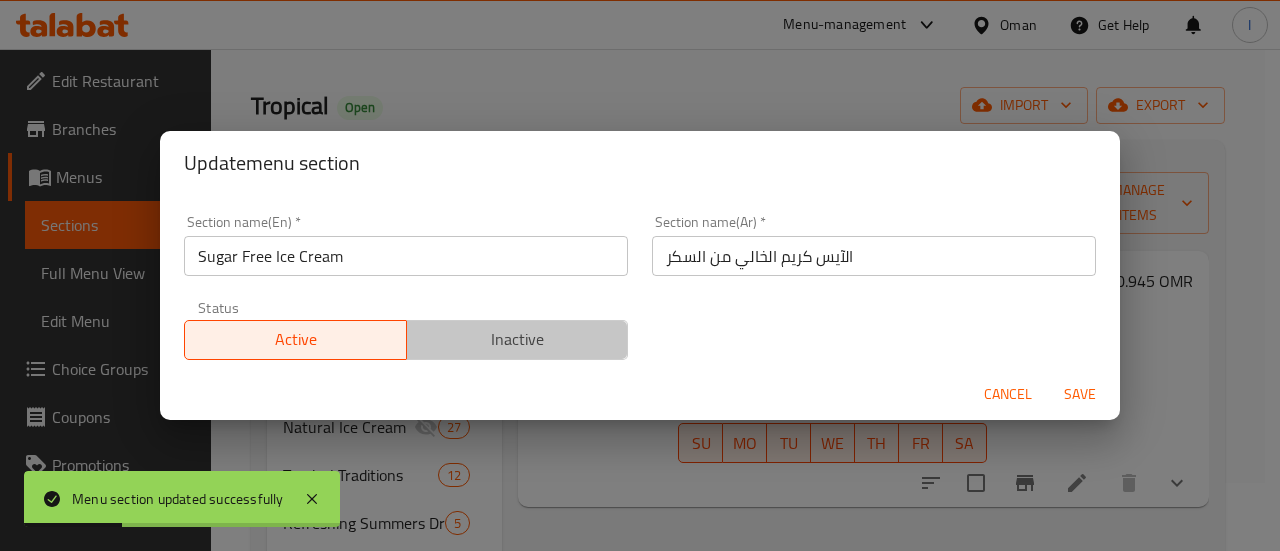 click on "Inactive" at bounding box center (518, 339) 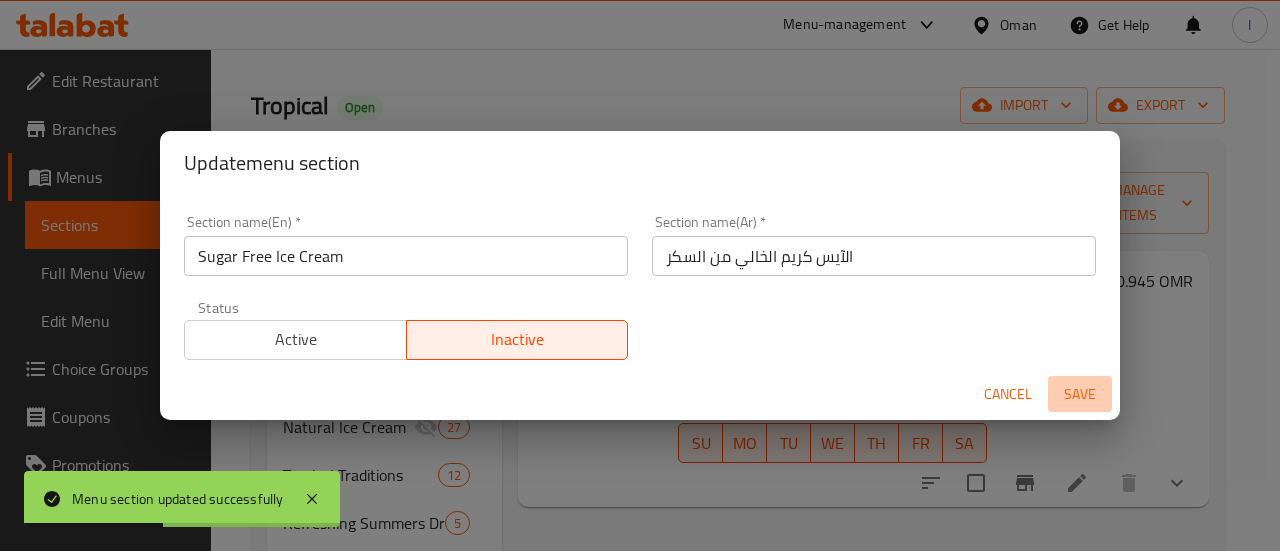 click on "Save" at bounding box center (1080, 394) 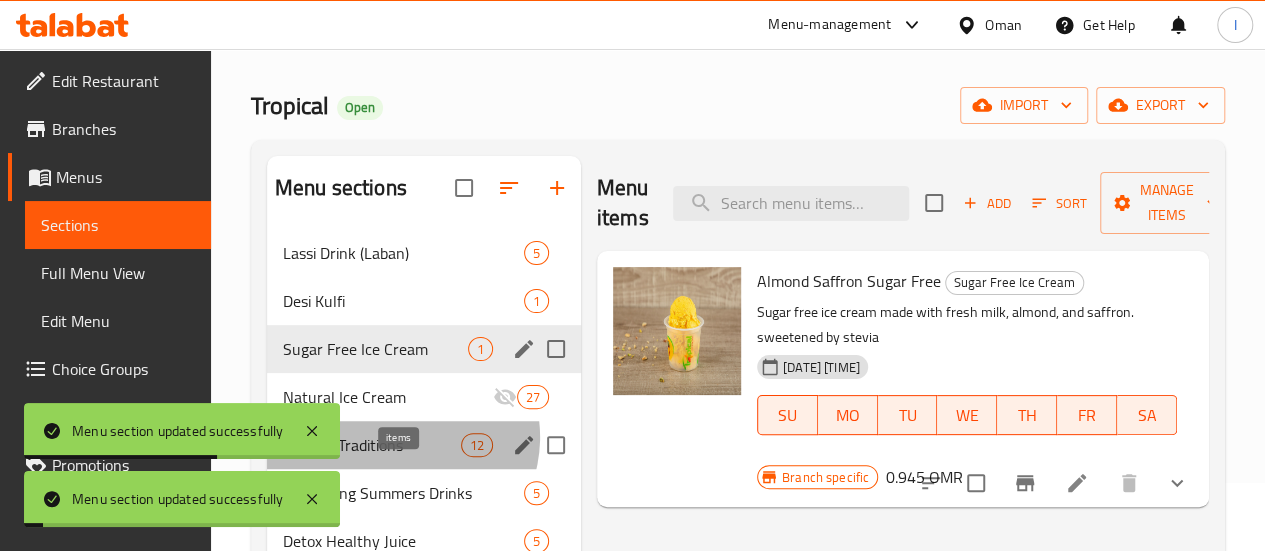click on "12" at bounding box center [477, 445] 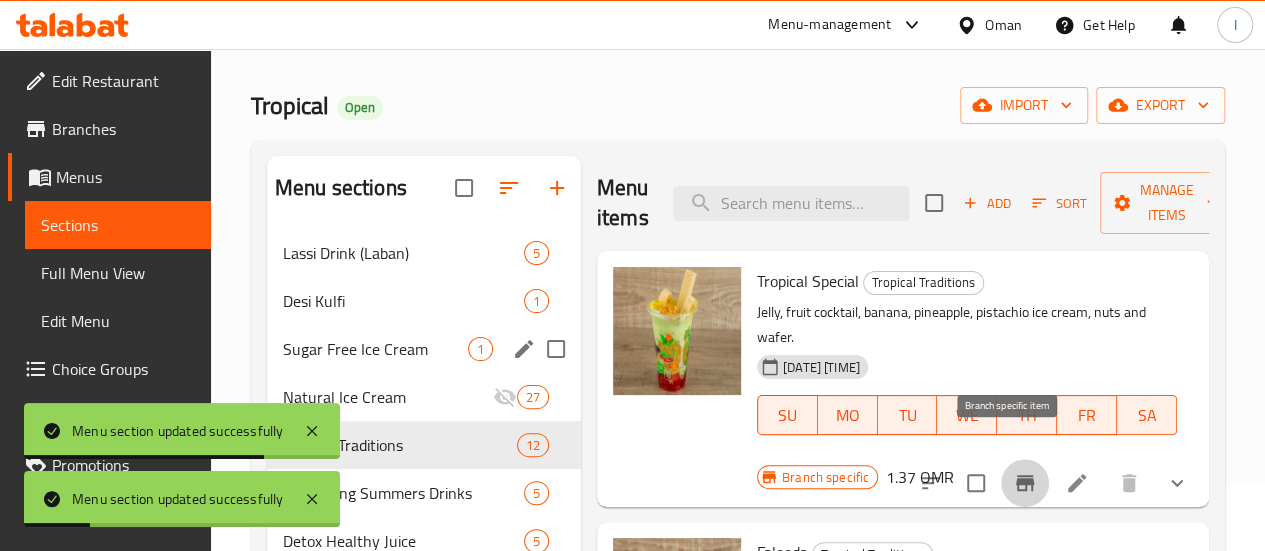 click 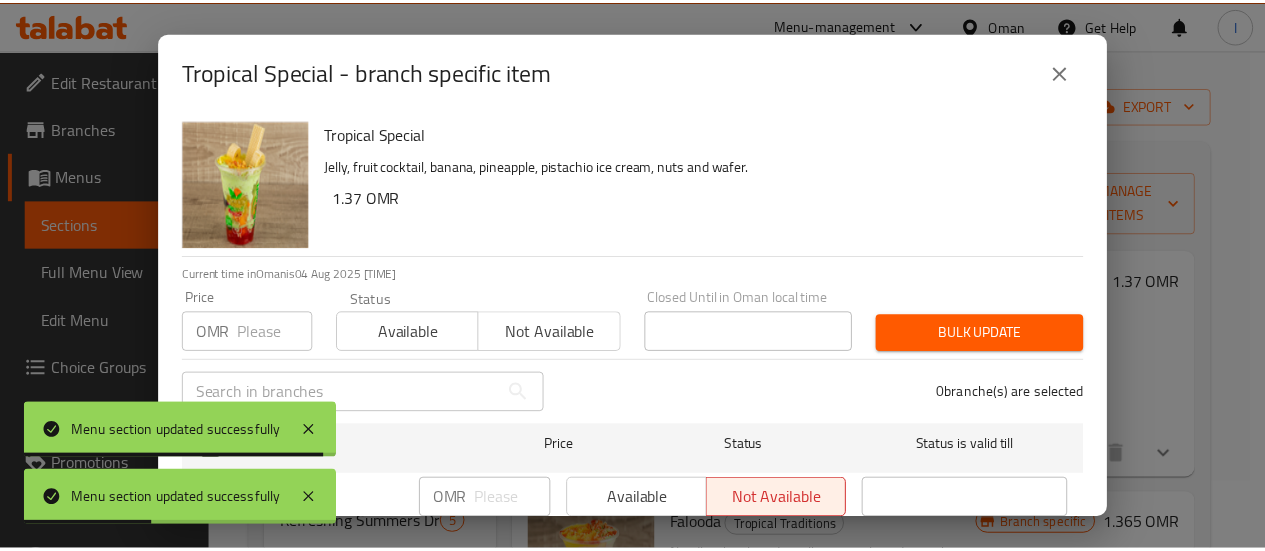 scroll, scrollTop: 74, scrollLeft: 0, axis: vertical 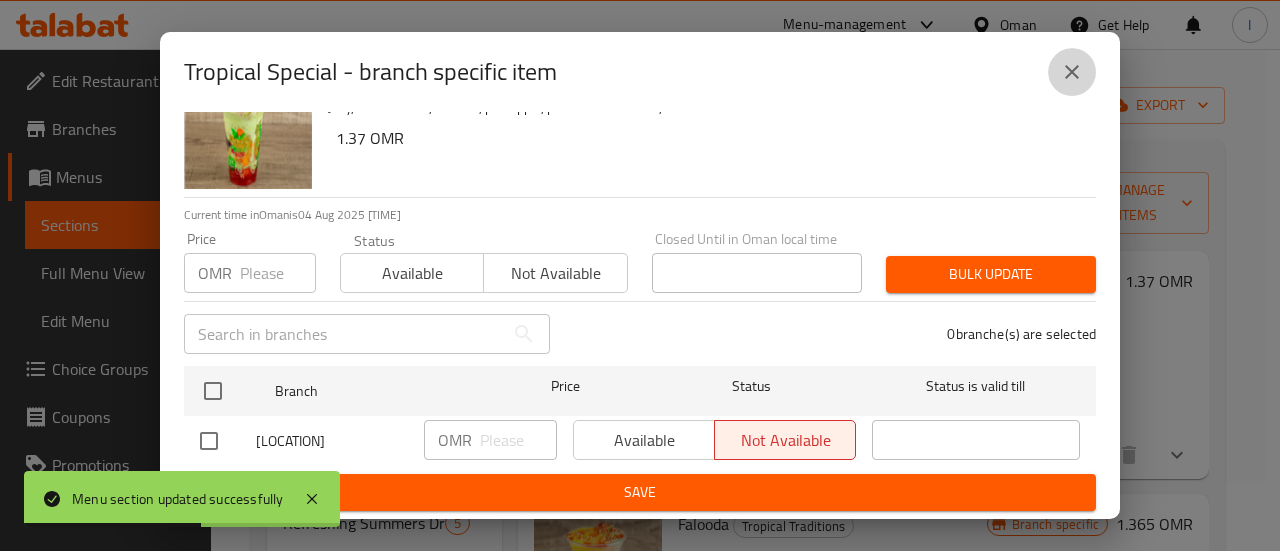 click 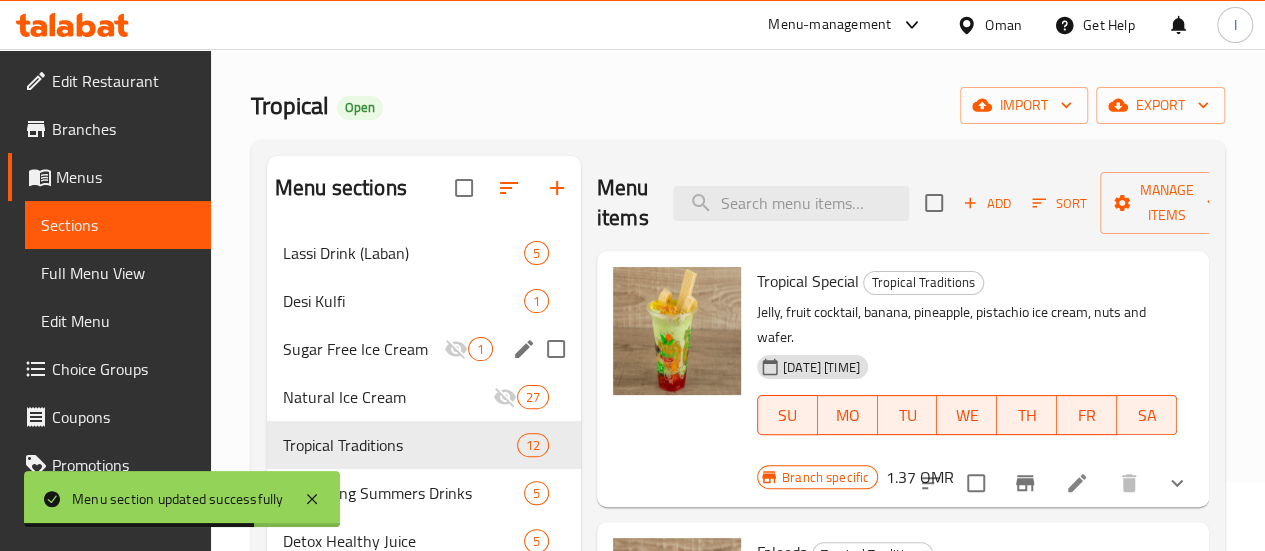drag, startPoint x: 1067, startPoint y: 433, endPoint x: 1065, endPoint y: 448, distance: 15.132746 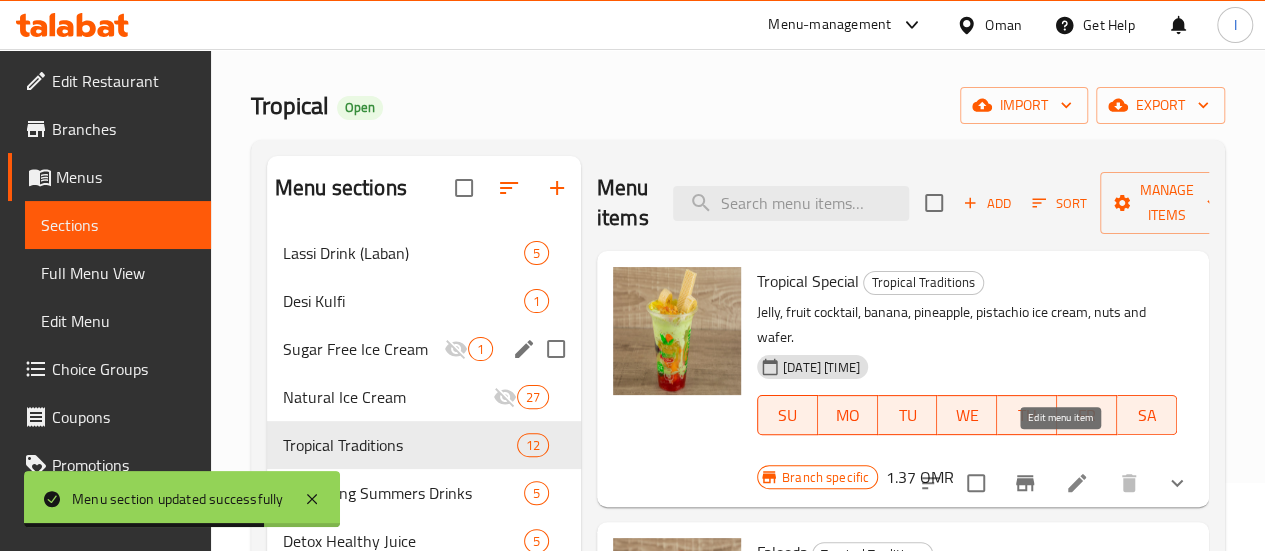 click 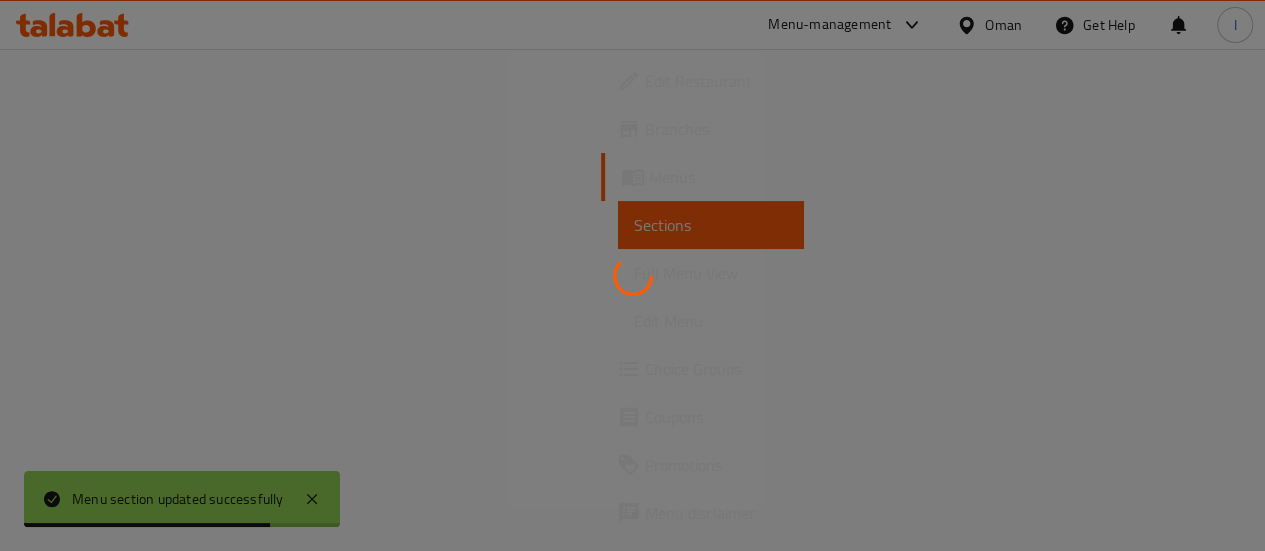 scroll, scrollTop: 0, scrollLeft: 0, axis: both 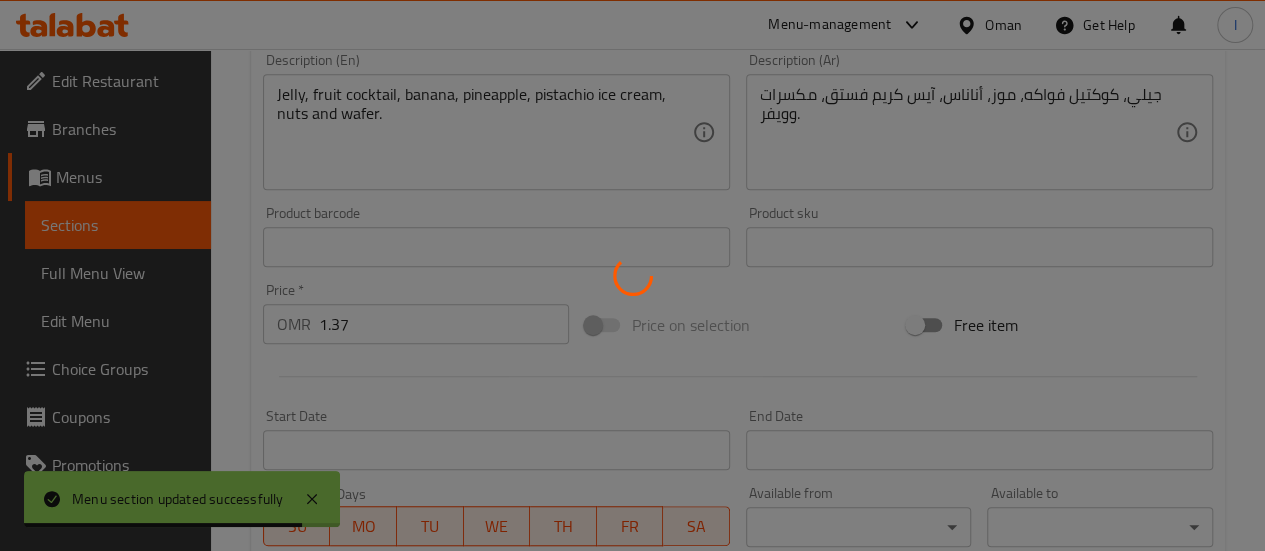type on "إختيارك من الحجم:" 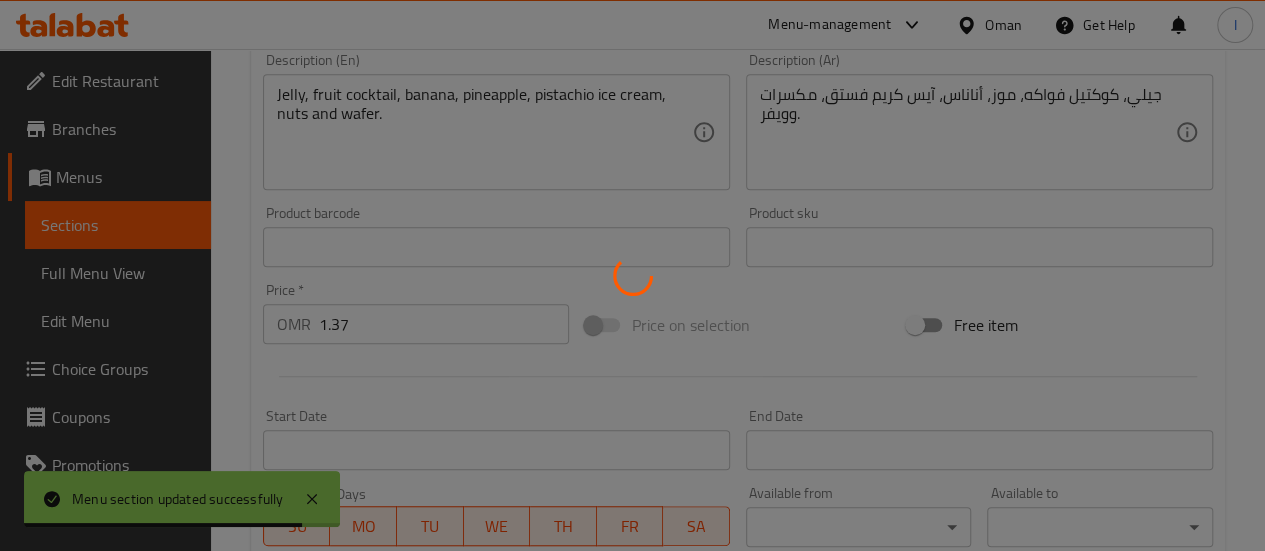 type on "1" 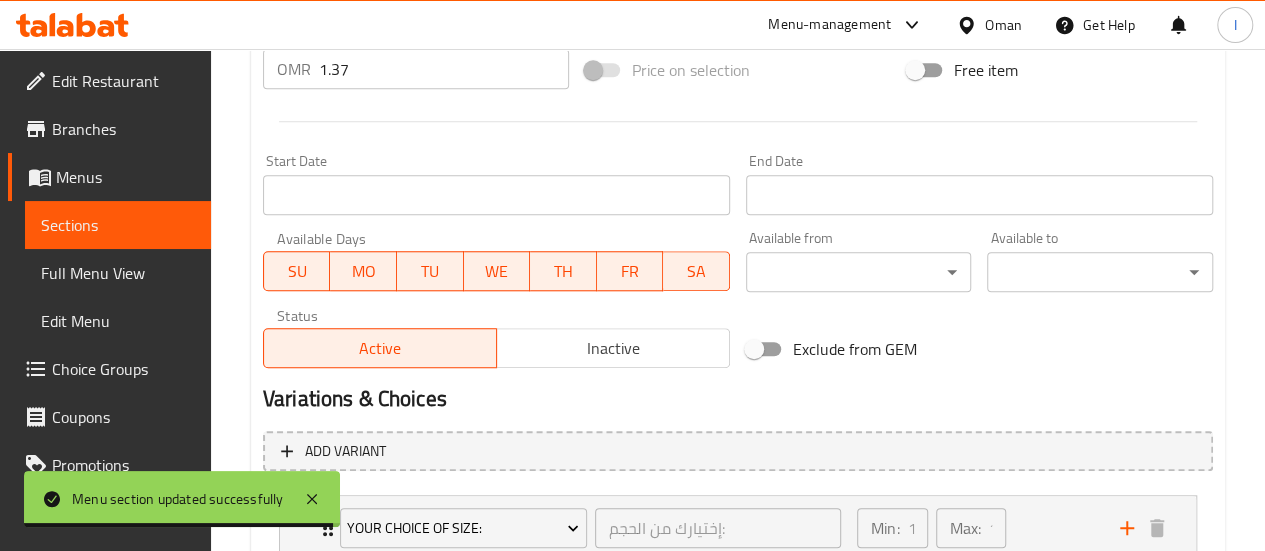 scroll, scrollTop: 778, scrollLeft: 0, axis: vertical 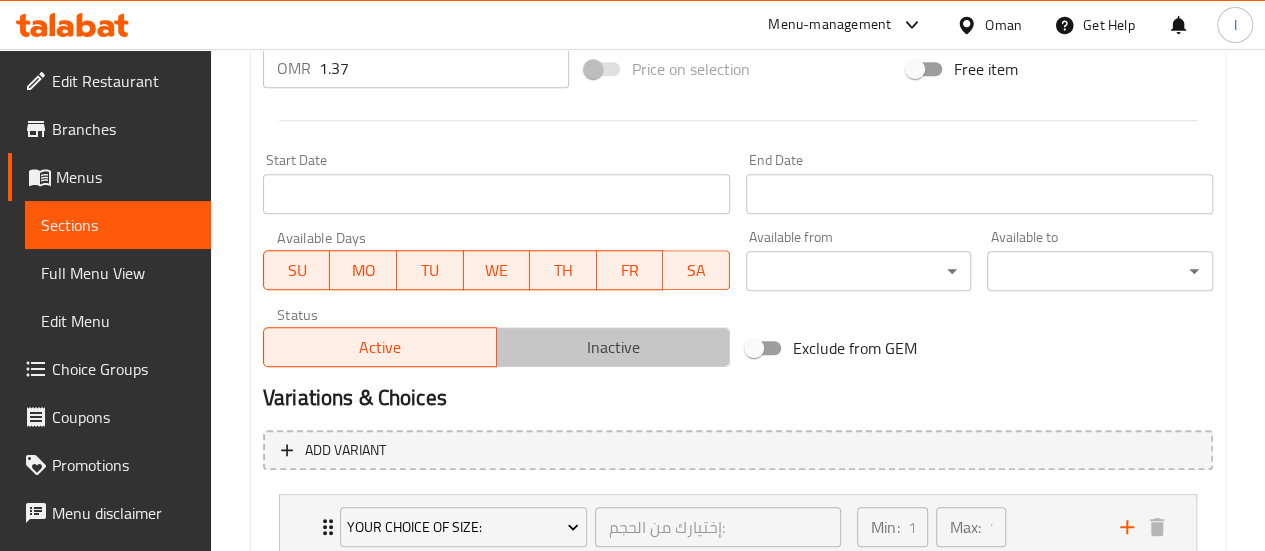 click on "Inactive" at bounding box center (613, 347) 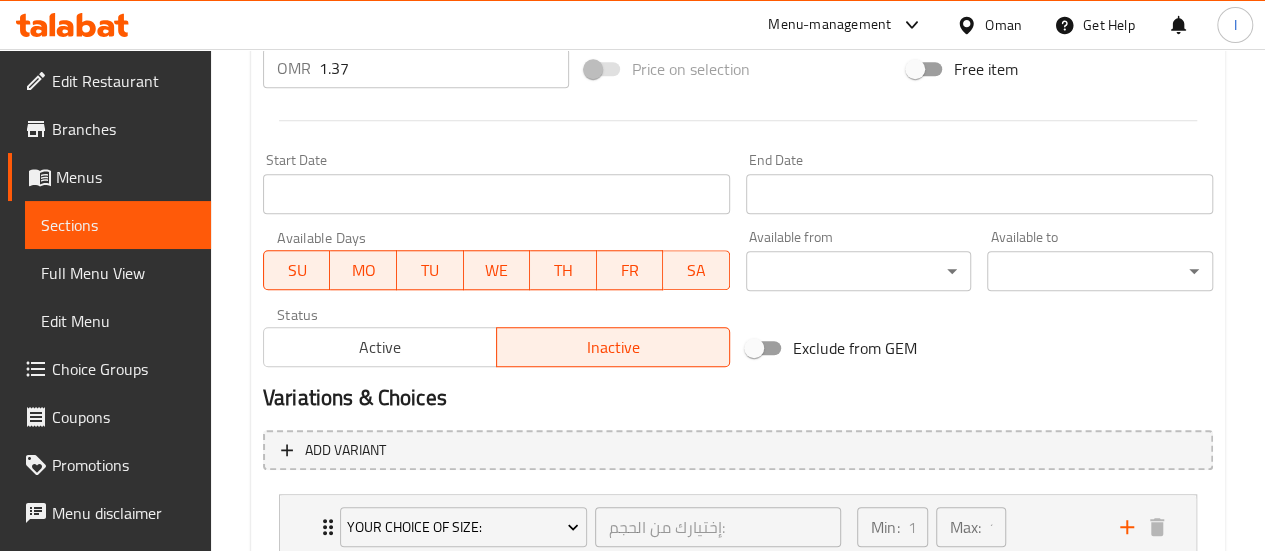 scroll, scrollTop: 923, scrollLeft: 0, axis: vertical 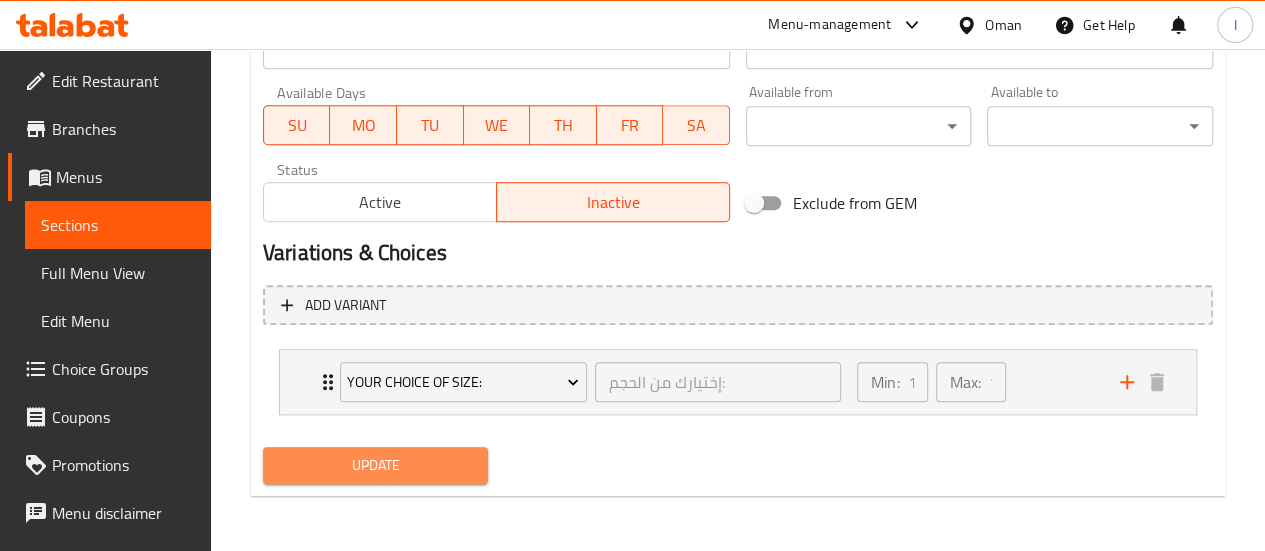 click on "Update" at bounding box center [376, 465] 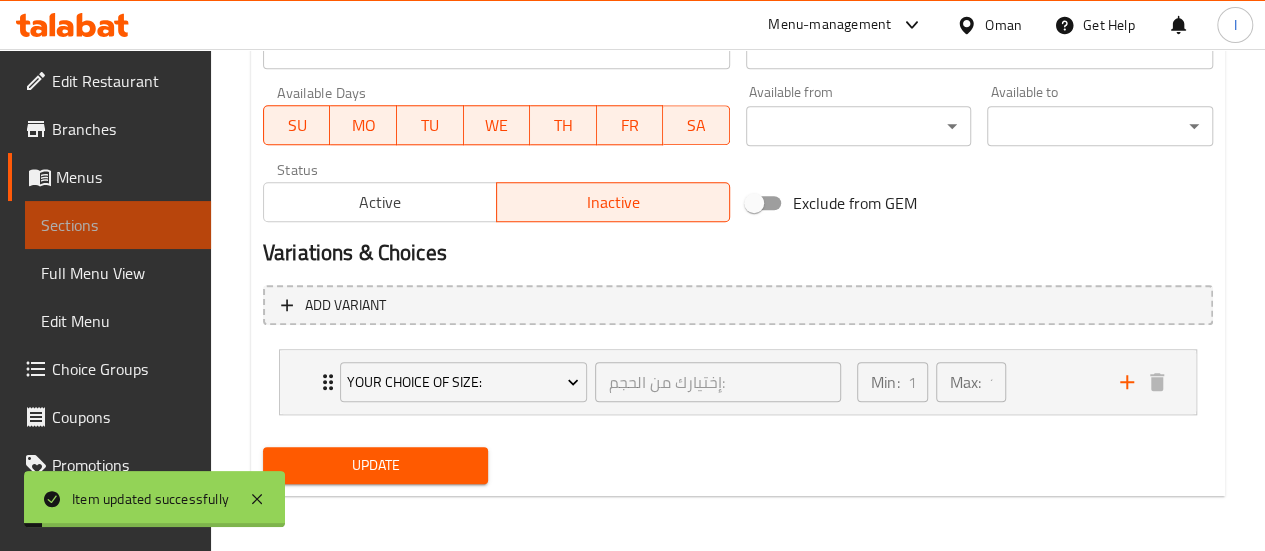 click on "Sections" at bounding box center [118, 225] 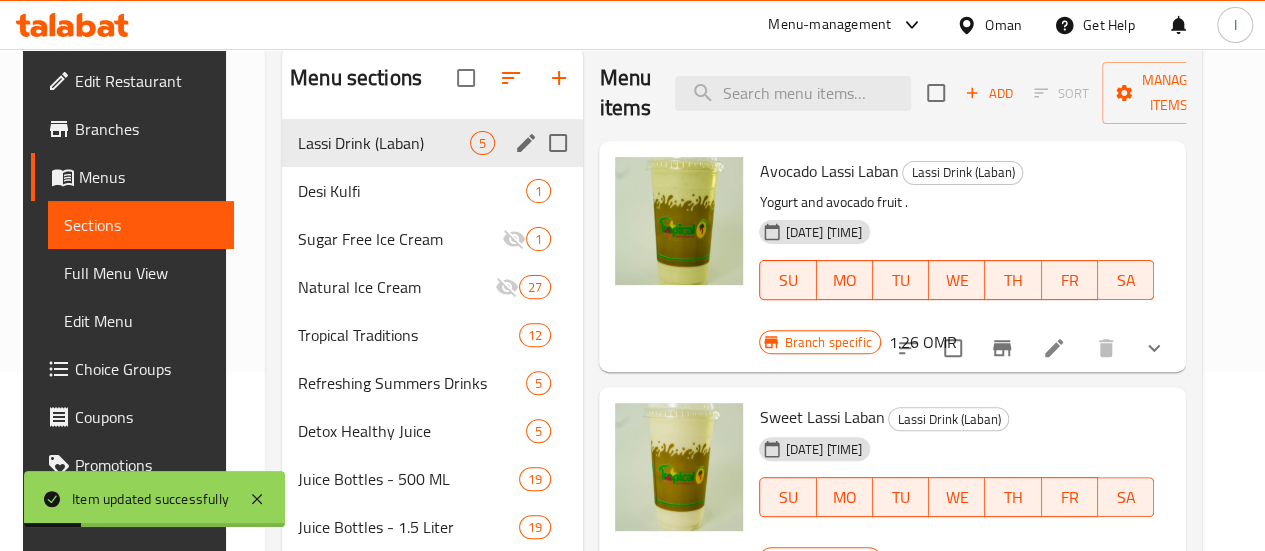 scroll, scrollTop: 145, scrollLeft: 0, axis: vertical 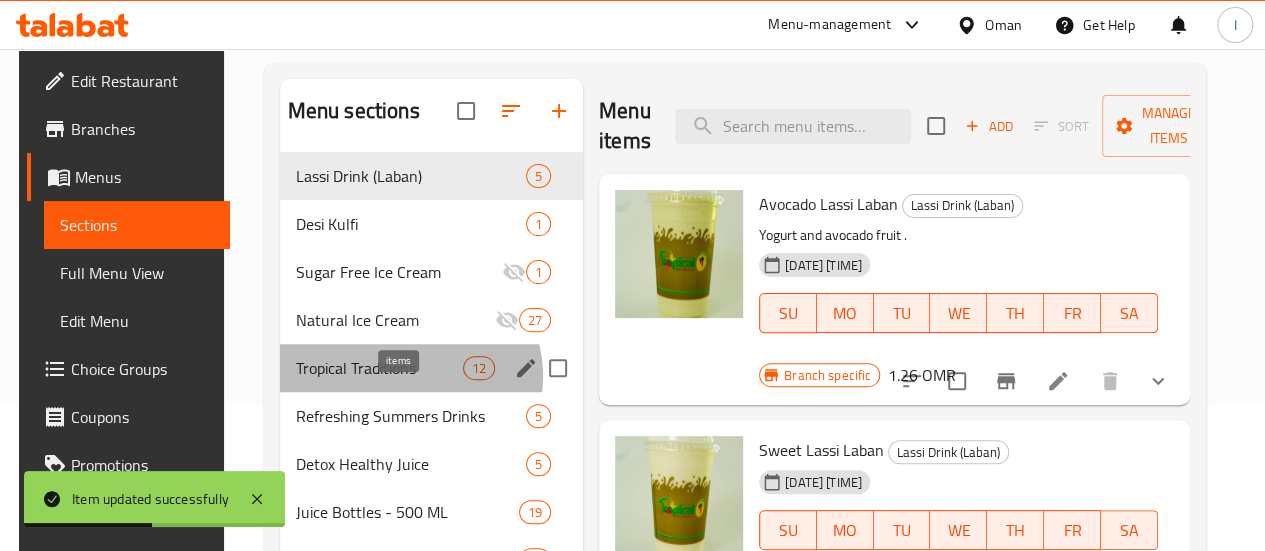 click on "12" at bounding box center (479, 368) 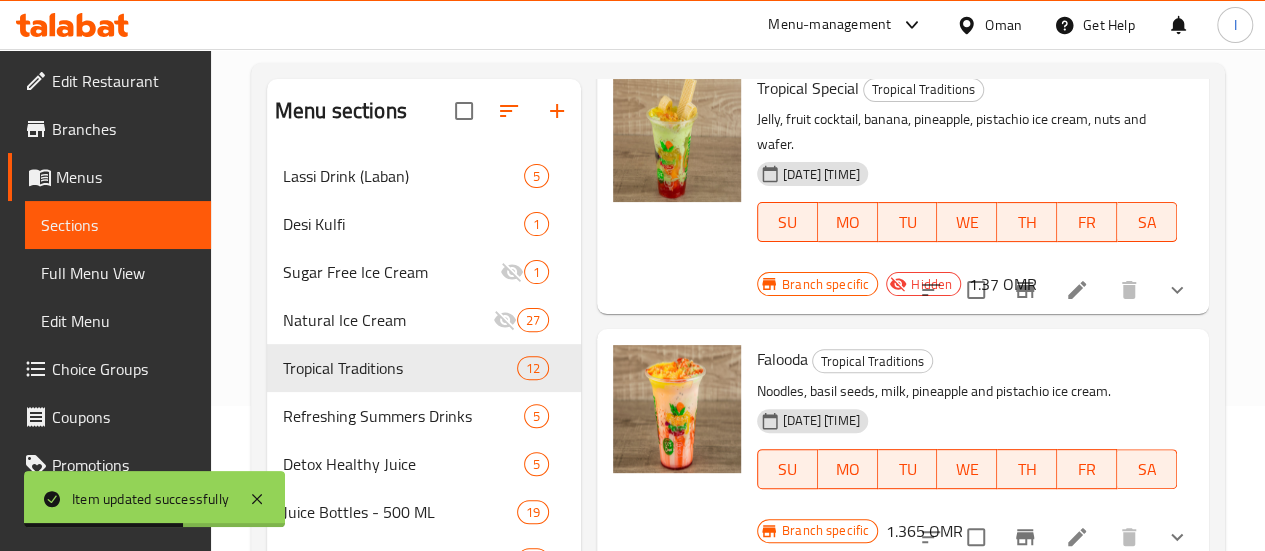 scroll, scrollTop: 122, scrollLeft: 0, axis: vertical 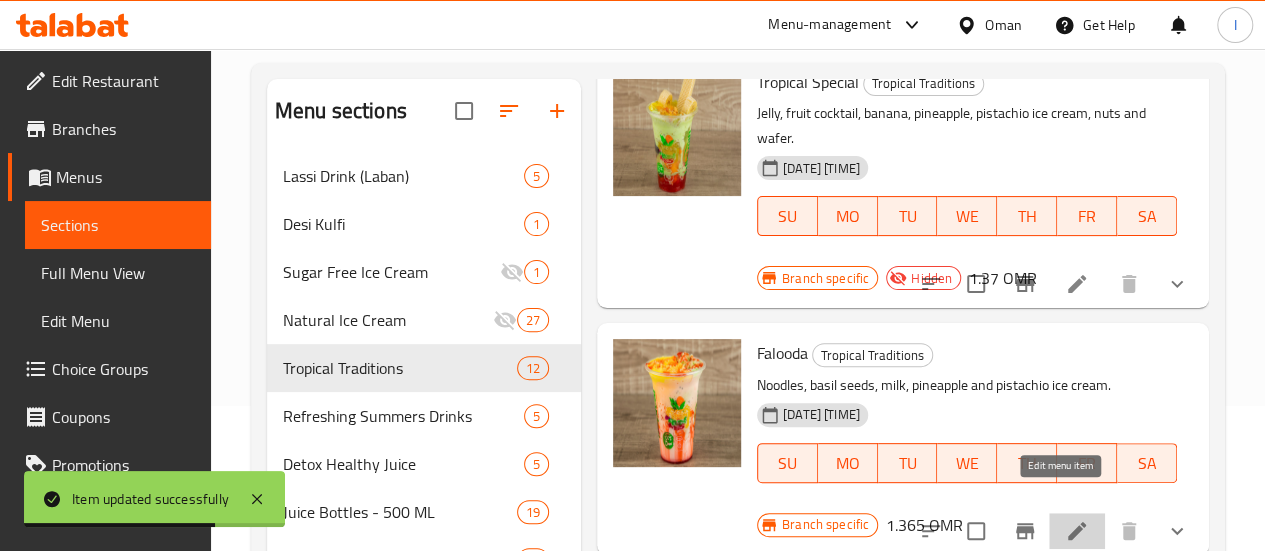 click 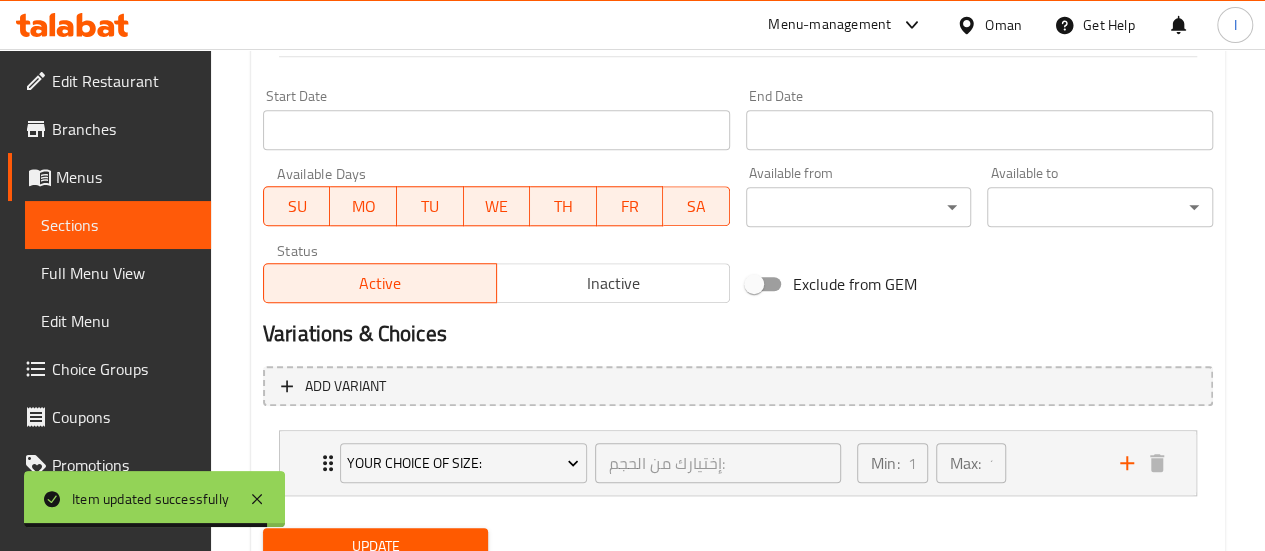 scroll, scrollTop: 923, scrollLeft: 0, axis: vertical 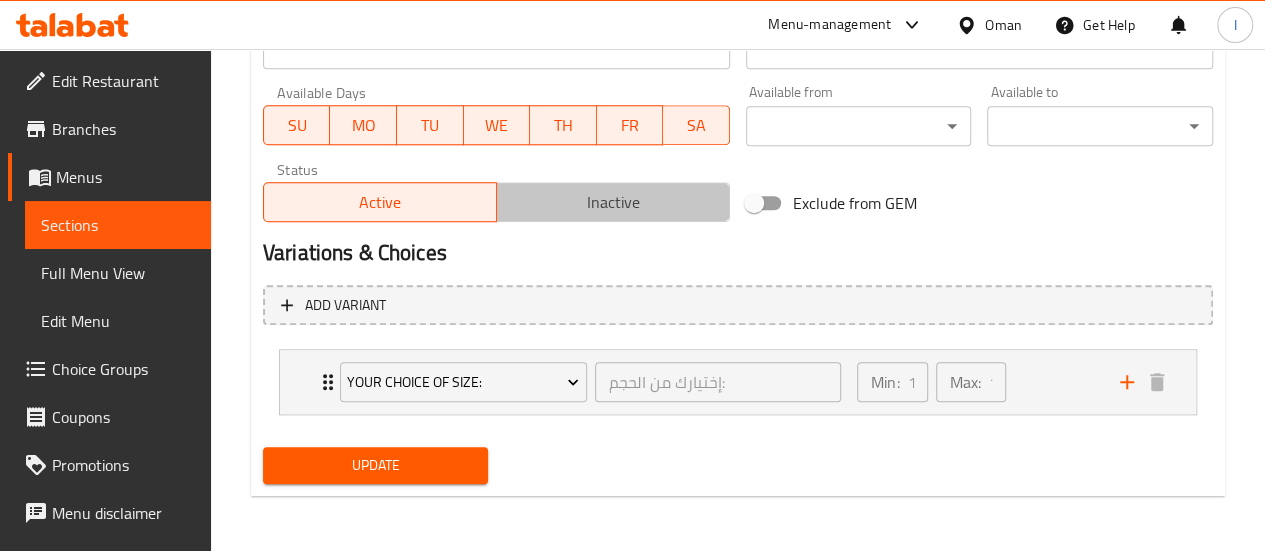 click on "Inactive" at bounding box center [613, 202] 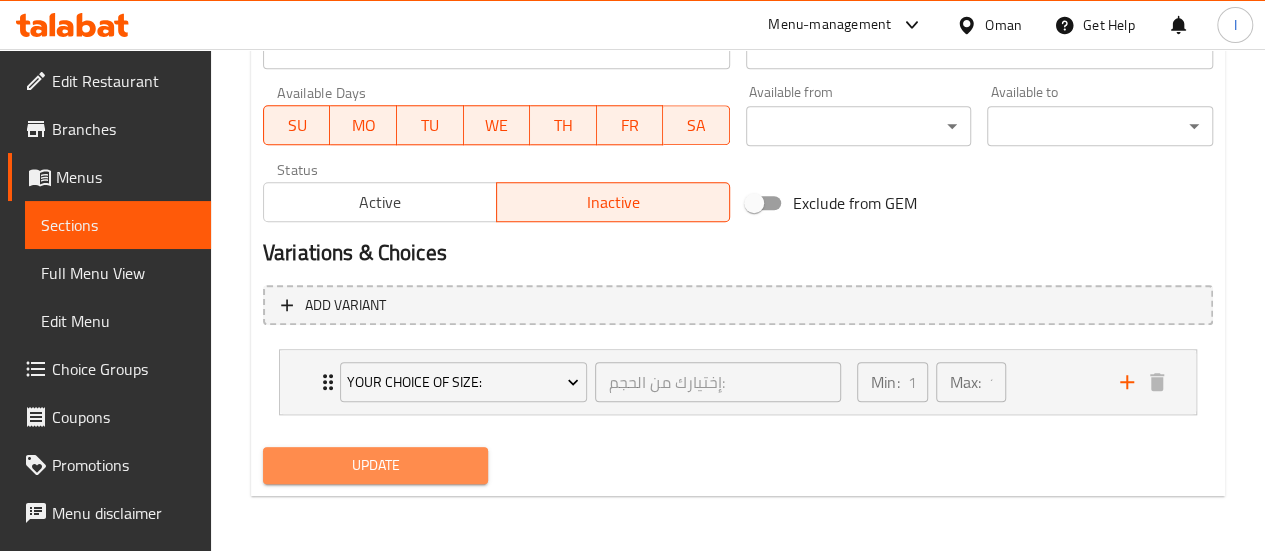 click on "Update" at bounding box center [376, 465] 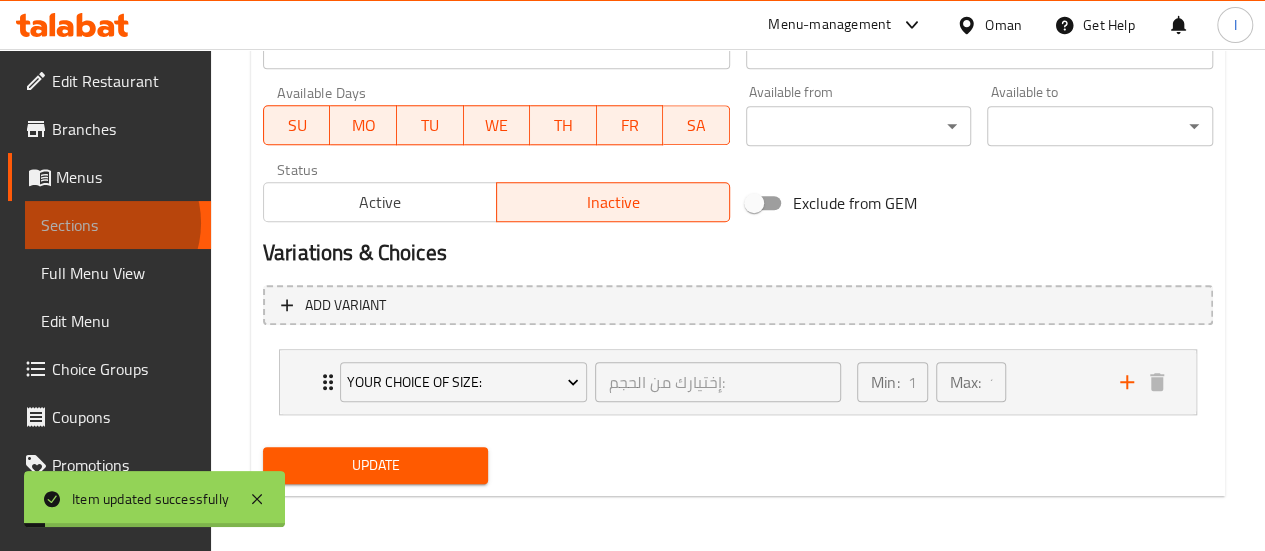 click on "Sections" at bounding box center [118, 225] 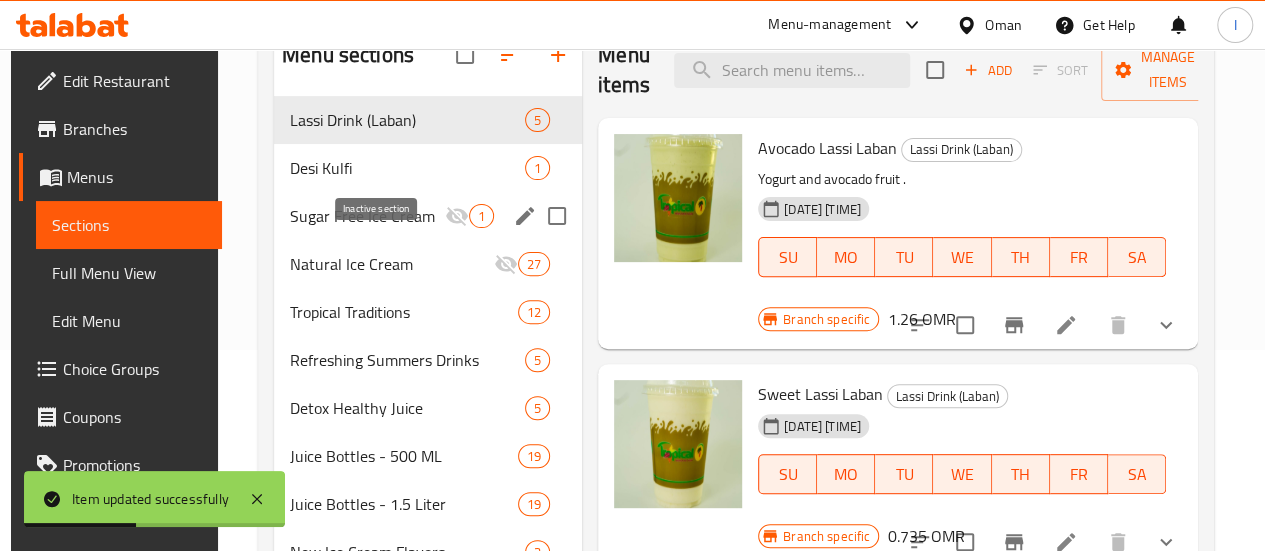 scroll, scrollTop: 184, scrollLeft: 0, axis: vertical 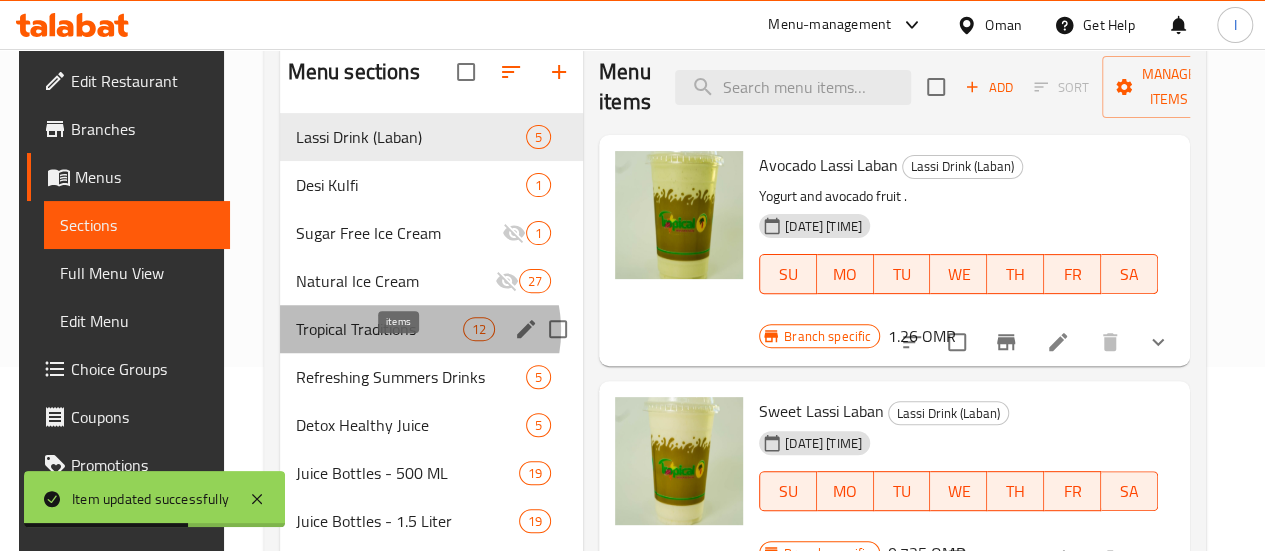 click on "12" at bounding box center (479, 329) 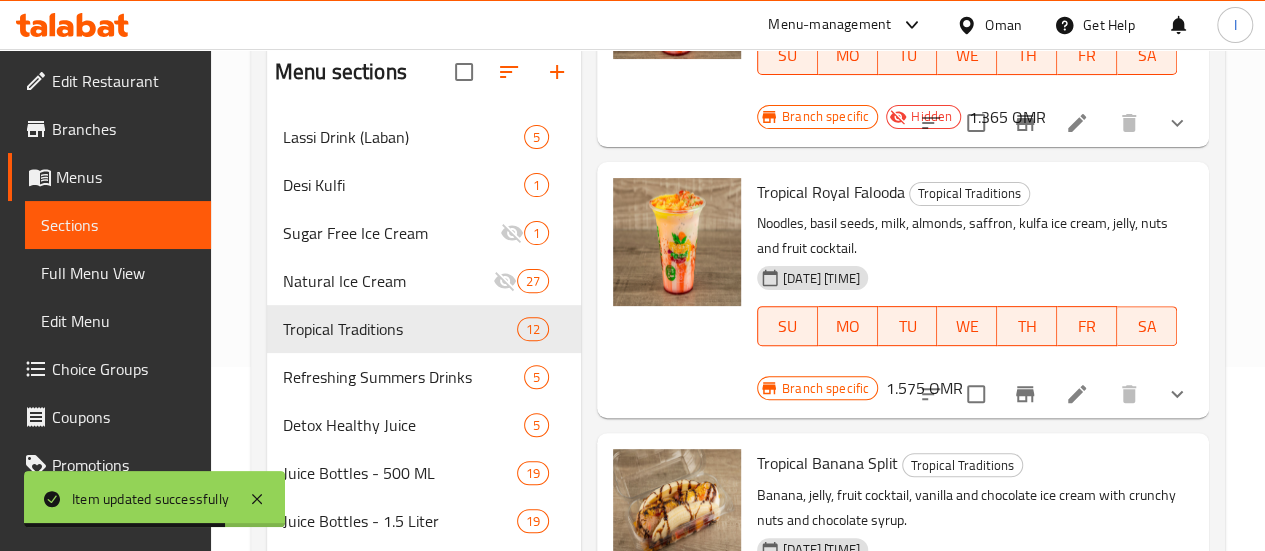 scroll, scrollTop: 492, scrollLeft: 0, axis: vertical 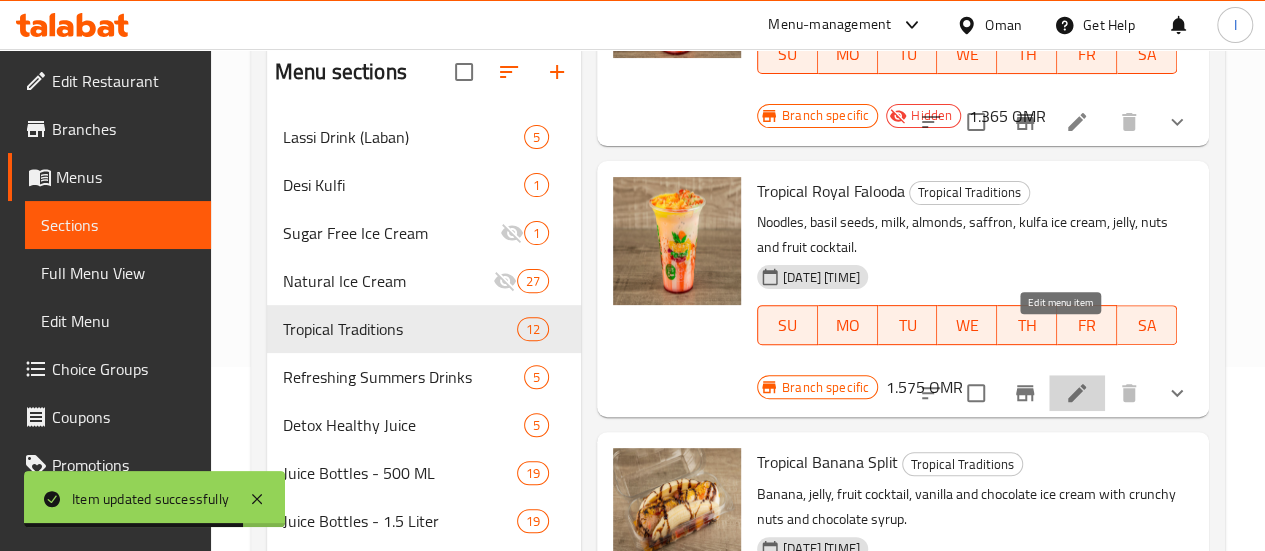 click 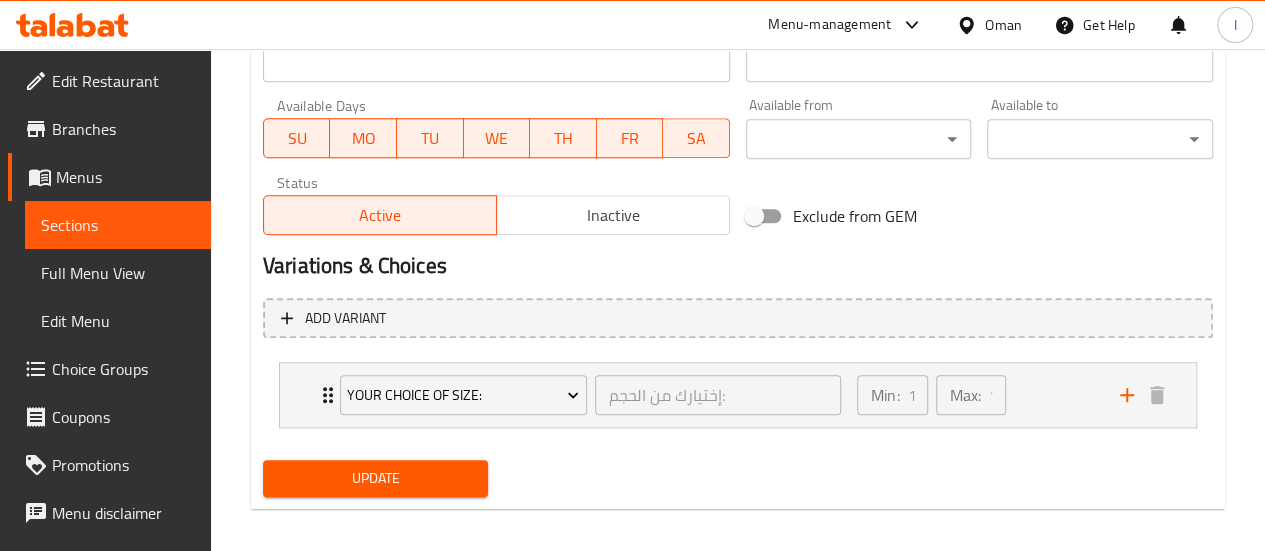 scroll, scrollTop: 911, scrollLeft: 0, axis: vertical 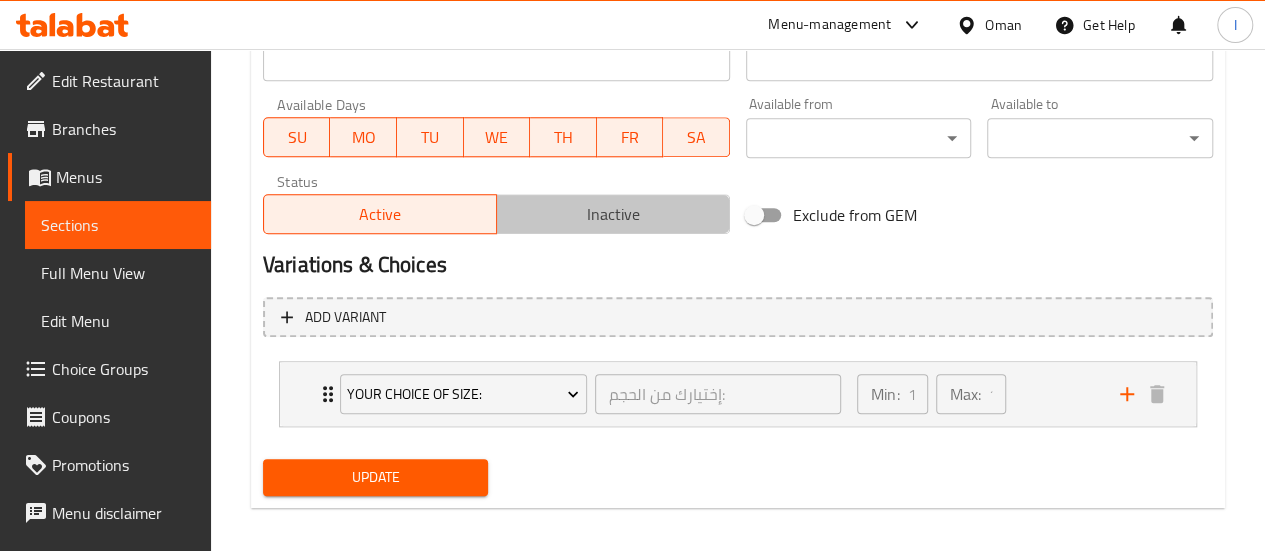 click on "Inactive" at bounding box center (613, 214) 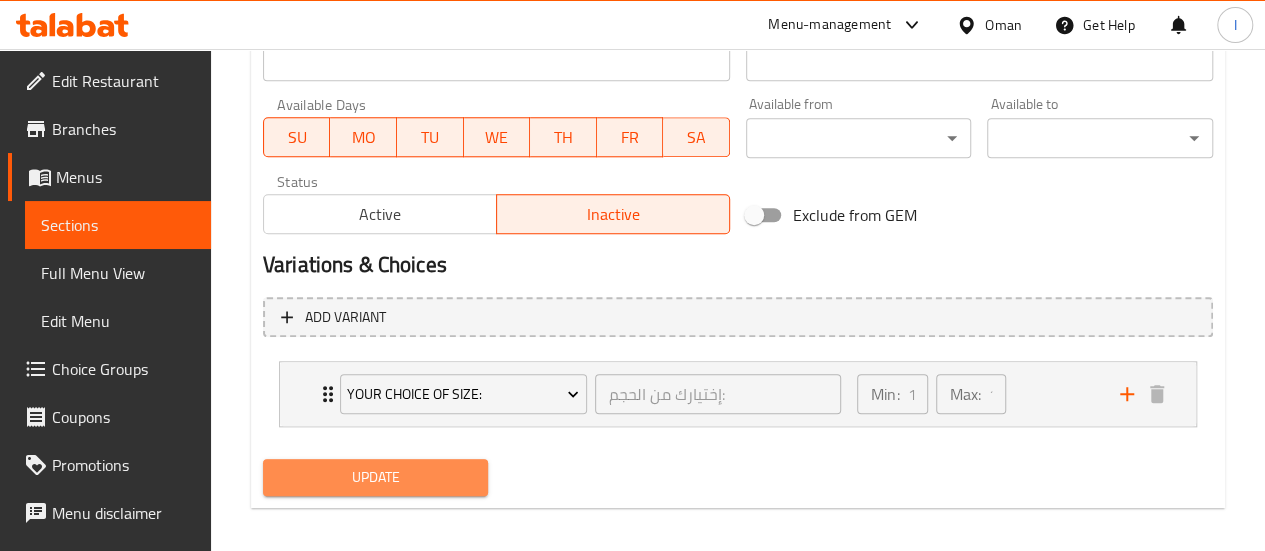 click on "Update" at bounding box center (376, 477) 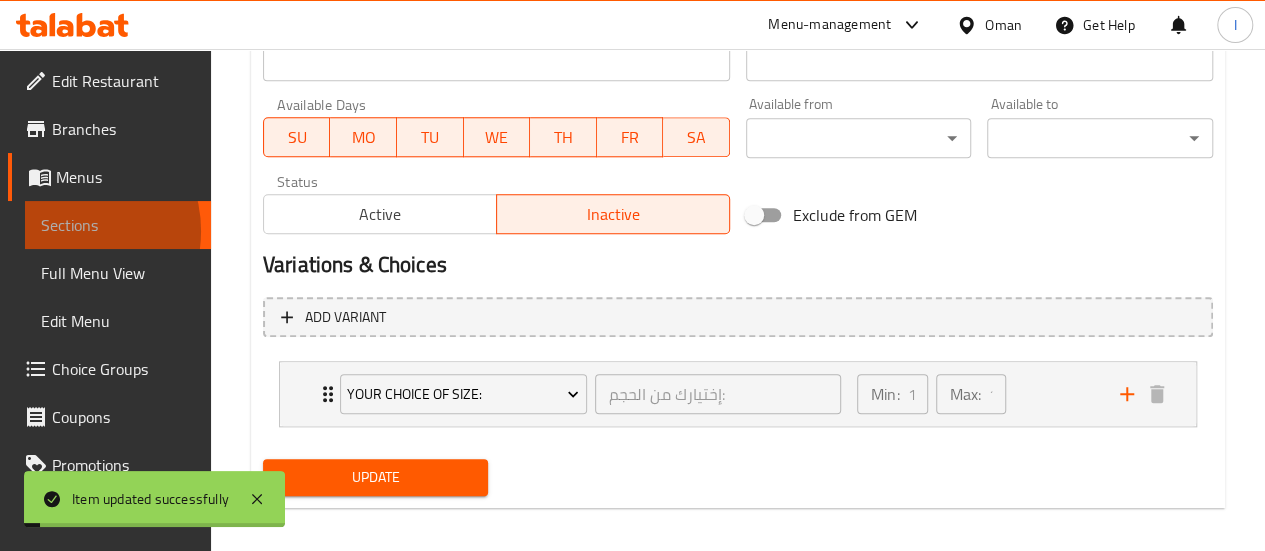 click on "Sections" at bounding box center [118, 225] 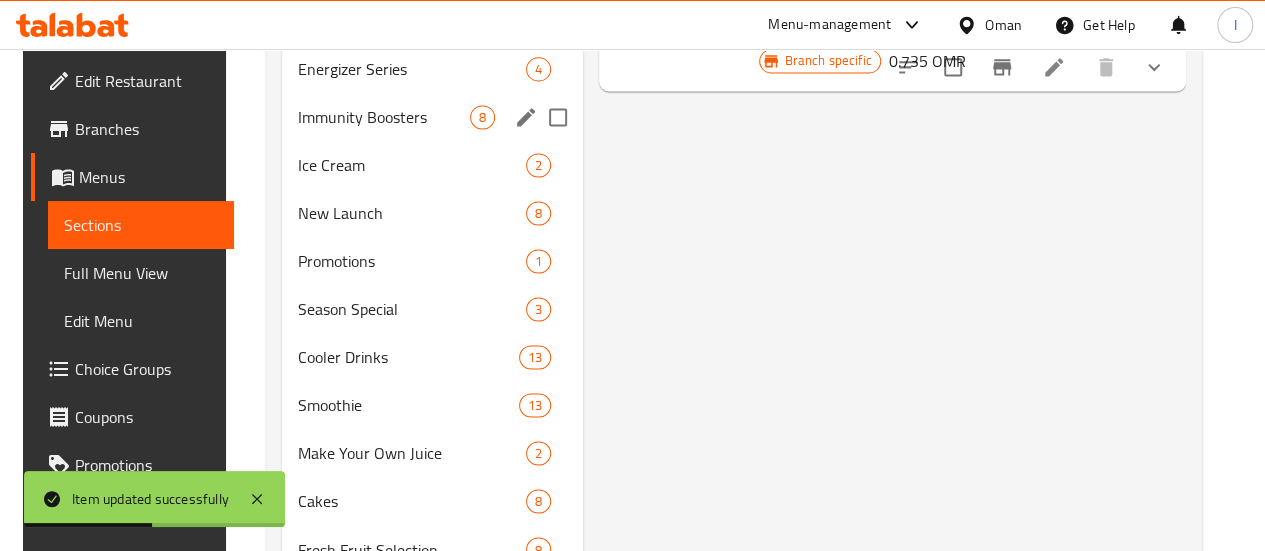 scroll, scrollTop: 1355, scrollLeft: 0, axis: vertical 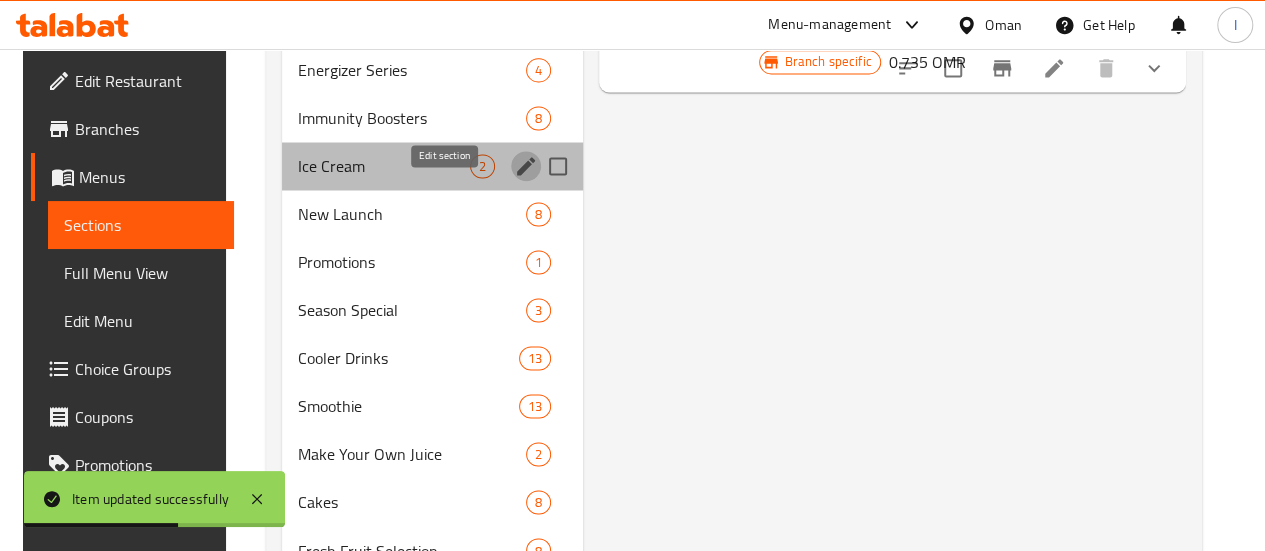 click 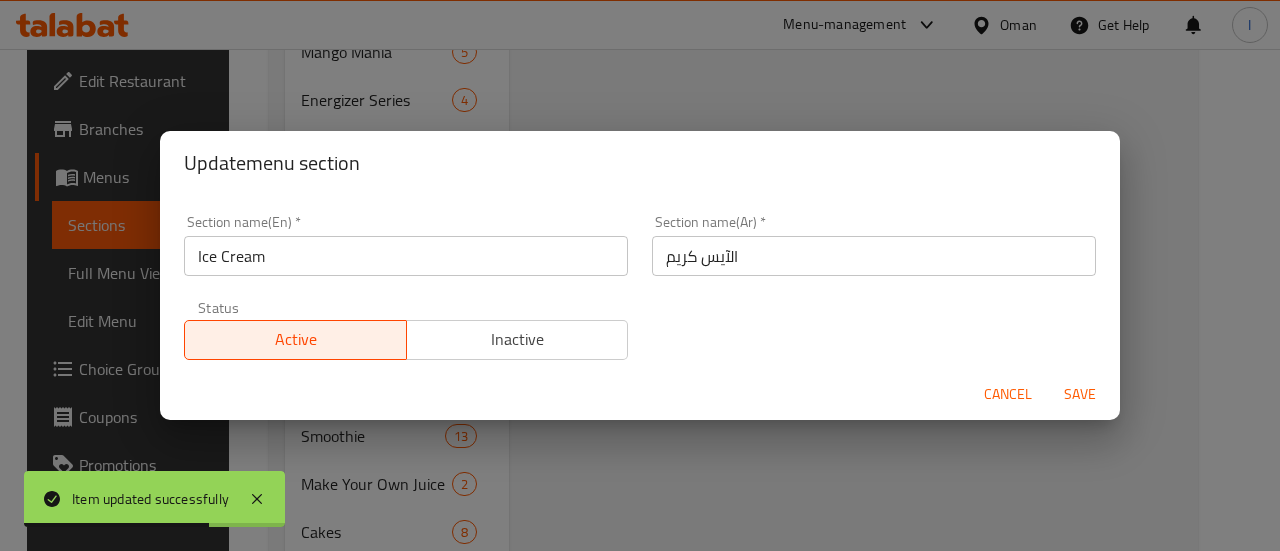click on "Inactive" at bounding box center (518, 339) 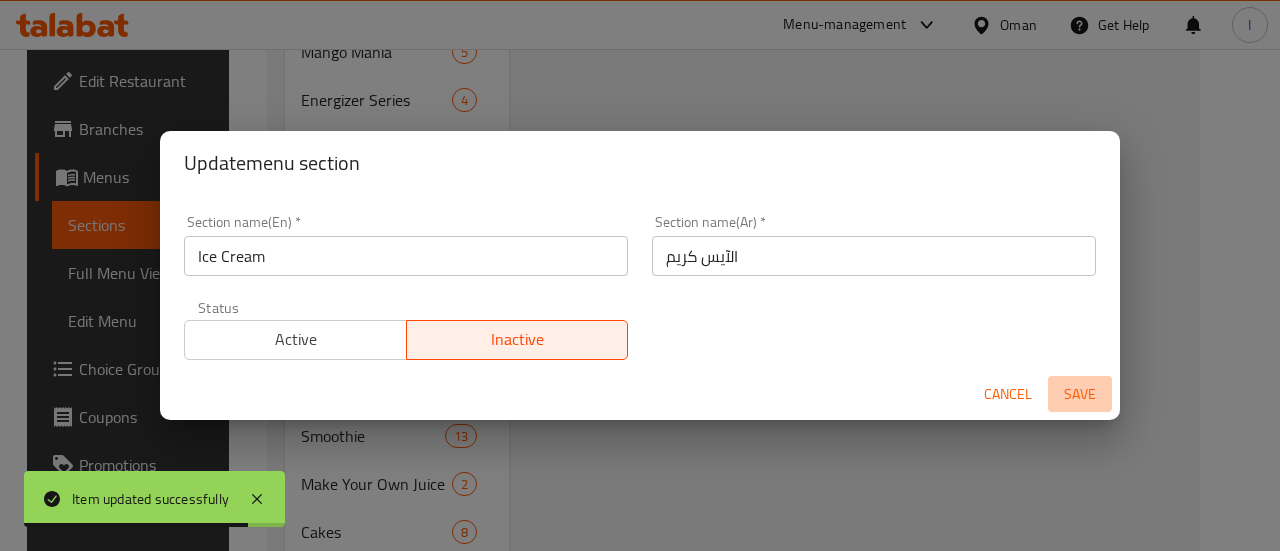 click on "Save" at bounding box center (1080, 394) 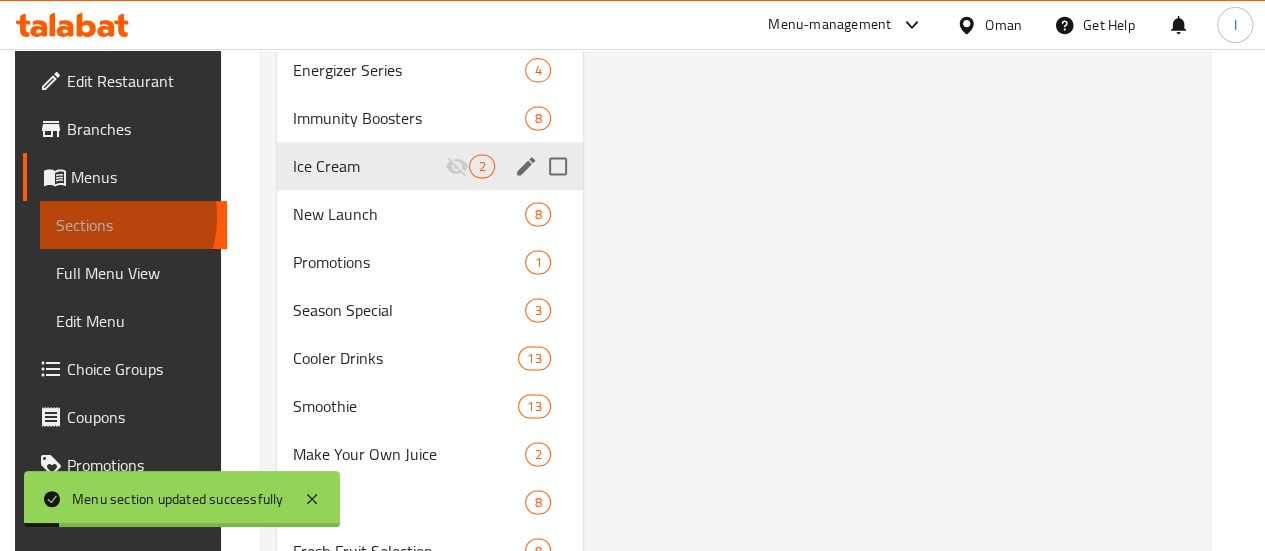 click on "Sections" at bounding box center (133, 225) 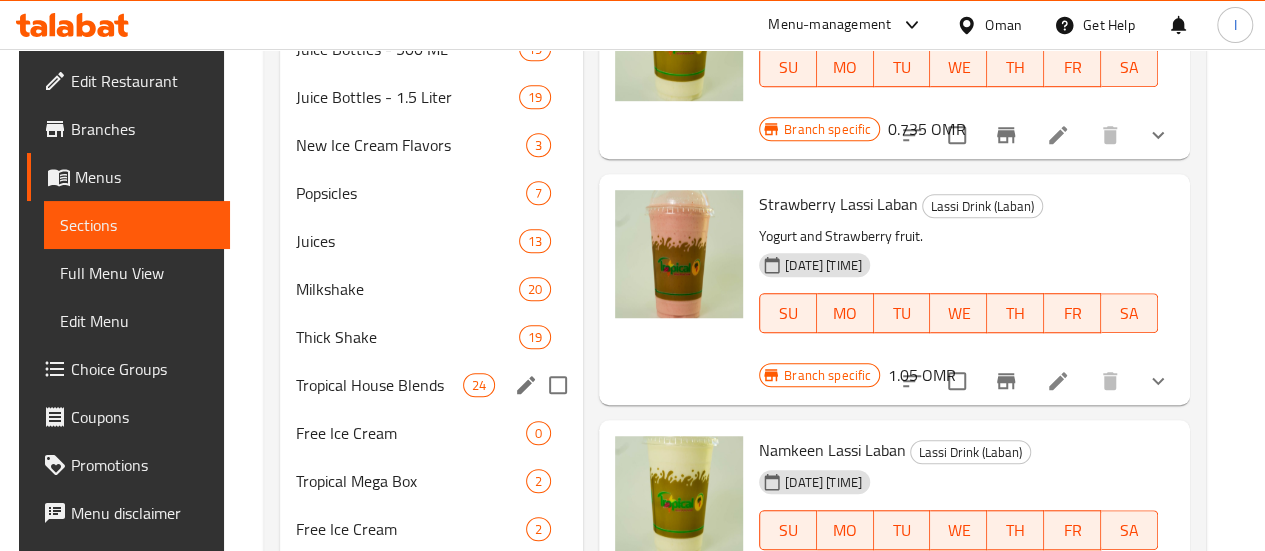 scroll, scrollTop: 795, scrollLeft: 0, axis: vertical 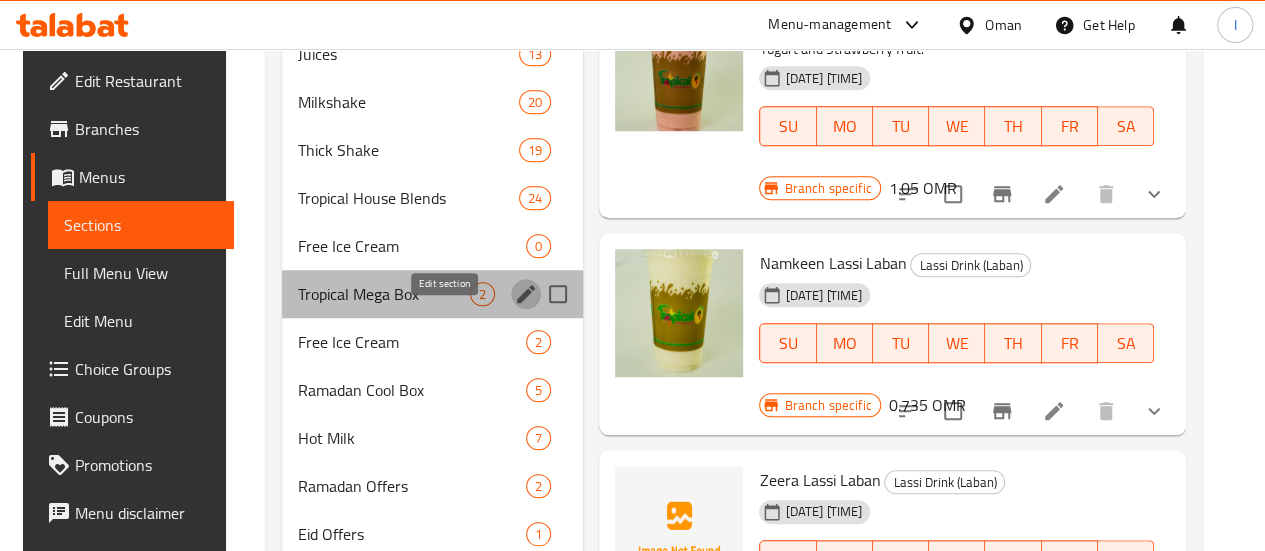 click 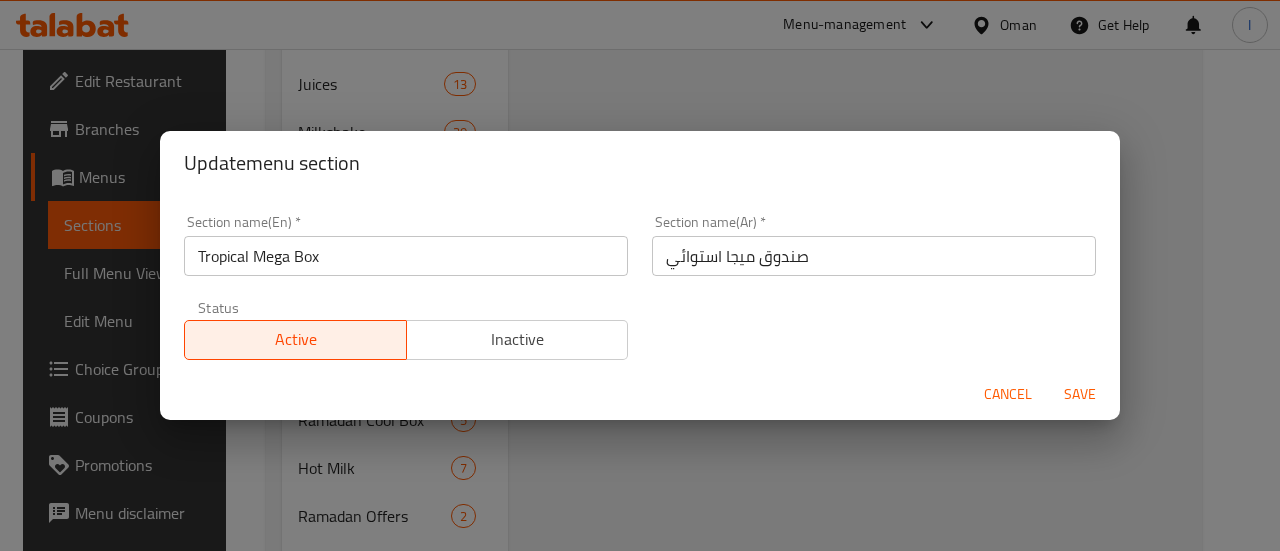 drag, startPoint x: 991, startPoint y: 399, endPoint x: 999, endPoint y: 390, distance: 12.0415945 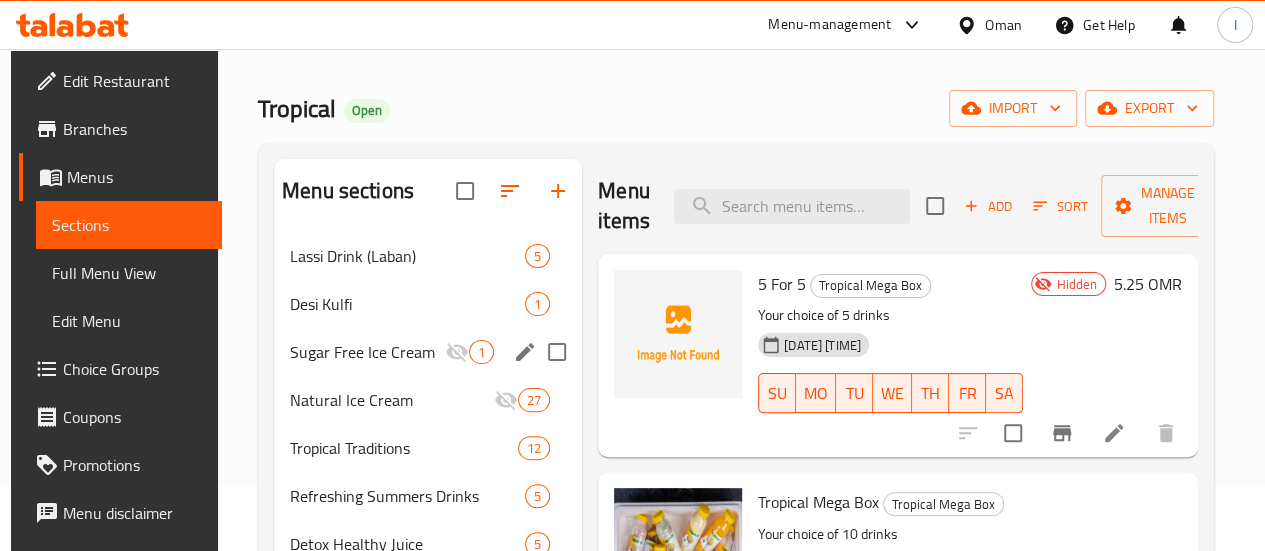 scroll, scrollTop: 100, scrollLeft: 0, axis: vertical 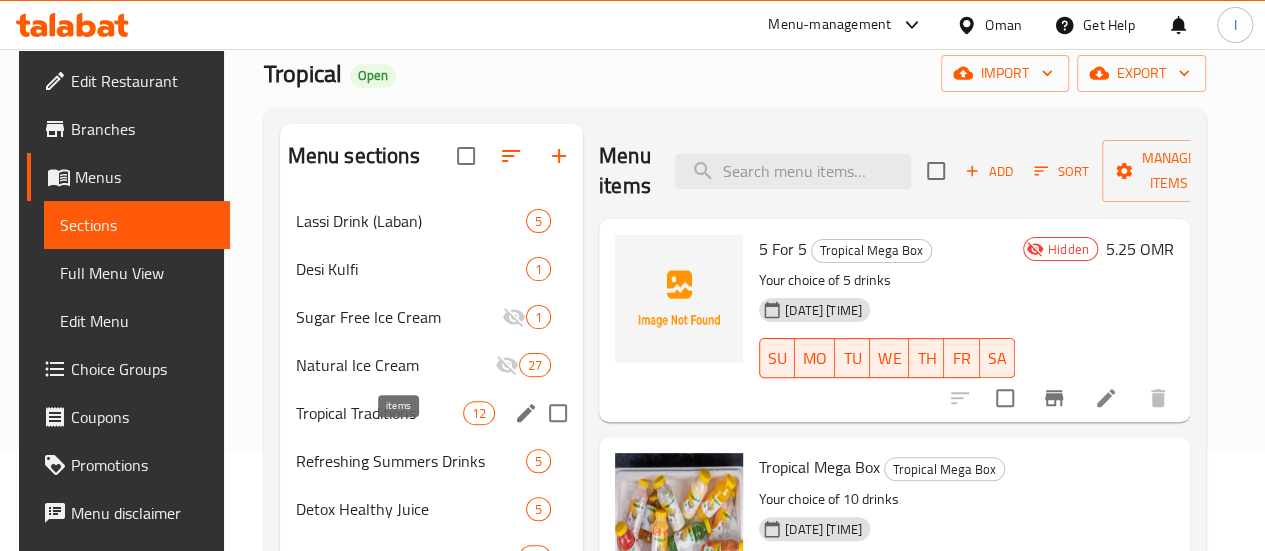 click on "12" at bounding box center (479, 413) 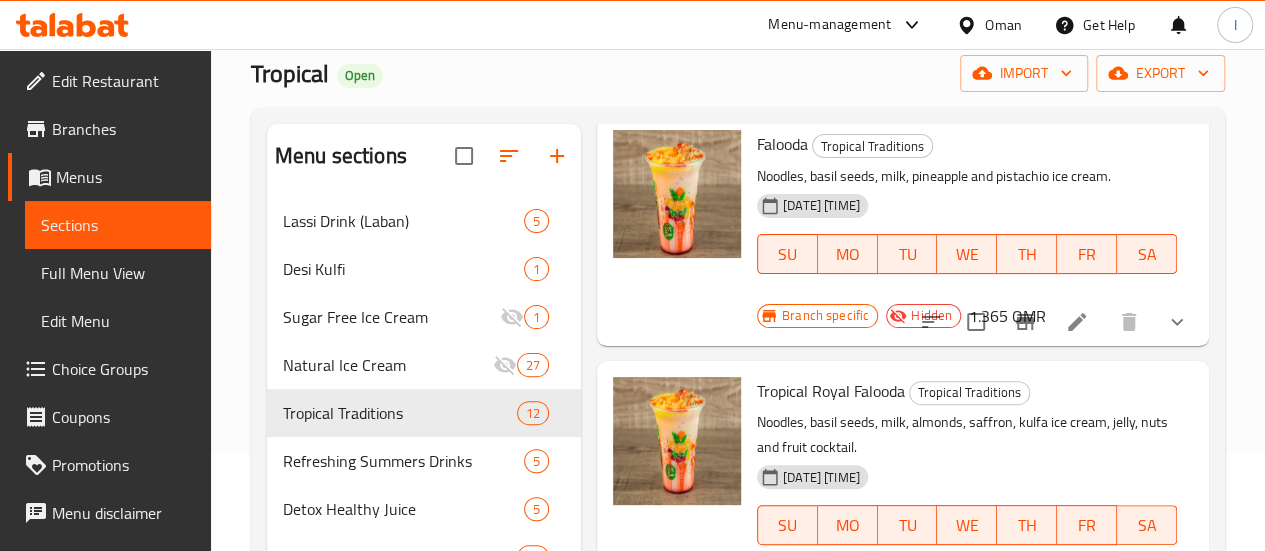 scroll, scrollTop: 500, scrollLeft: 0, axis: vertical 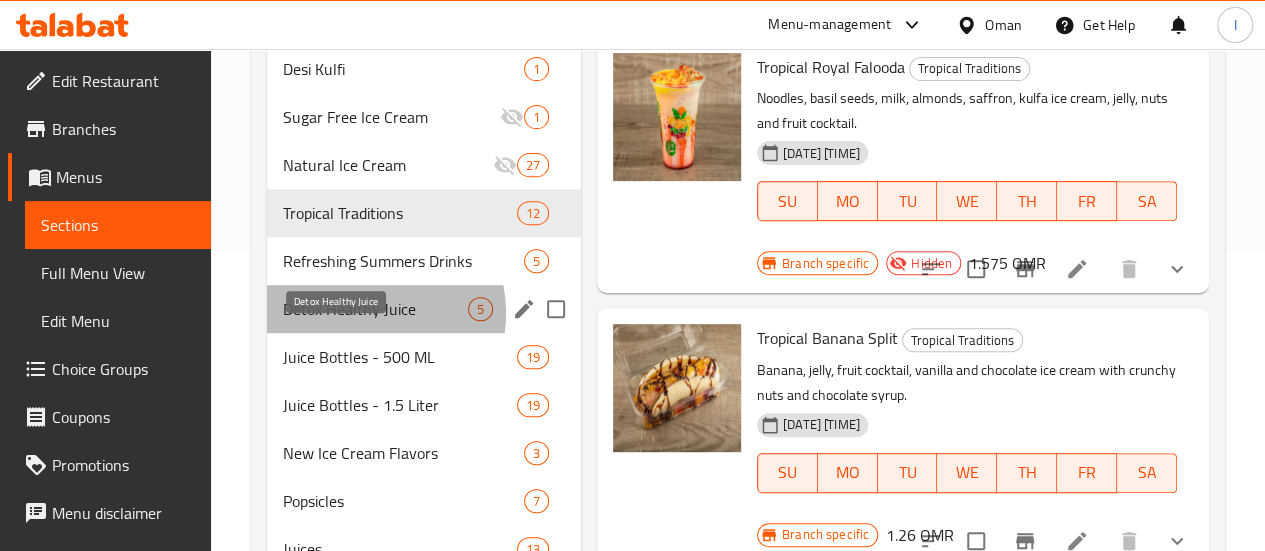 click on "Detox Healthy Juice" at bounding box center [375, 309] 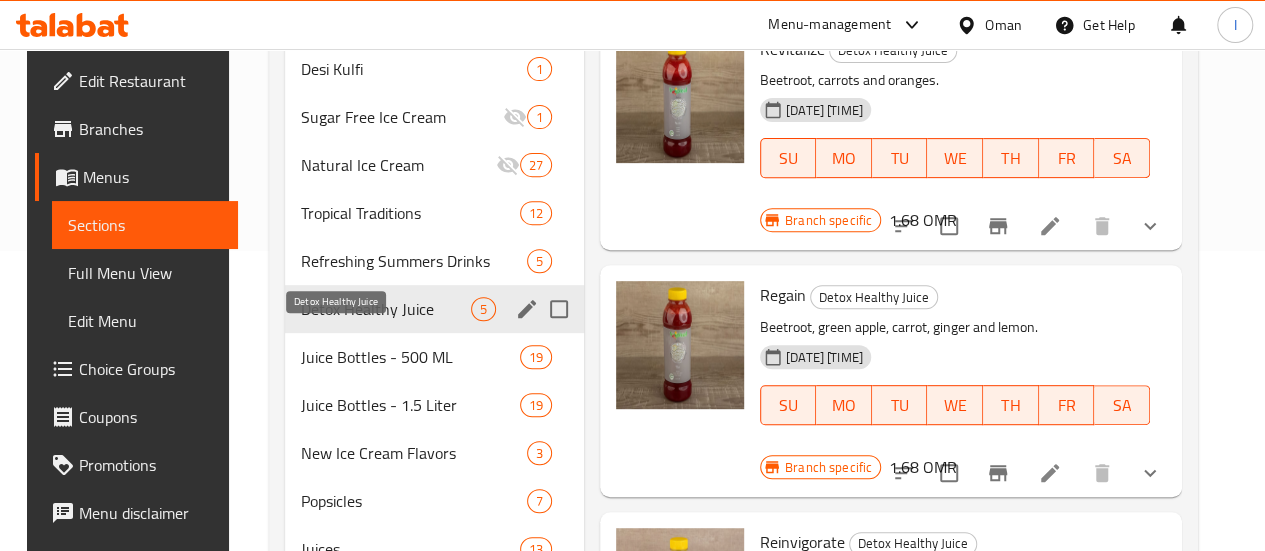 scroll, scrollTop: 0, scrollLeft: 0, axis: both 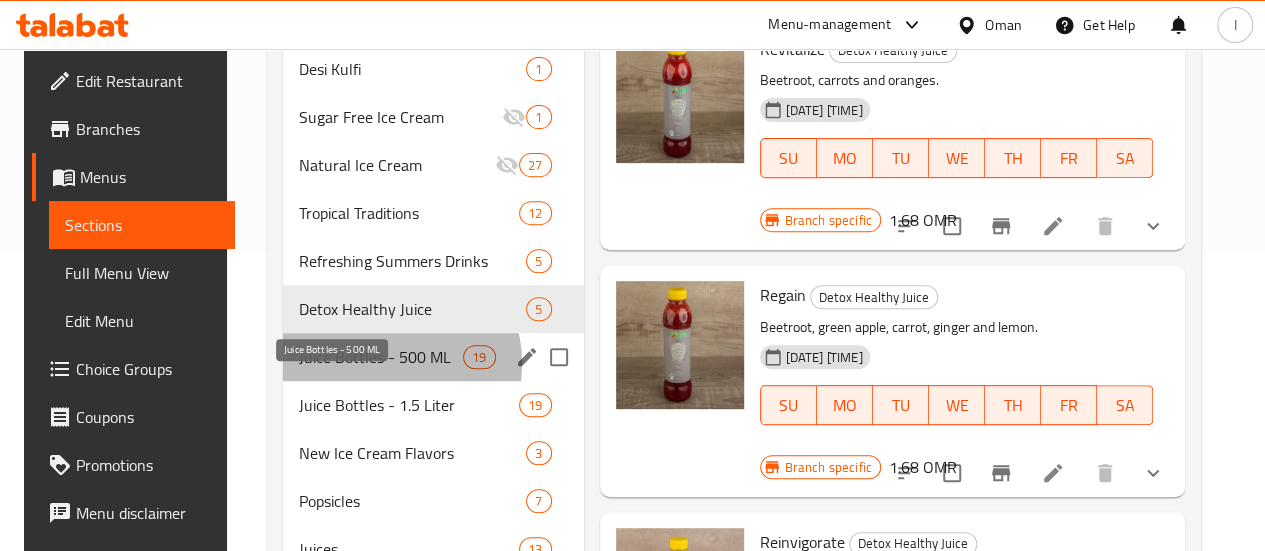 click on "Juice Bottles - 500 ML" at bounding box center [381, 357] 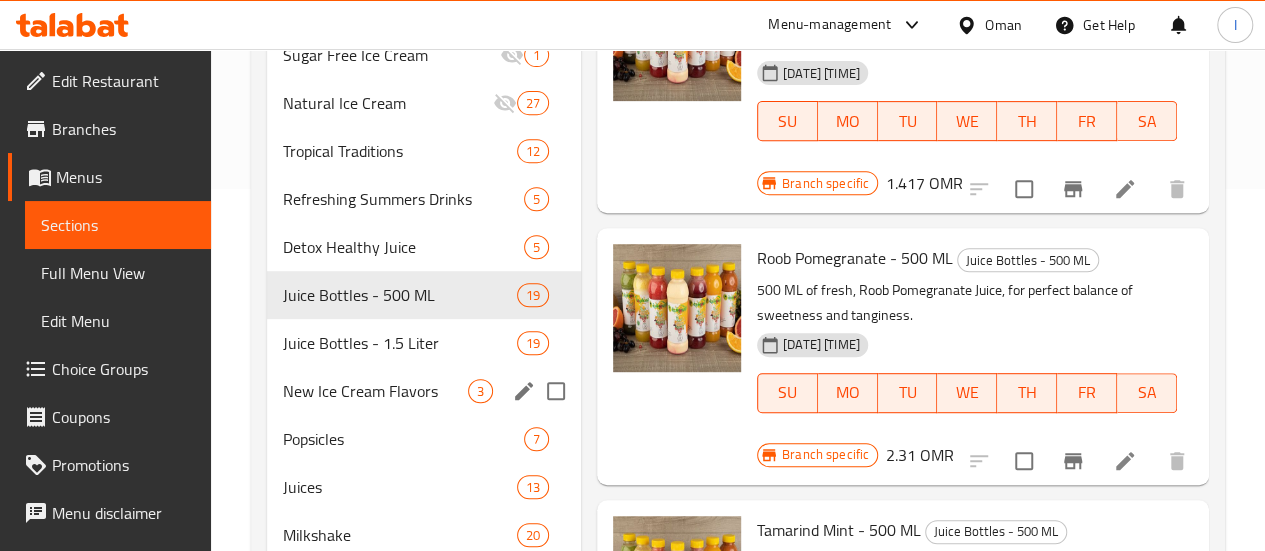scroll, scrollTop: 400, scrollLeft: 0, axis: vertical 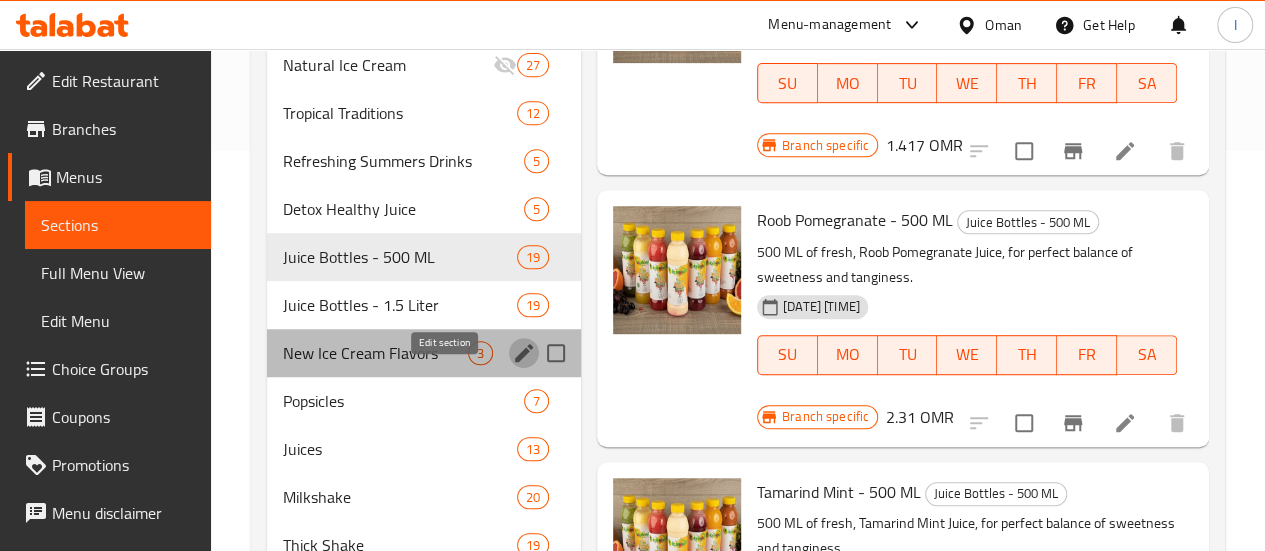 click 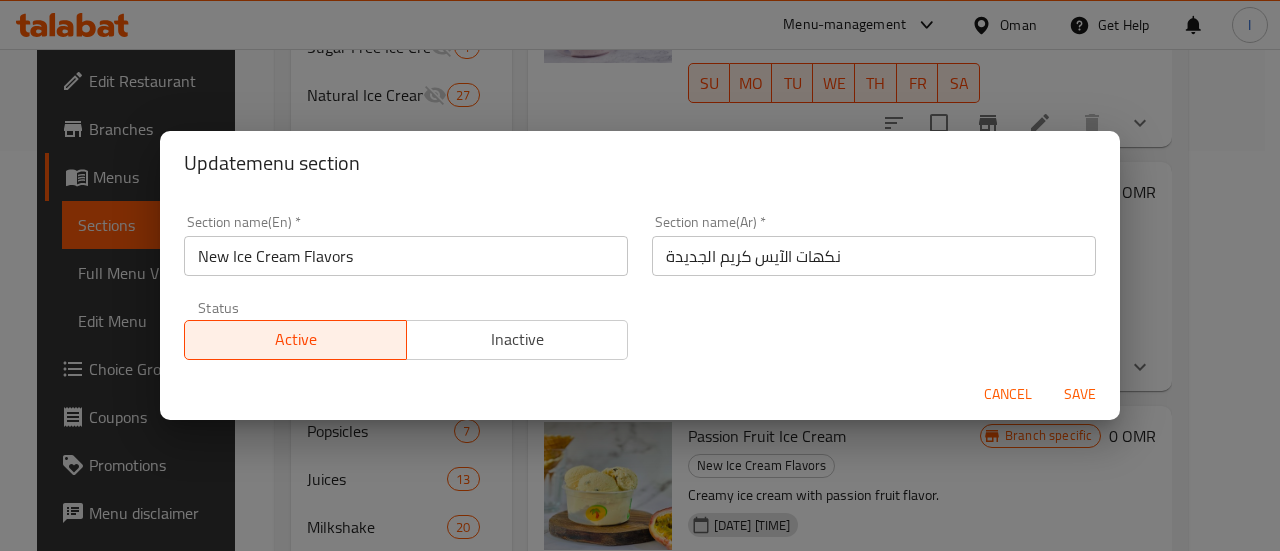 click on "Inactive" at bounding box center [518, 339] 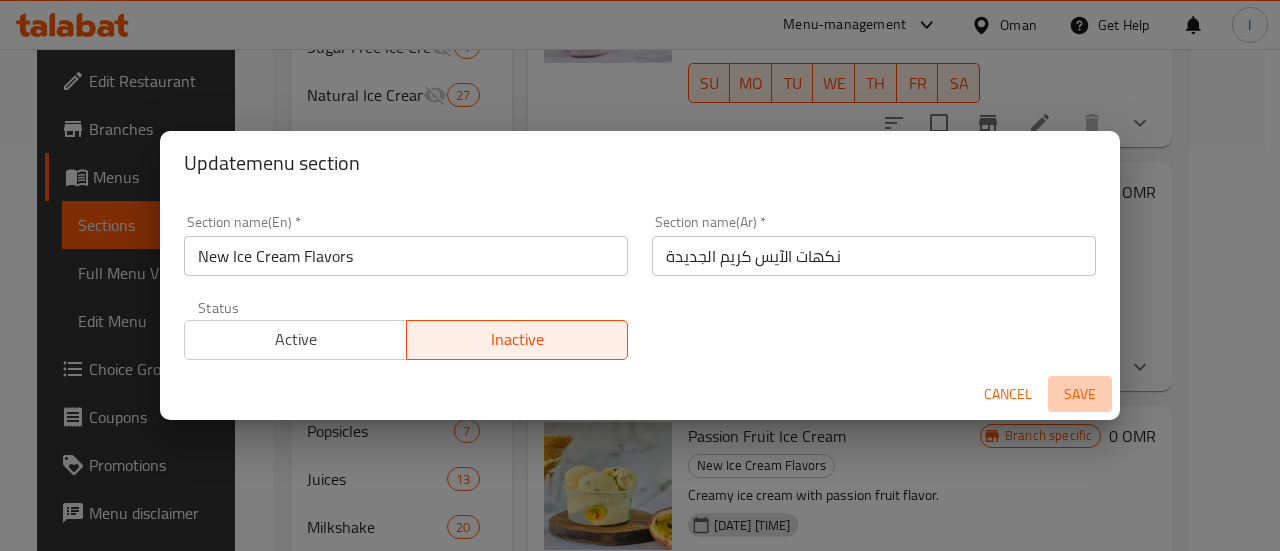 click on "Save" at bounding box center [1080, 394] 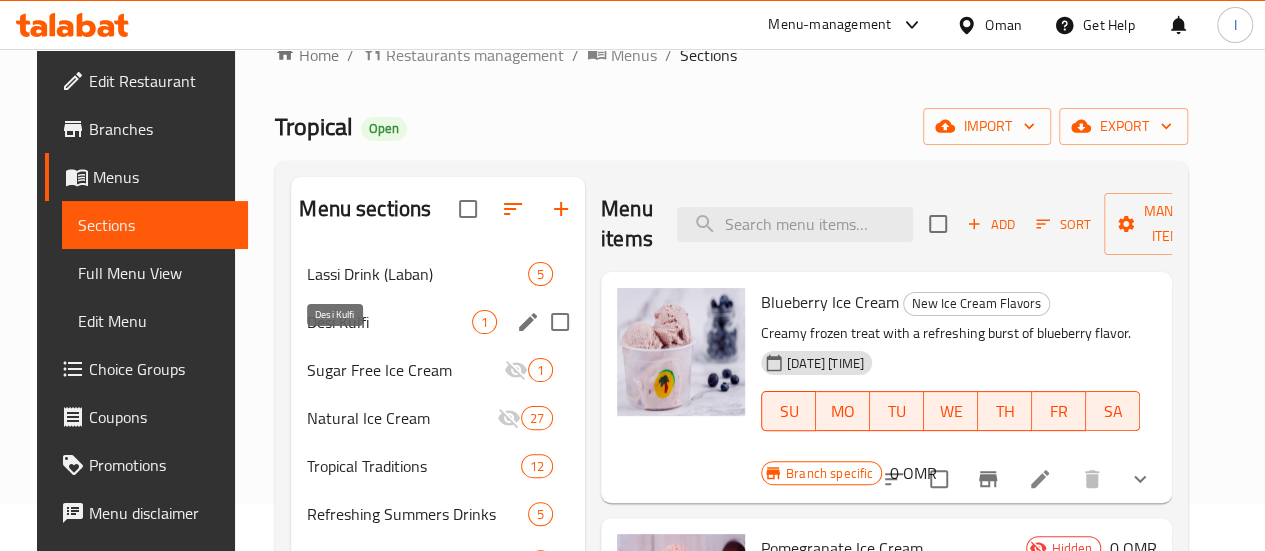 scroll, scrollTop: 0, scrollLeft: 0, axis: both 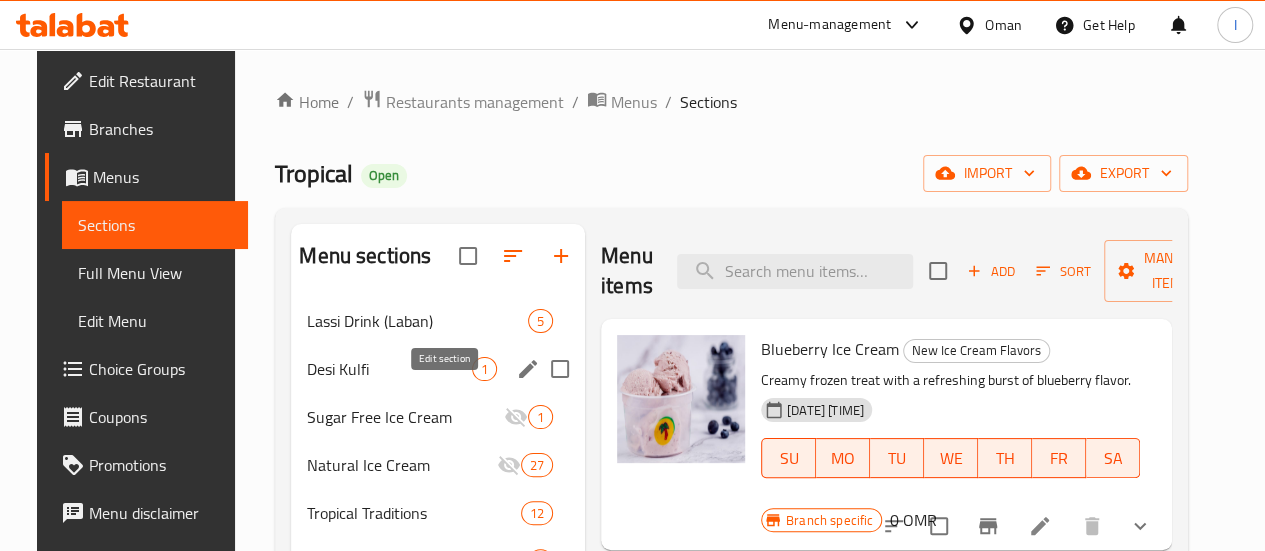 drag, startPoint x: 430, startPoint y: 417, endPoint x: 446, endPoint y: 399, distance: 24.083189 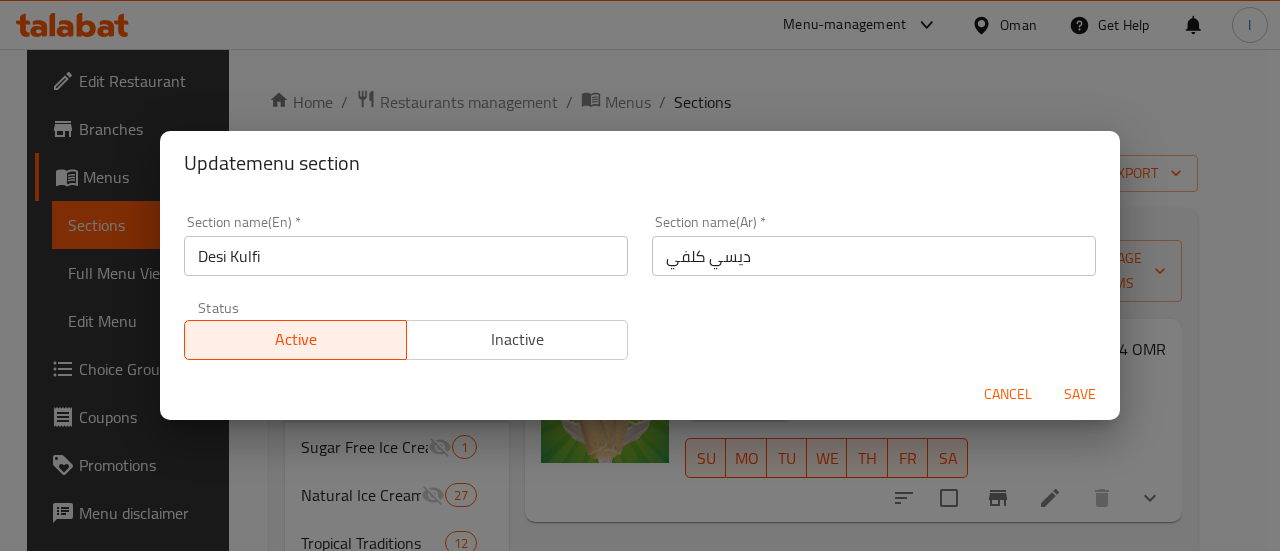 click on "Inactive" at bounding box center [518, 339] 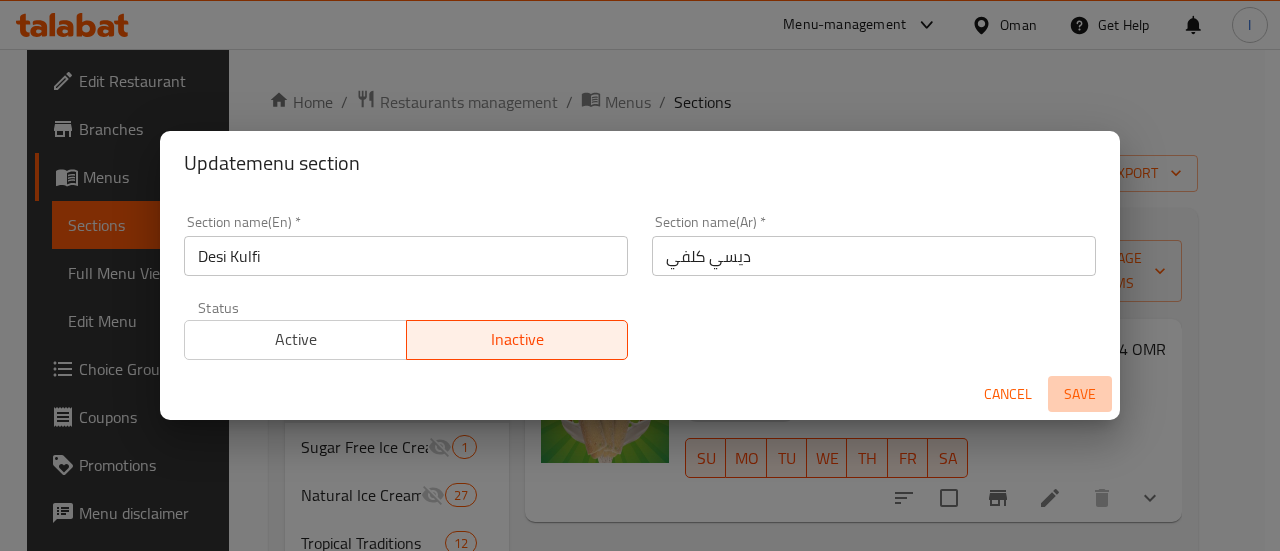 click on "Save" at bounding box center (1080, 394) 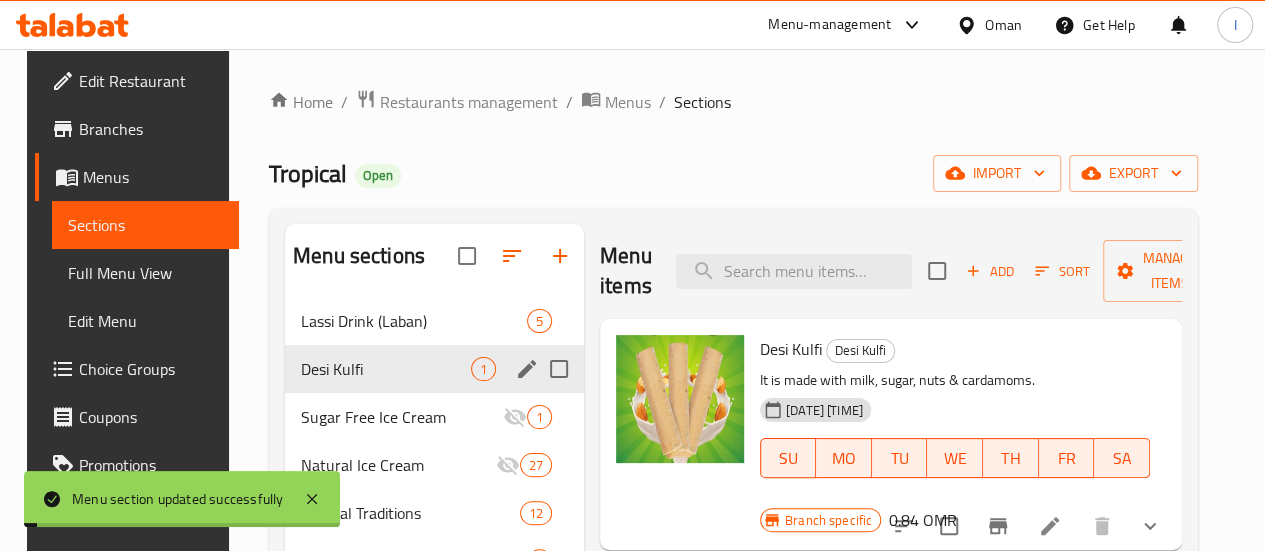 click 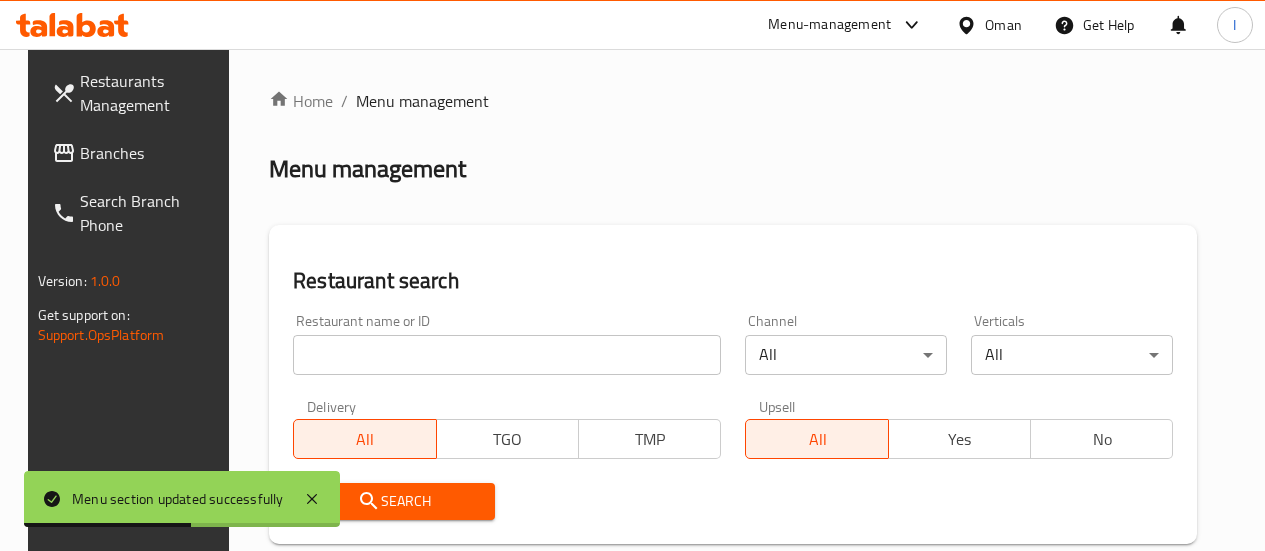 scroll, scrollTop: 0, scrollLeft: 0, axis: both 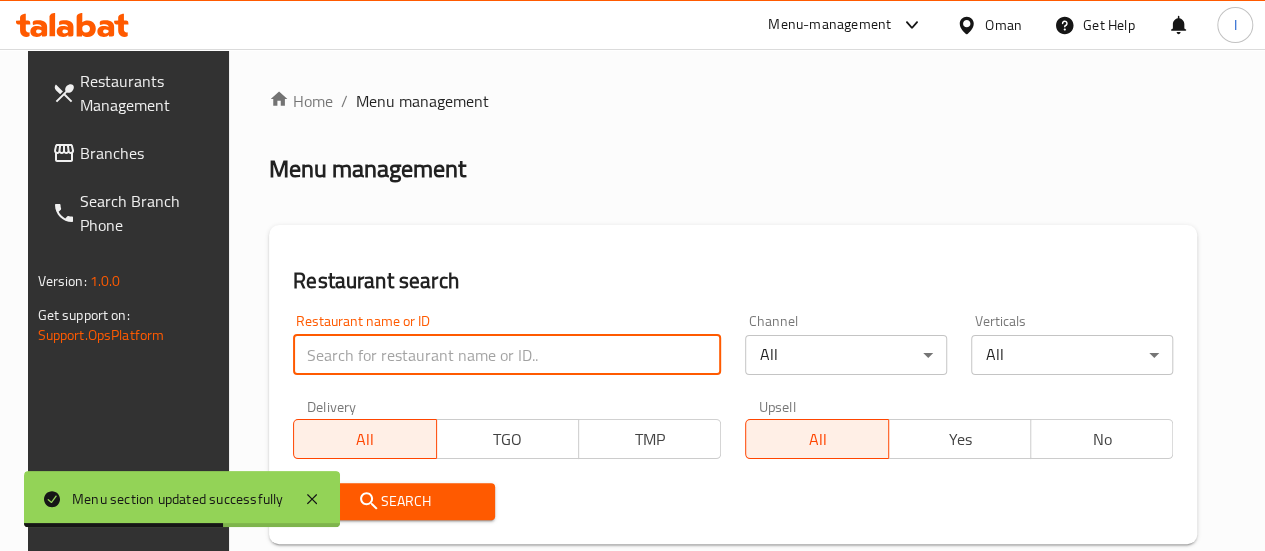 click at bounding box center (507, 355) 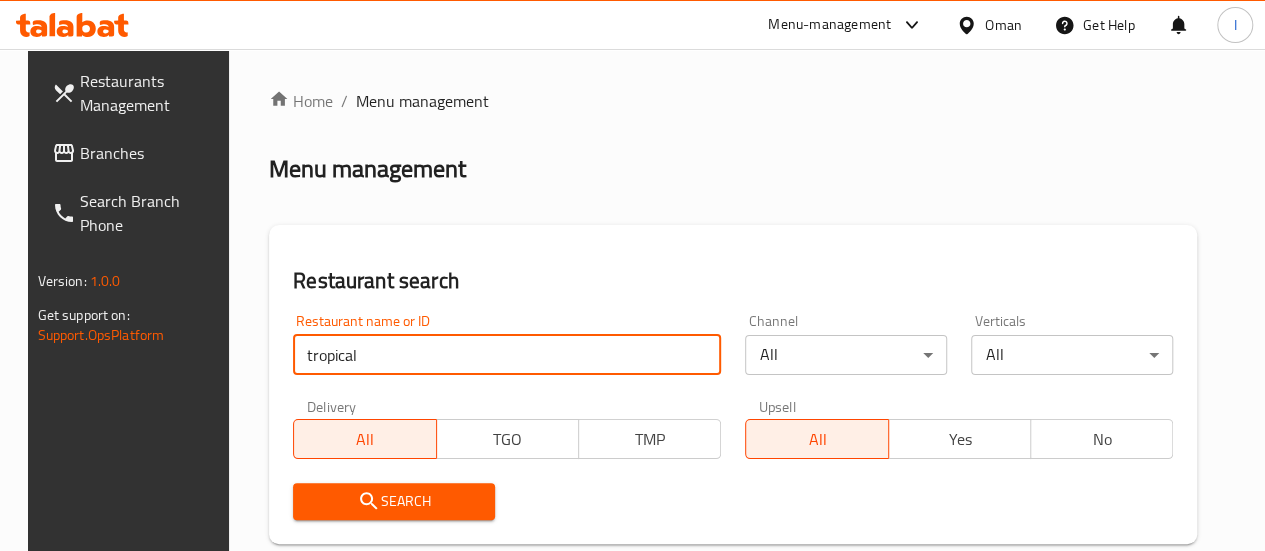 type on "tropical" 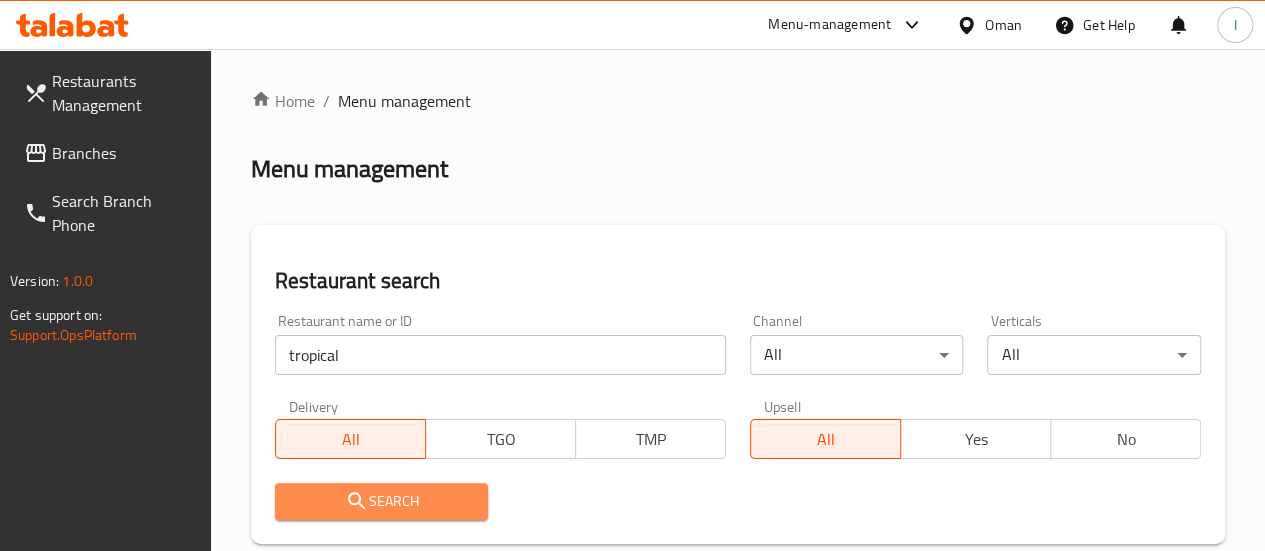click on "Search" at bounding box center (382, 501) 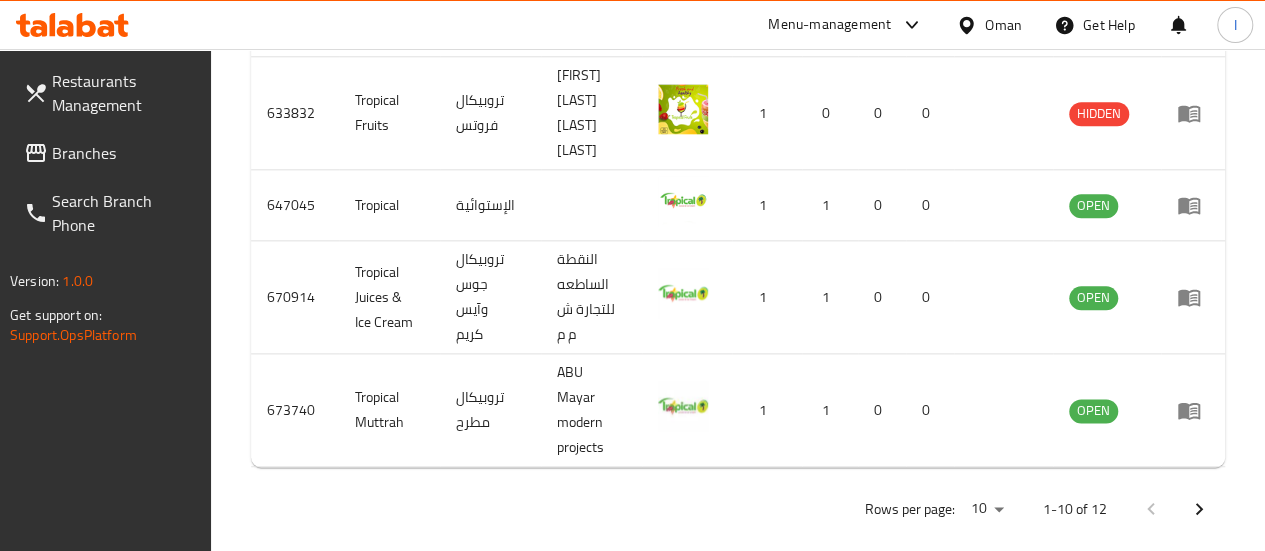 scroll, scrollTop: 1141, scrollLeft: 0, axis: vertical 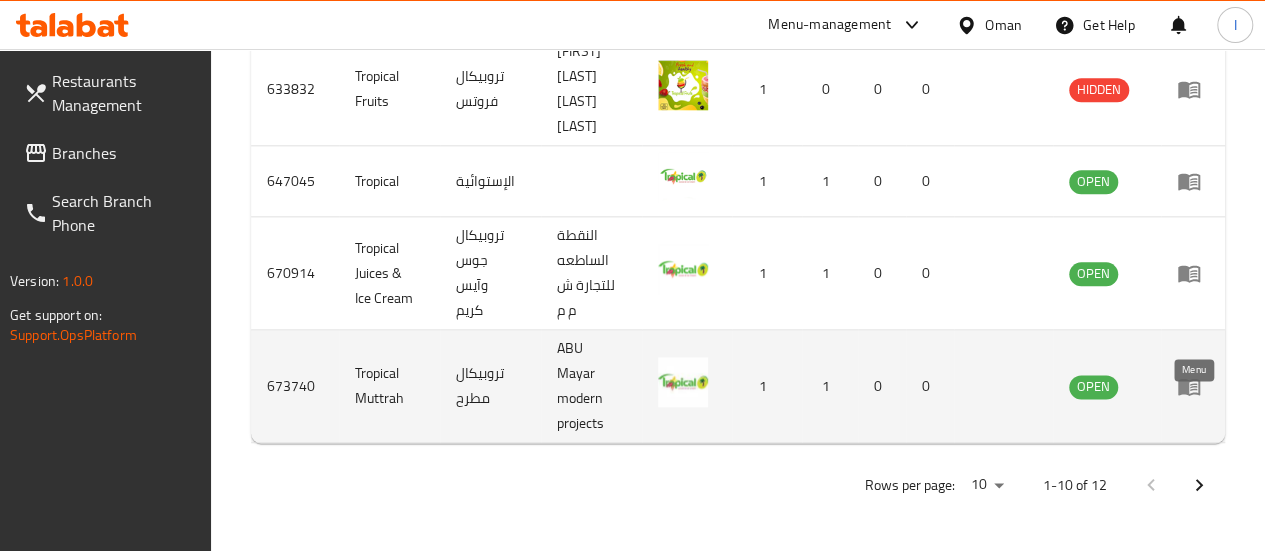 click 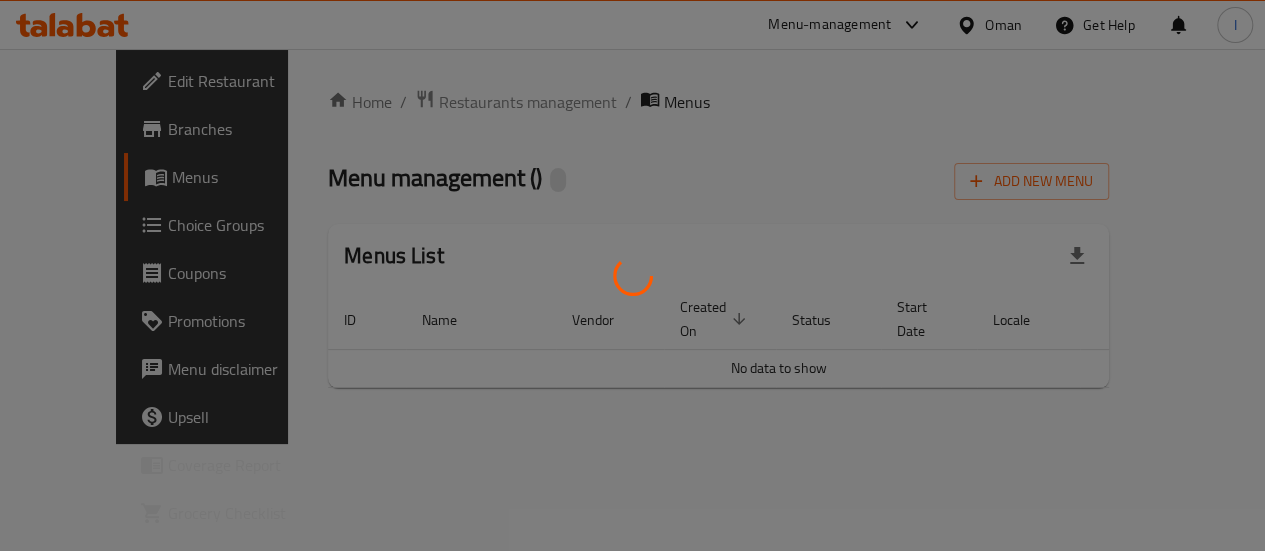 scroll, scrollTop: 0, scrollLeft: 0, axis: both 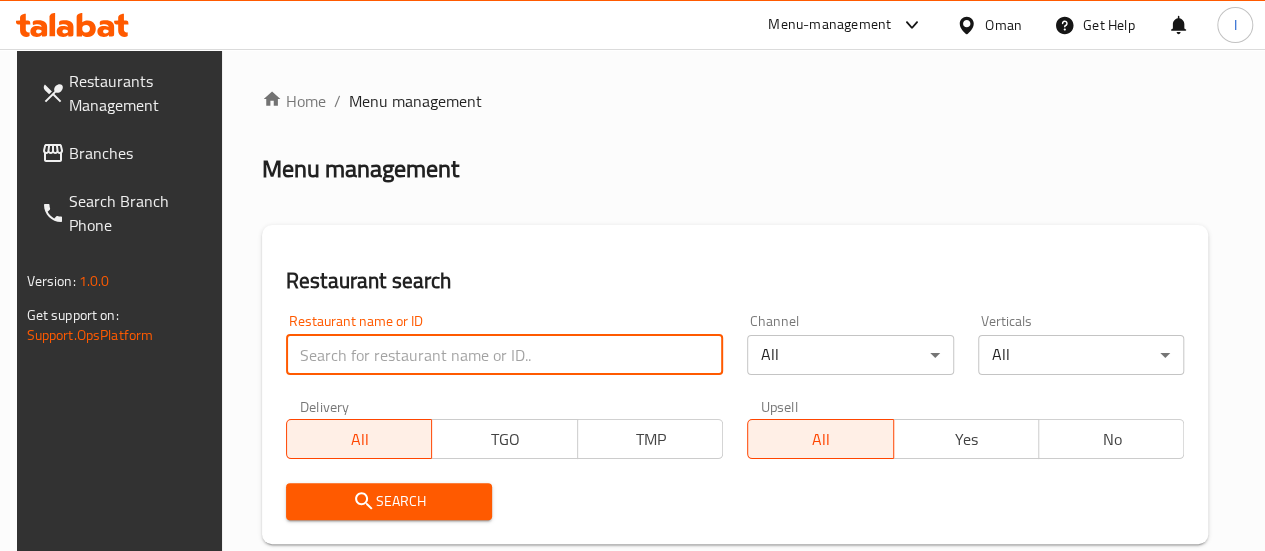 click at bounding box center [504, 355] 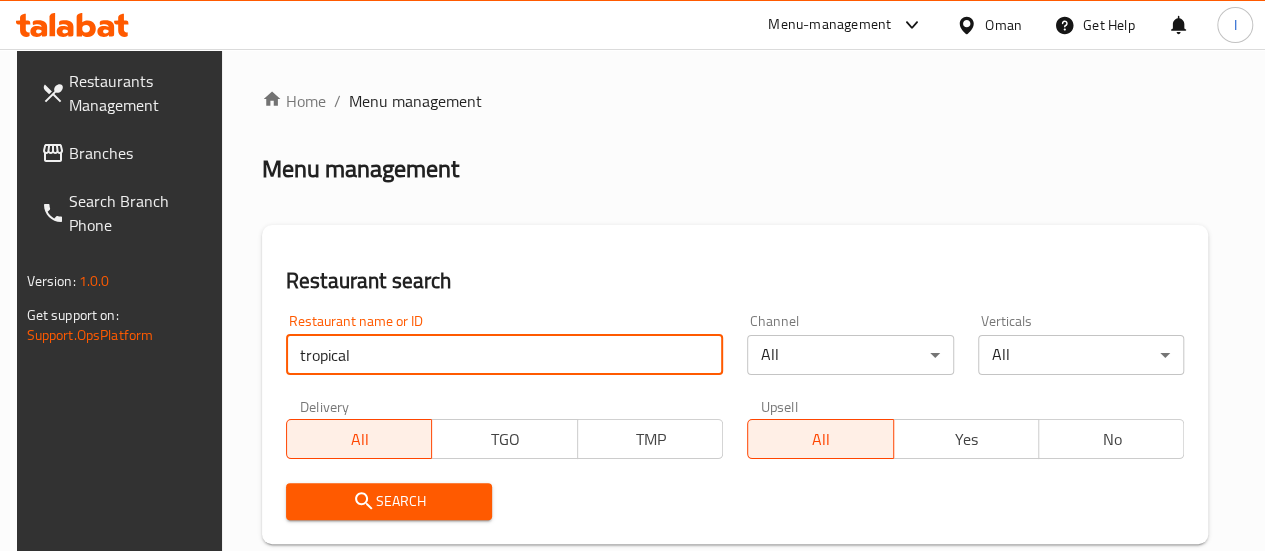 type on "tropical" 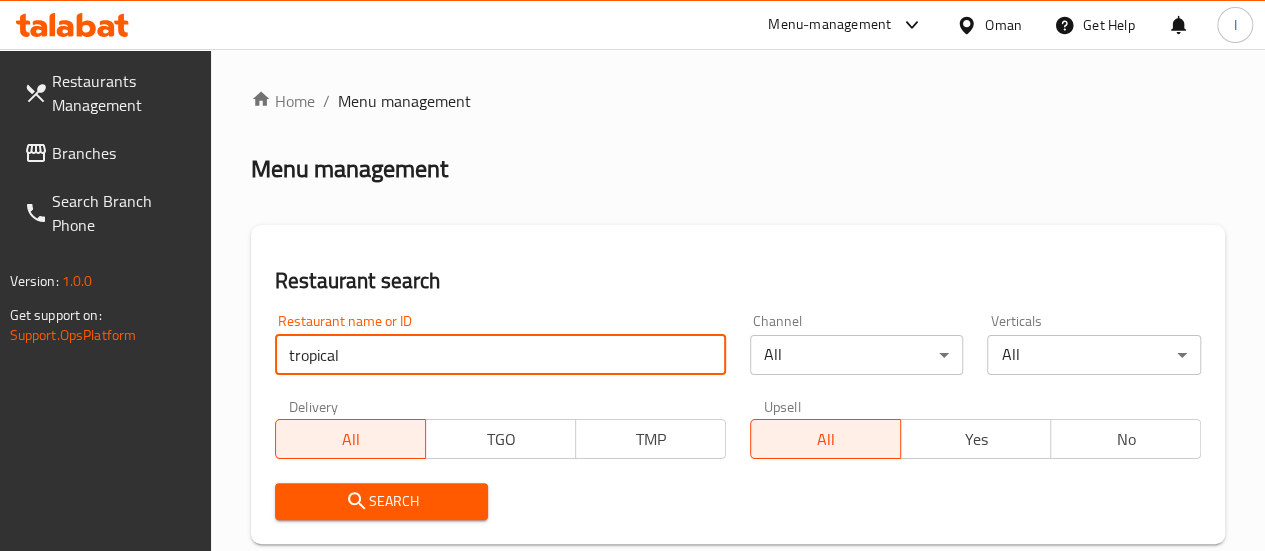 click on "Search" at bounding box center (382, 501) 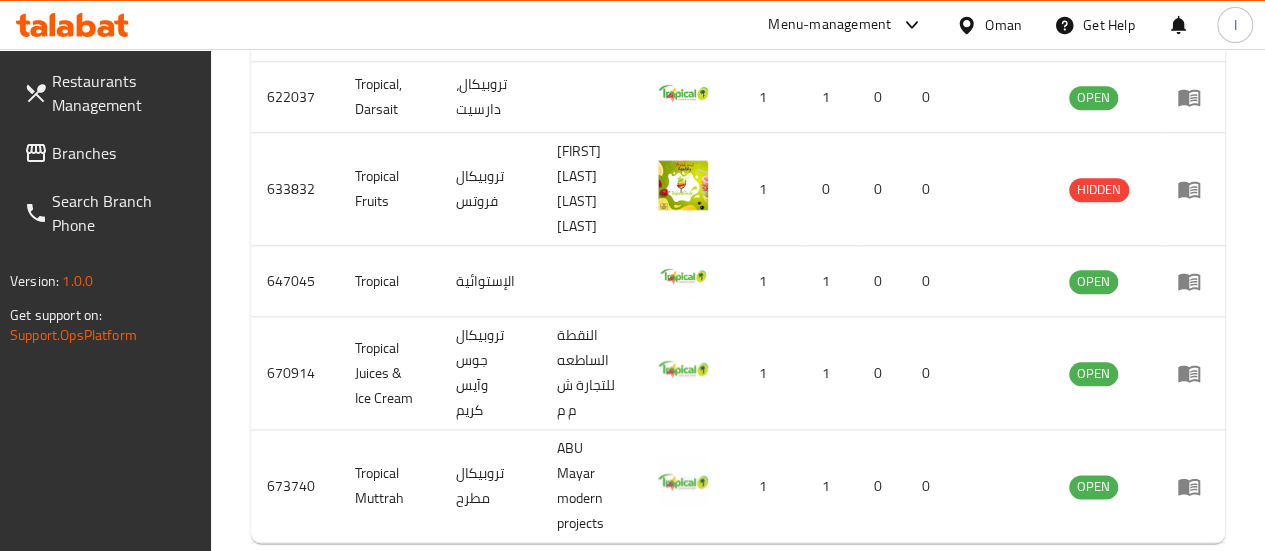 scroll, scrollTop: 1141, scrollLeft: 0, axis: vertical 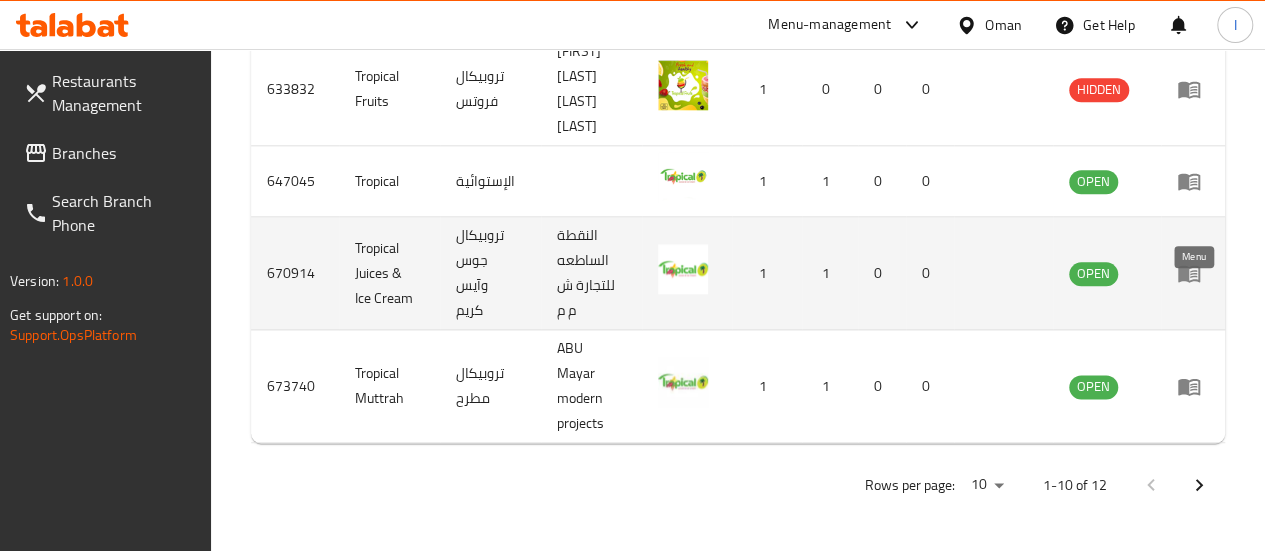 click 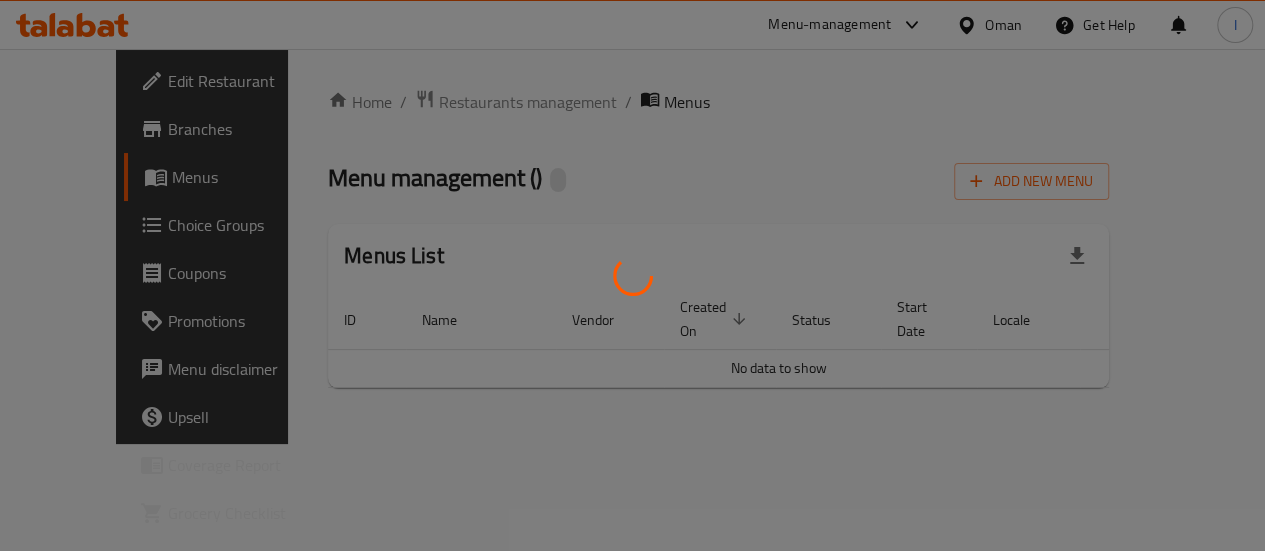 scroll, scrollTop: 0, scrollLeft: 0, axis: both 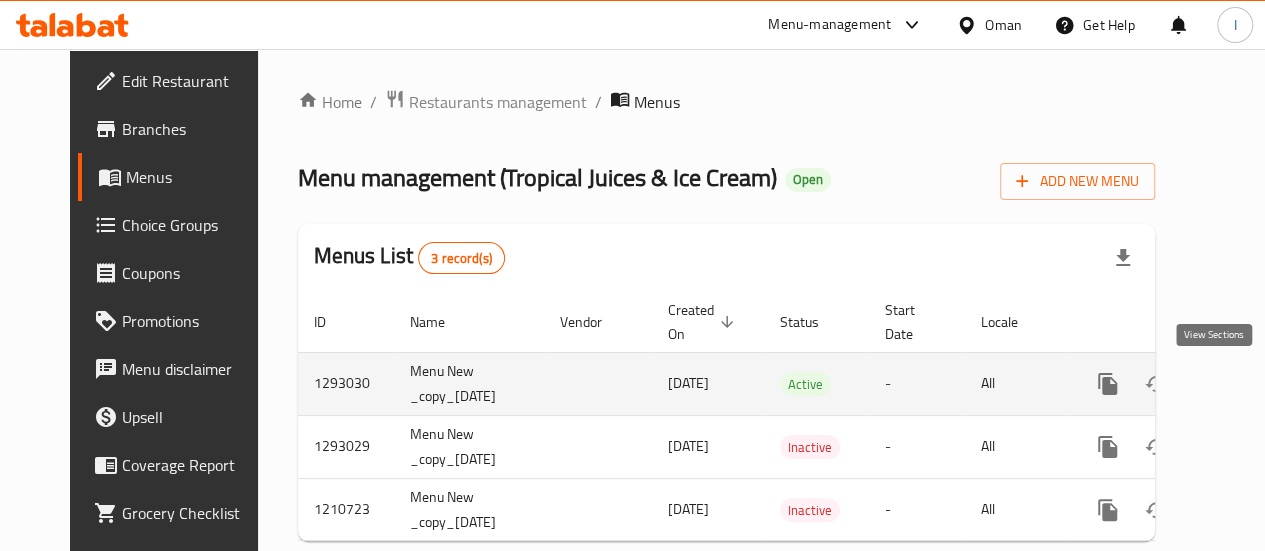 click 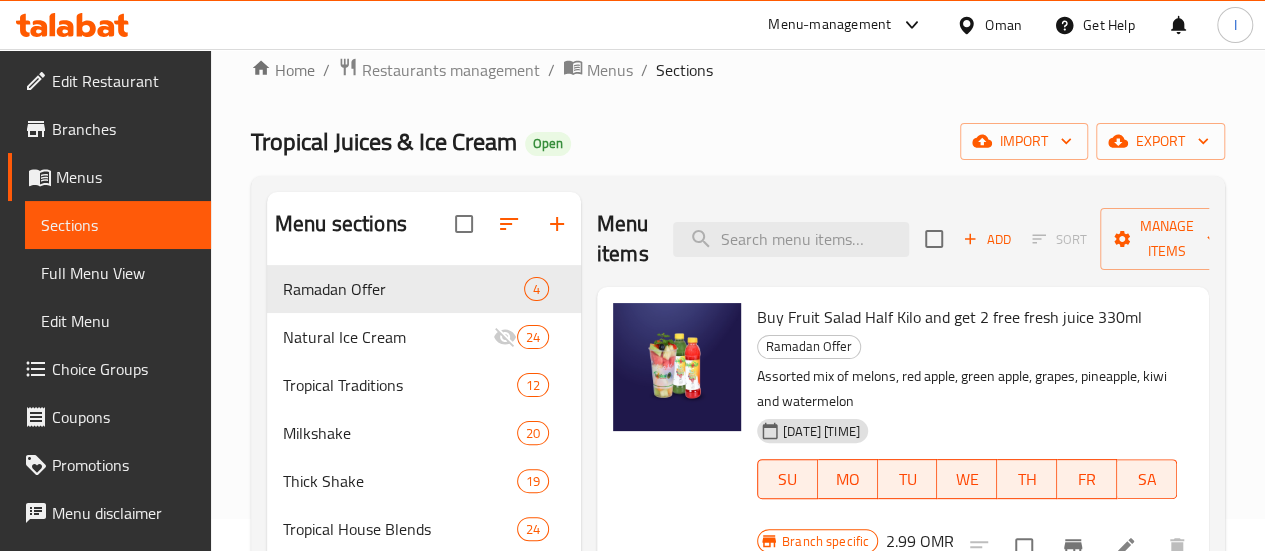 scroll, scrollTop: 33, scrollLeft: 0, axis: vertical 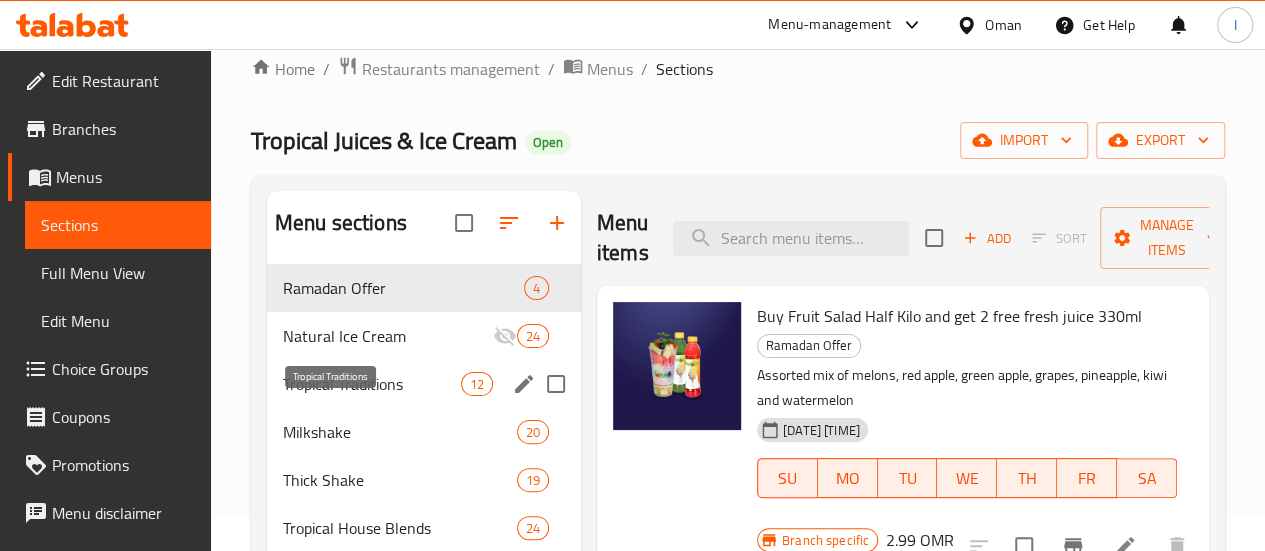 click on "Tropical Traditions" at bounding box center [372, 384] 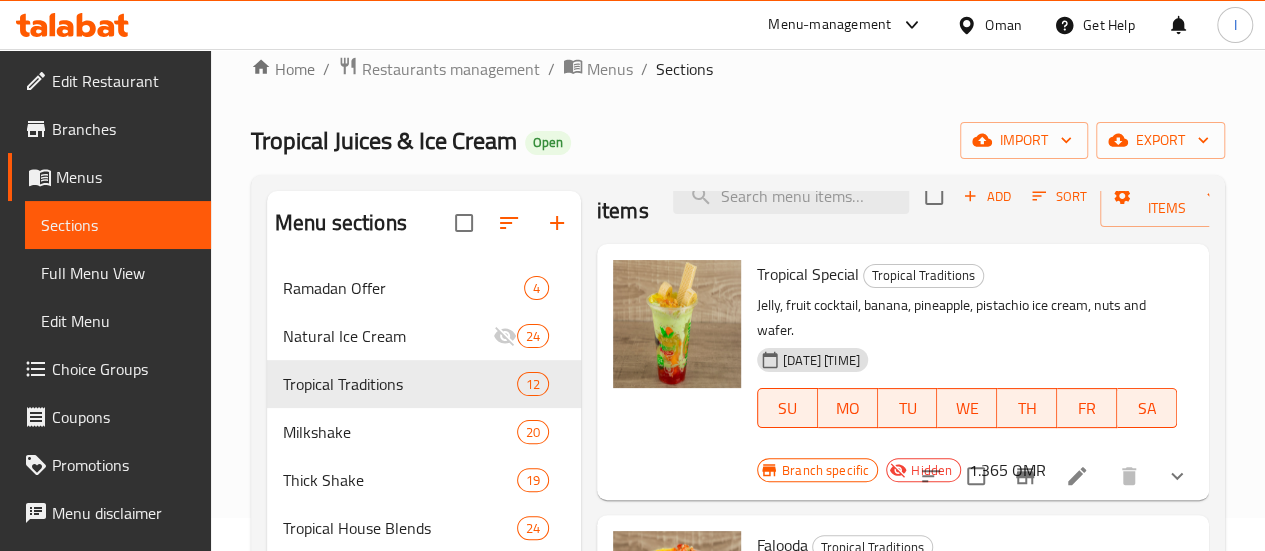 scroll, scrollTop: 133, scrollLeft: 0, axis: vertical 